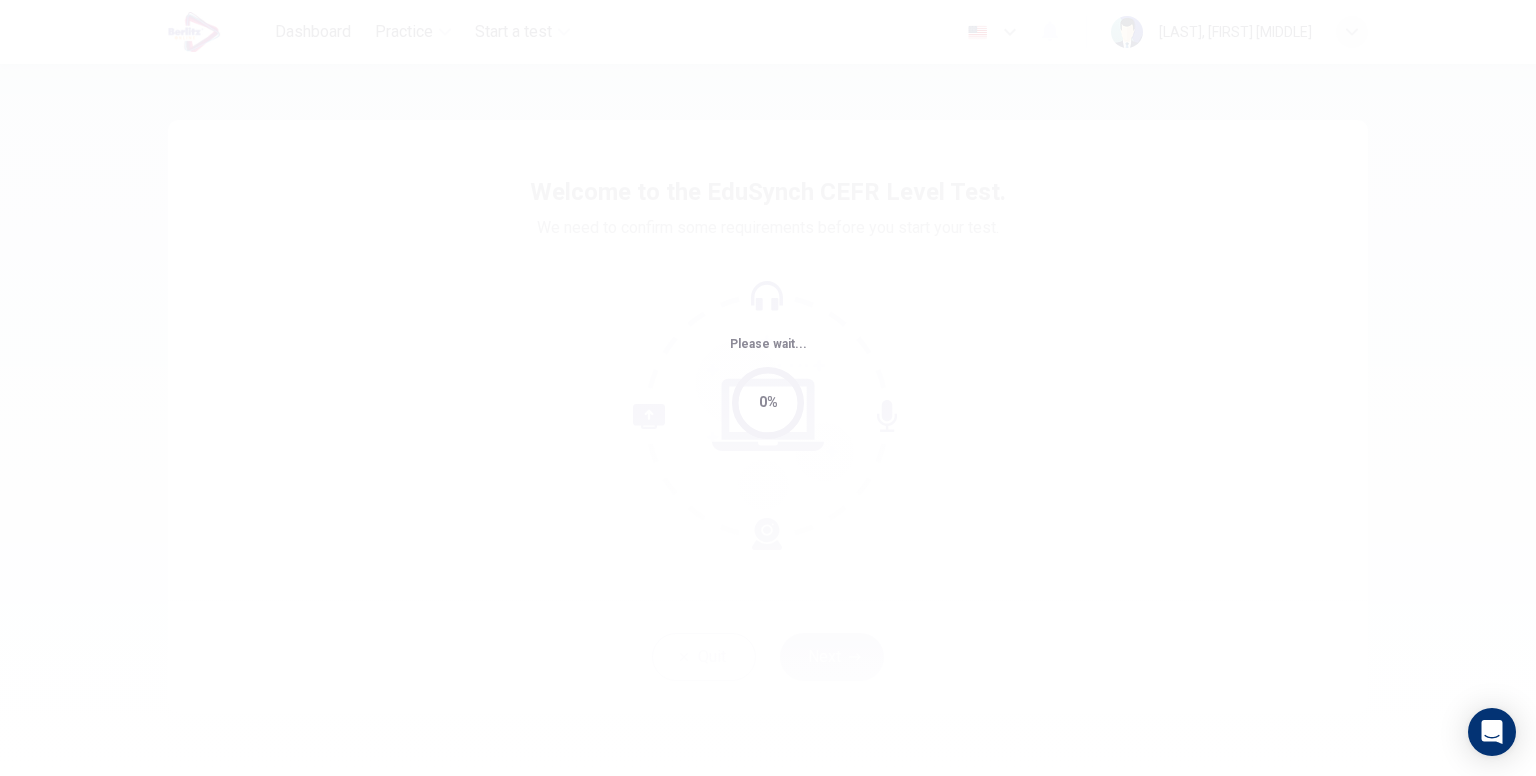 scroll, scrollTop: 0, scrollLeft: 0, axis: both 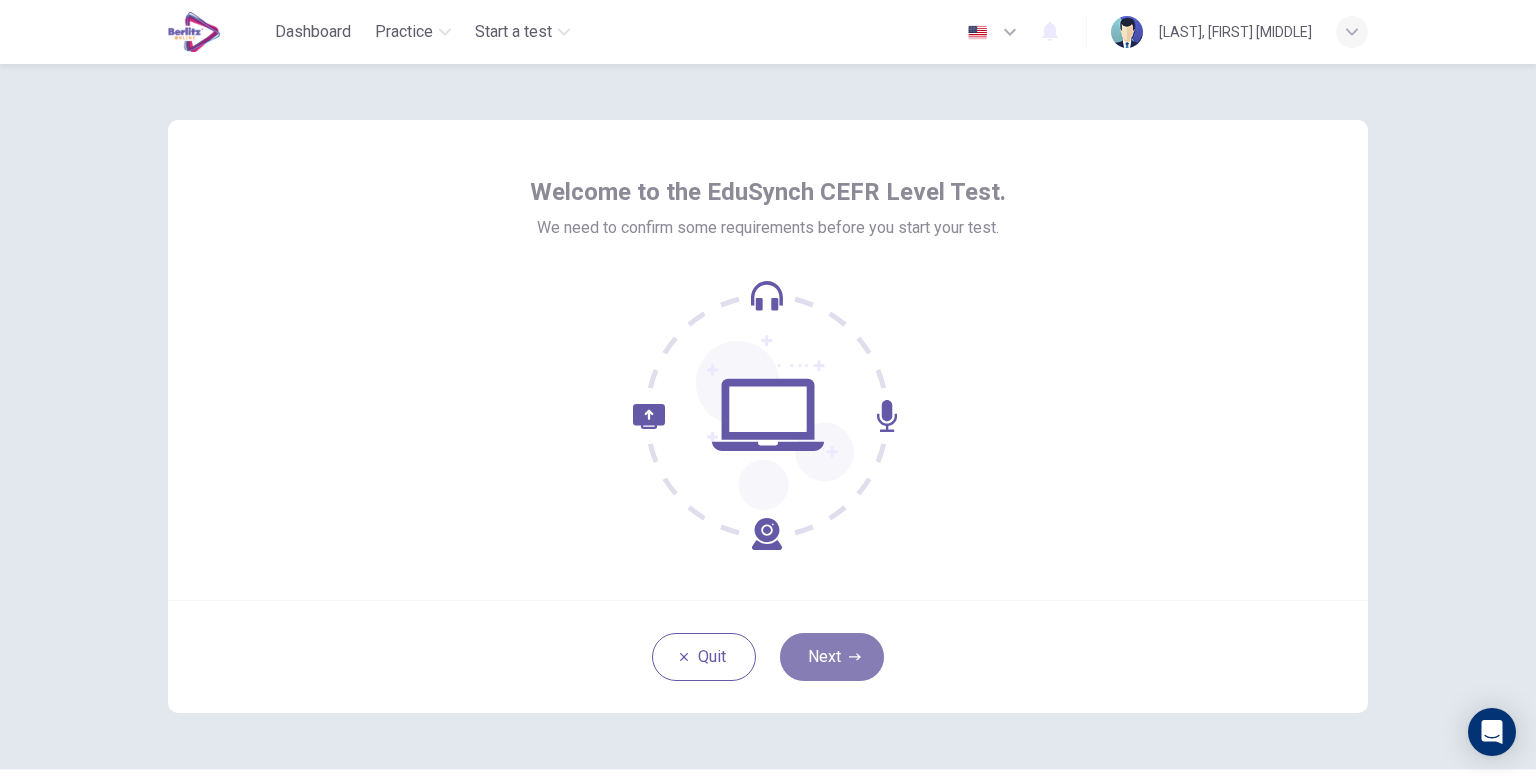 click on "Next" at bounding box center [832, 657] 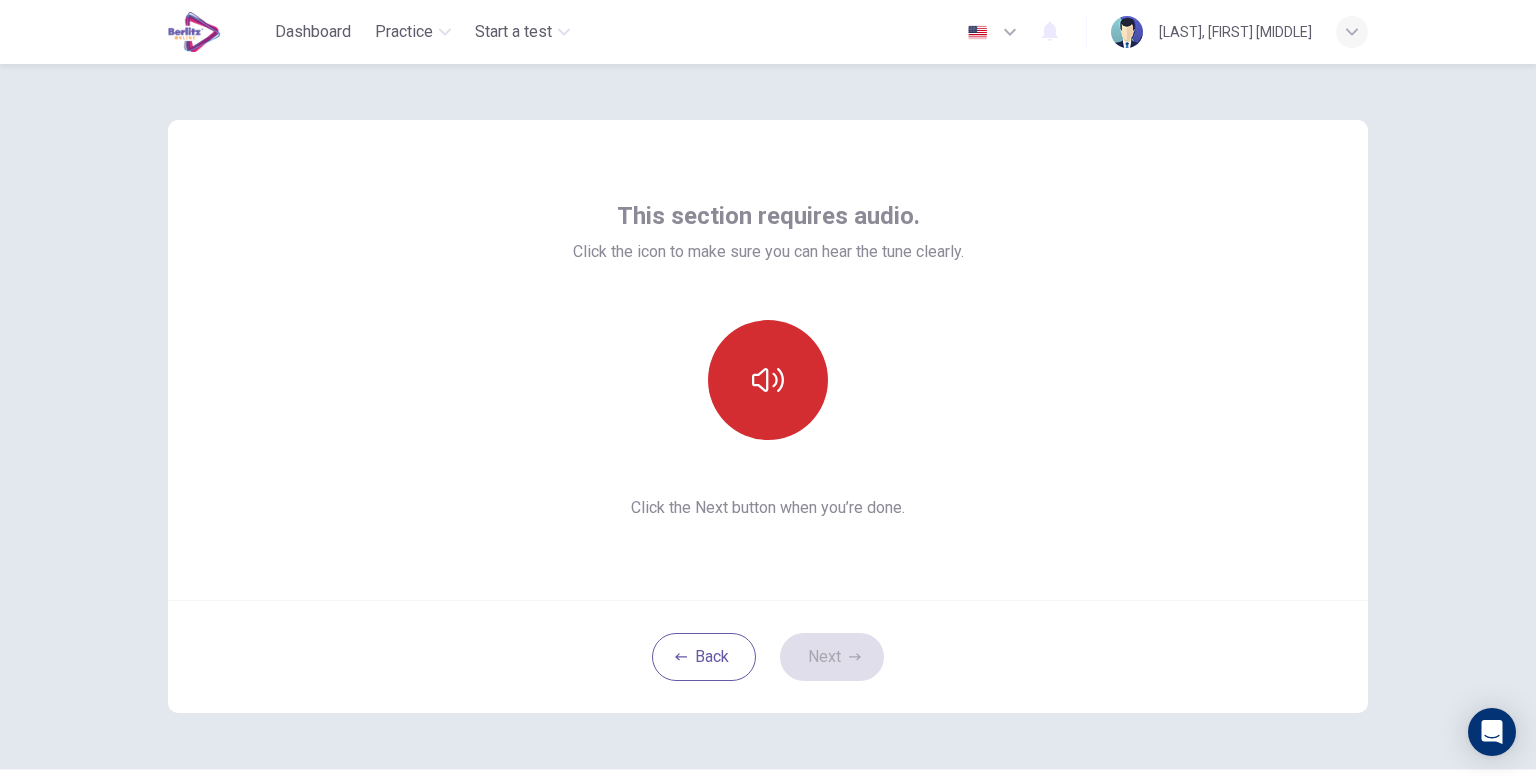 click at bounding box center (768, 380) 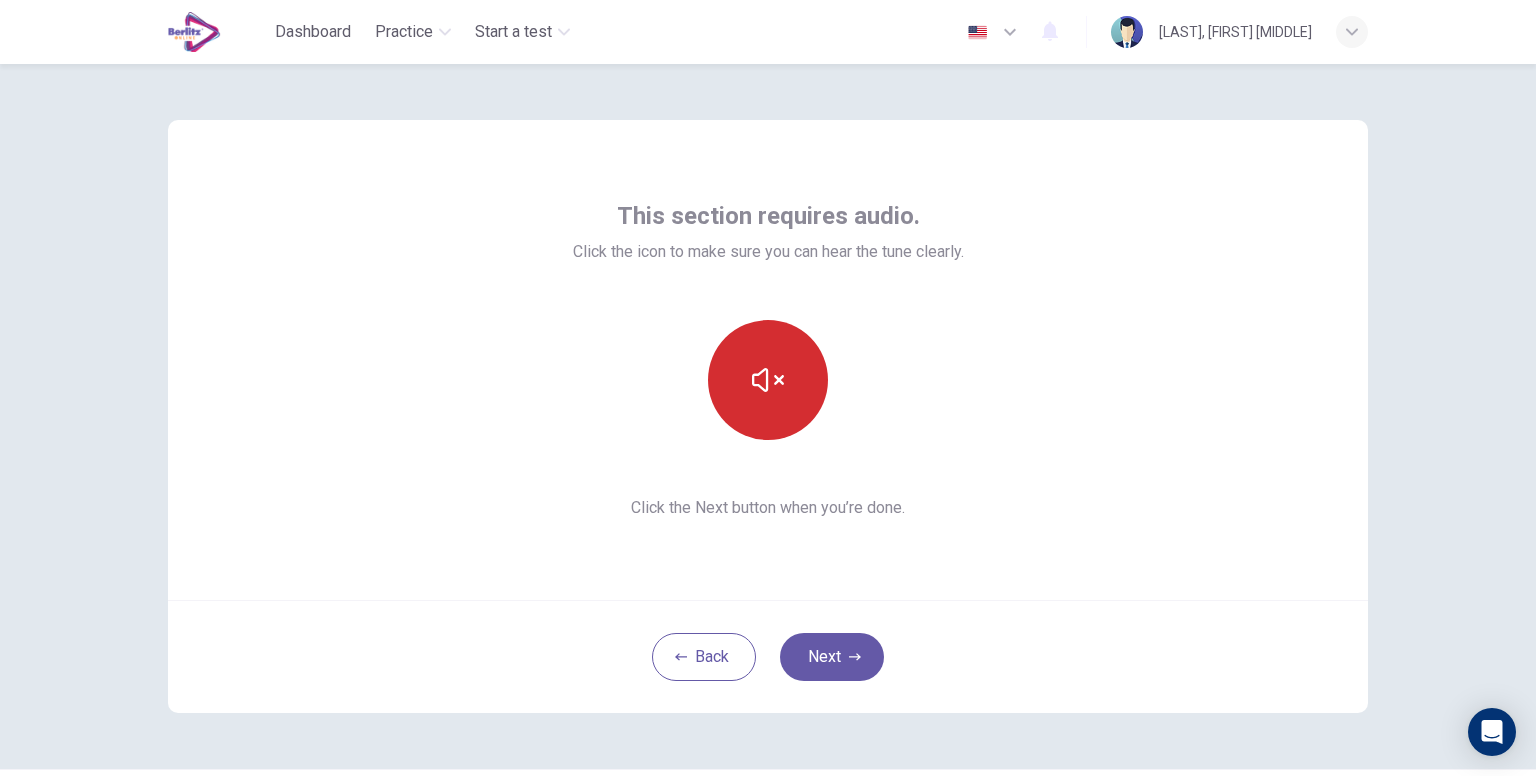 click at bounding box center [768, 380] 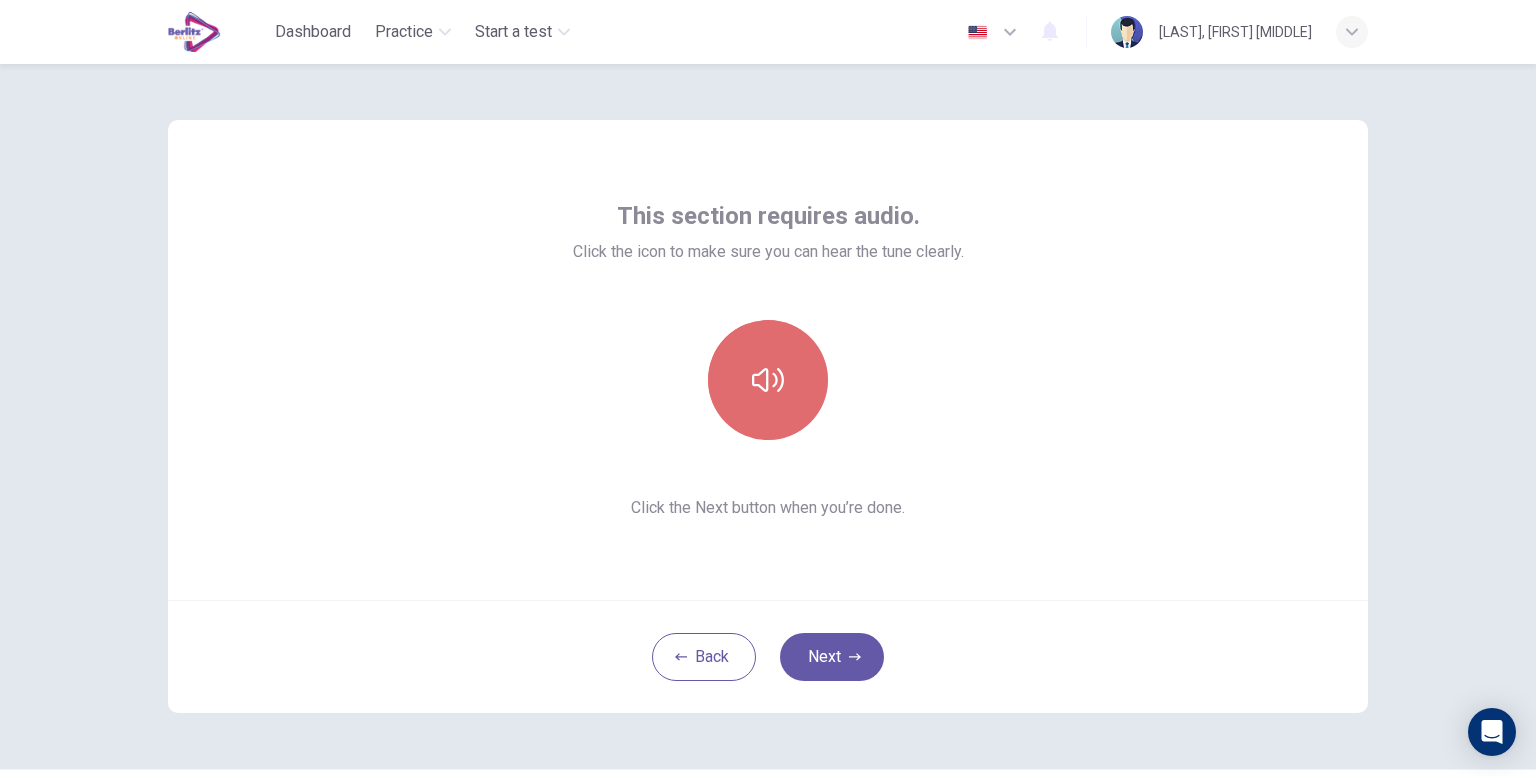 click at bounding box center (768, 380) 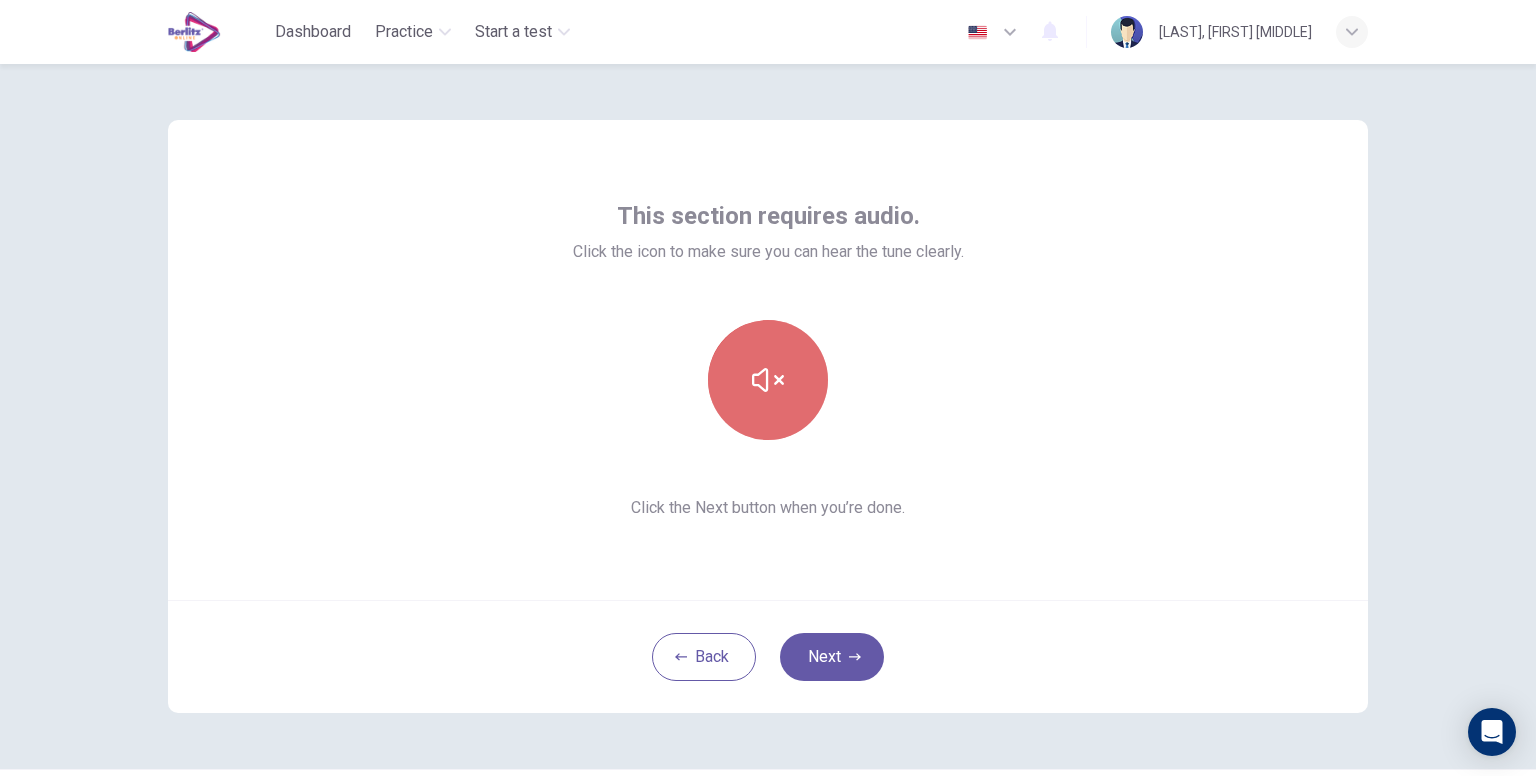 click at bounding box center (768, 380) 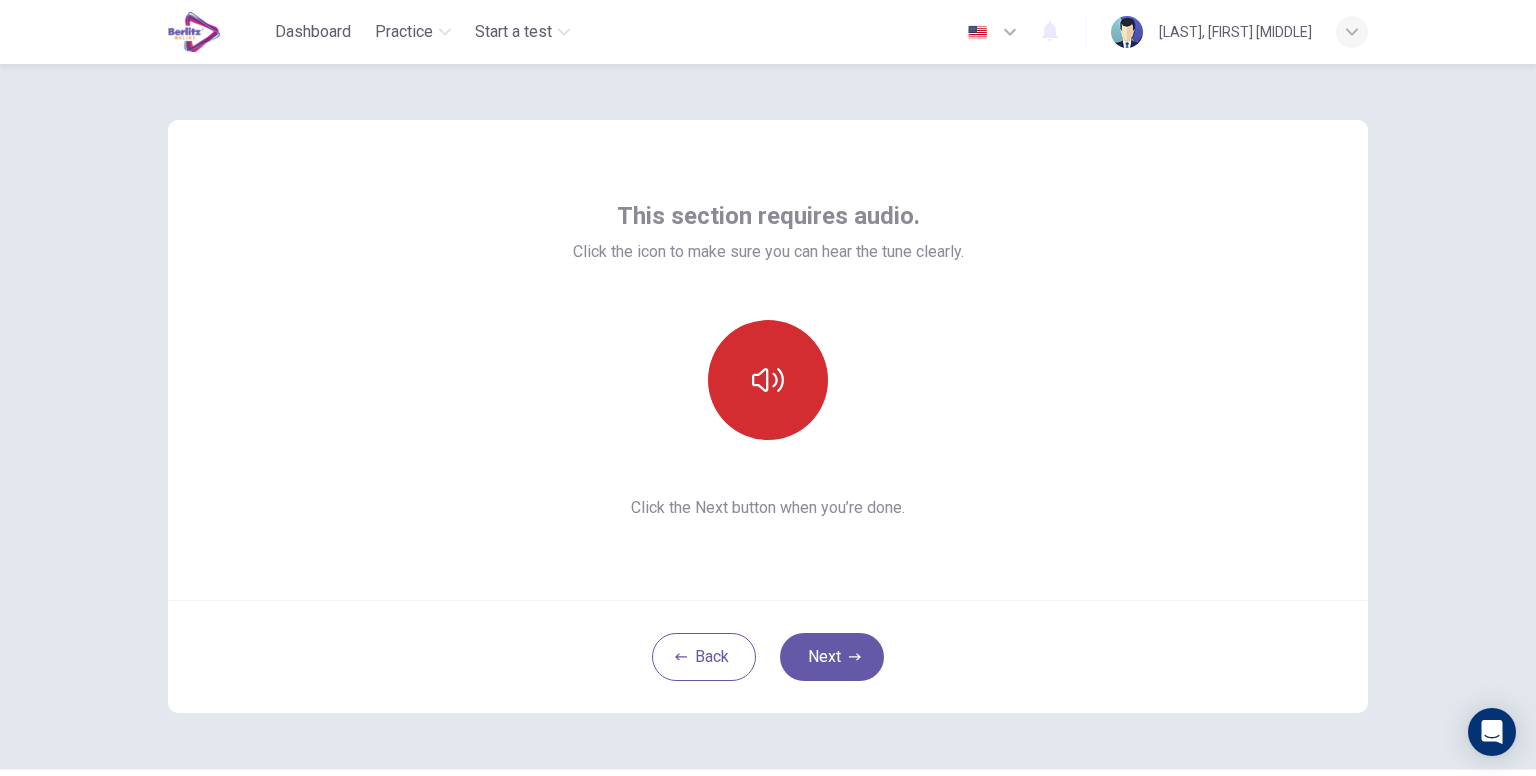 click at bounding box center [768, 380] 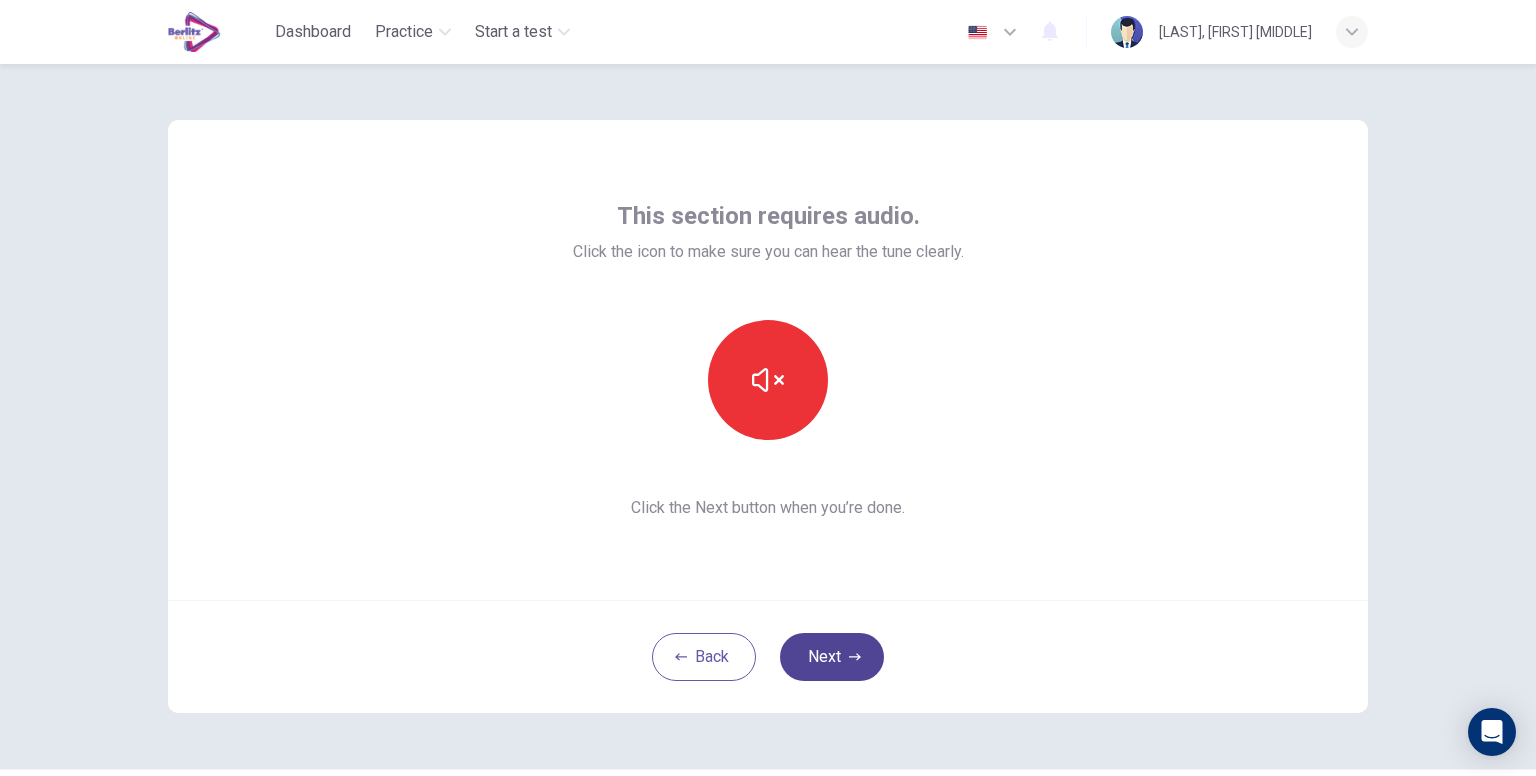 click on "Next" at bounding box center [832, 657] 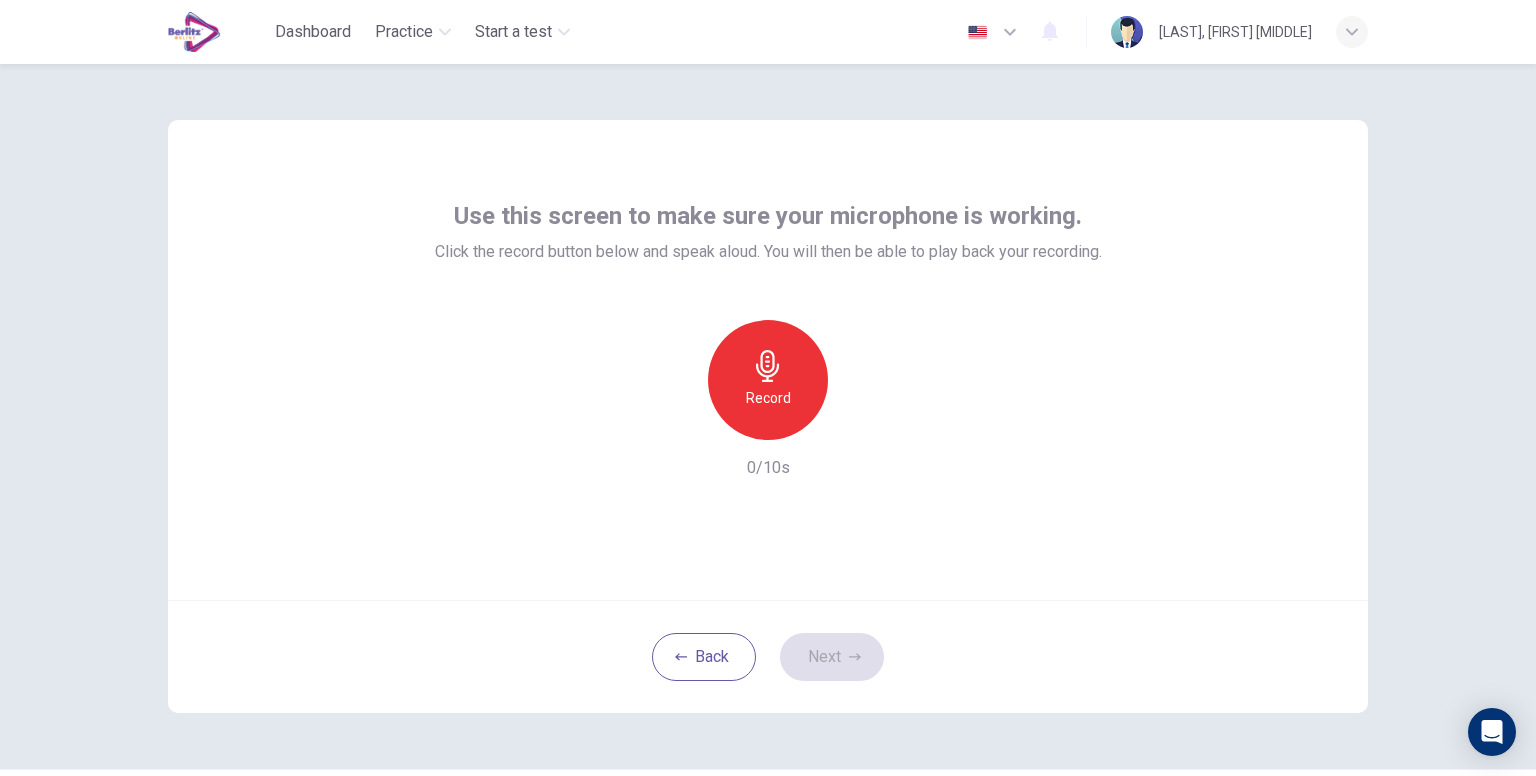click on "Record" at bounding box center [768, 380] 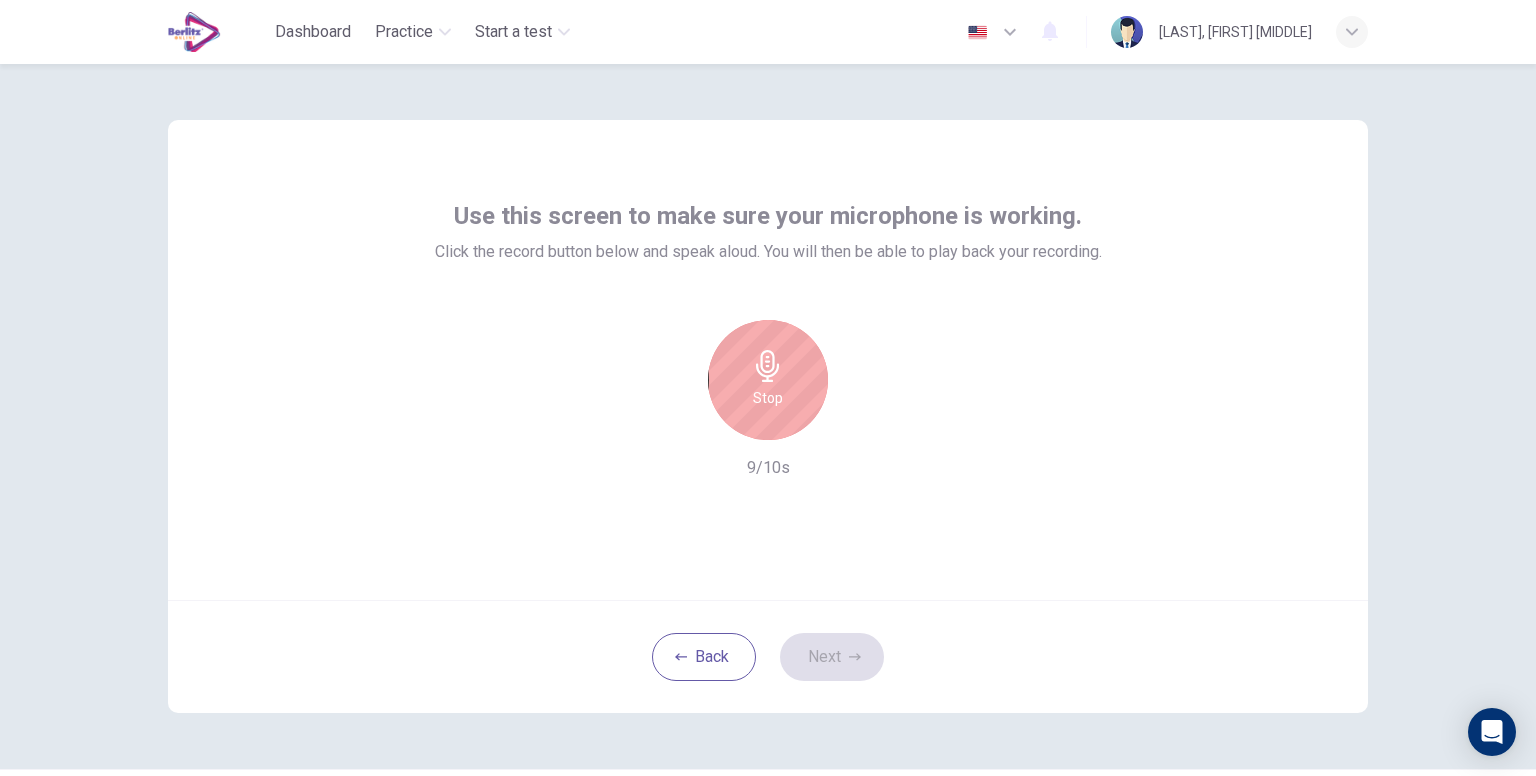 type 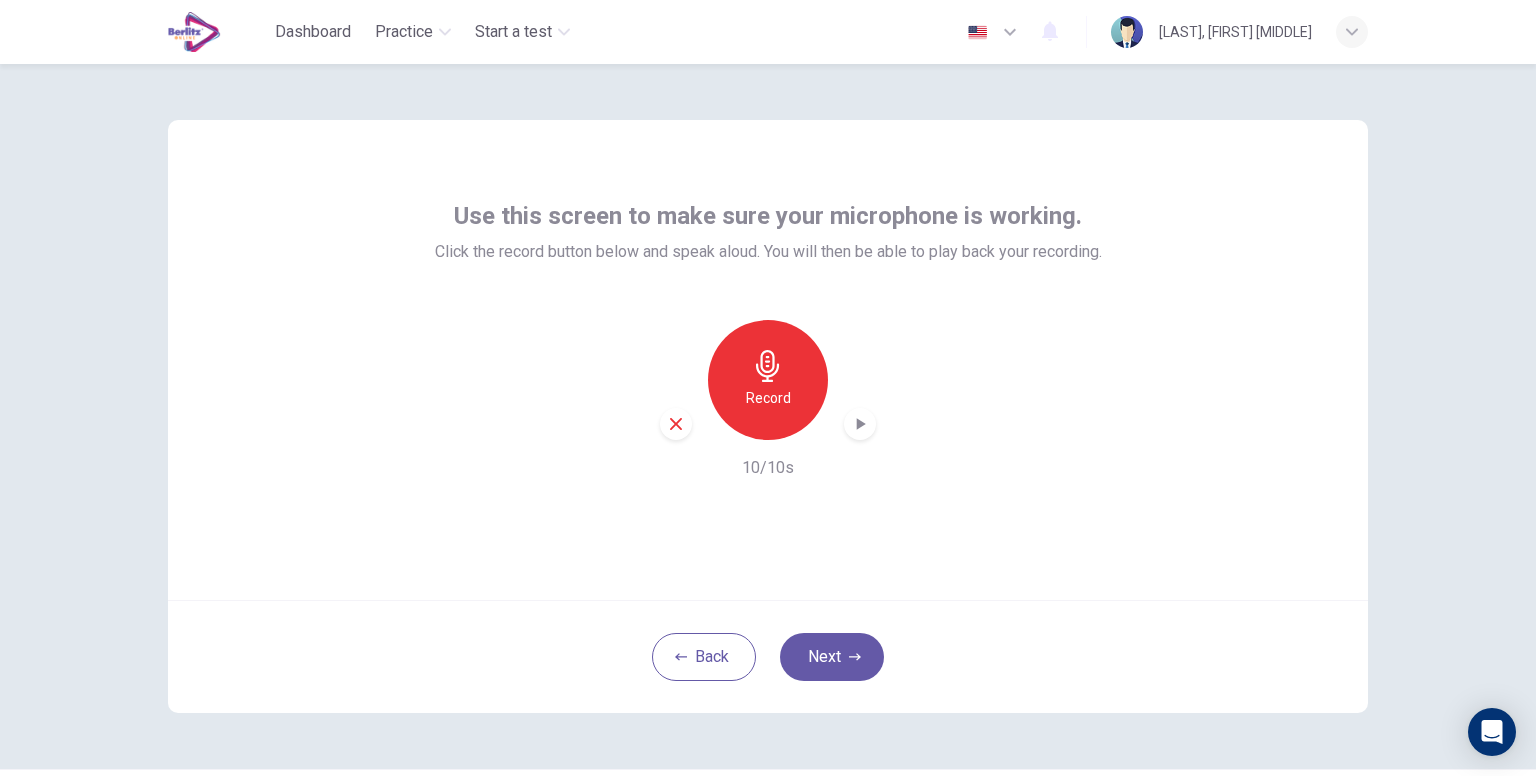click 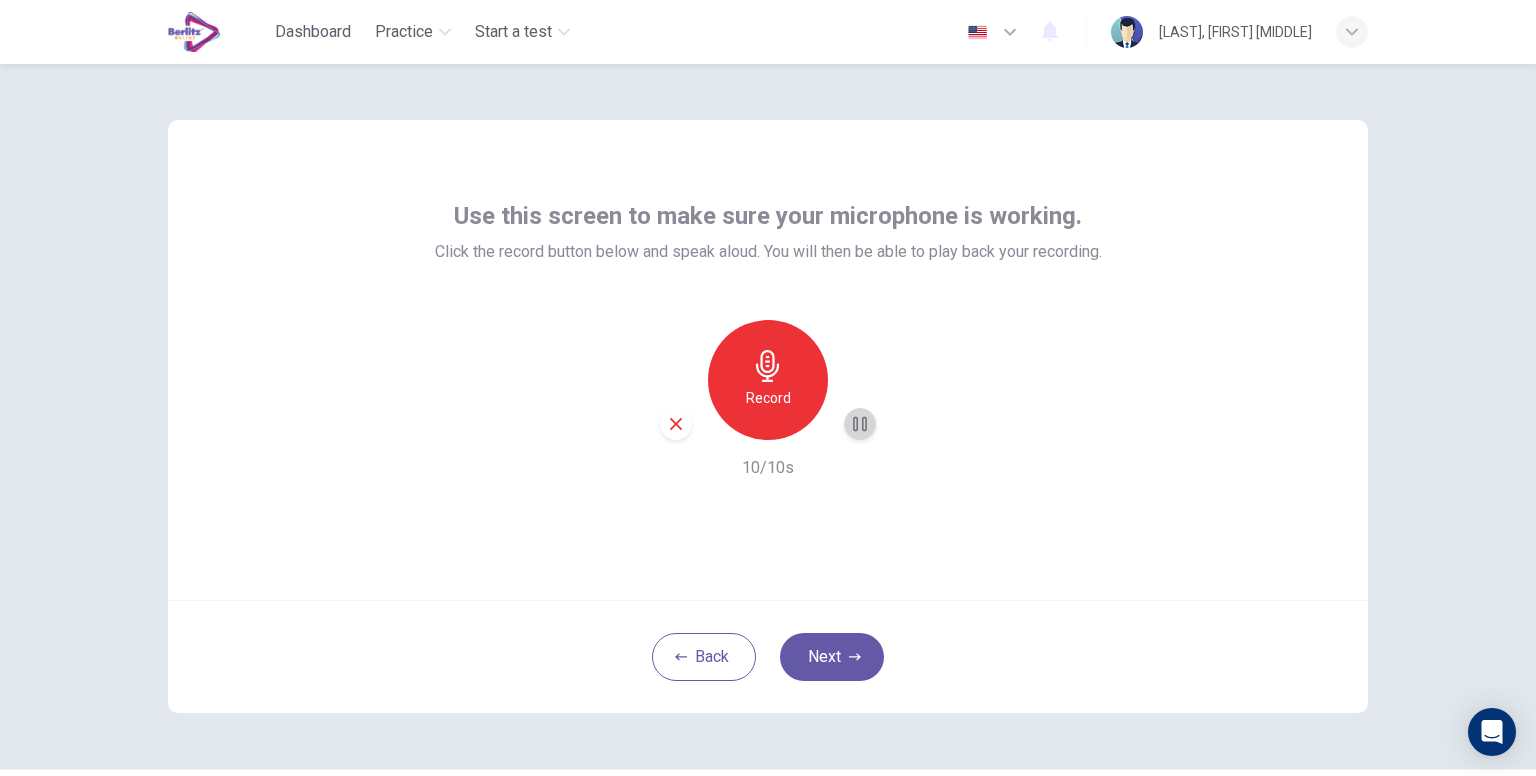 click 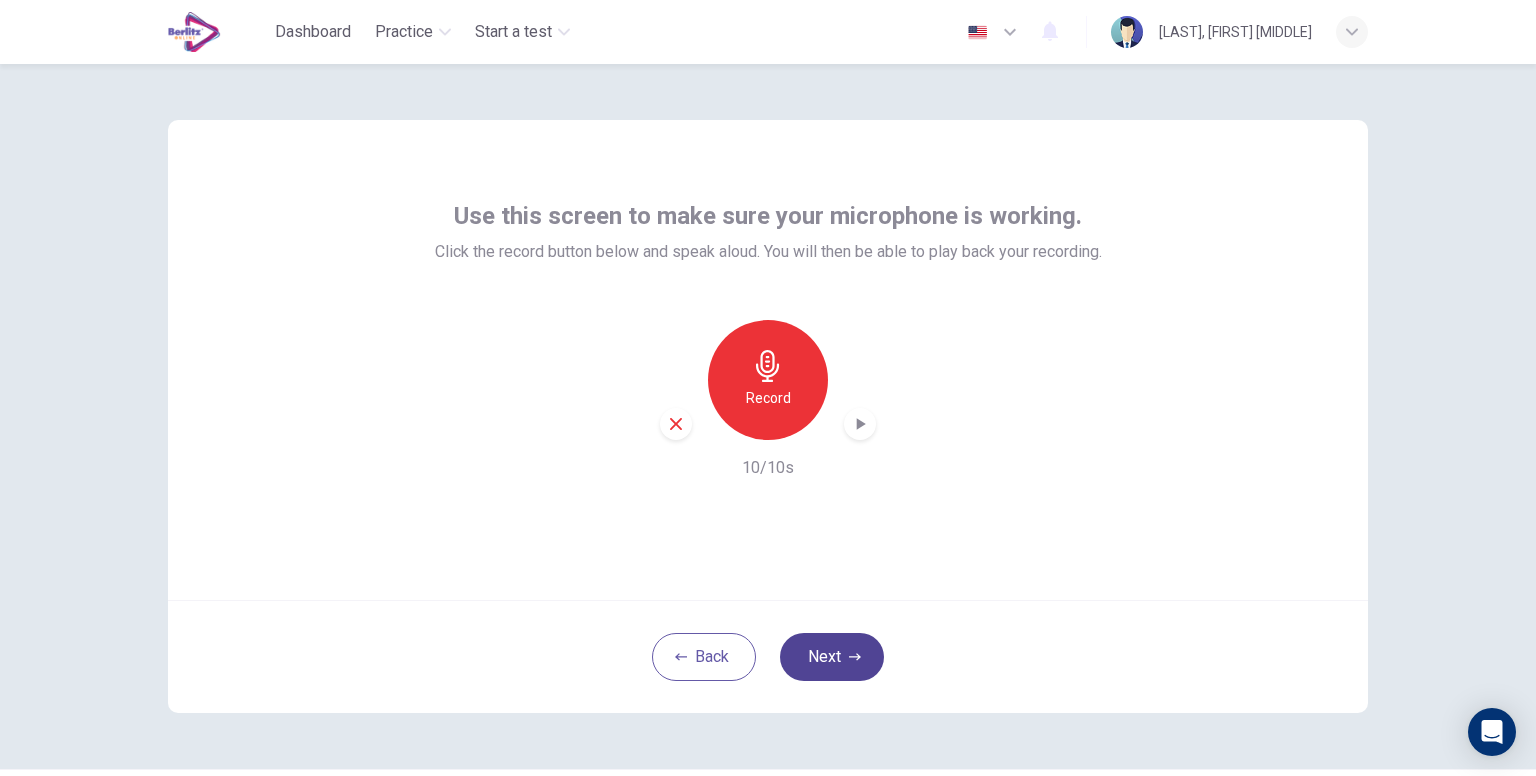 click on "Next" at bounding box center (832, 657) 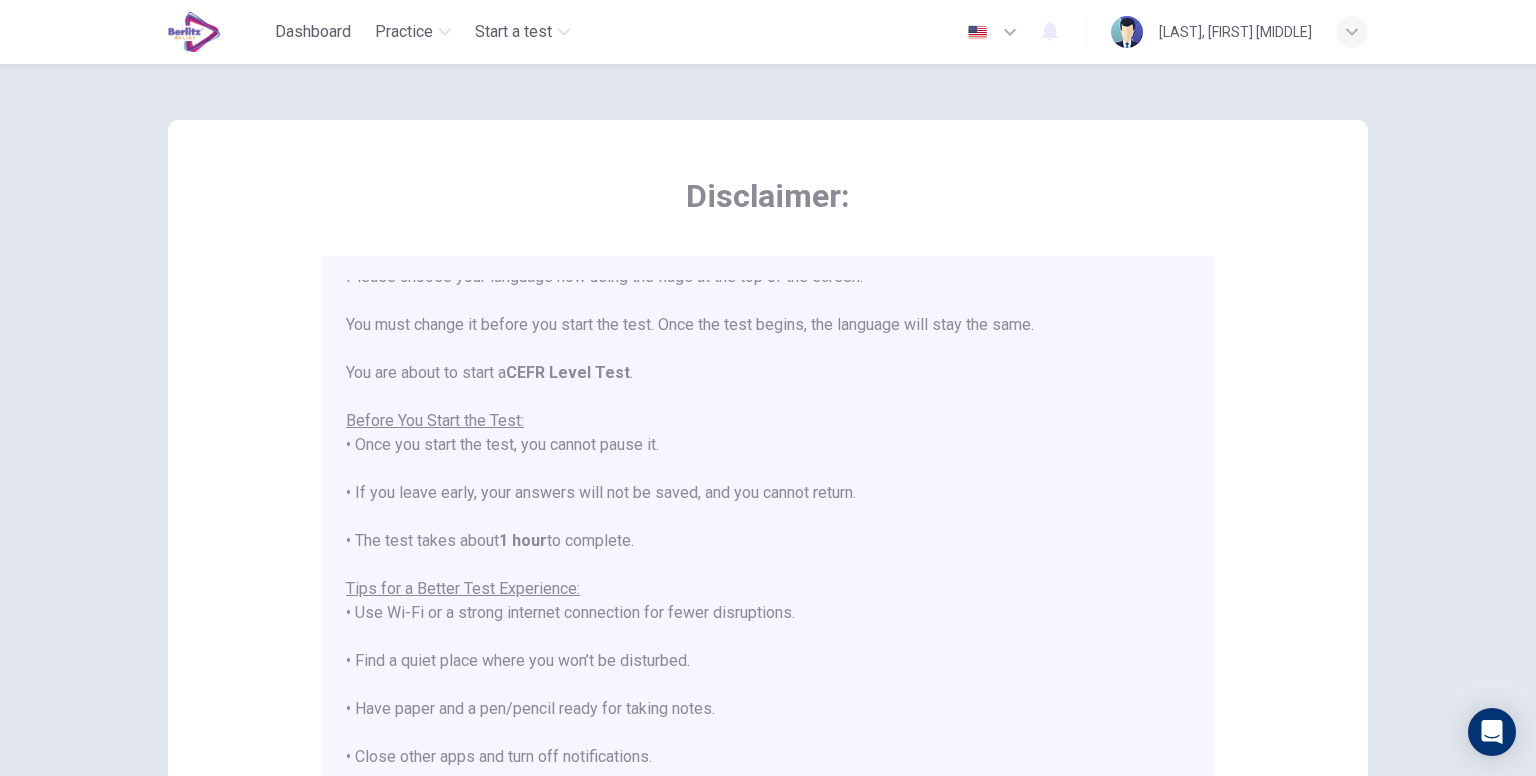 scroll, scrollTop: 0, scrollLeft: 0, axis: both 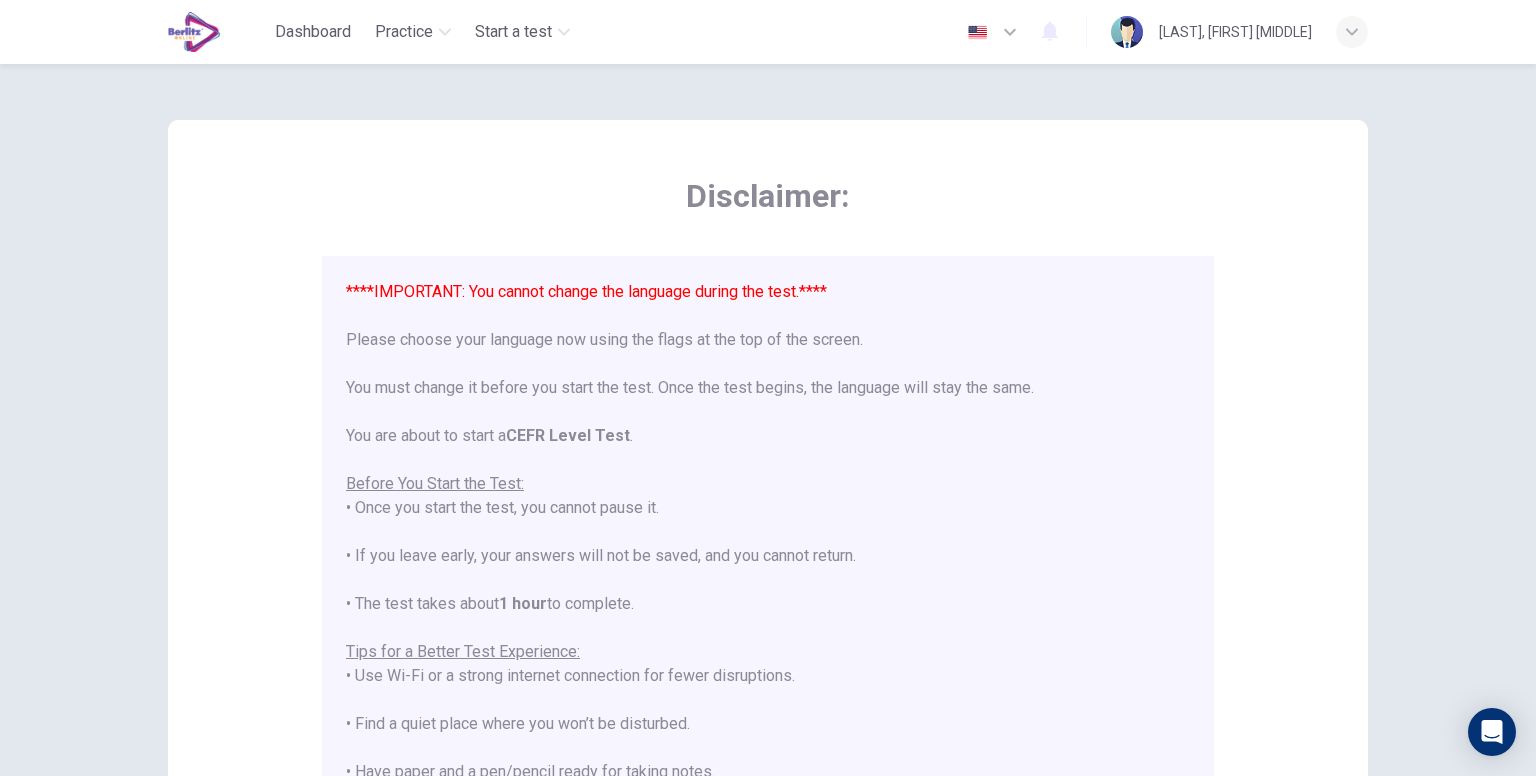 drag, startPoint x: 390, startPoint y: 351, endPoint x: 891, endPoint y: 336, distance: 501.2245 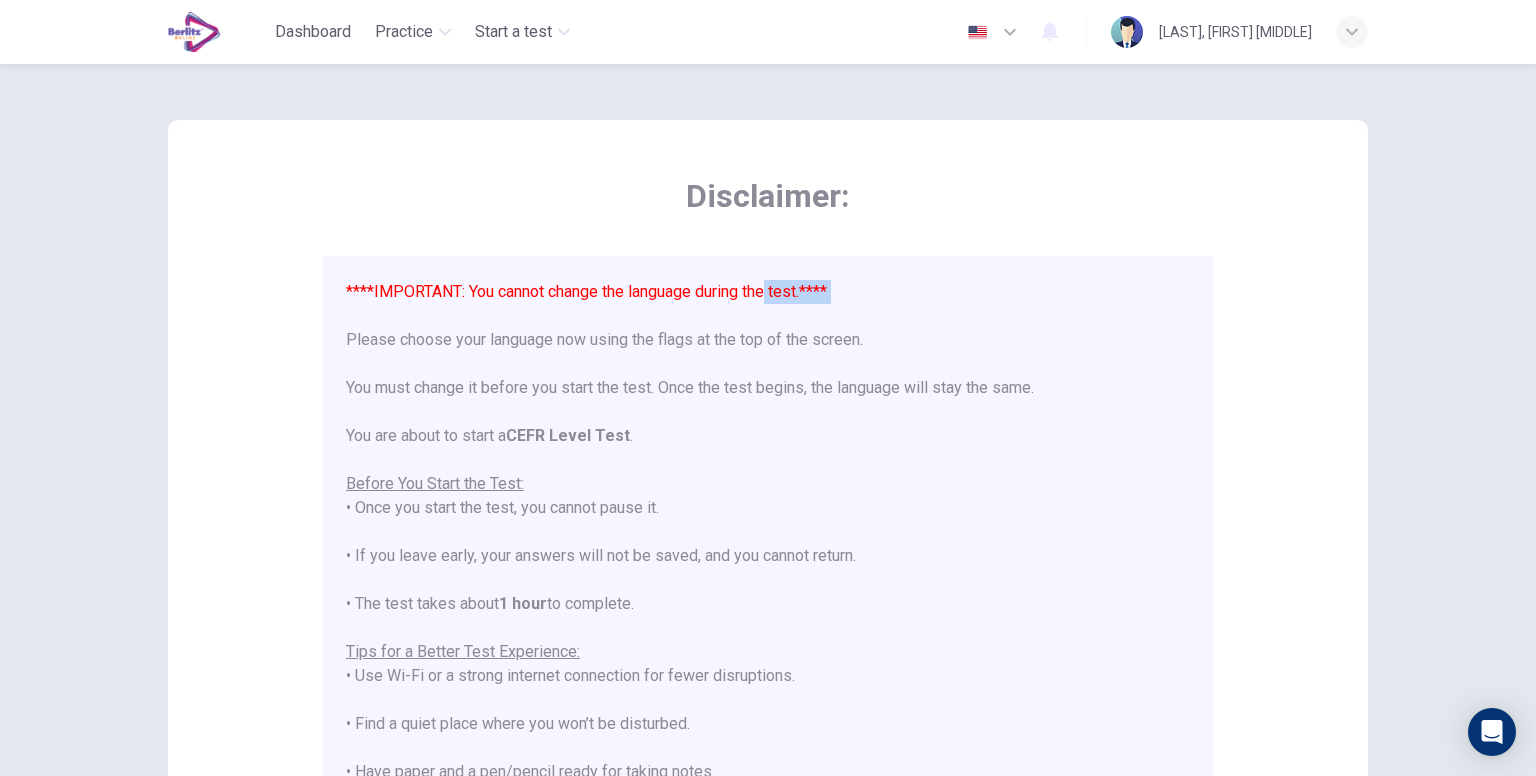 drag, startPoint x: 498, startPoint y: 305, endPoint x: 769, endPoint y: 294, distance: 271.22314 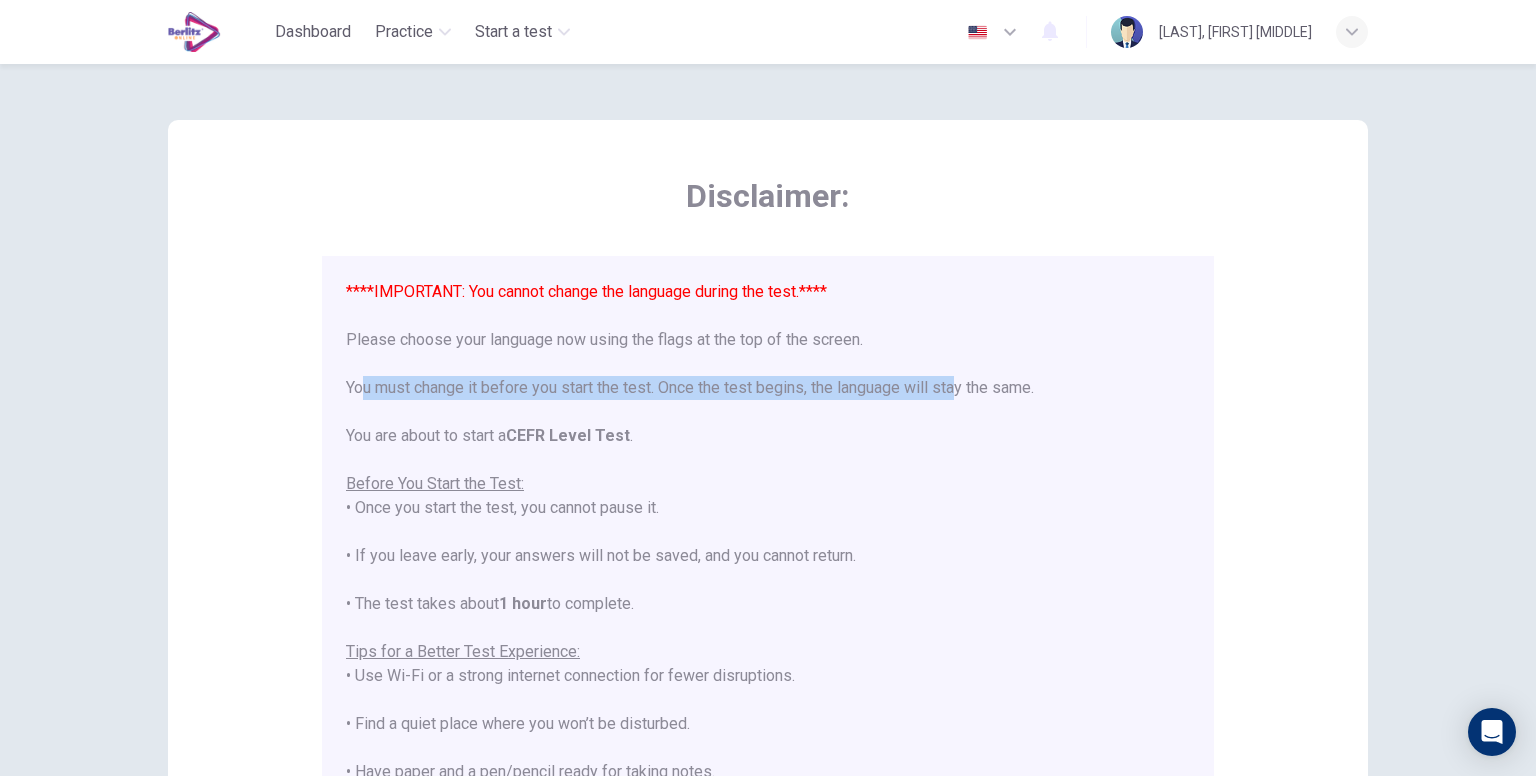 drag, startPoint x: 364, startPoint y: 383, endPoint x: 960, endPoint y: 377, distance: 596.0302 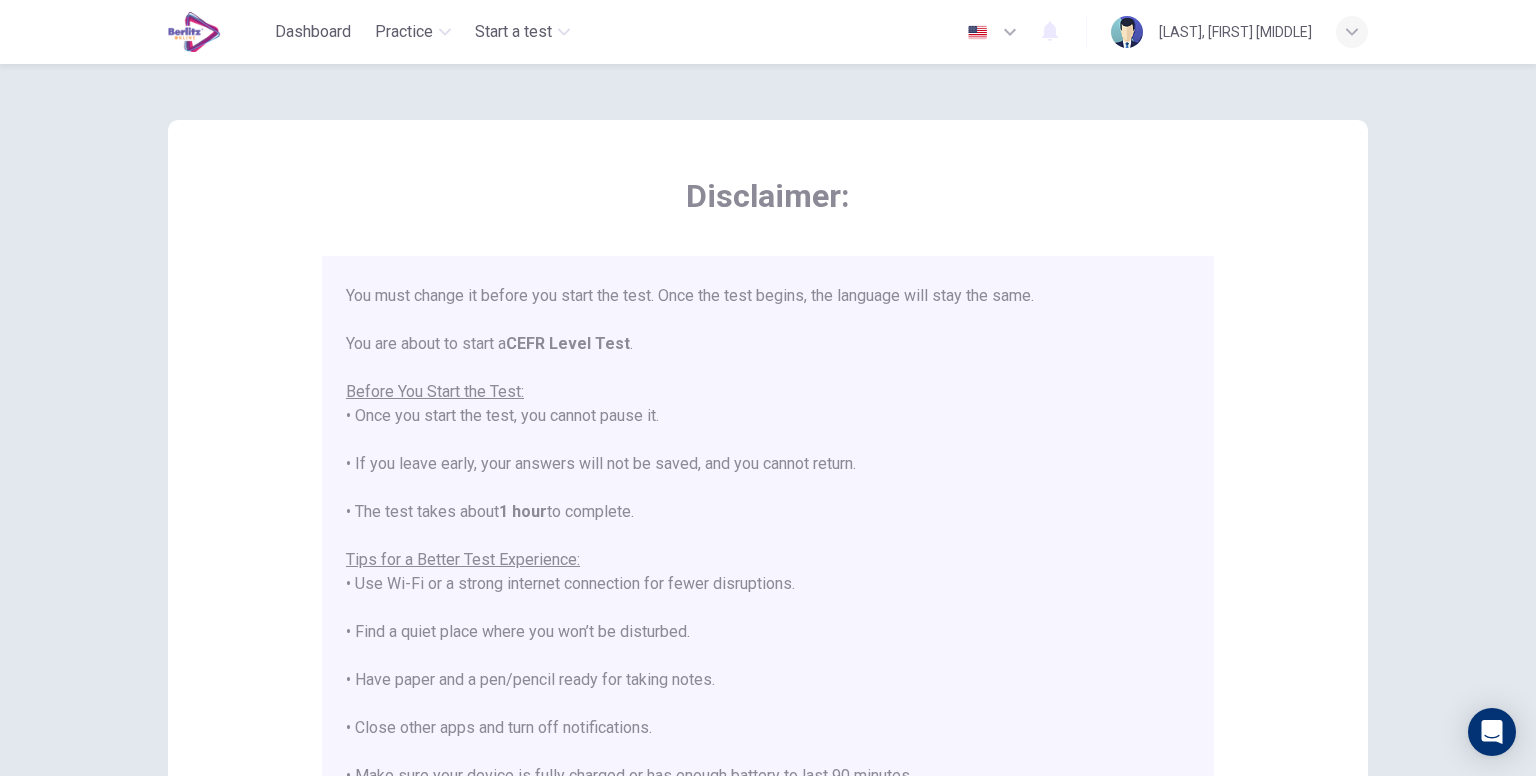 scroll, scrollTop: 100, scrollLeft: 0, axis: vertical 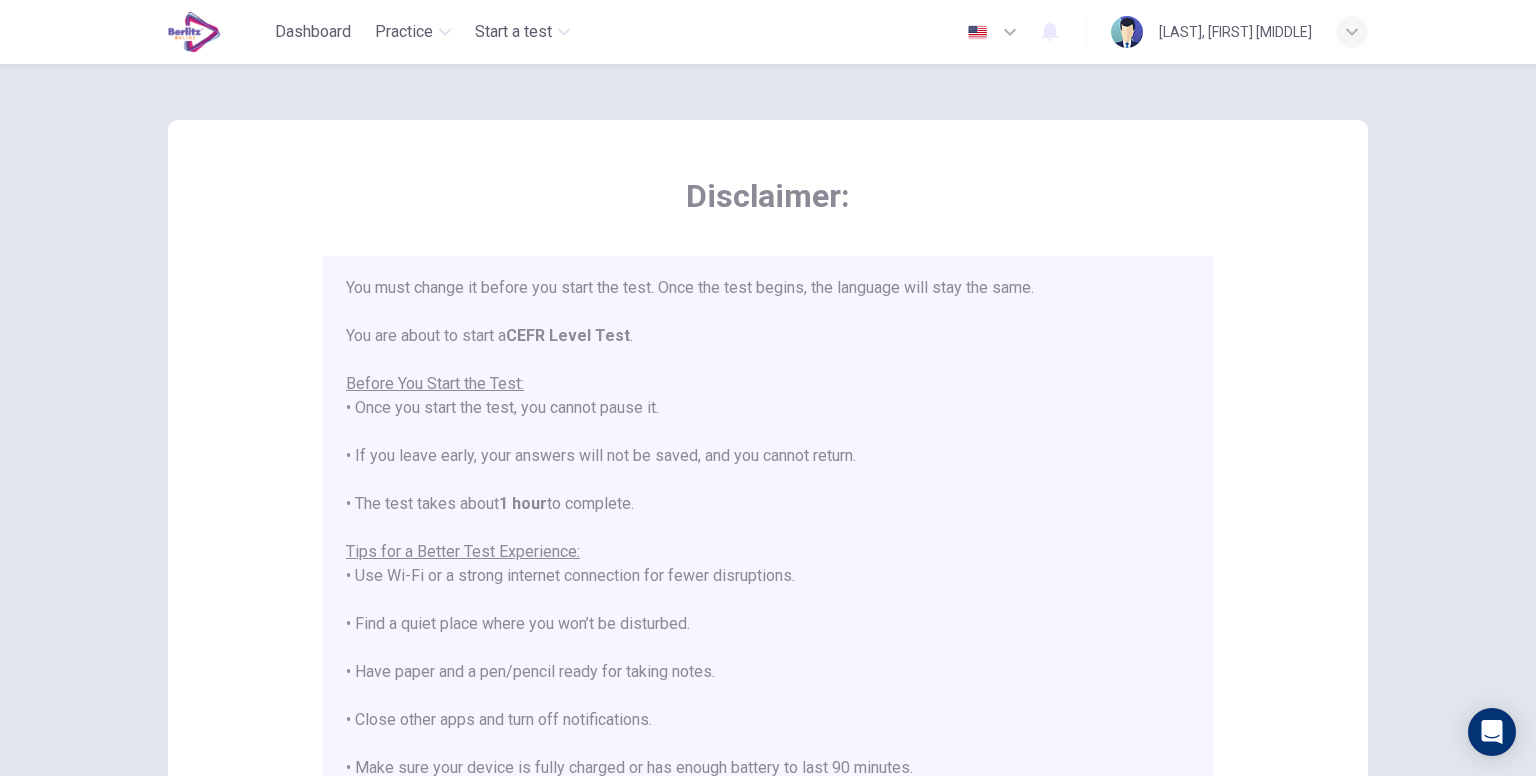 drag, startPoint x: 532, startPoint y: 452, endPoint x: 892, endPoint y: 453, distance: 360.0014 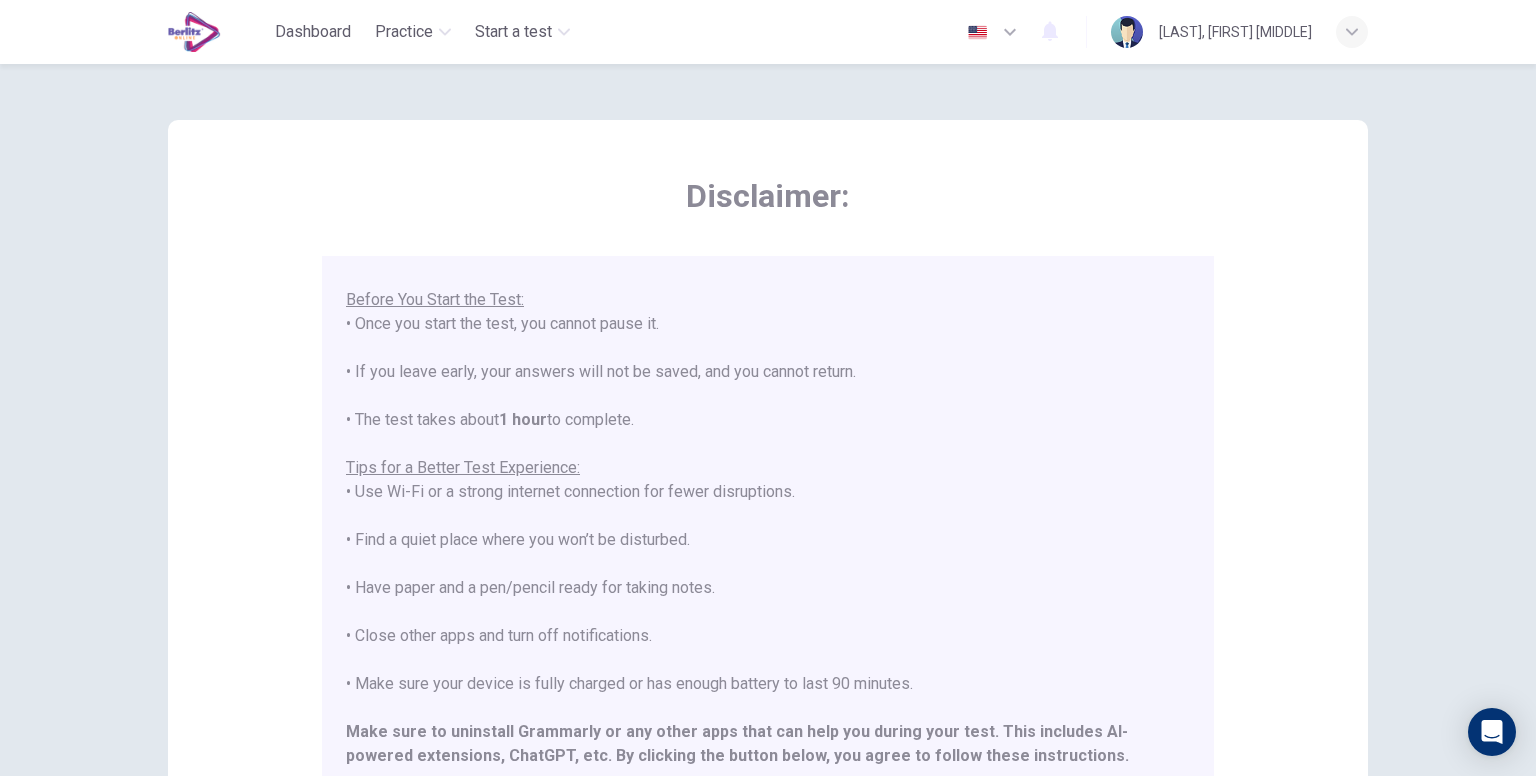 scroll, scrollTop: 191, scrollLeft: 0, axis: vertical 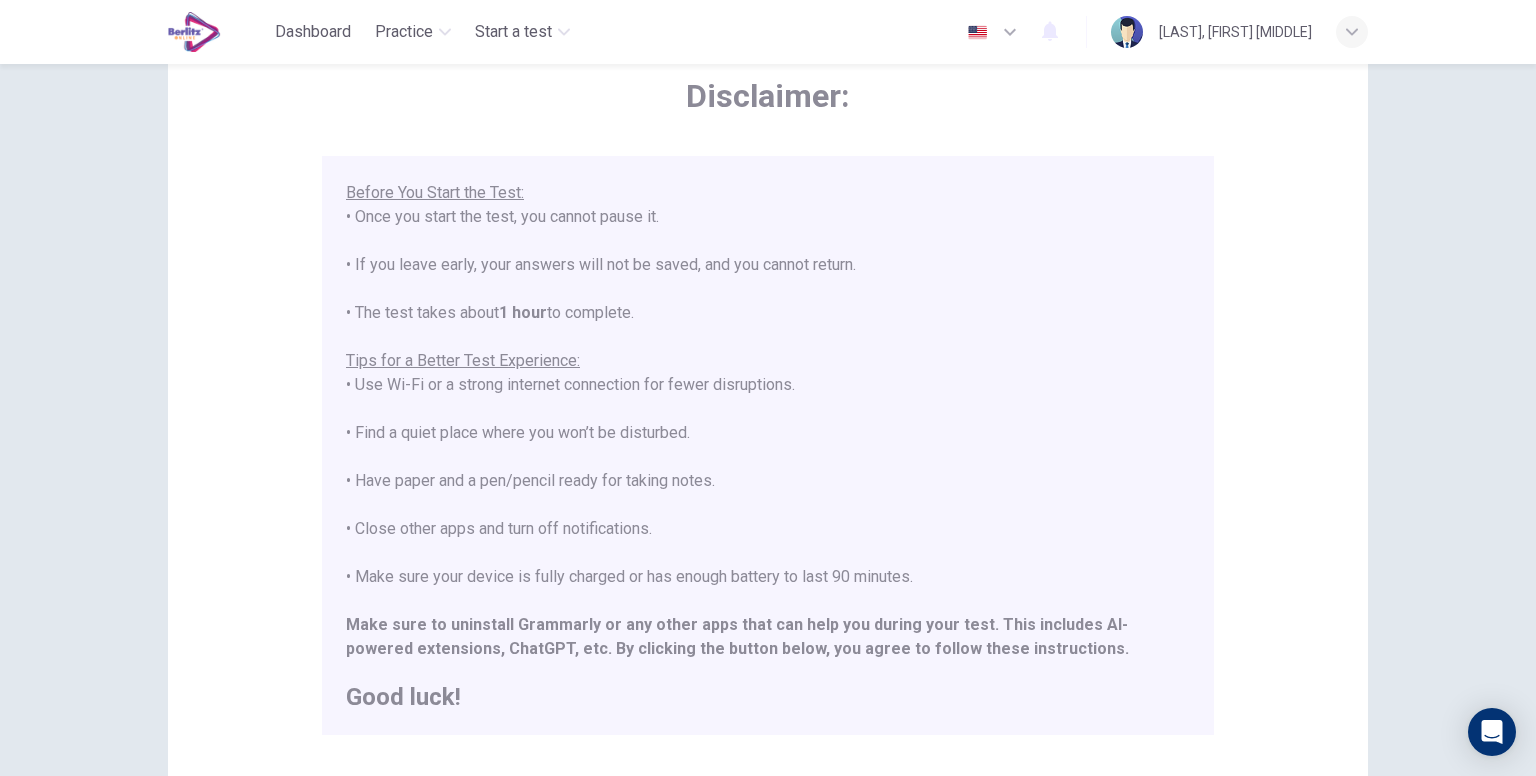 drag, startPoint x: 350, startPoint y: 389, endPoint x: 799, endPoint y: 396, distance: 449.05457 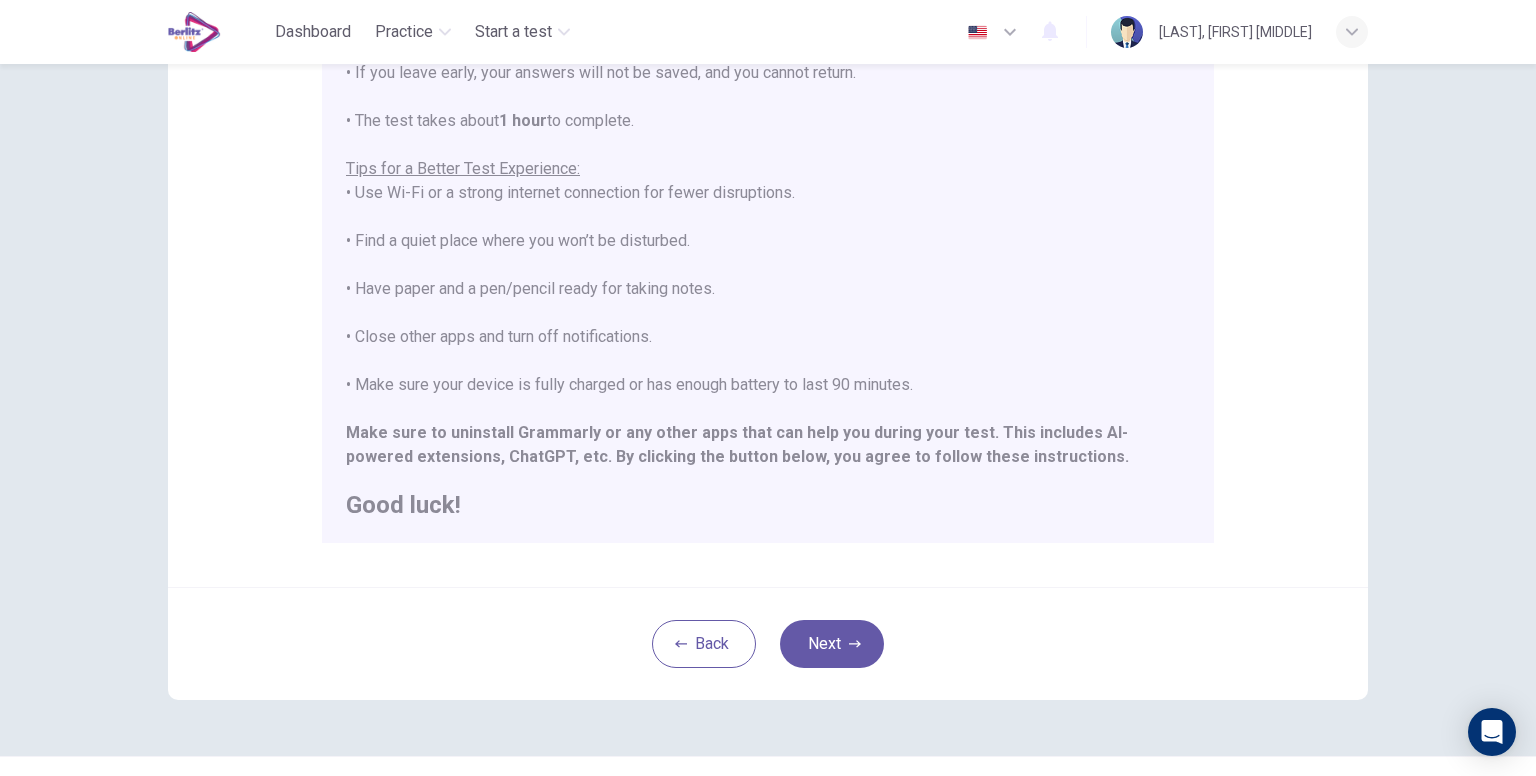 scroll, scrollTop: 300, scrollLeft: 0, axis: vertical 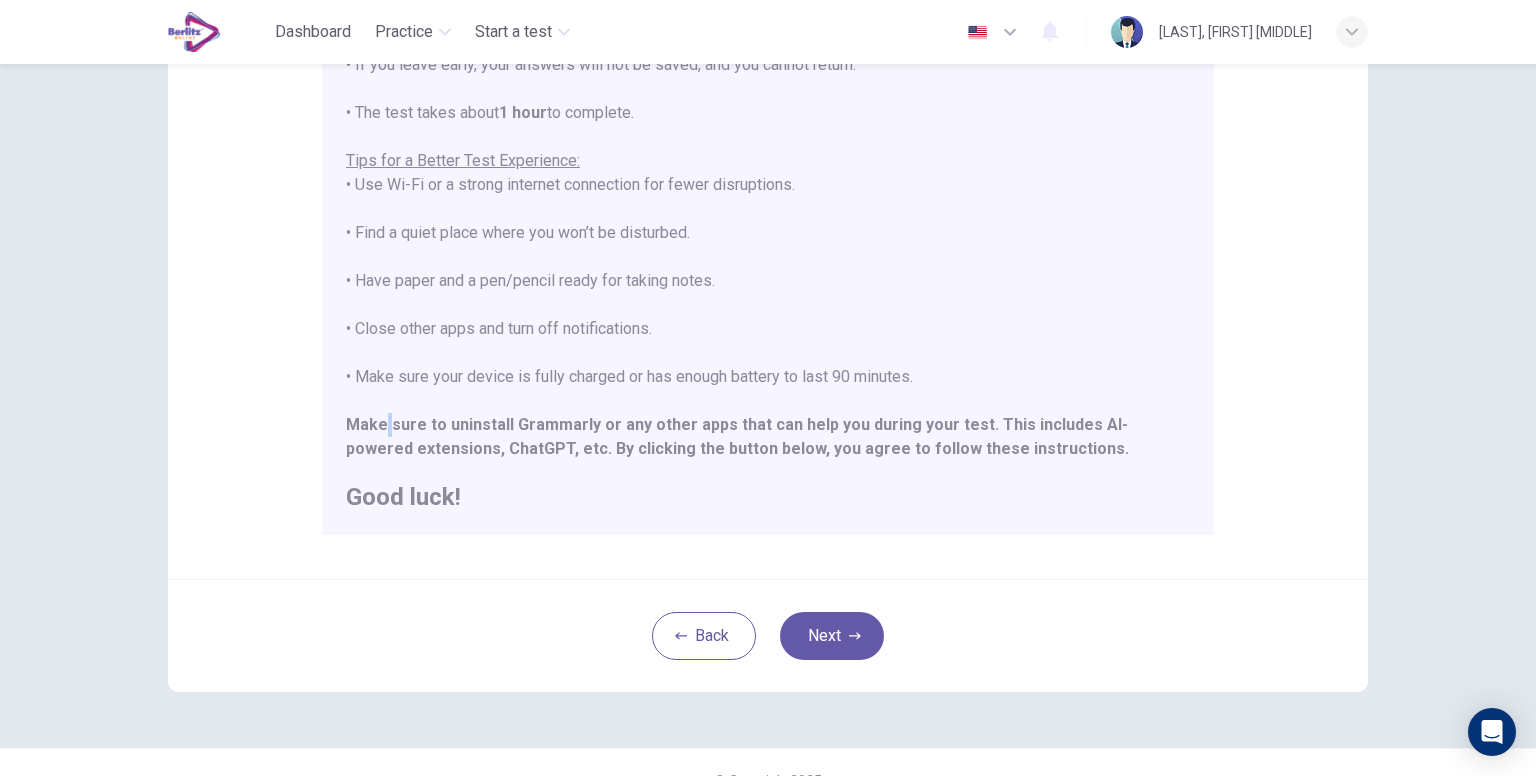 click on "Make sure to uninstall Grammarly or any other apps that can help you during your test. This includes AI-powered extensions, ChatGPT, etc." at bounding box center (737, 436) 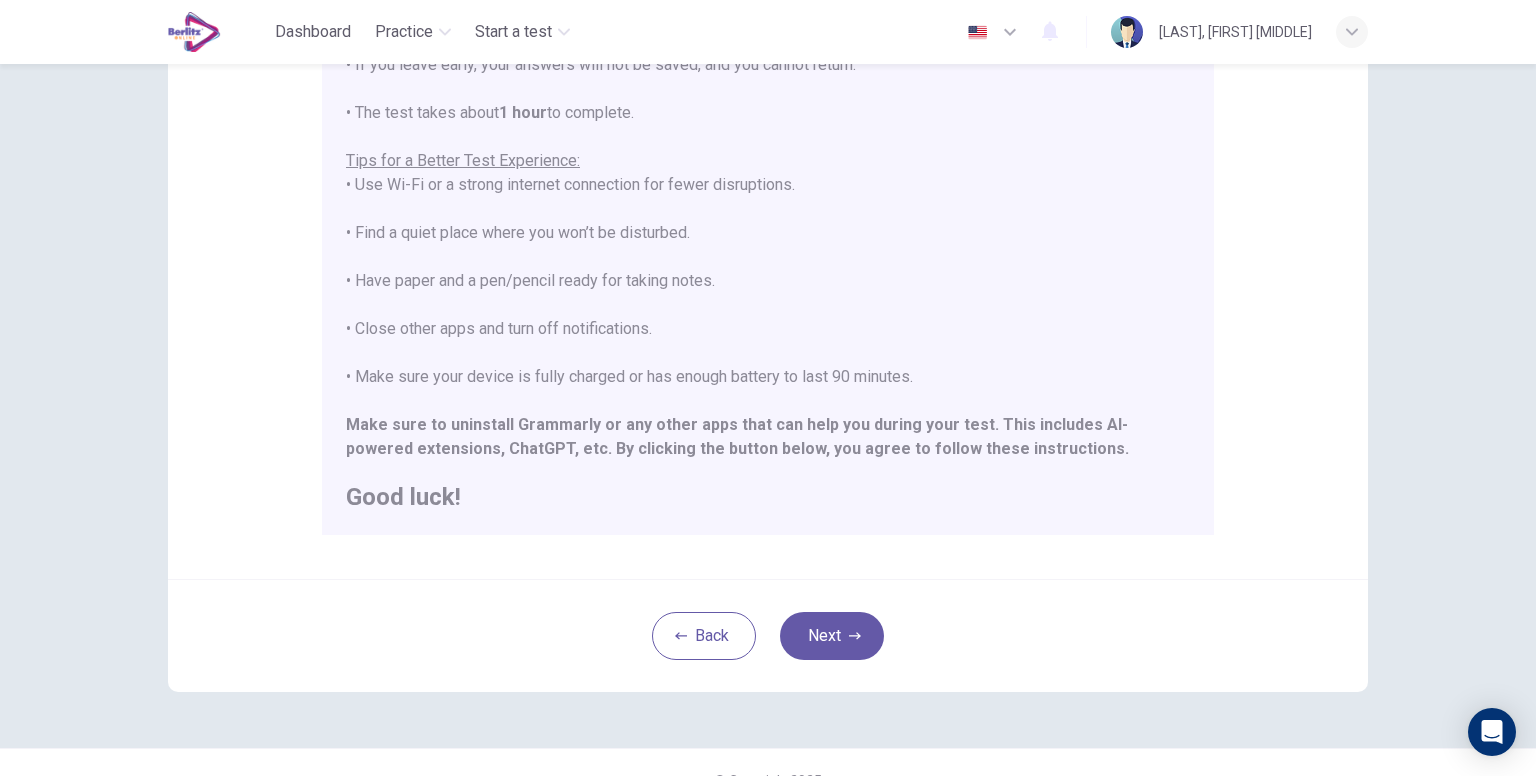 click on "Make sure to uninstall Grammarly or any other apps that can help you during your test. This includes AI-powered extensions, ChatGPT, etc." at bounding box center [737, 436] 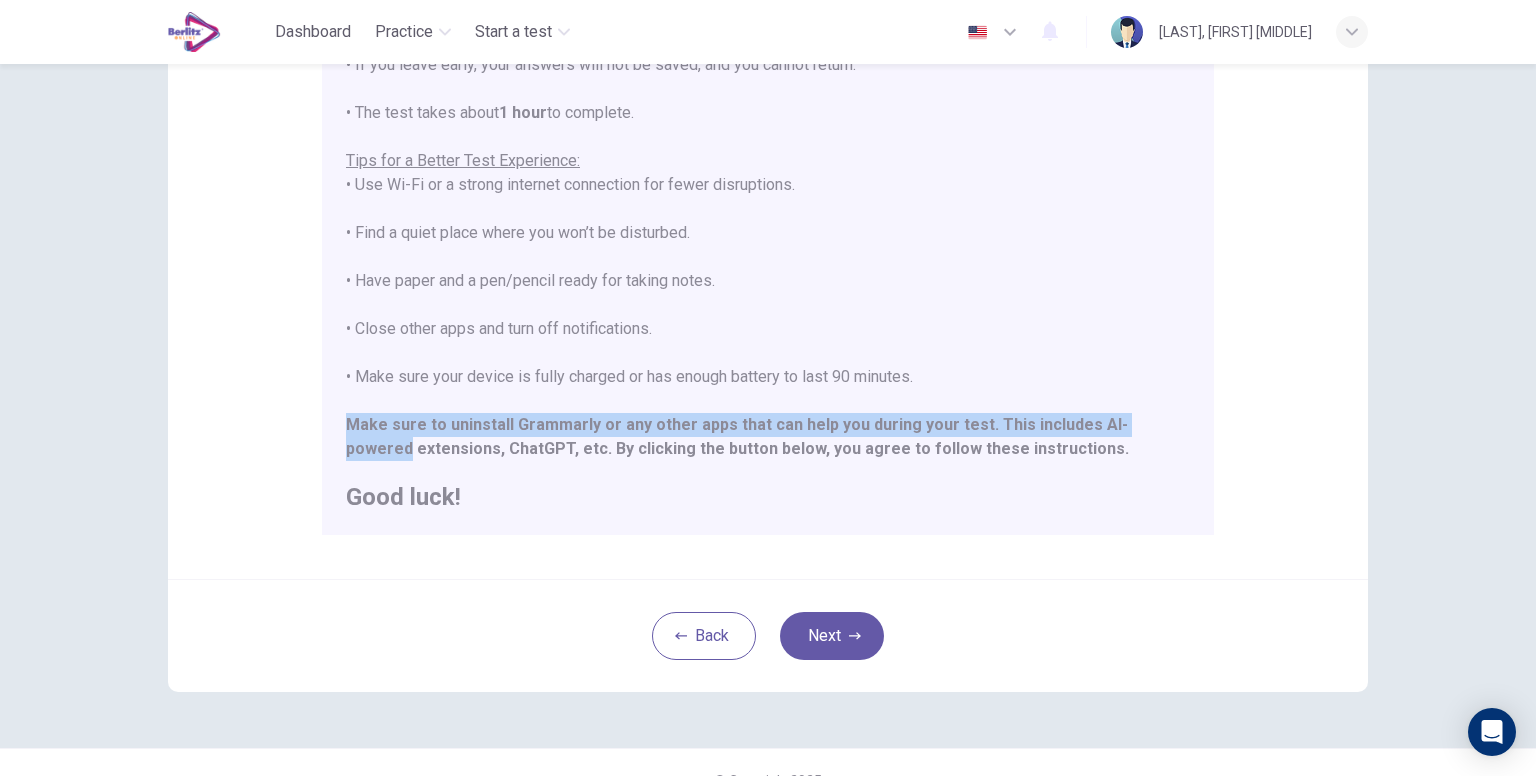 drag, startPoint x: 334, startPoint y: 424, endPoint x: 1148, endPoint y: 430, distance: 814.0221 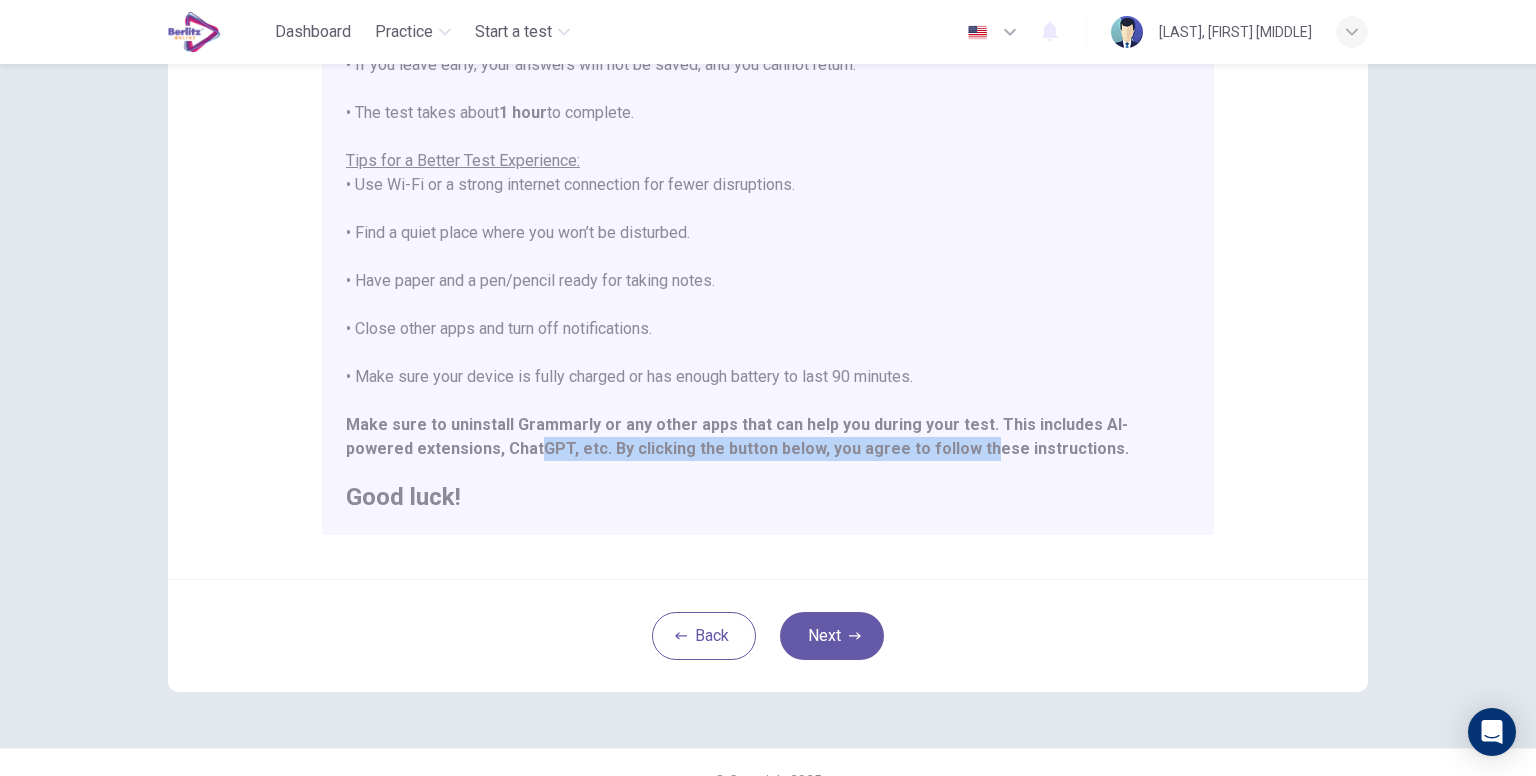 drag, startPoint x: 464, startPoint y: 445, endPoint x: 892, endPoint y: 440, distance: 428.0292 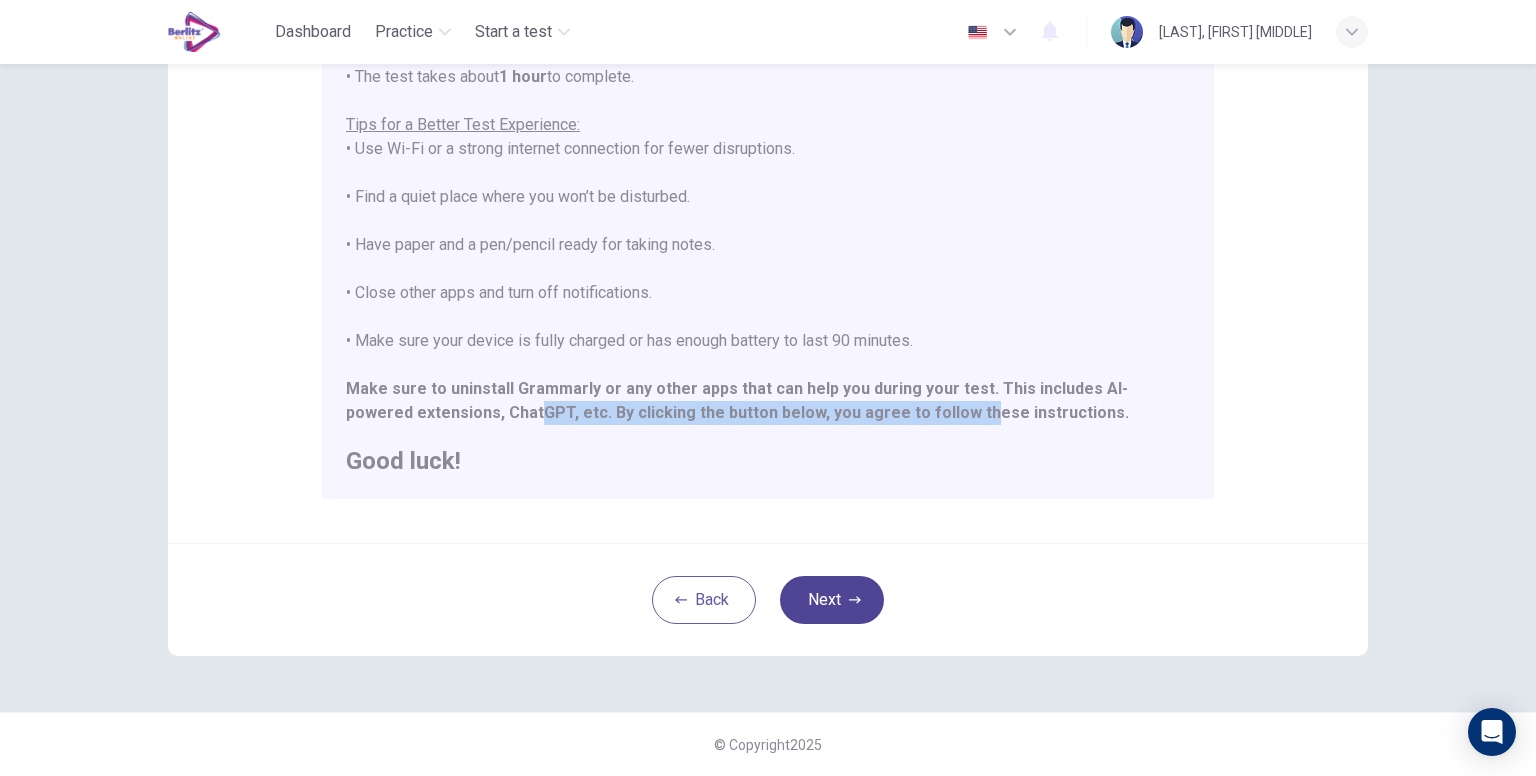 click on "Next" at bounding box center (832, 600) 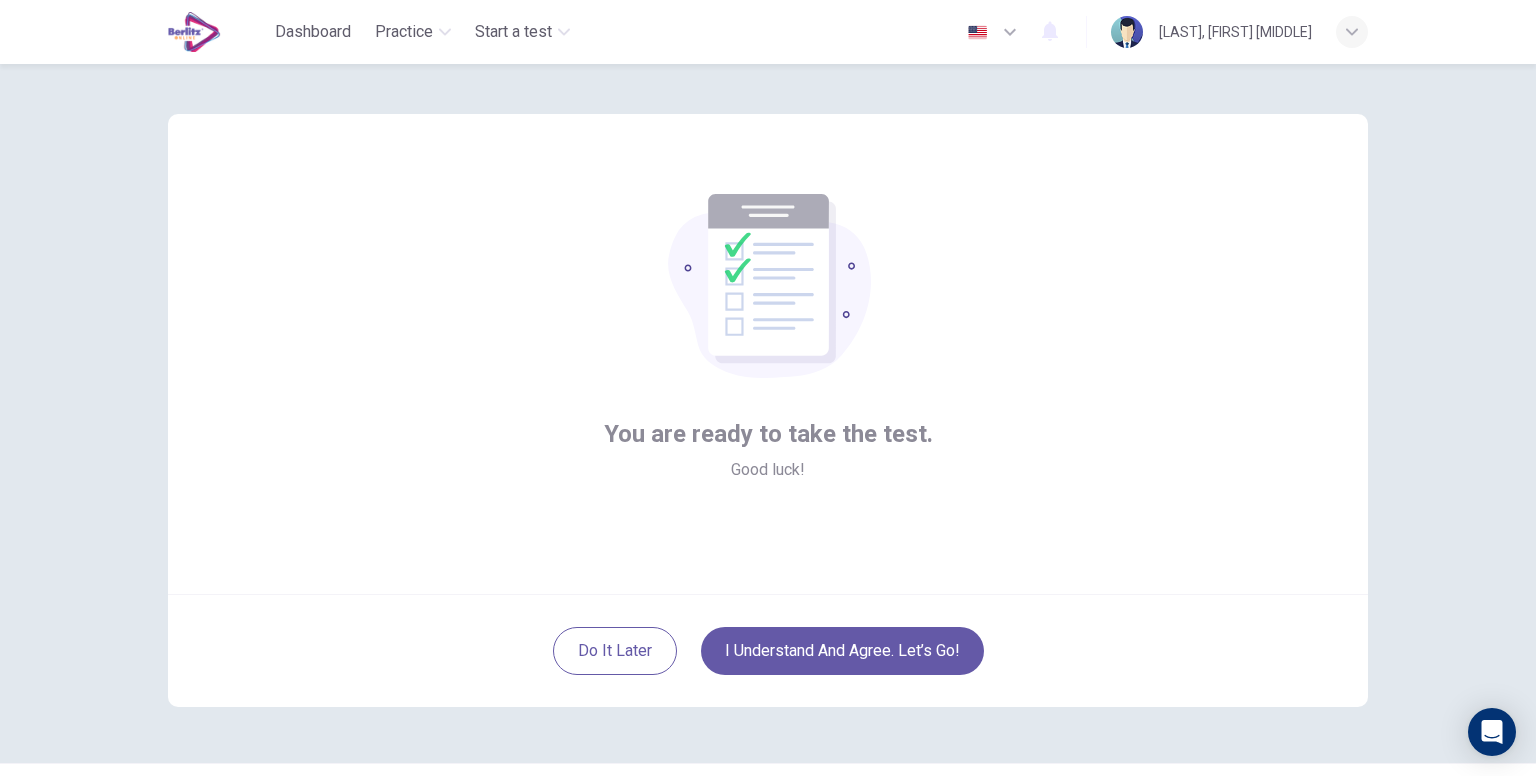 scroll, scrollTop: 0, scrollLeft: 0, axis: both 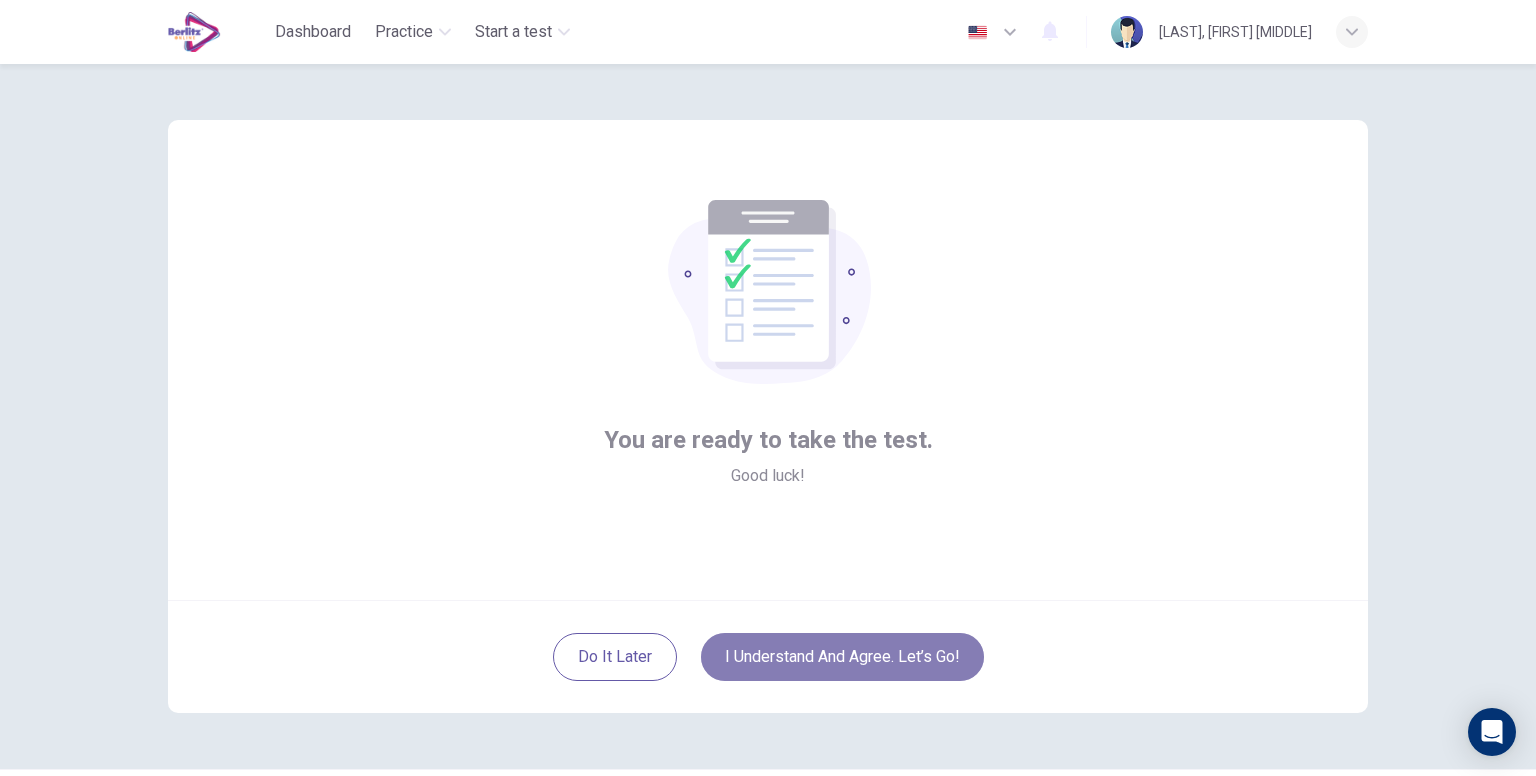 click on "I understand and agree. Let’s go!" at bounding box center (842, 657) 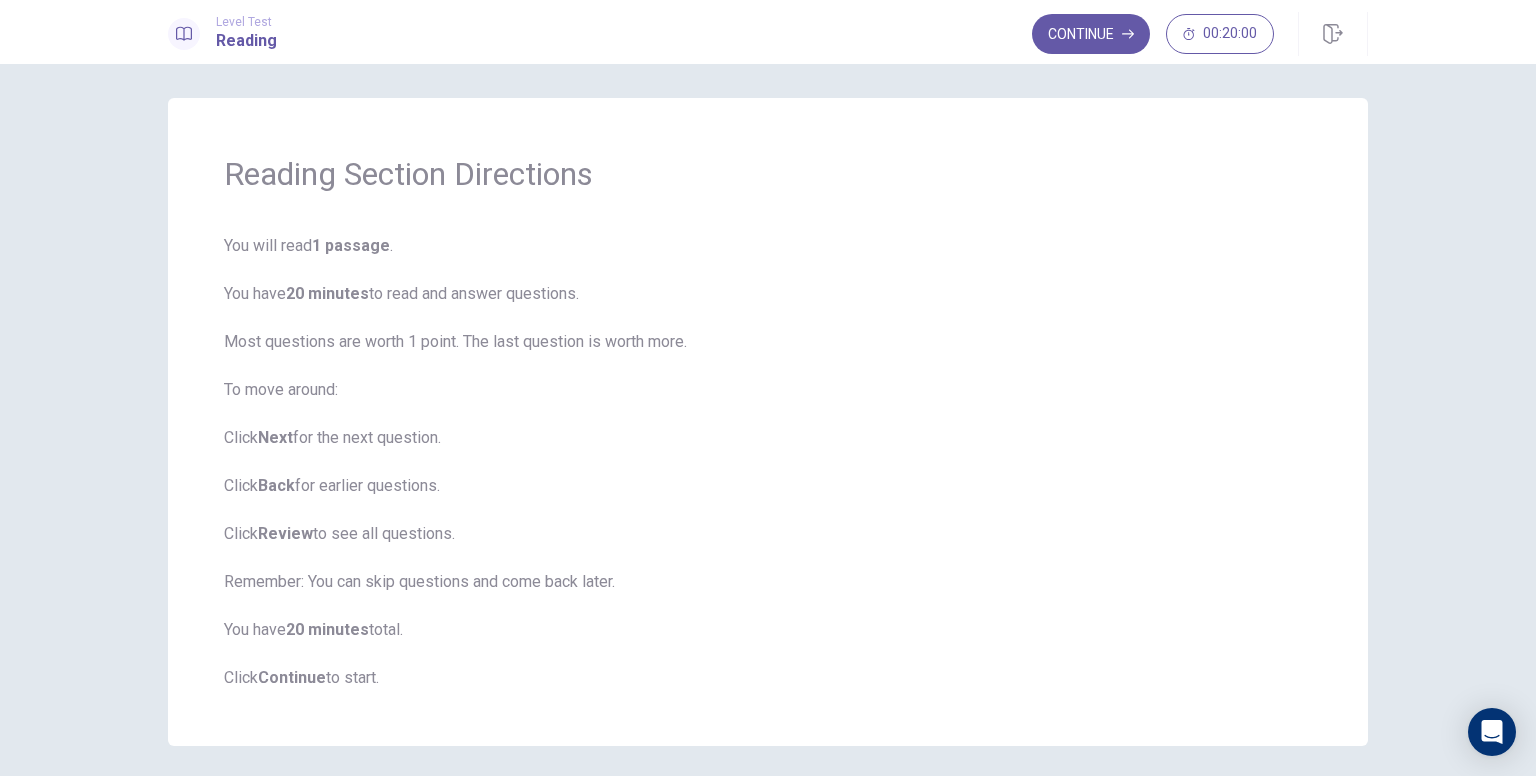 scroll, scrollTop: 0, scrollLeft: 0, axis: both 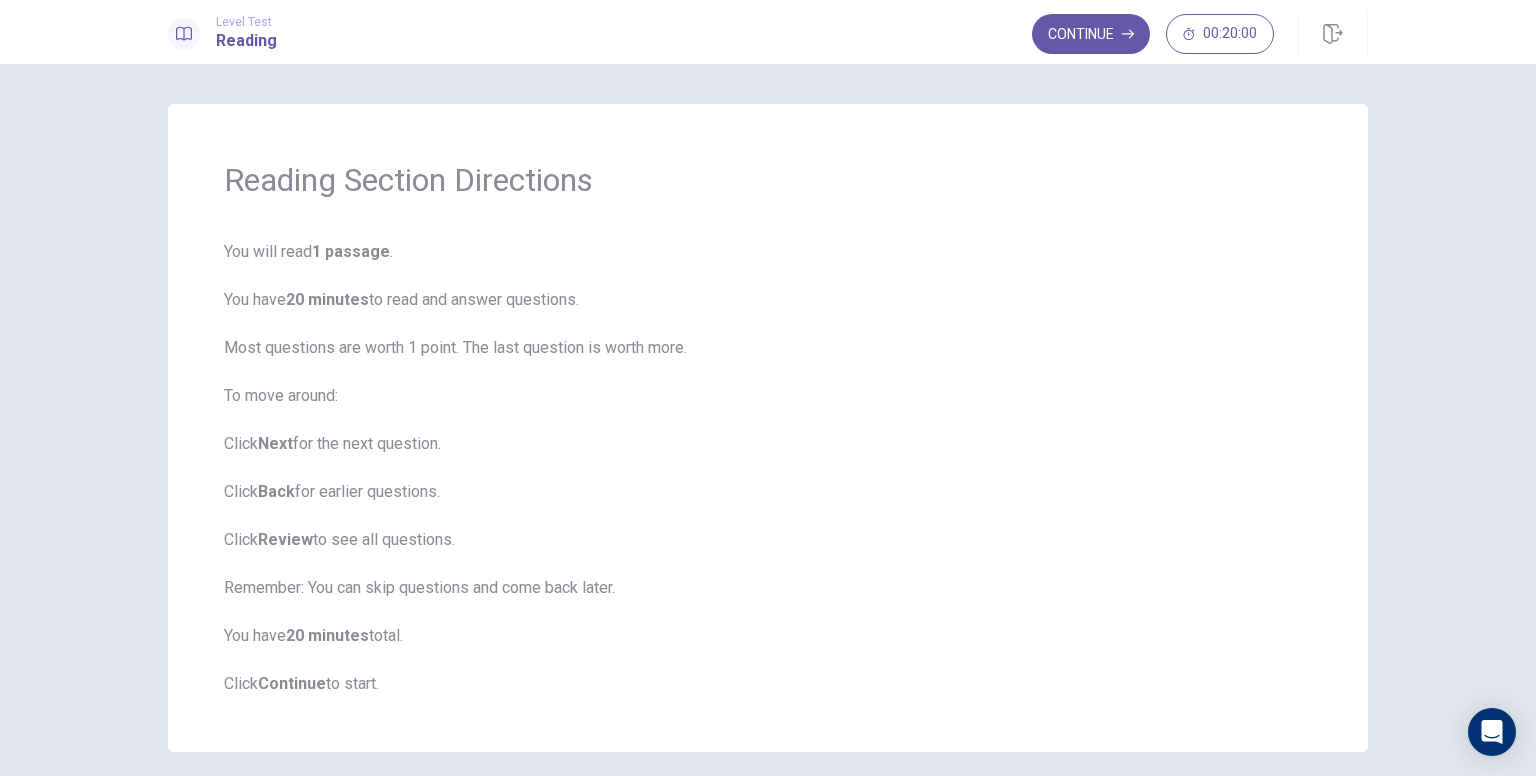 drag, startPoint x: 236, startPoint y: 352, endPoint x: 511, endPoint y: 348, distance: 275.02908 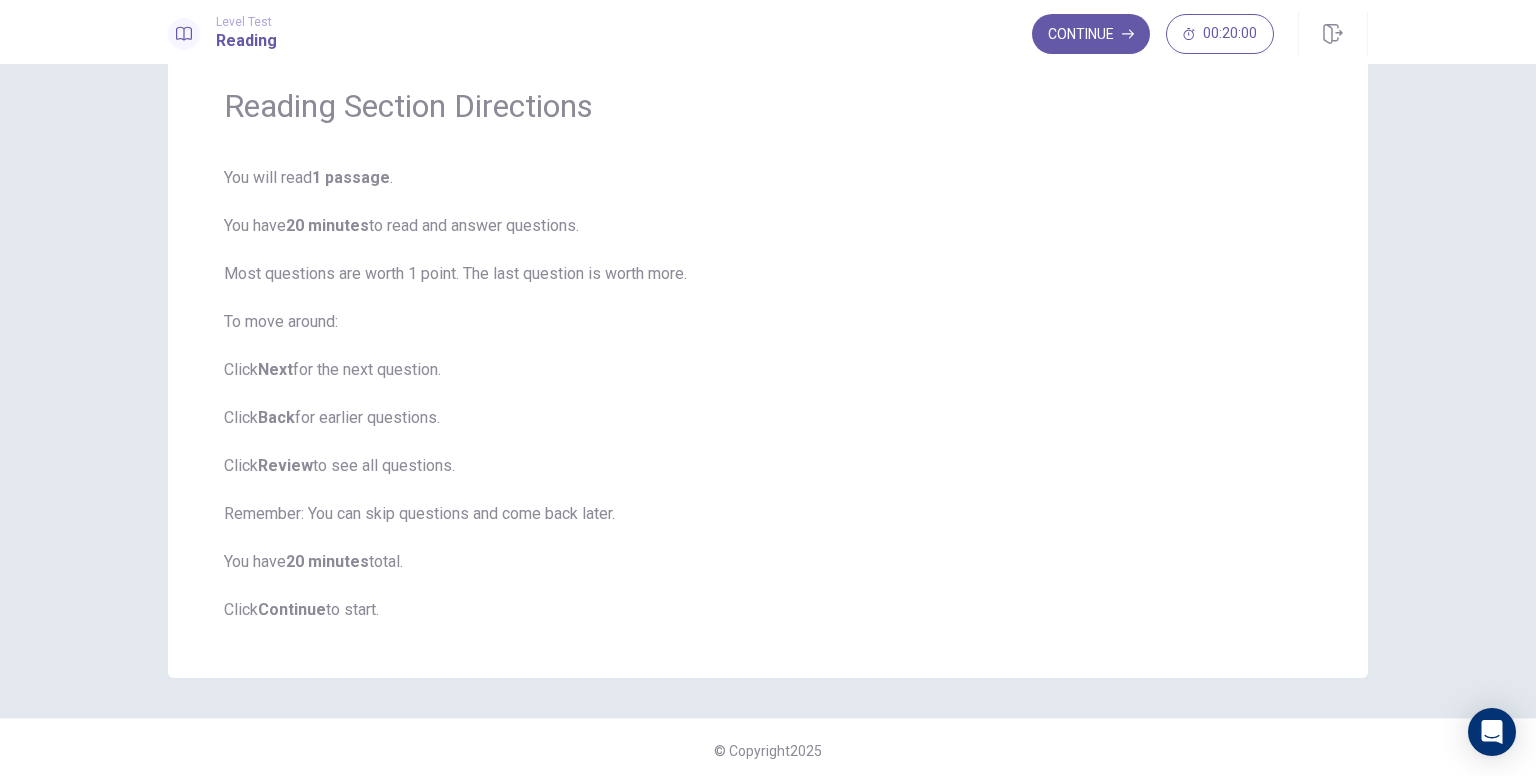 scroll, scrollTop: 80, scrollLeft: 0, axis: vertical 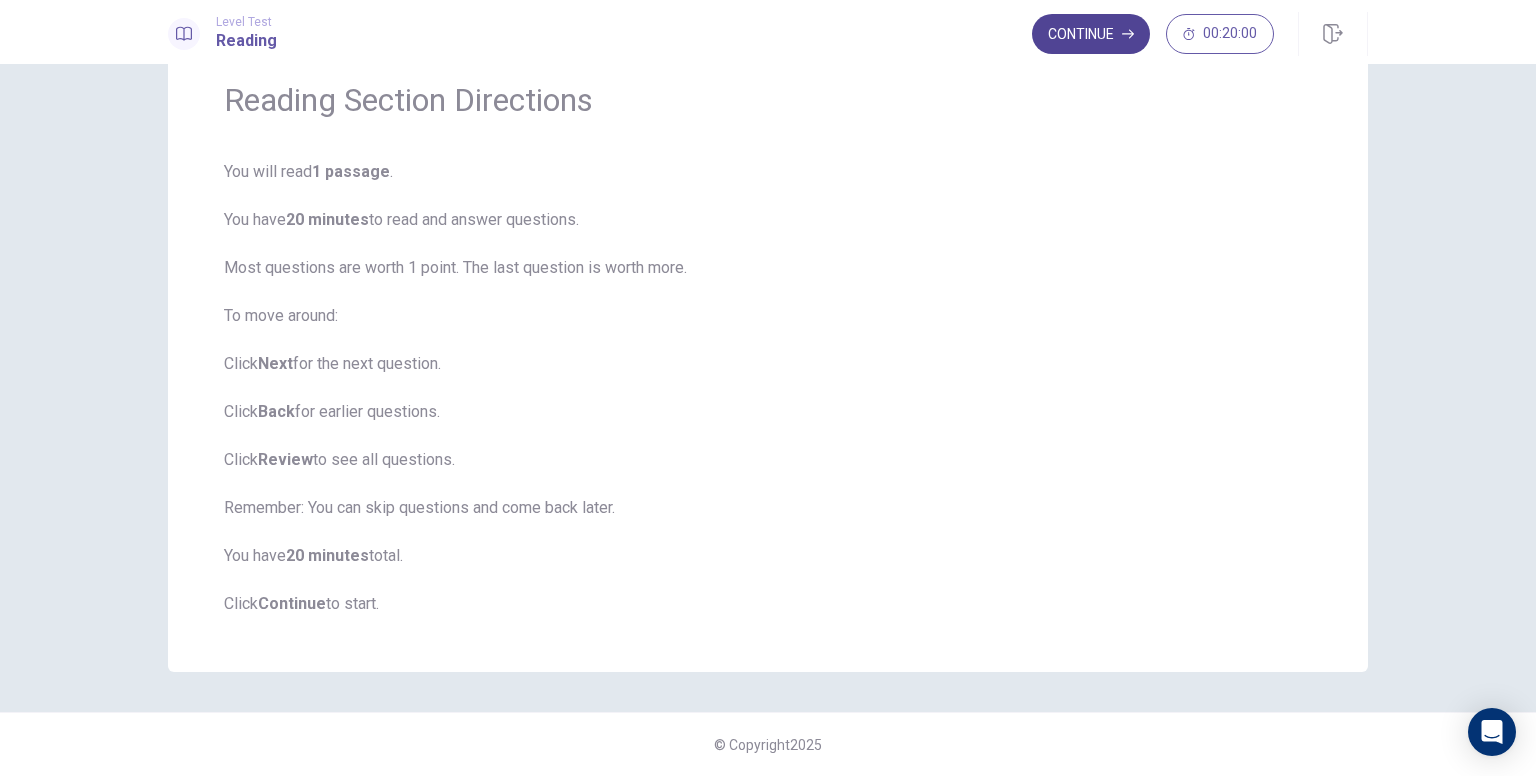 click on "Continue" at bounding box center [1091, 34] 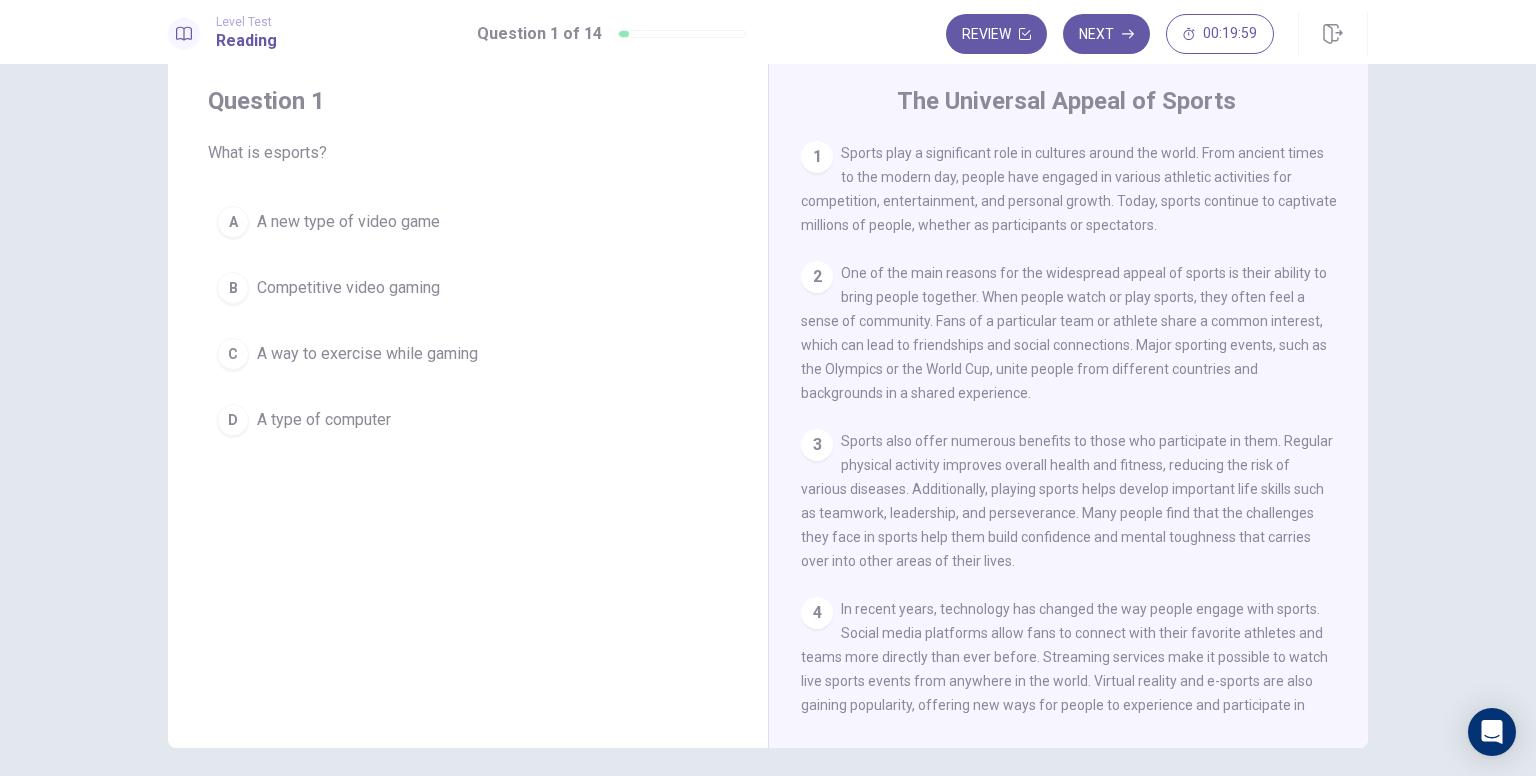 scroll, scrollTop: 0, scrollLeft: 0, axis: both 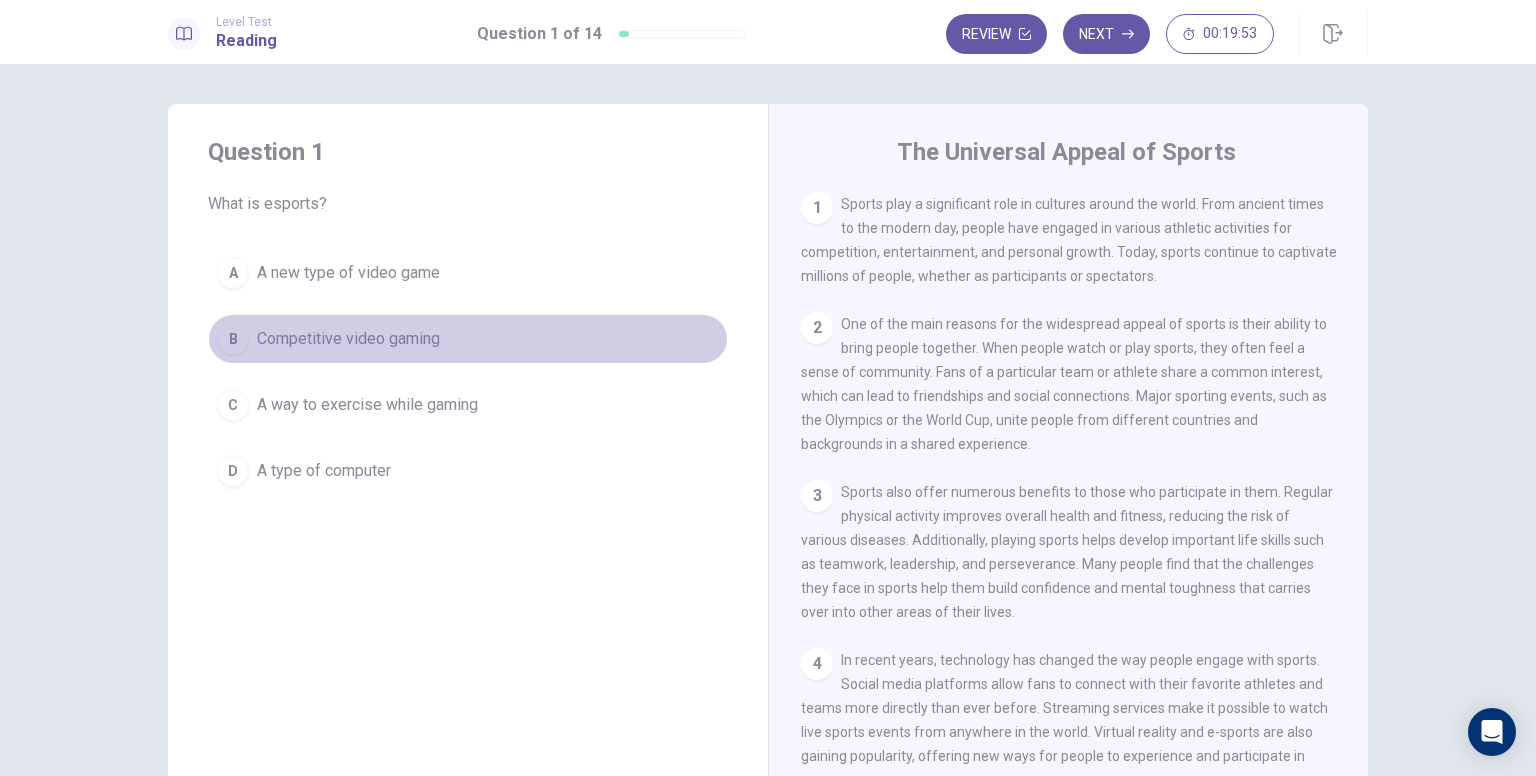 click on "B Competitive video gaming" at bounding box center [468, 339] 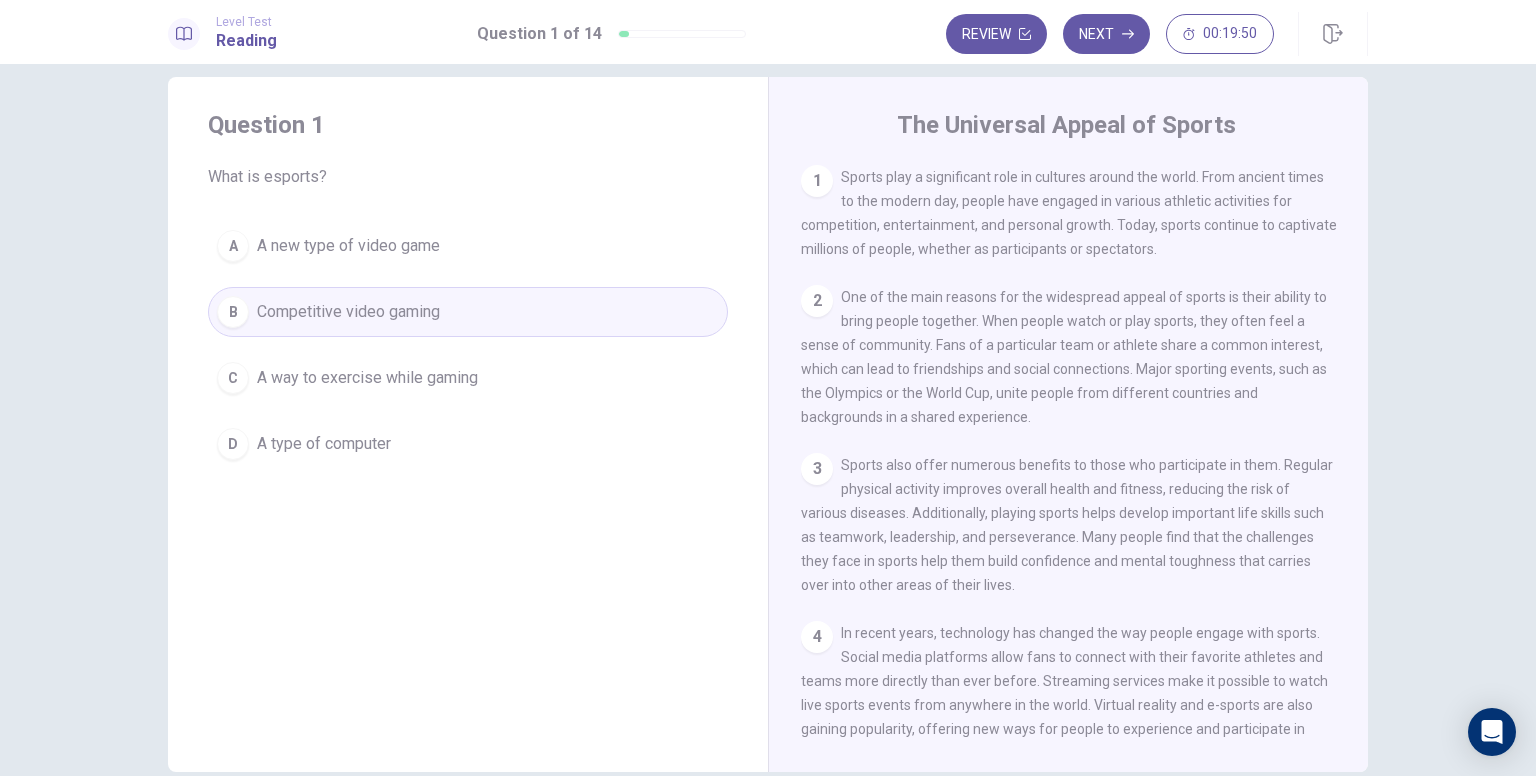 scroll, scrollTop: 0, scrollLeft: 0, axis: both 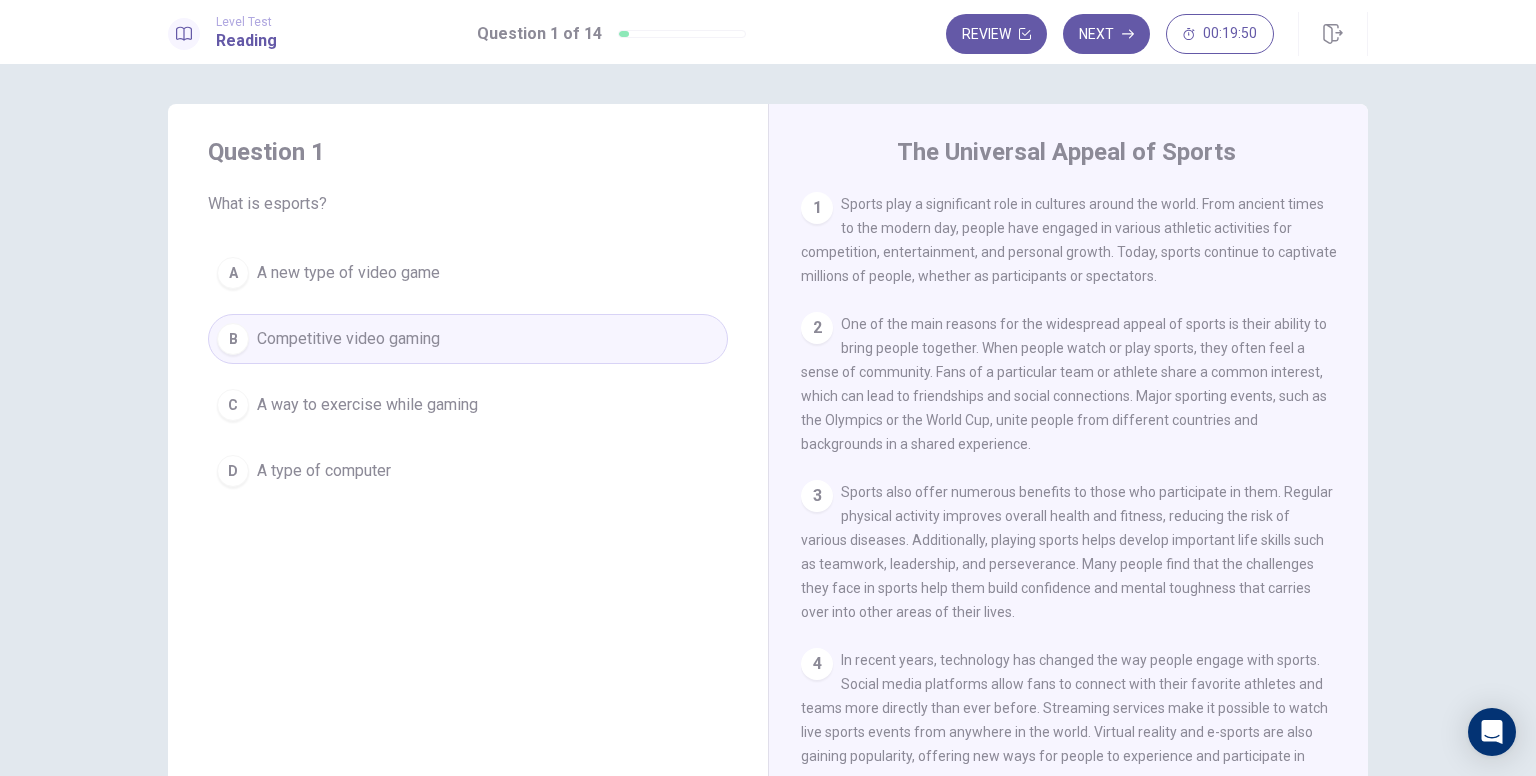 click on "B Competitive video gaming" at bounding box center (468, 339) 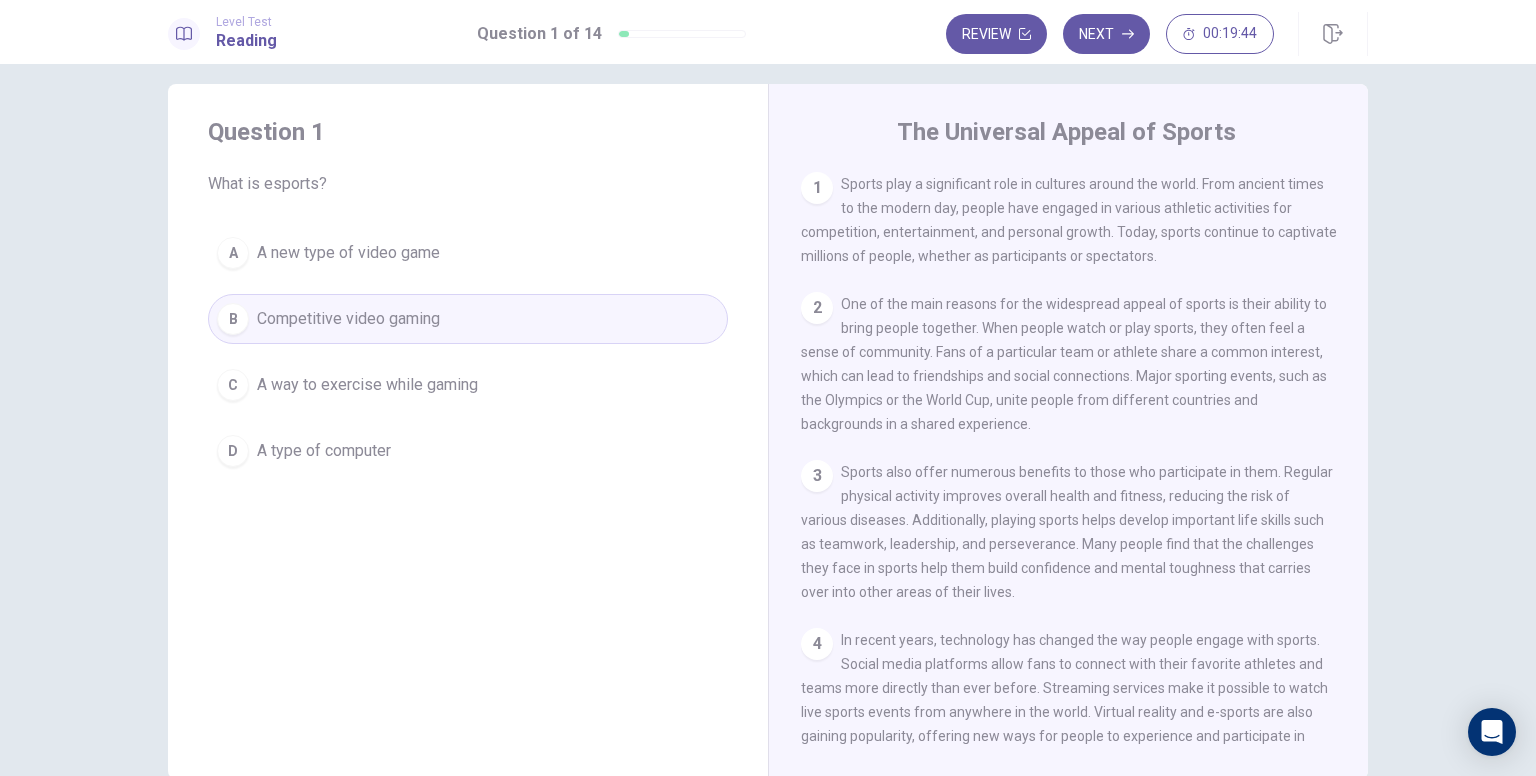 scroll, scrollTop: 0, scrollLeft: 0, axis: both 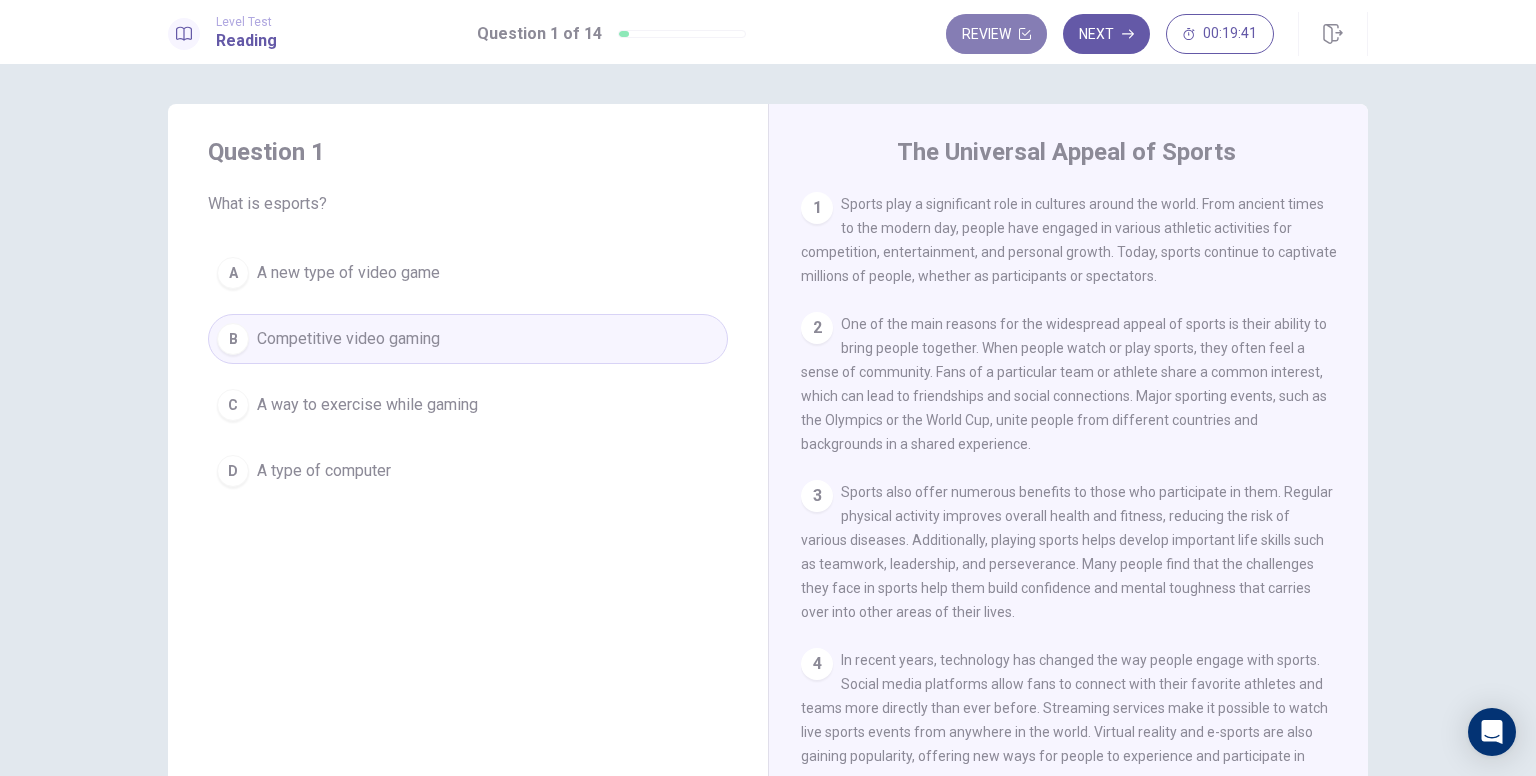 click on "Review" at bounding box center (996, 34) 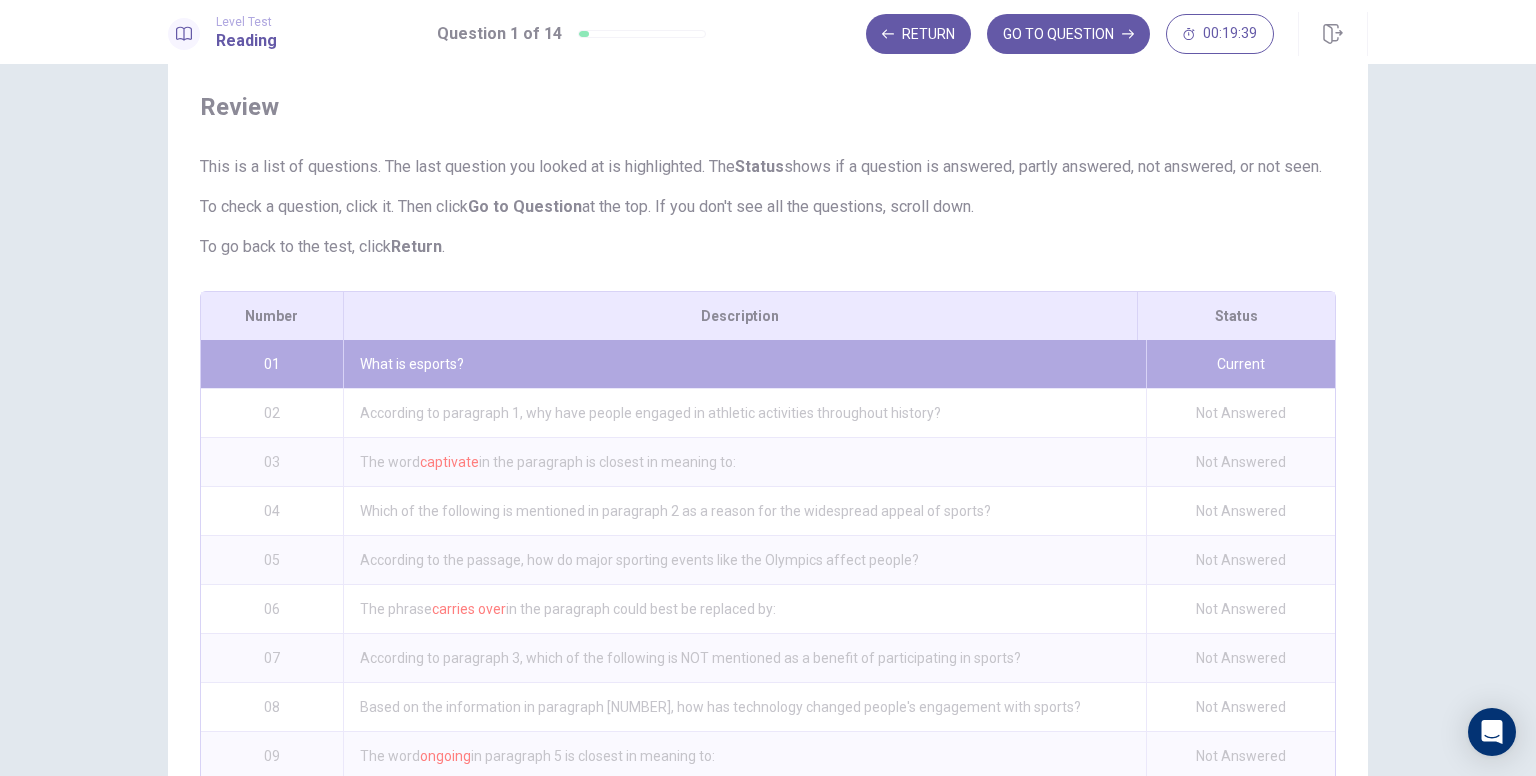 scroll, scrollTop: 0, scrollLeft: 0, axis: both 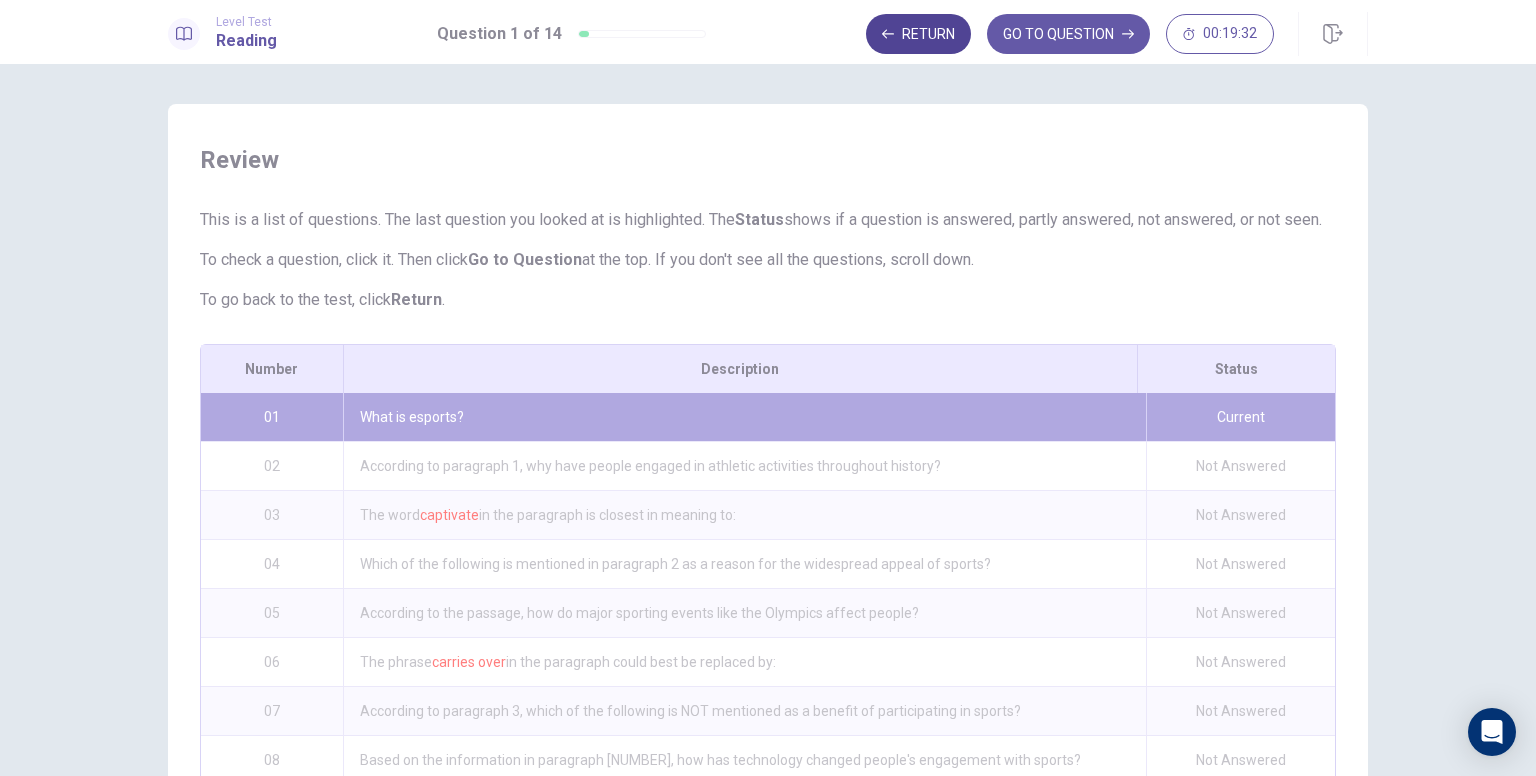 click on "Return" at bounding box center [918, 34] 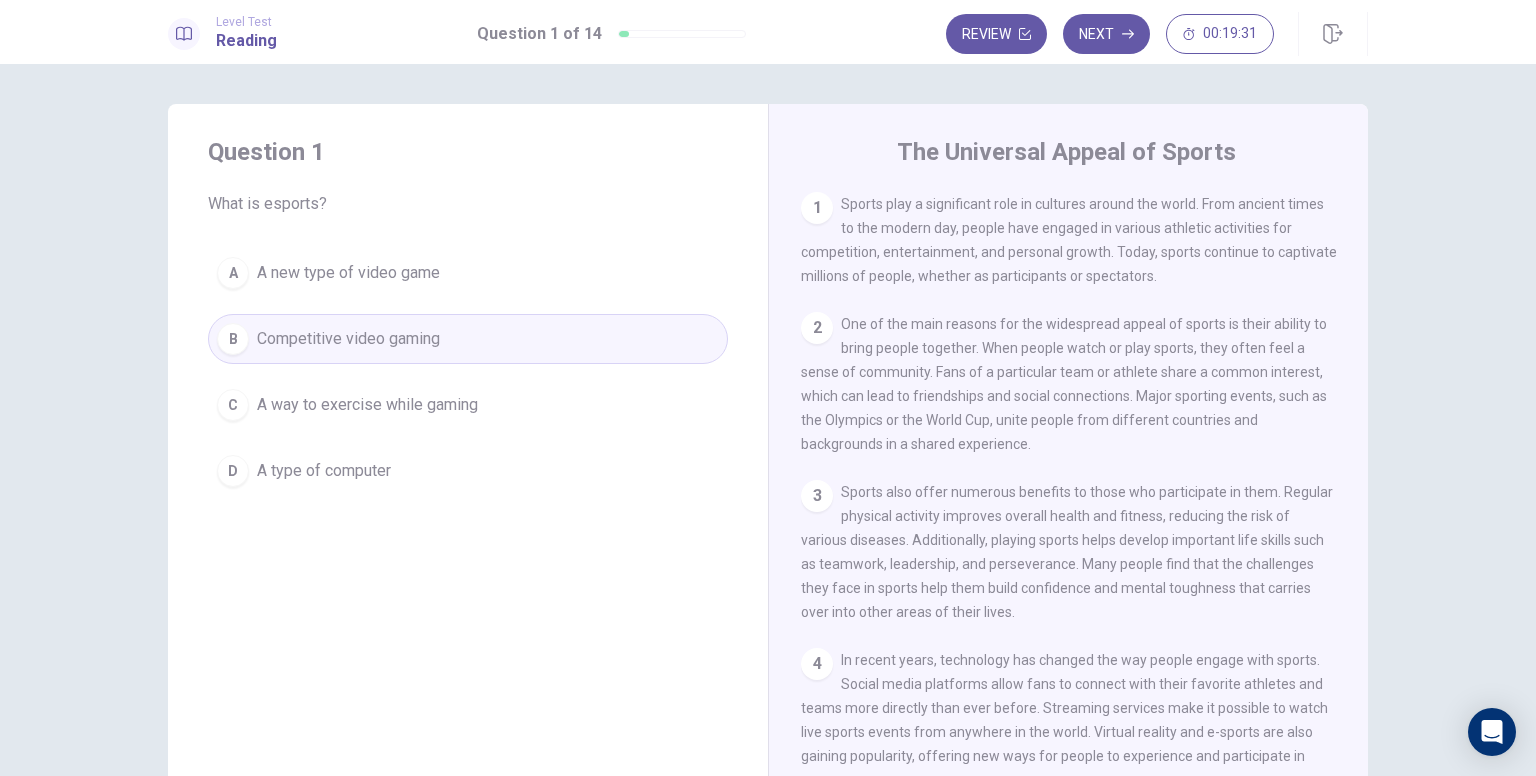 click on "B Competitive video gaming" at bounding box center [468, 339] 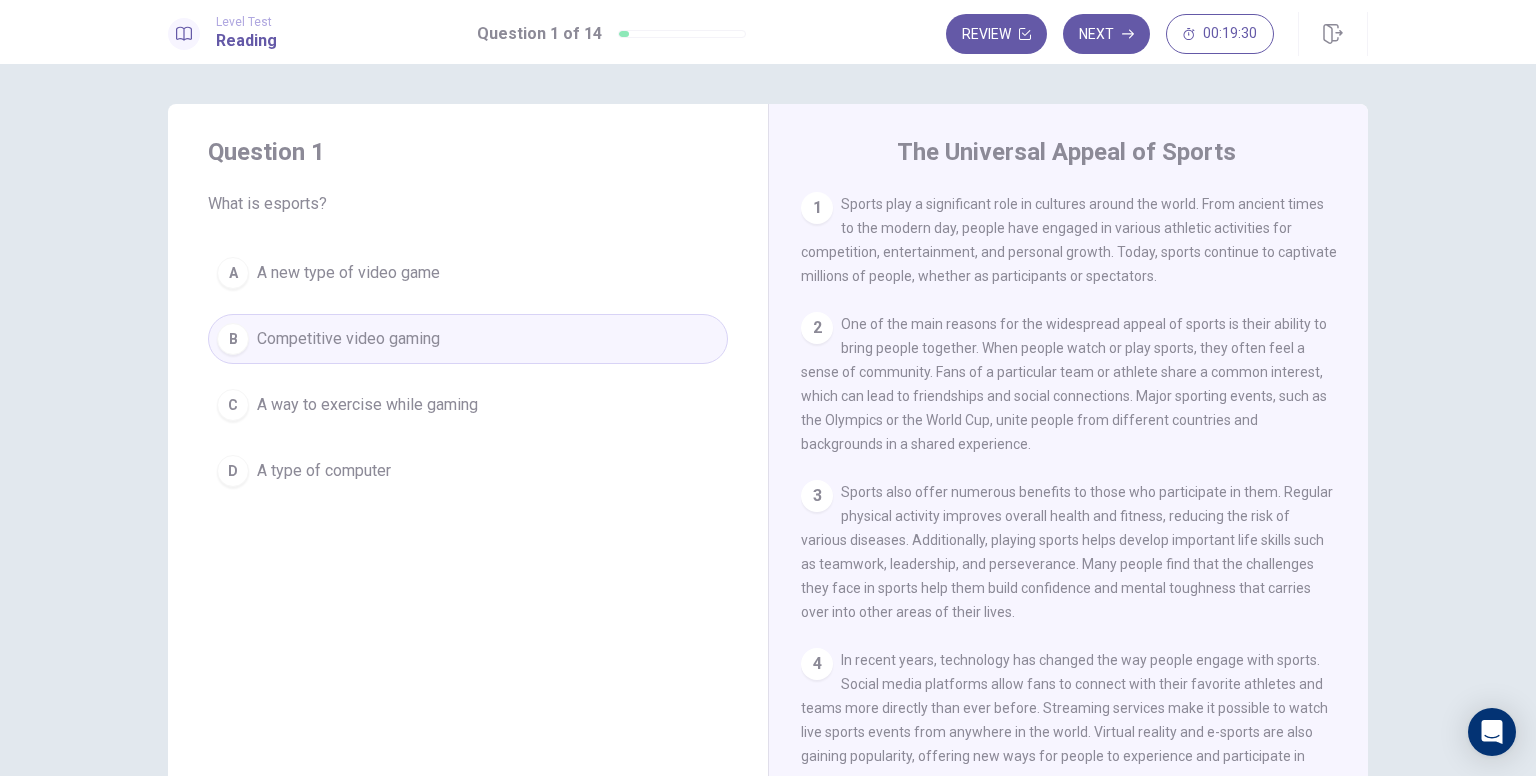click on "B Competitive video gaming" at bounding box center (468, 339) 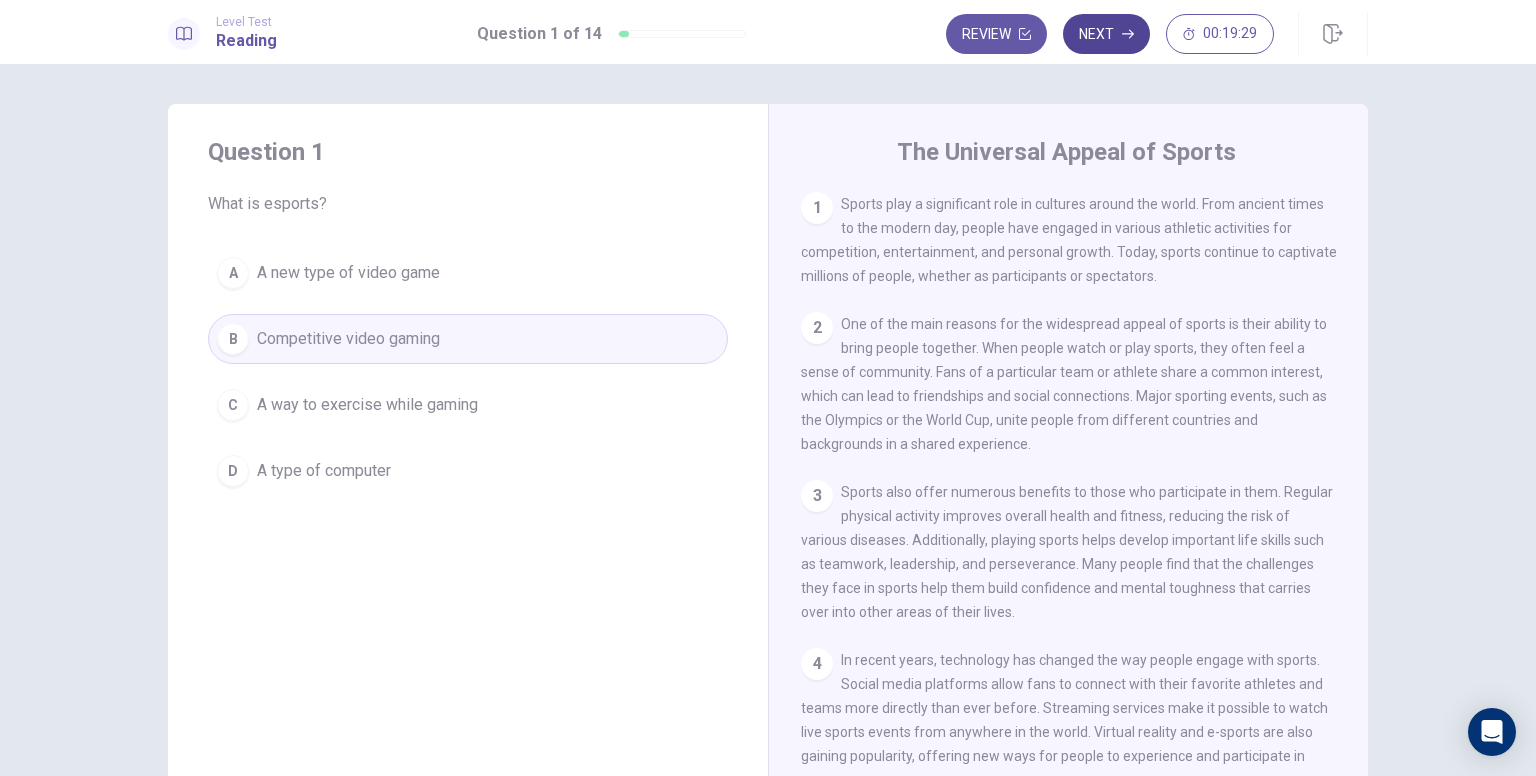 click on "Next" at bounding box center [1106, 34] 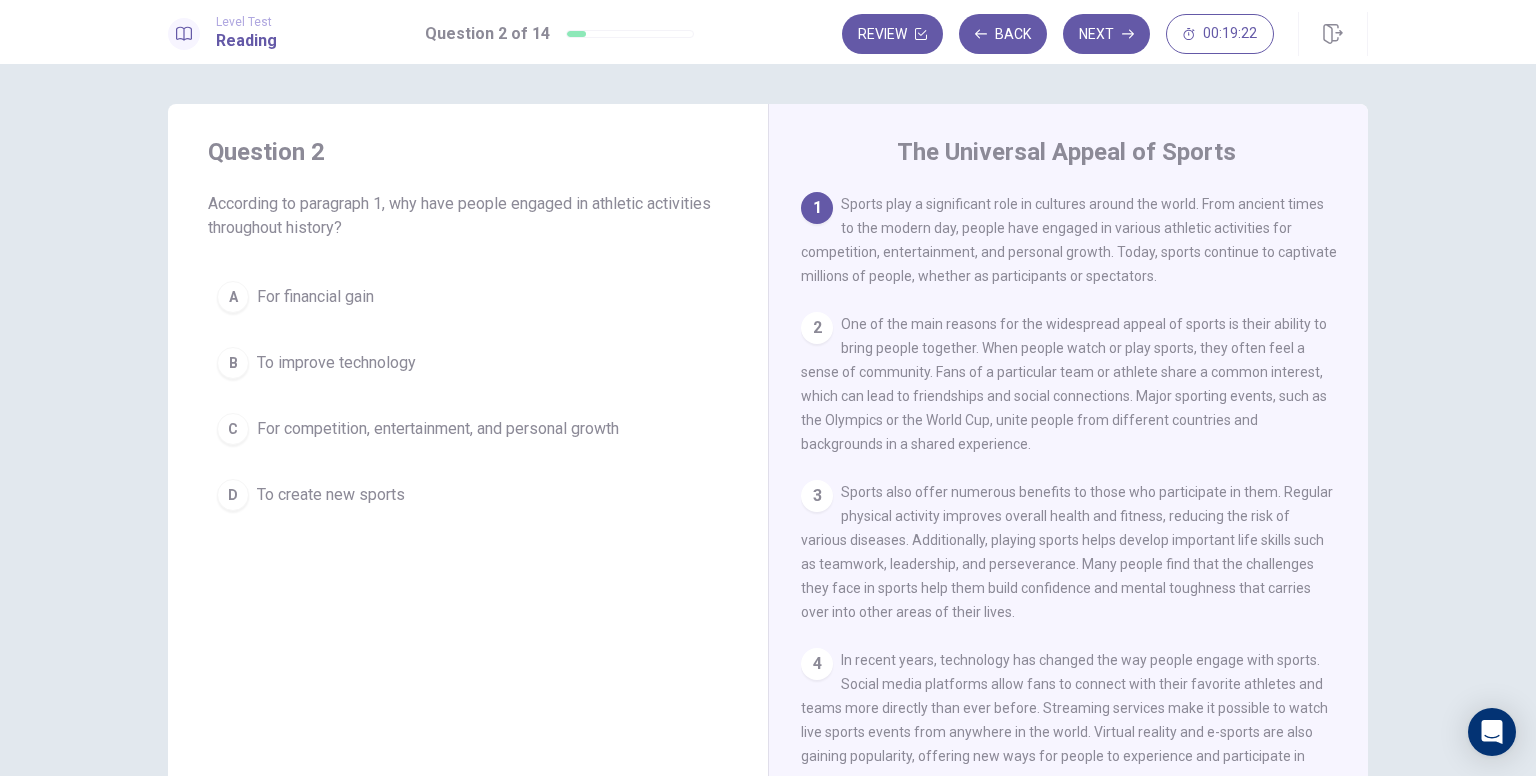 drag, startPoint x: 843, startPoint y: 204, endPoint x: 1100, endPoint y: 213, distance: 257.15753 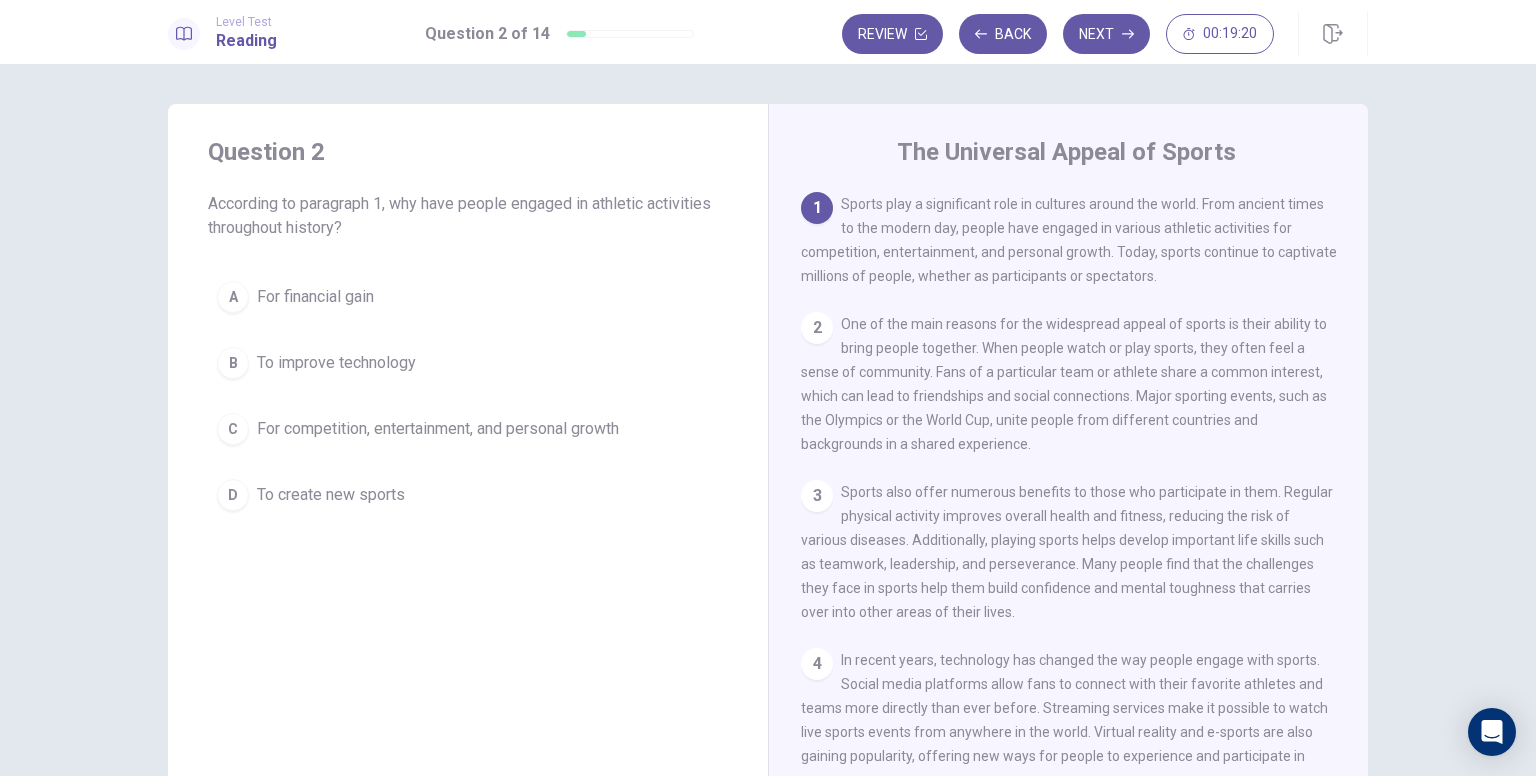 drag, startPoint x: 1195, startPoint y: 203, endPoint x: 1274, endPoint y: 209, distance: 79.22752 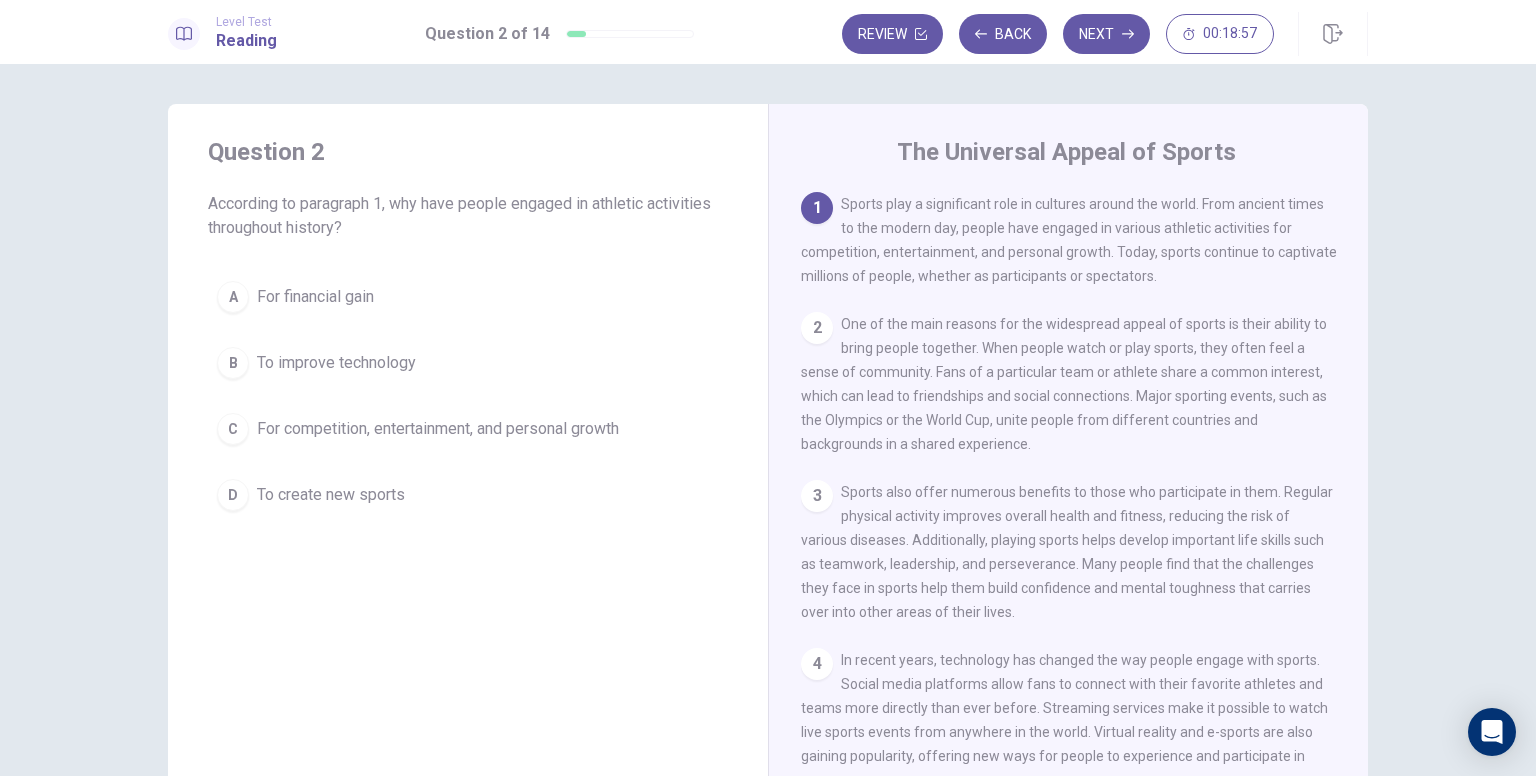 click on "C For competition, entertainment, and personal growth" at bounding box center [468, 429] 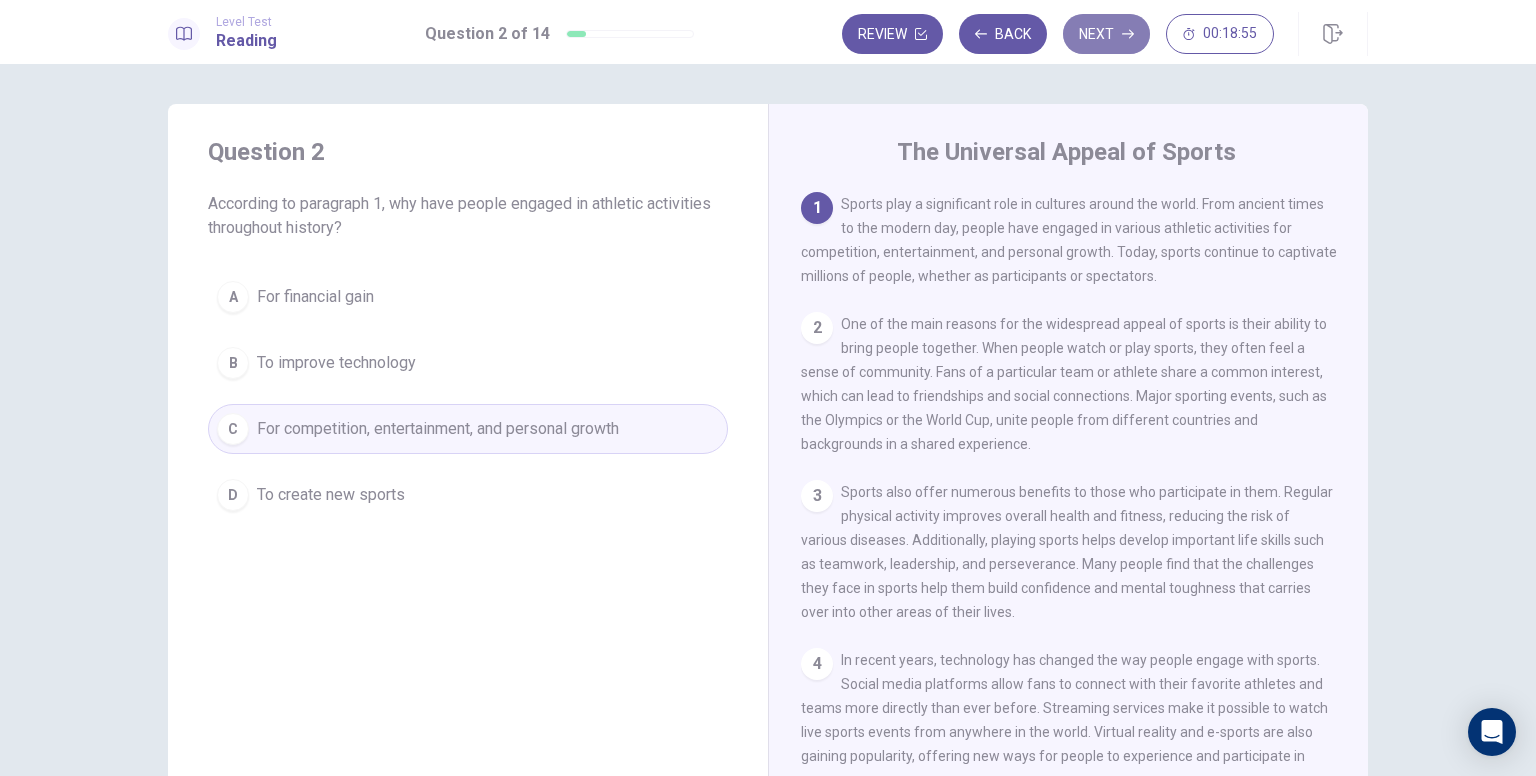 click on "Next" at bounding box center (1106, 34) 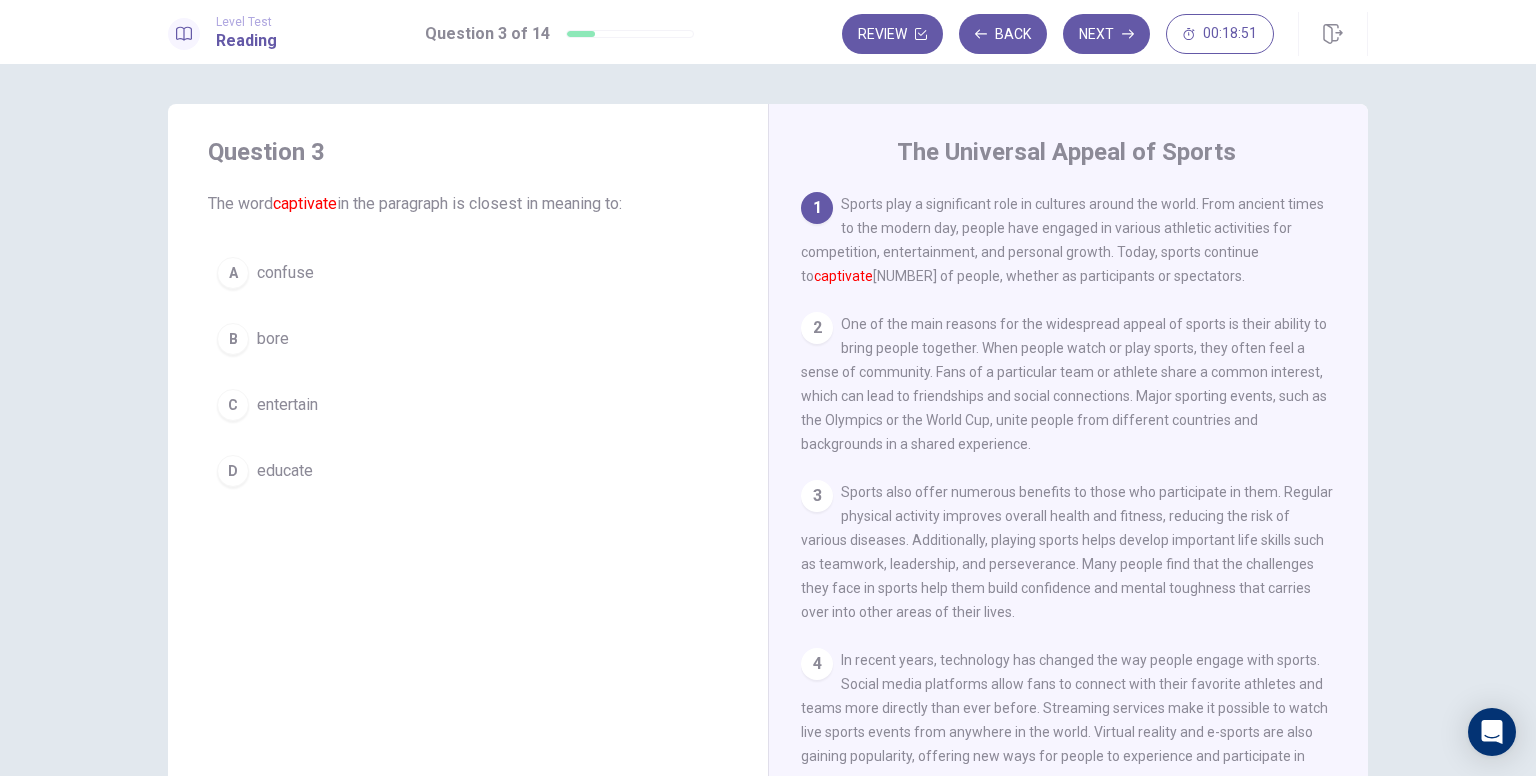 click on "entertain" at bounding box center [287, 405] 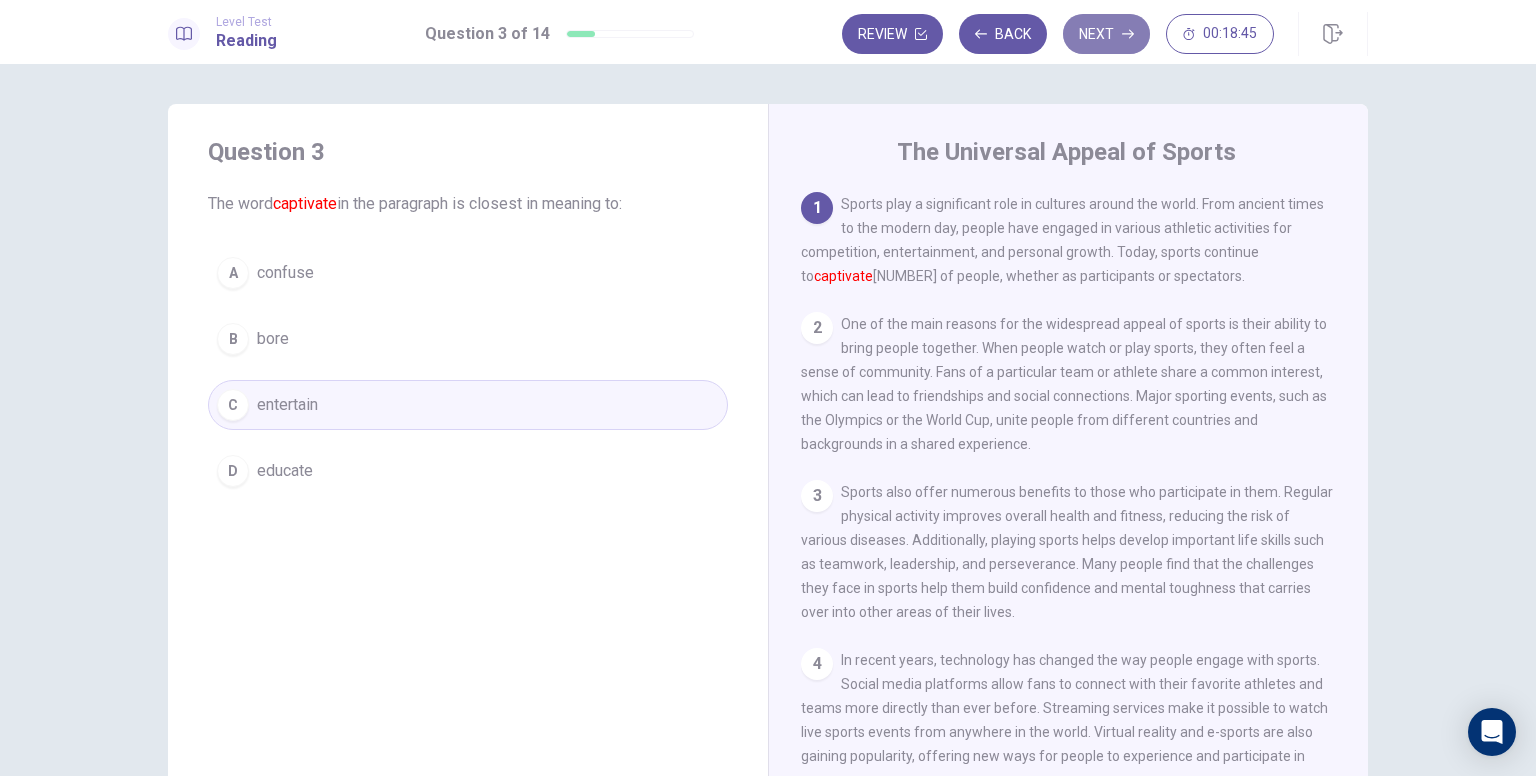 click on "Next" at bounding box center (1106, 34) 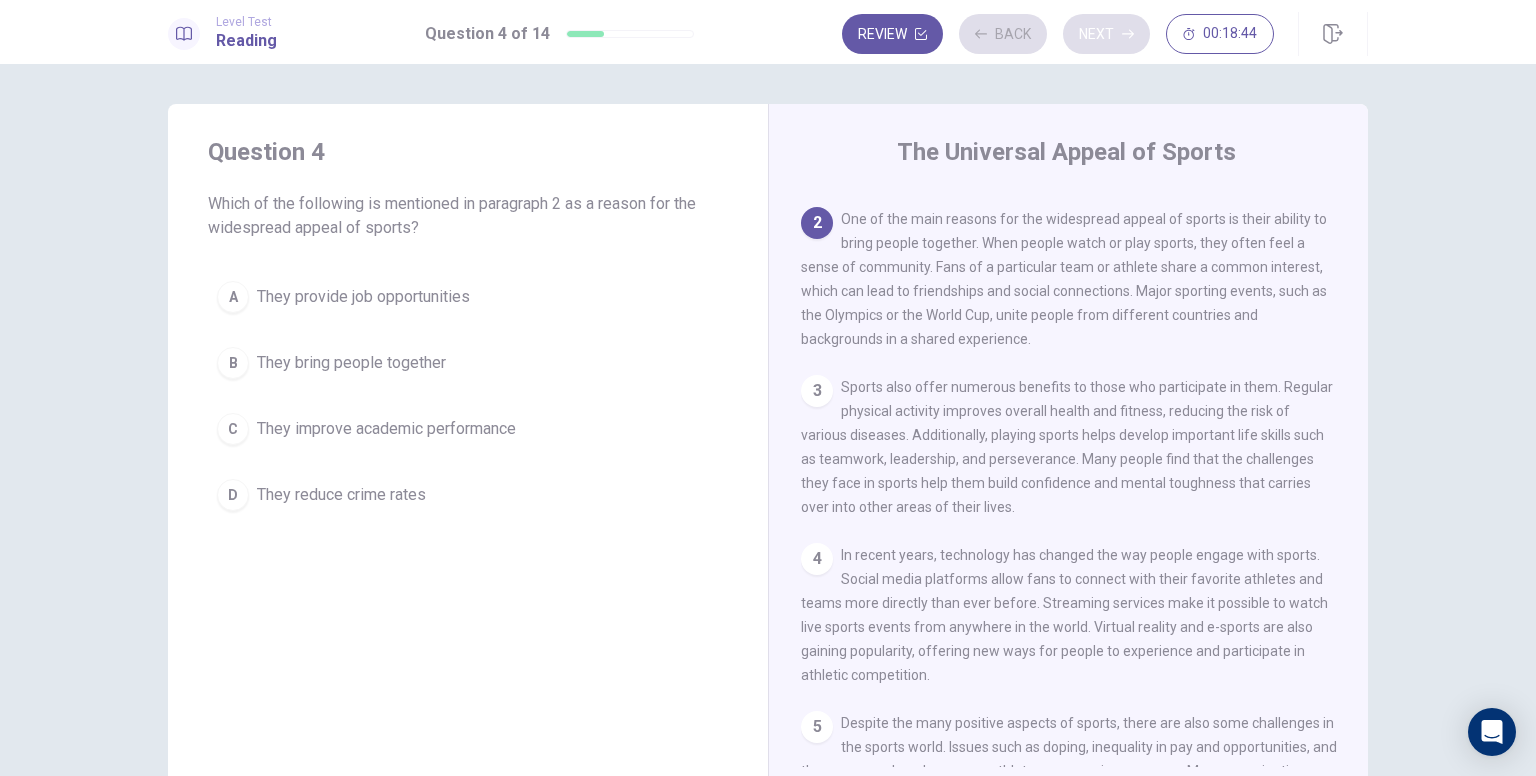 scroll, scrollTop: 123, scrollLeft: 0, axis: vertical 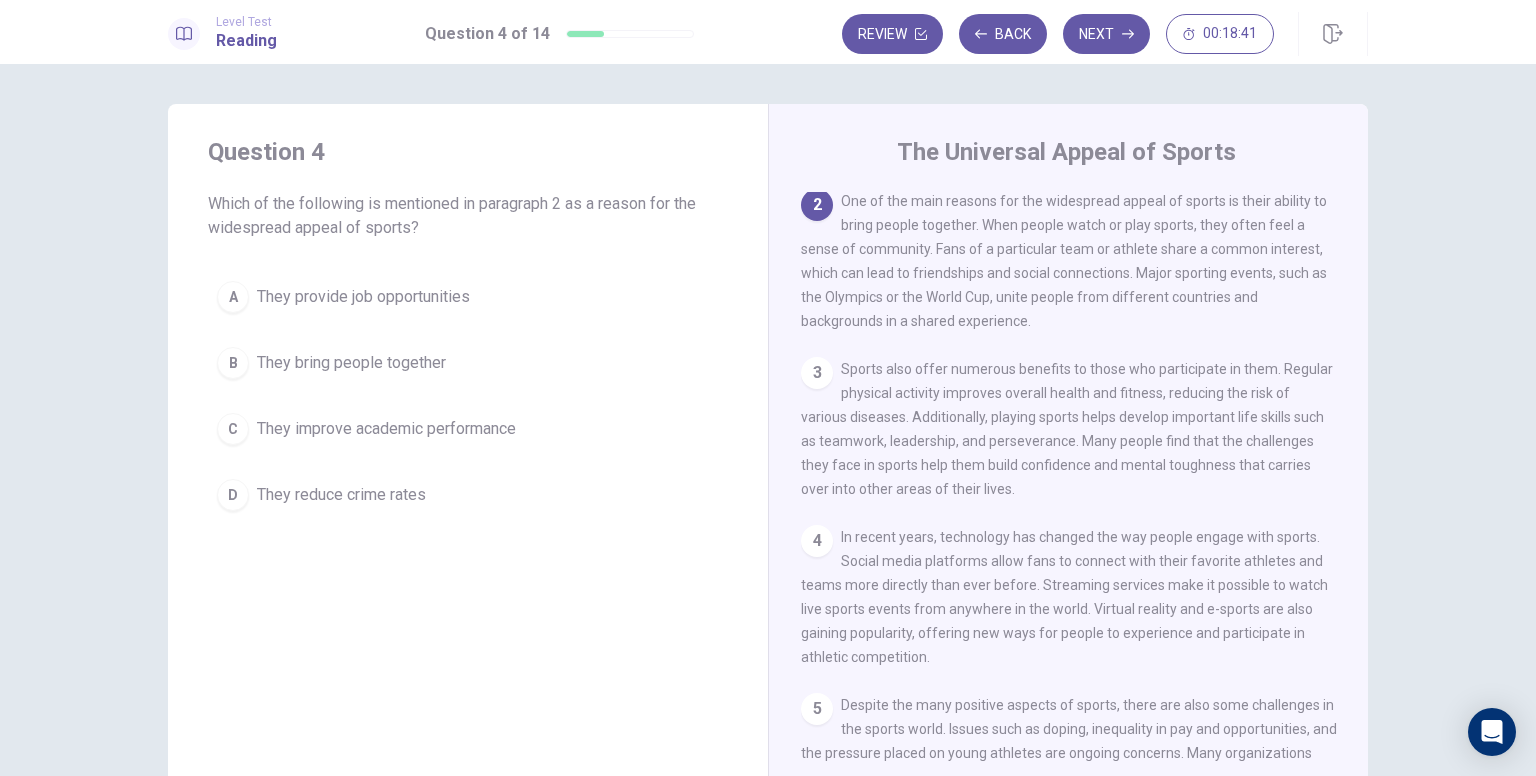 drag, startPoint x: 202, startPoint y: 203, endPoint x: 509, endPoint y: 197, distance: 307.05862 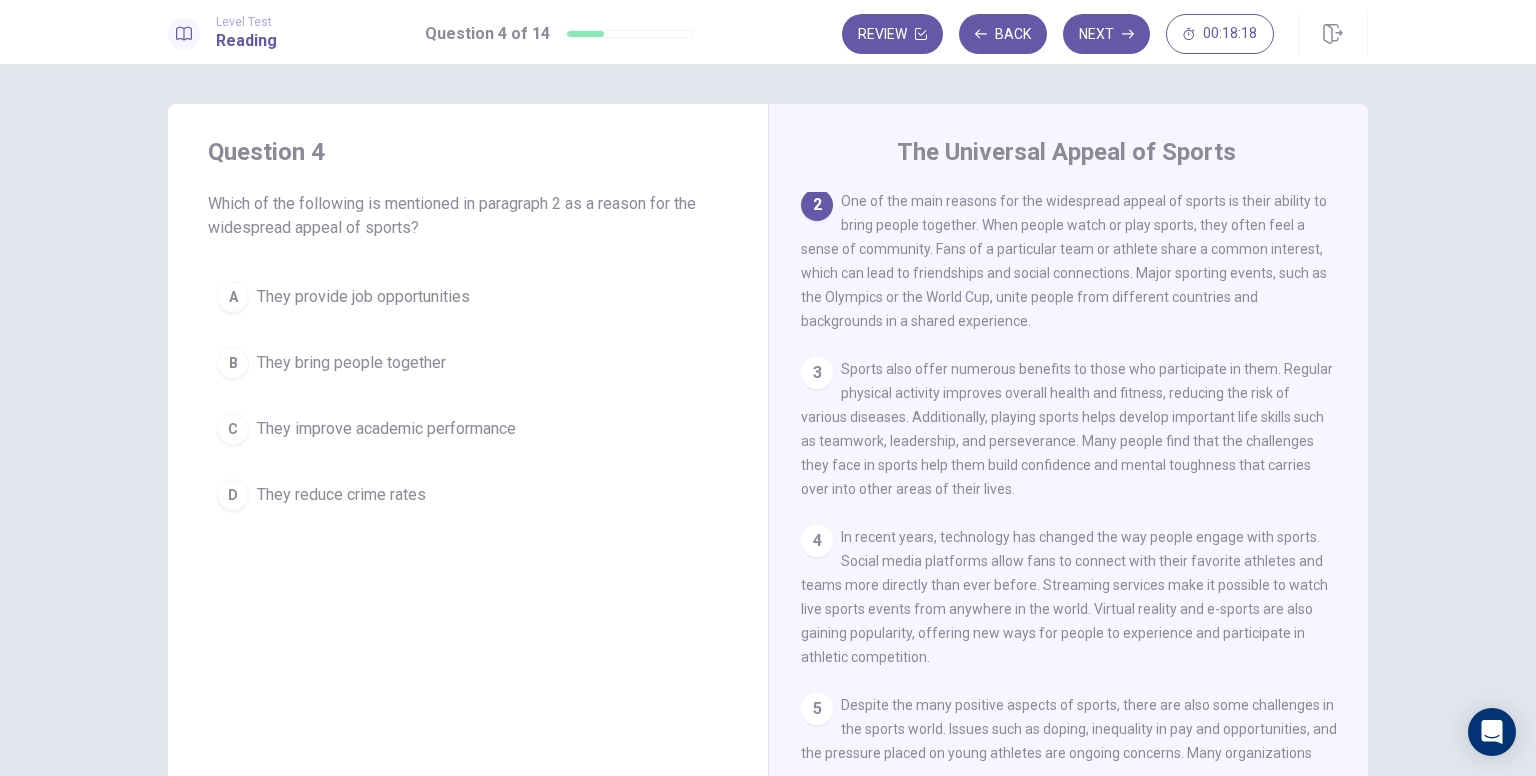 click on "They bring people together" at bounding box center (351, 363) 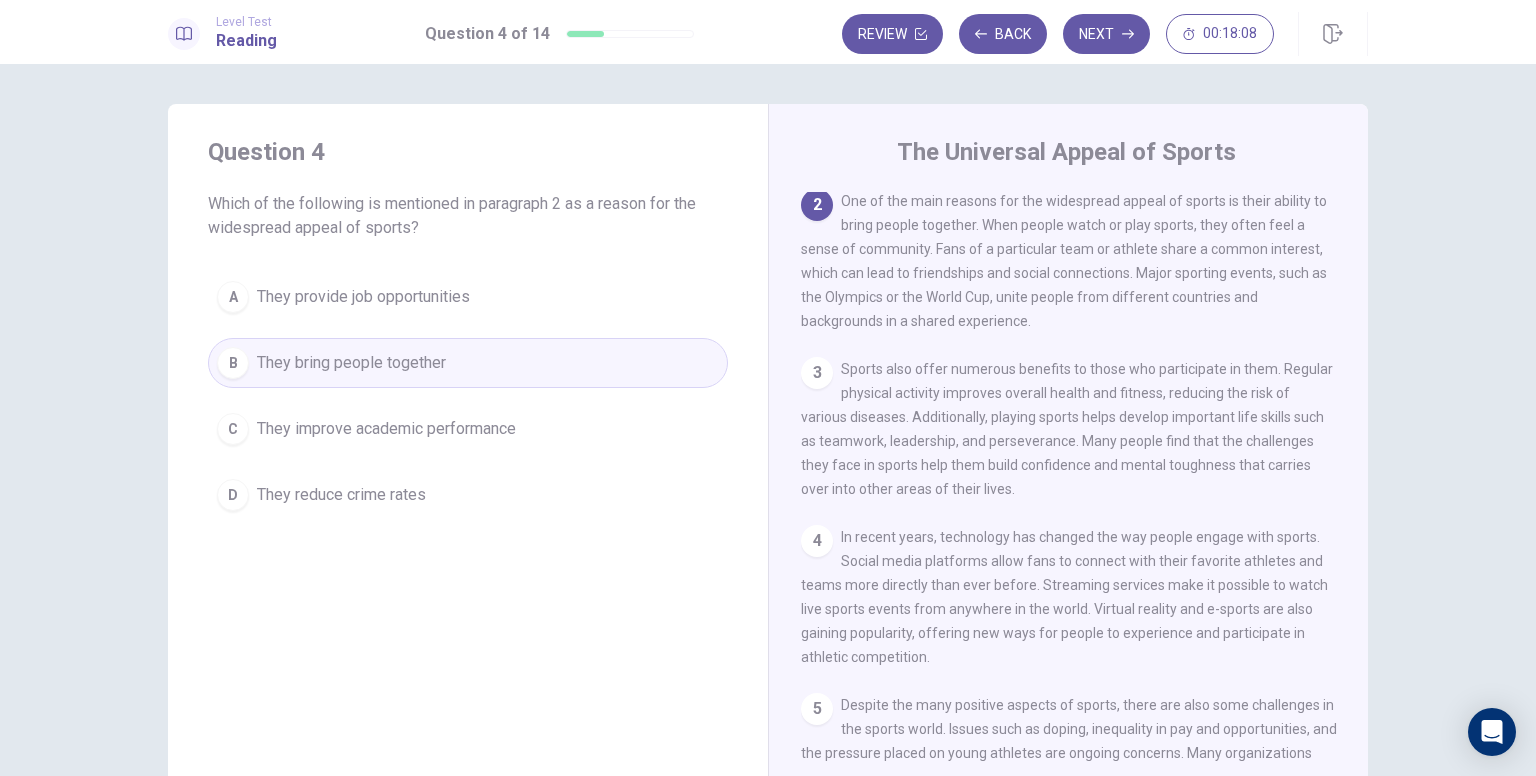 drag, startPoint x: 918, startPoint y: 261, endPoint x: 1182, endPoint y: 261, distance: 264 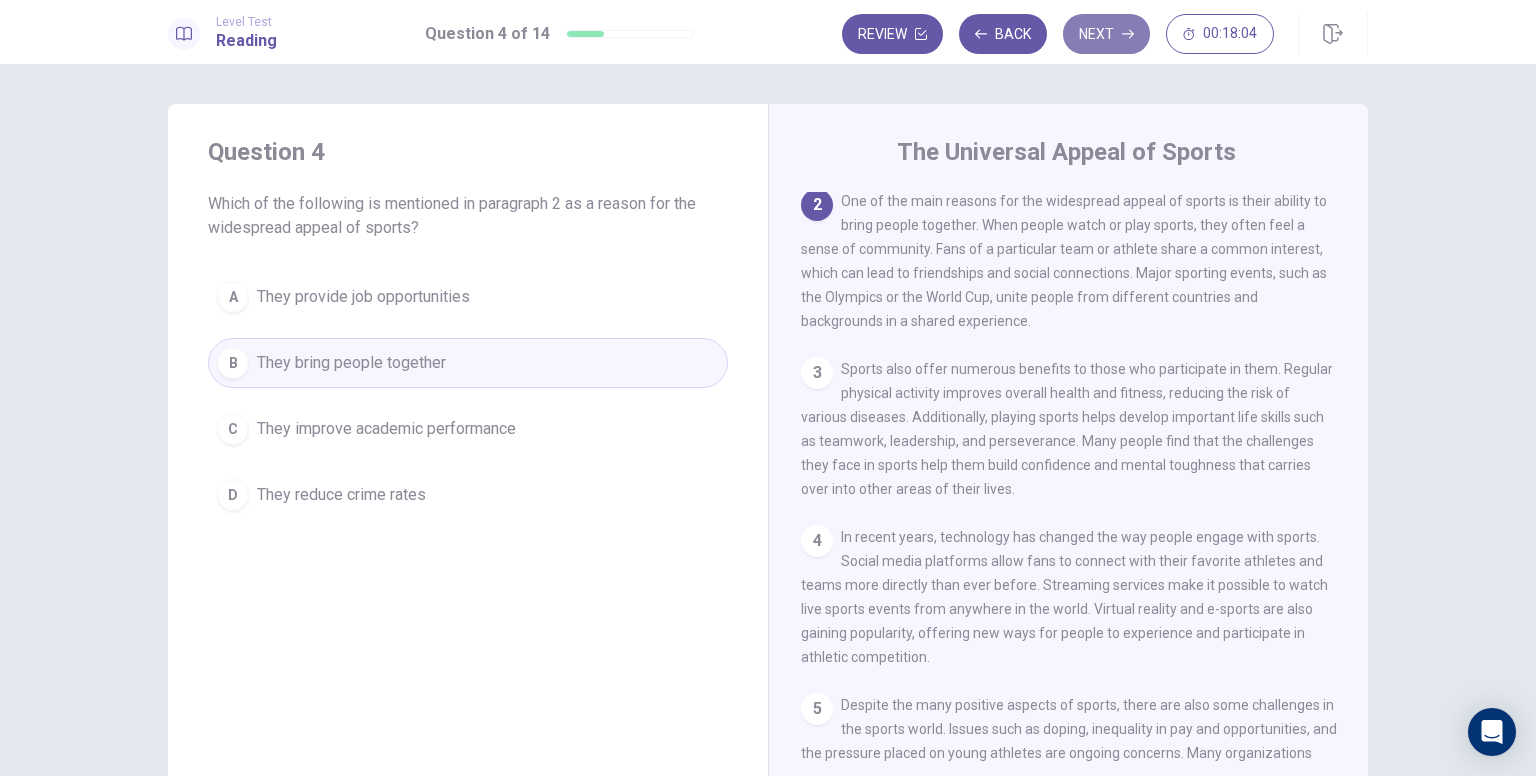 click on "Next" at bounding box center (1106, 34) 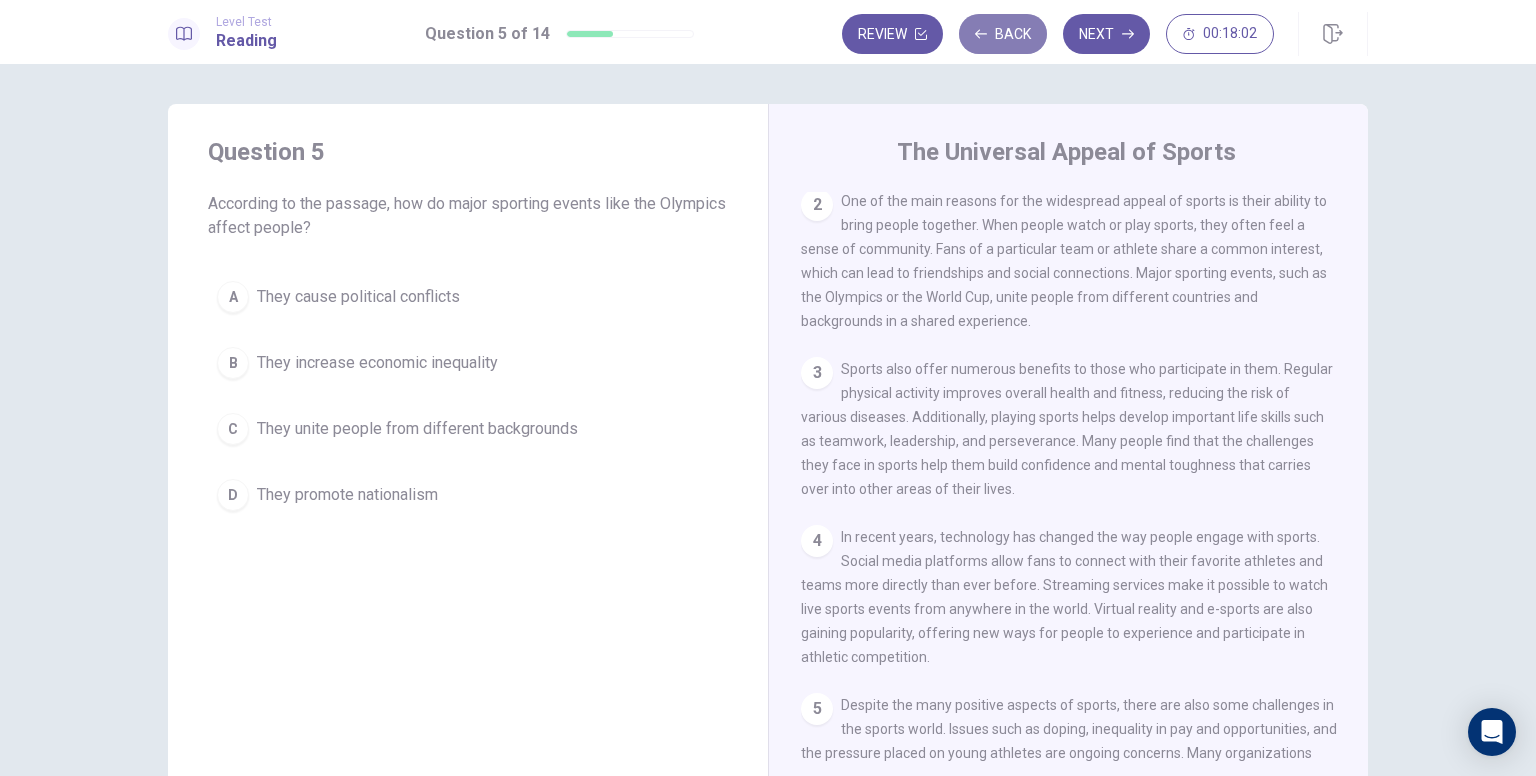 click on "Back" at bounding box center (1003, 34) 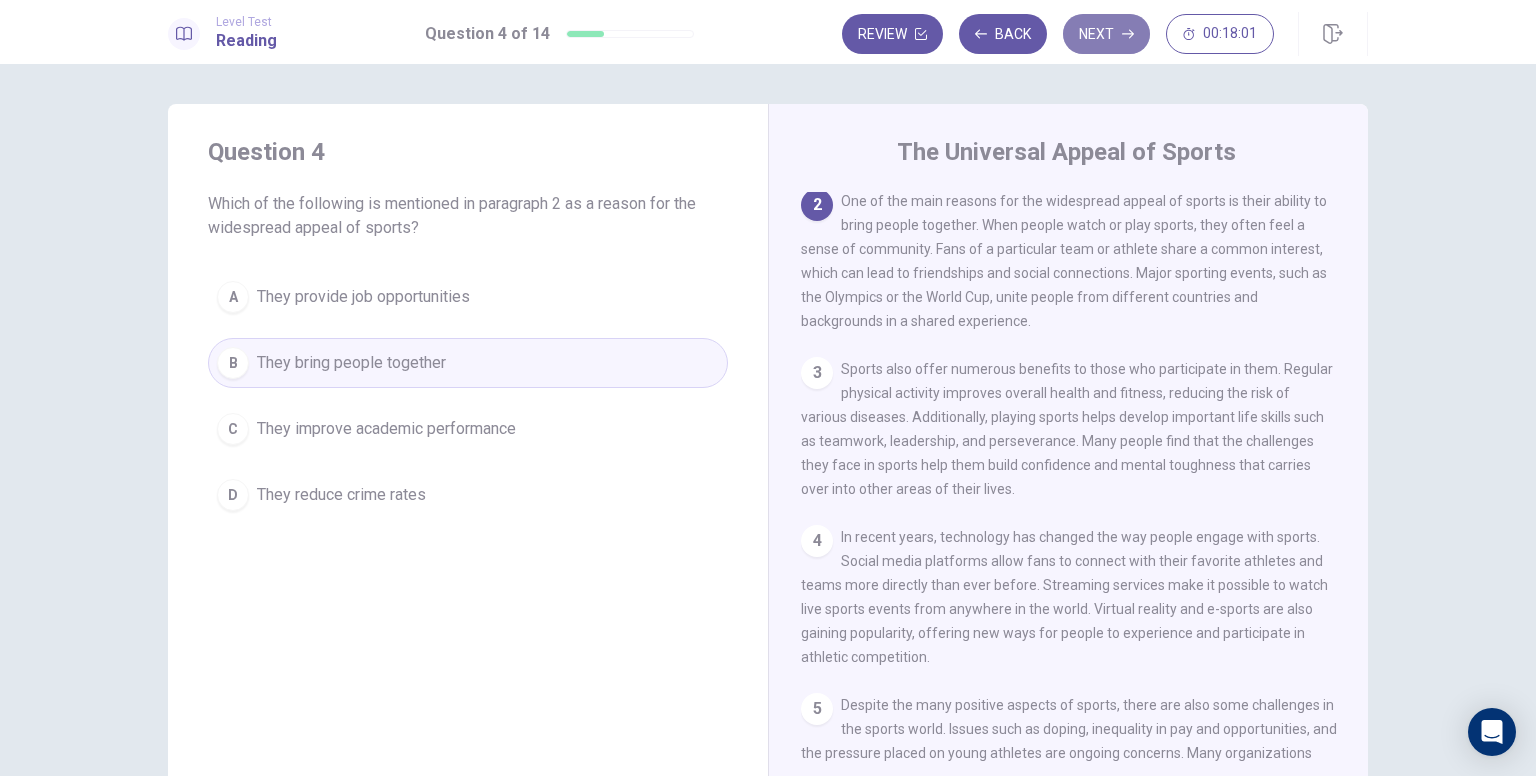click on "Next" at bounding box center (1106, 34) 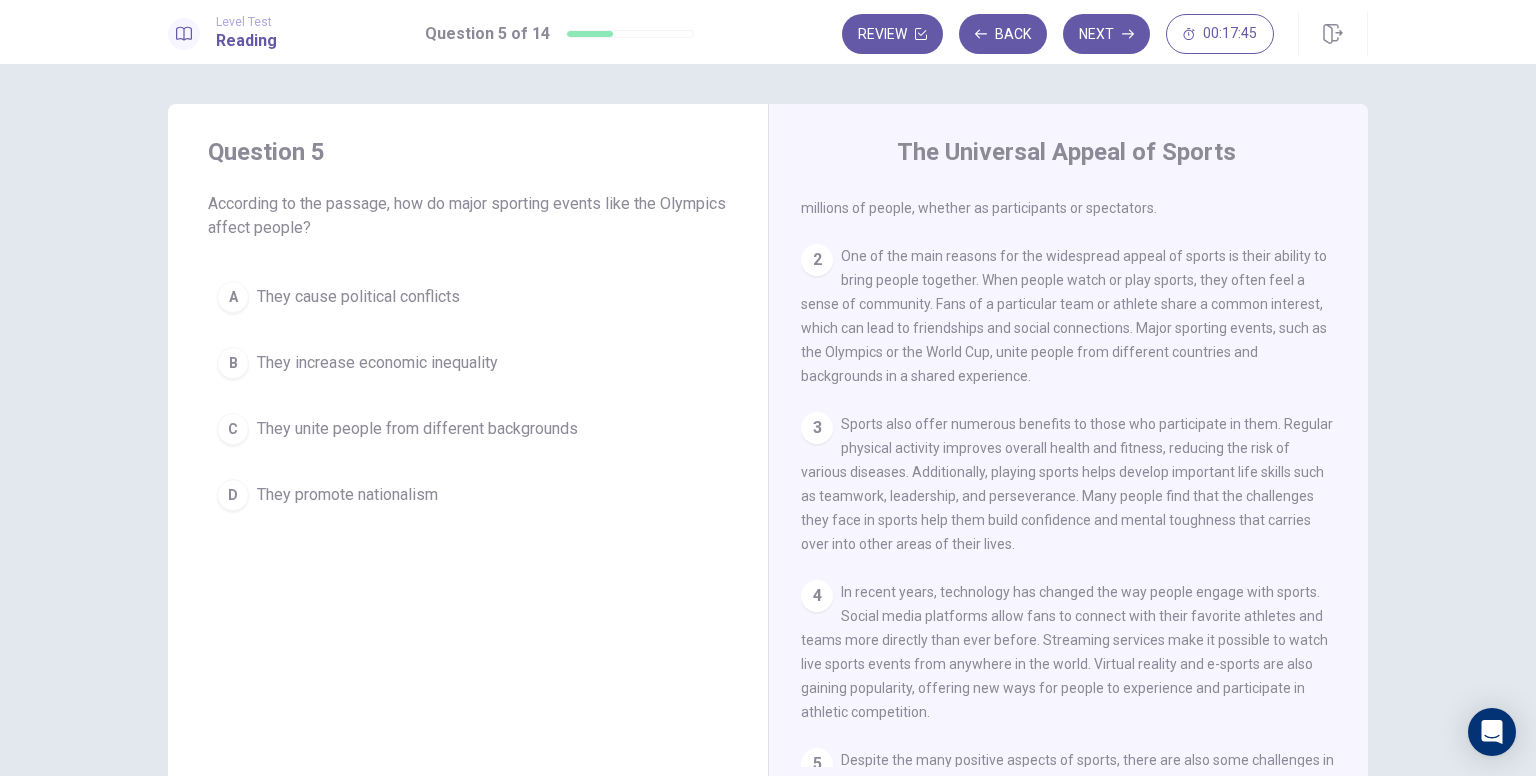 scroll, scrollTop: 0, scrollLeft: 0, axis: both 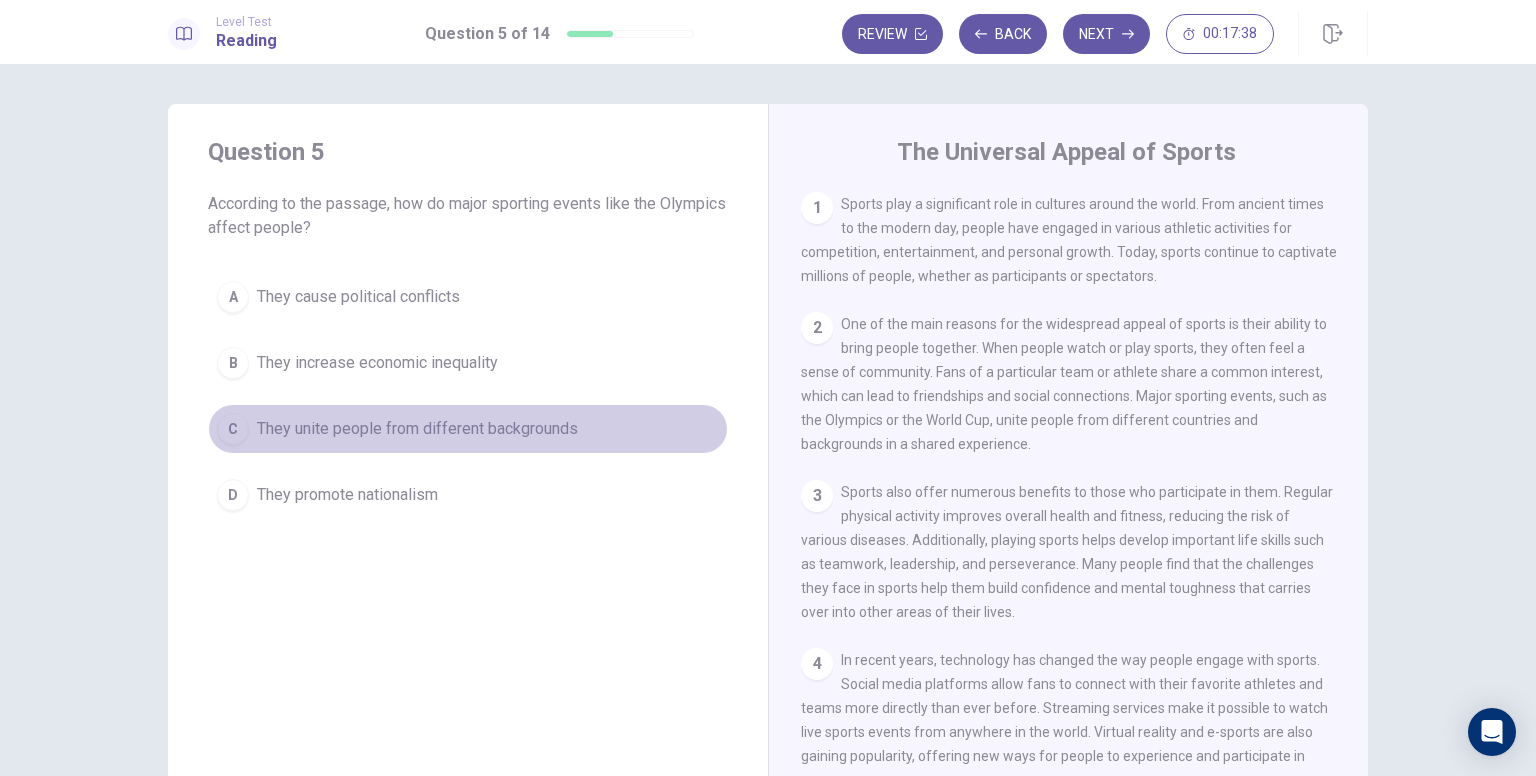click on "They unite people from different backgrounds" at bounding box center [417, 429] 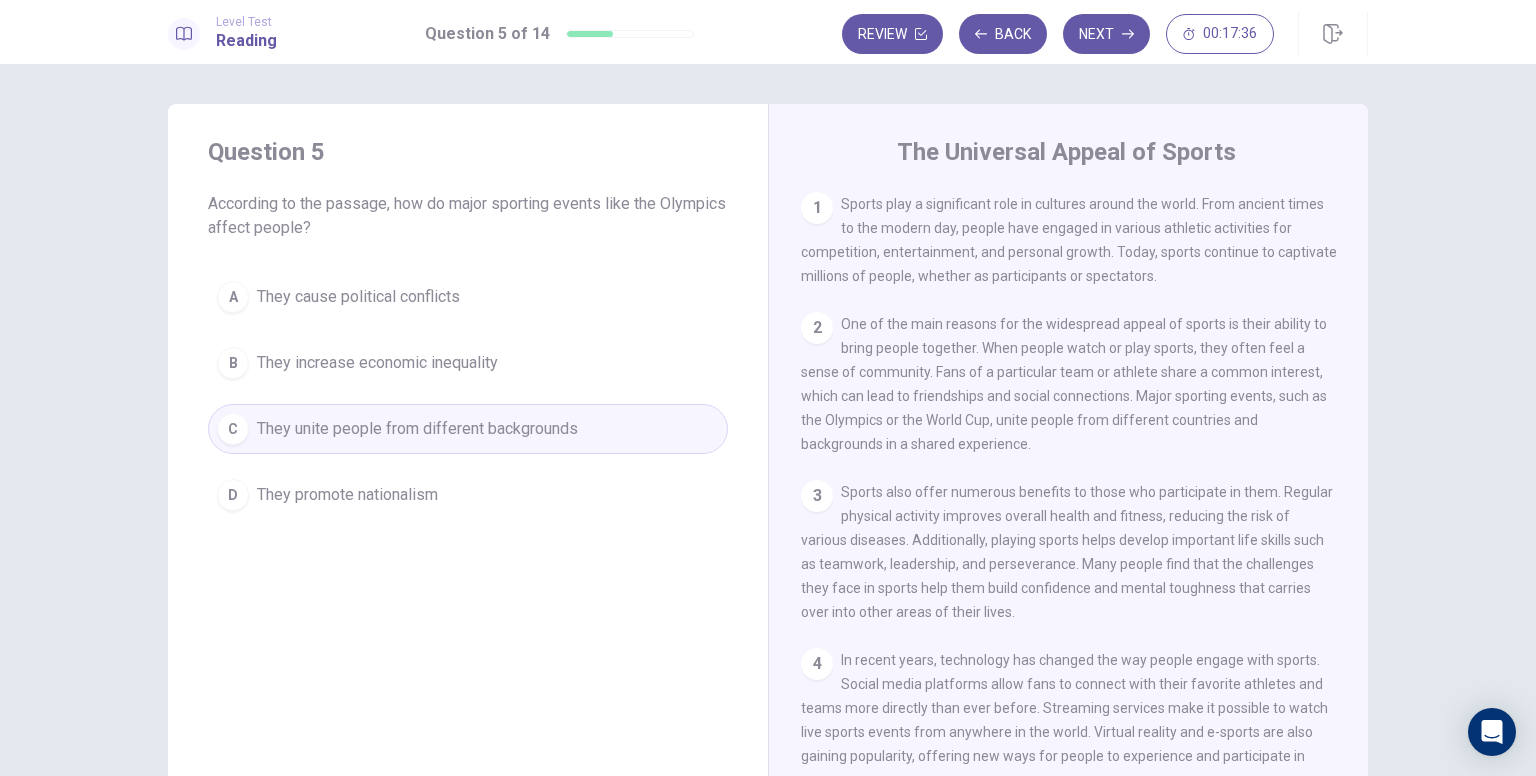 drag, startPoint x: 1038, startPoint y: 348, endPoint x: 1136, endPoint y: 346, distance: 98.02041 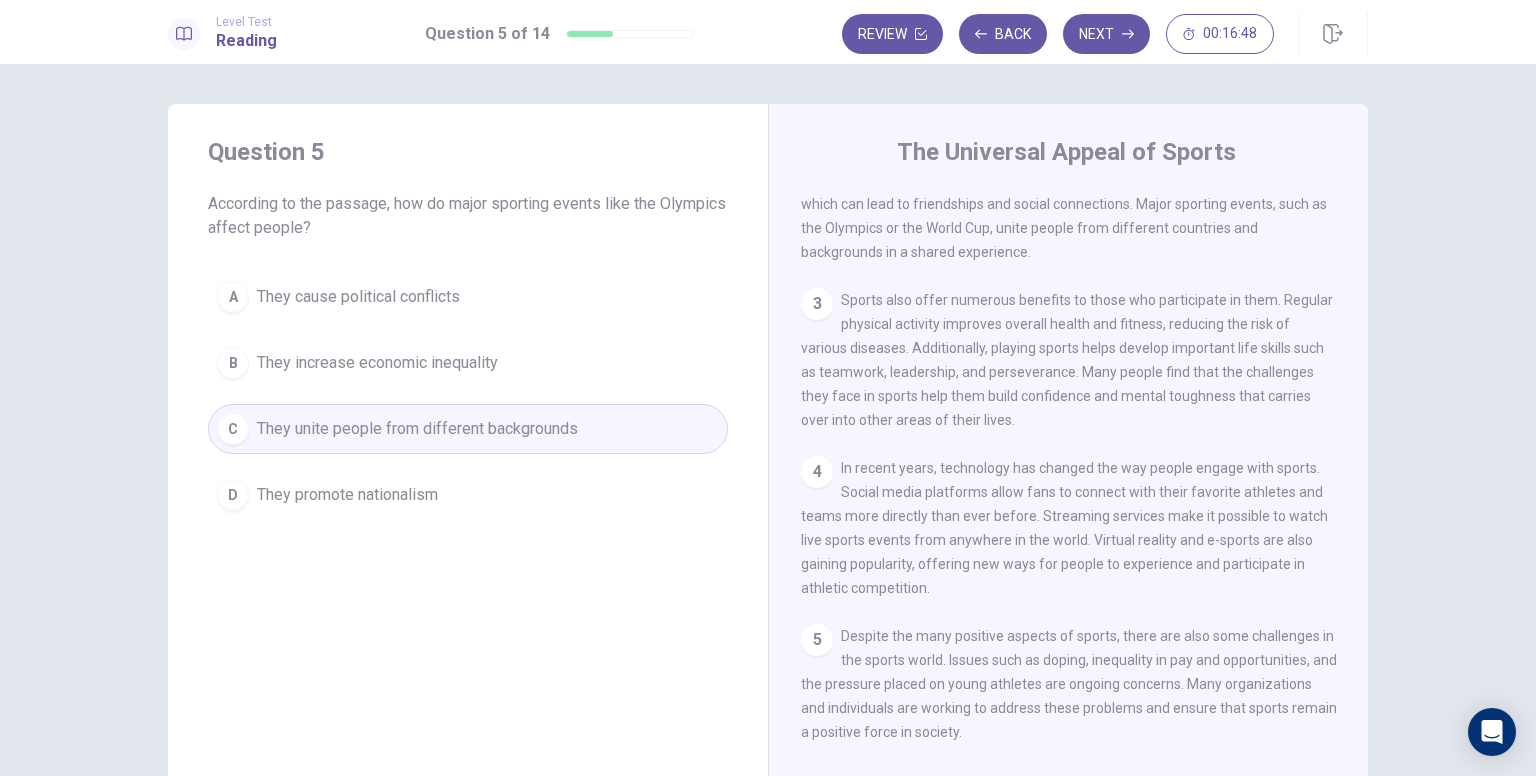 scroll, scrollTop: 200, scrollLeft: 0, axis: vertical 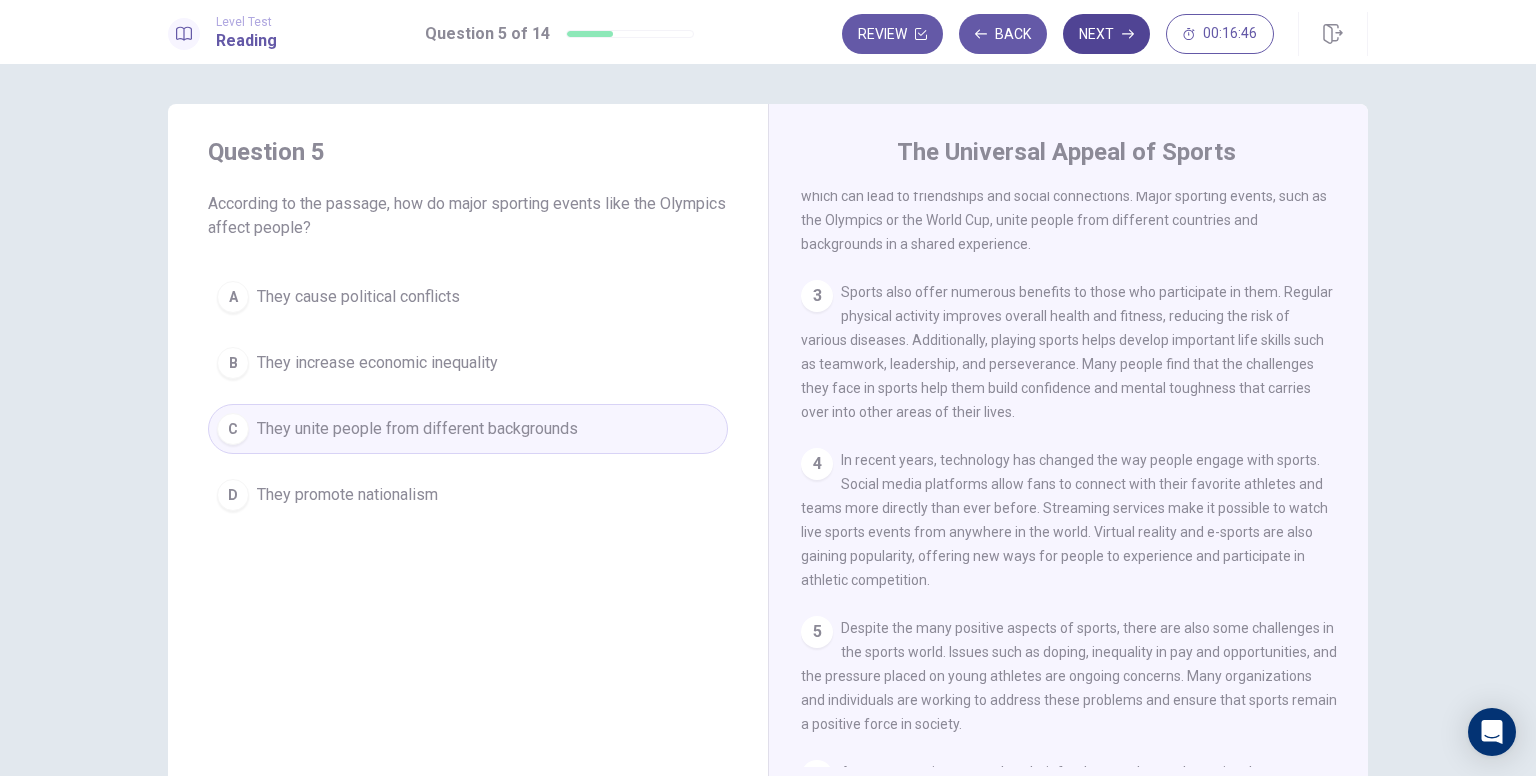 click on "Next" at bounding box center (1106, 34) 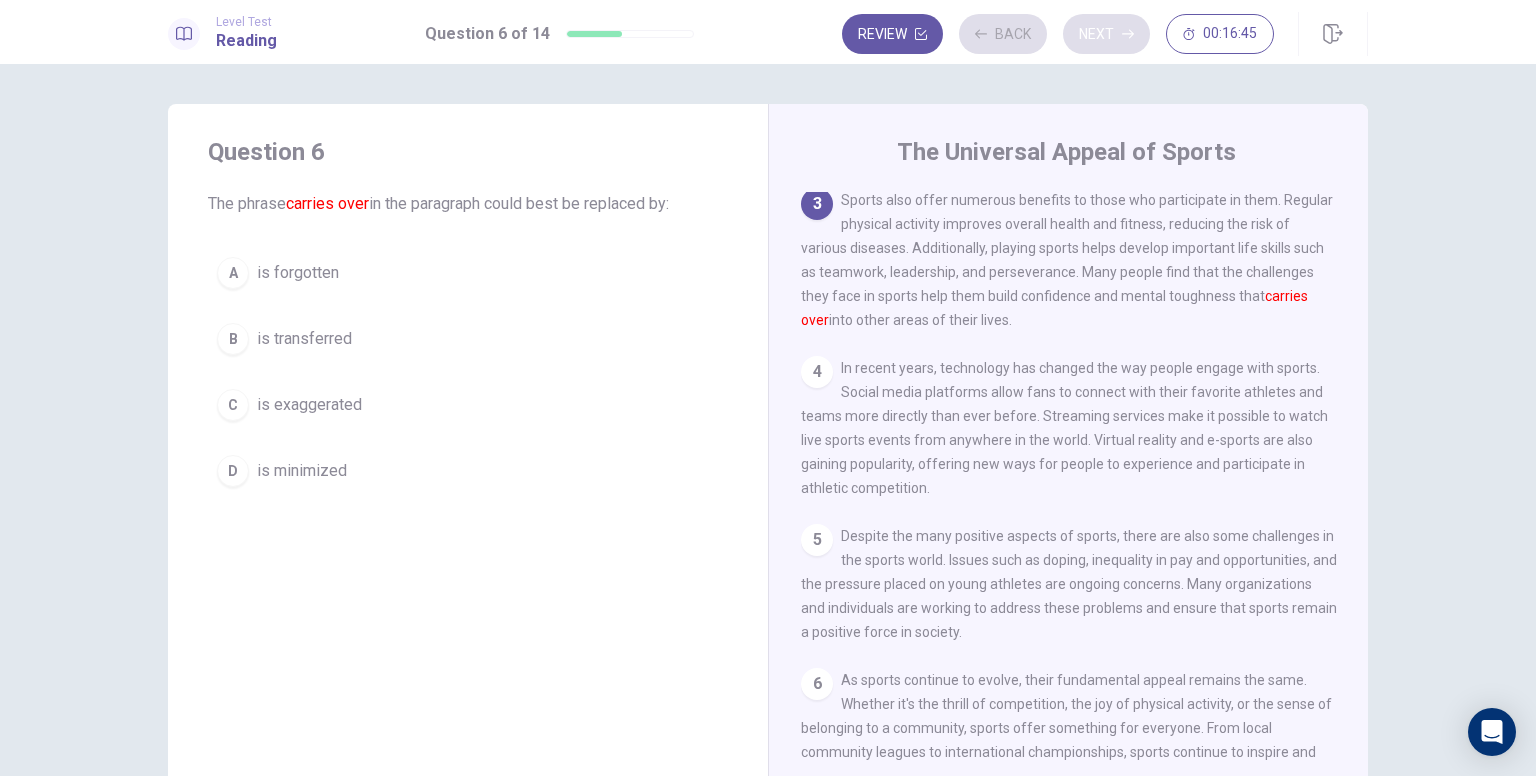scroll, scrollTop: 296, scrollLeft: 0, axis: vertical 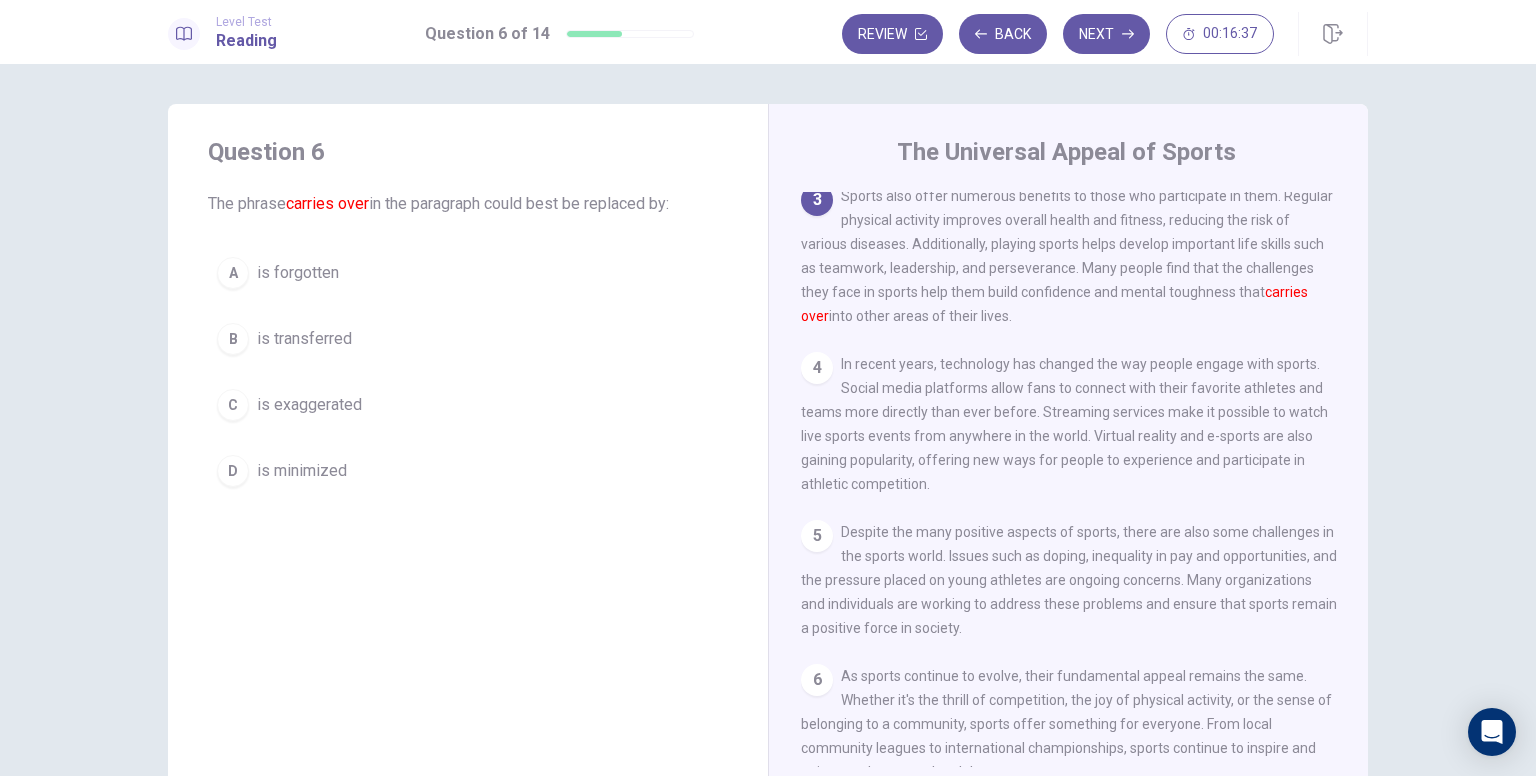 drag, startPoint x: 912, startPoint y: 256, endPoint x: 1133, endPoint y: 254, distance: 221.00905 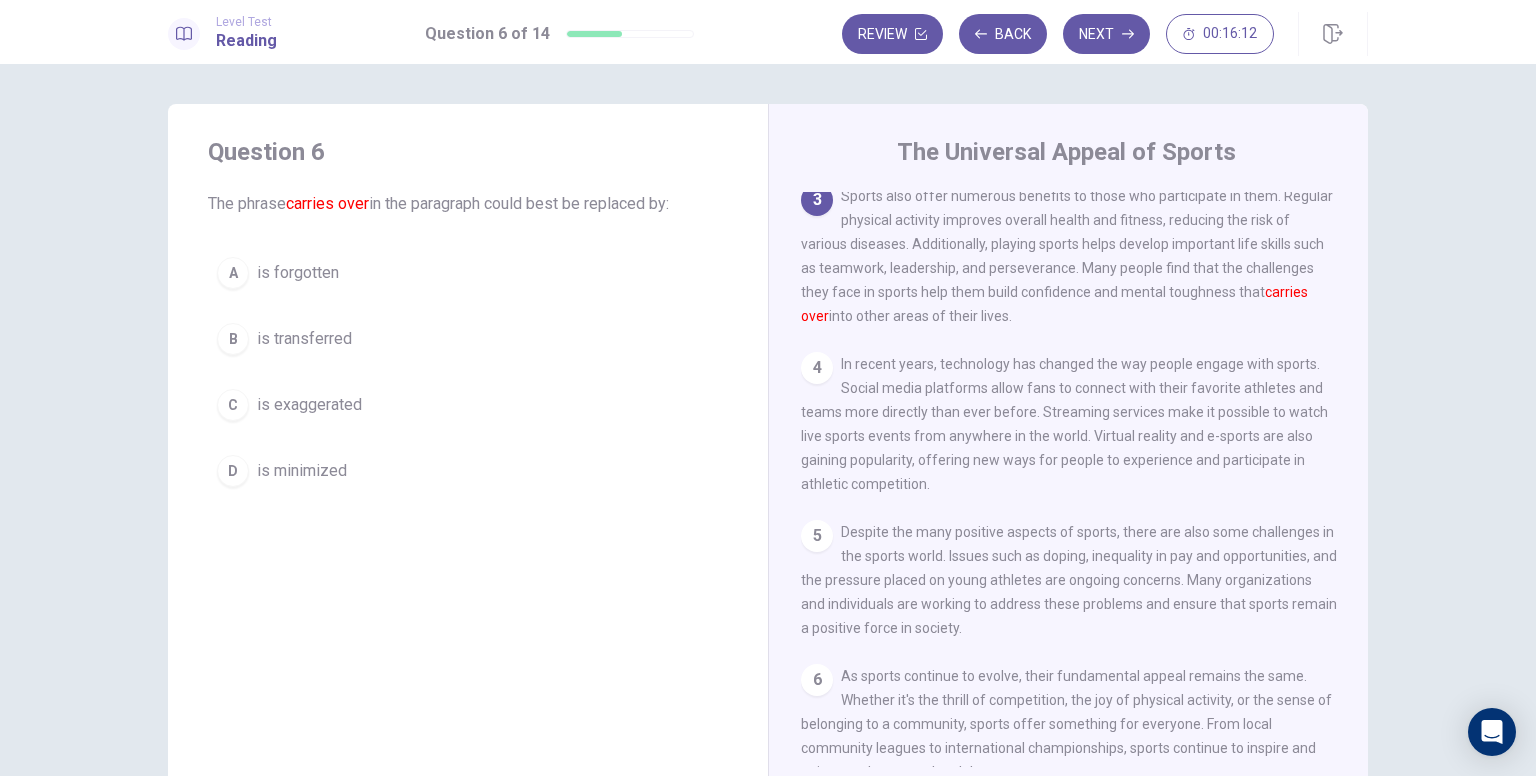 click on "is transferred" at bounding box center [304, 339] 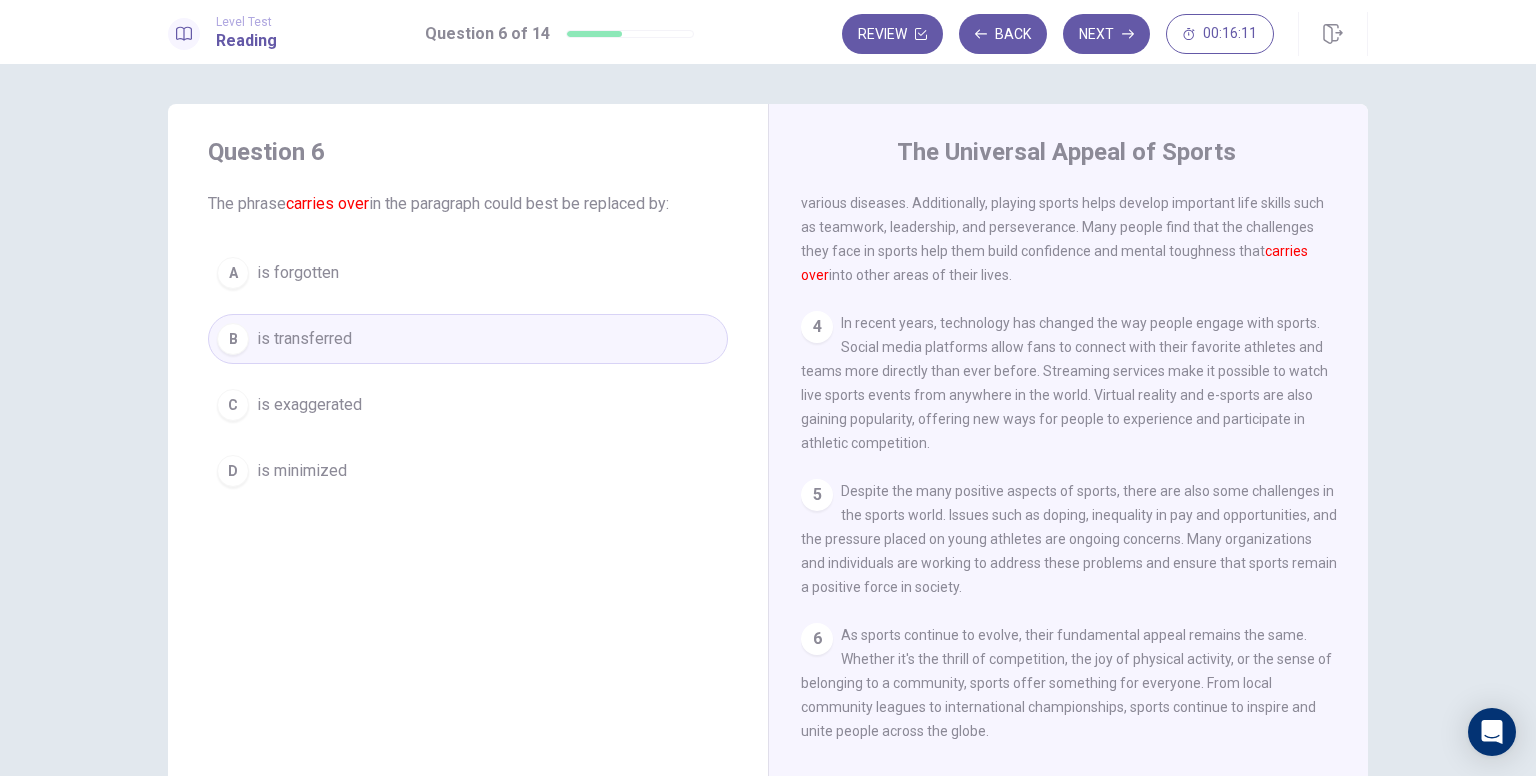 scroll, scrollTop: 362, scrollLeft: 0, axis: vertical 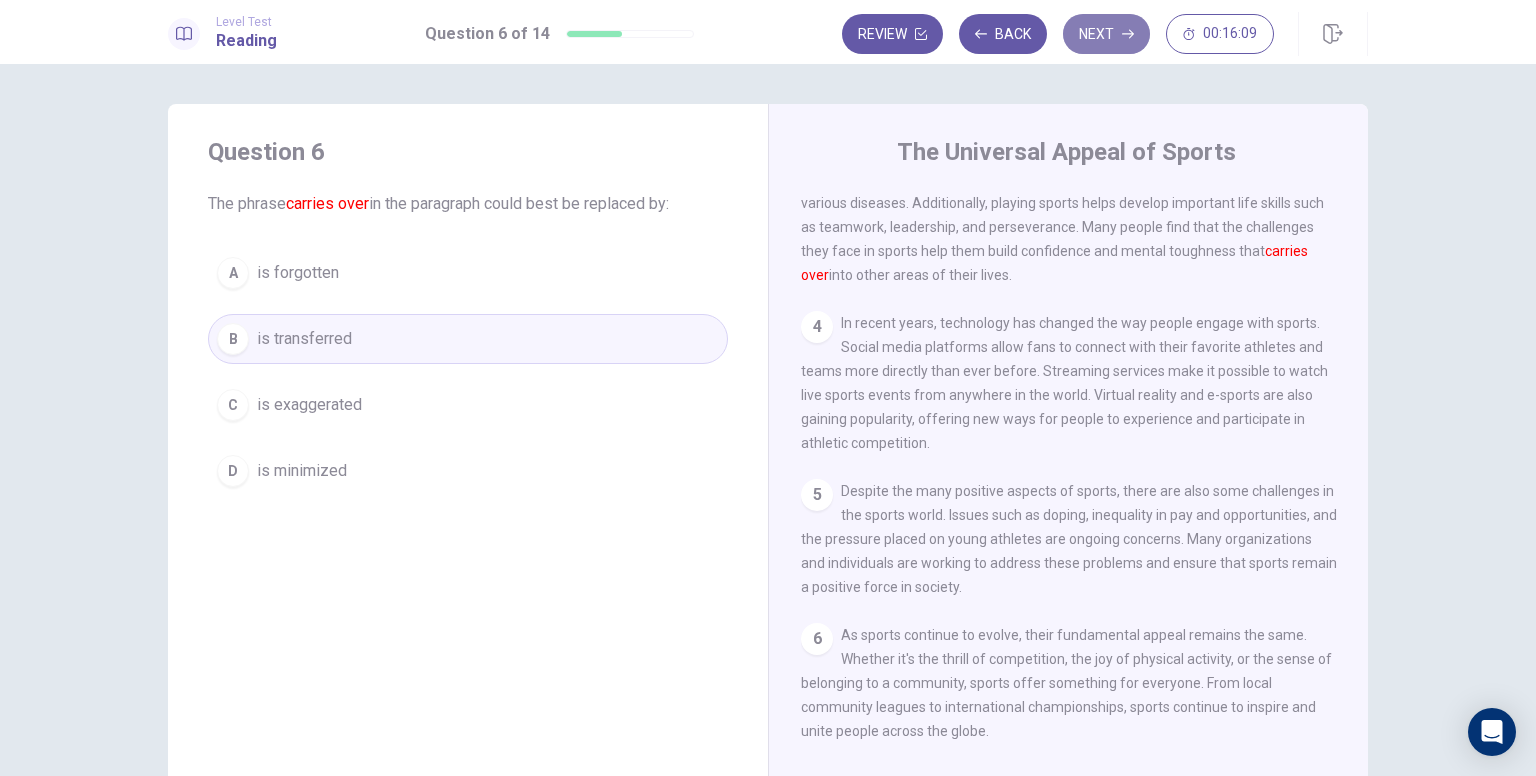 click on "Next" at bounding box center [1106, 34] 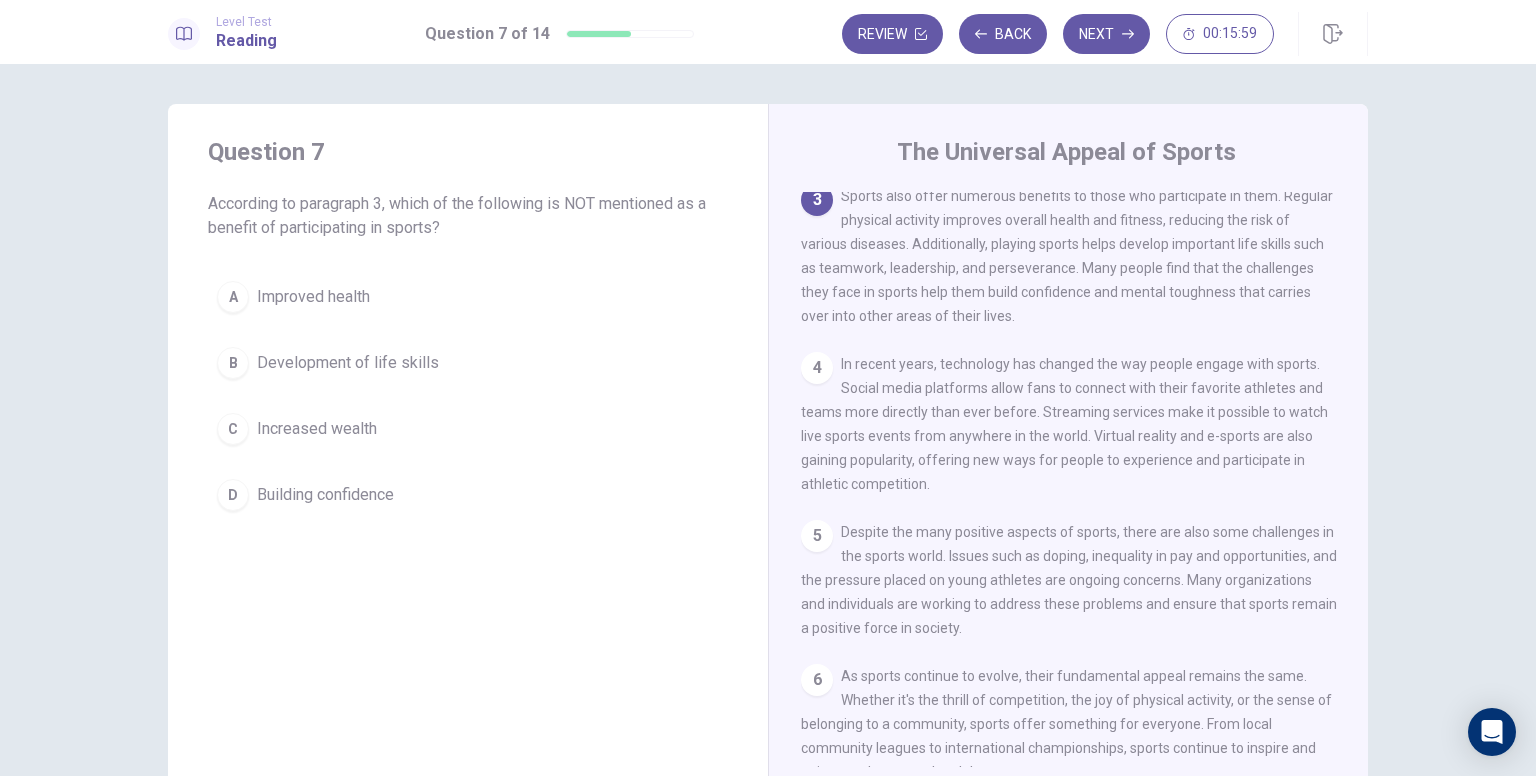 click on "Increased wealth" at bounding box center (317, 429) 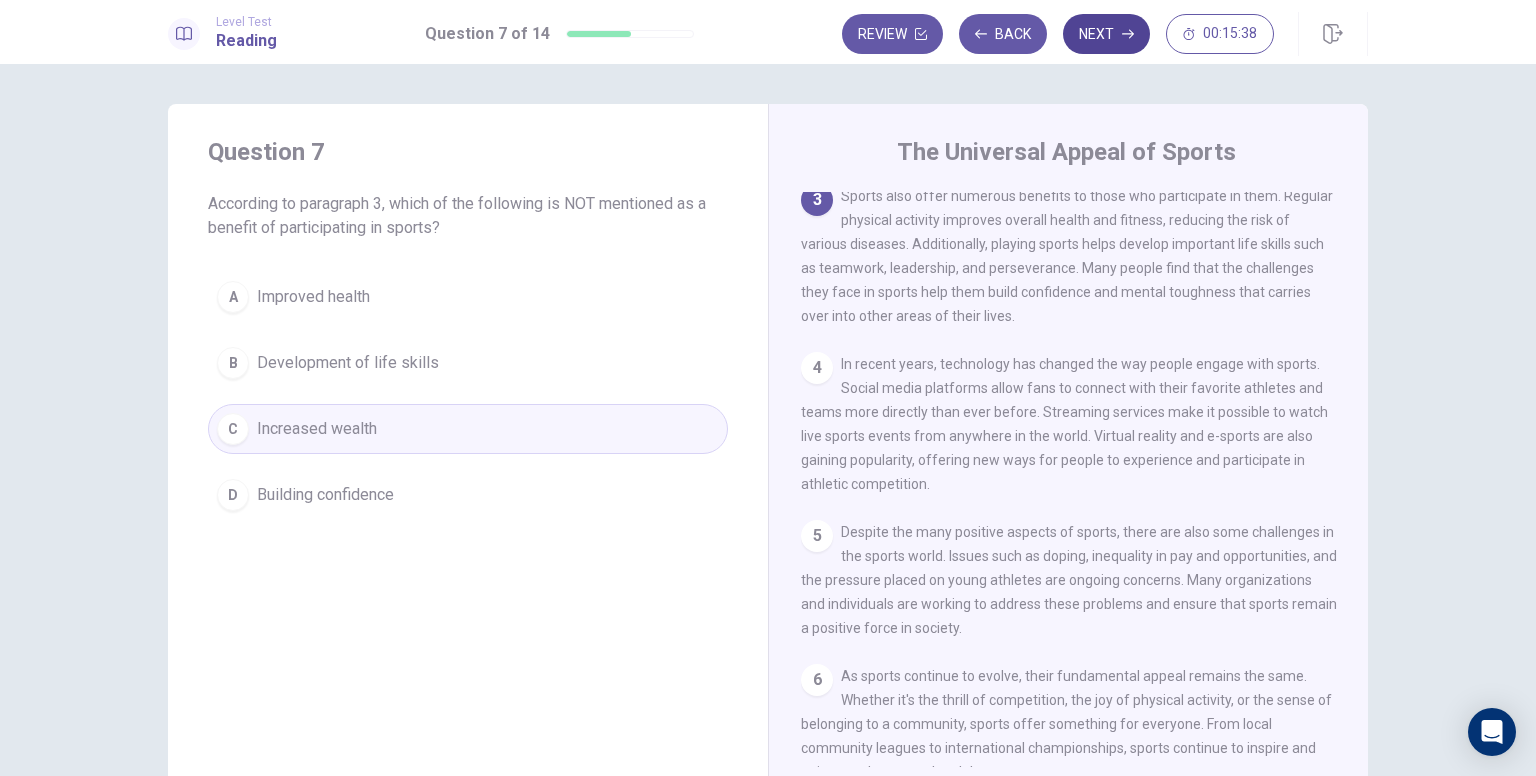 click on "Next" at bounding box center [1106, 34] 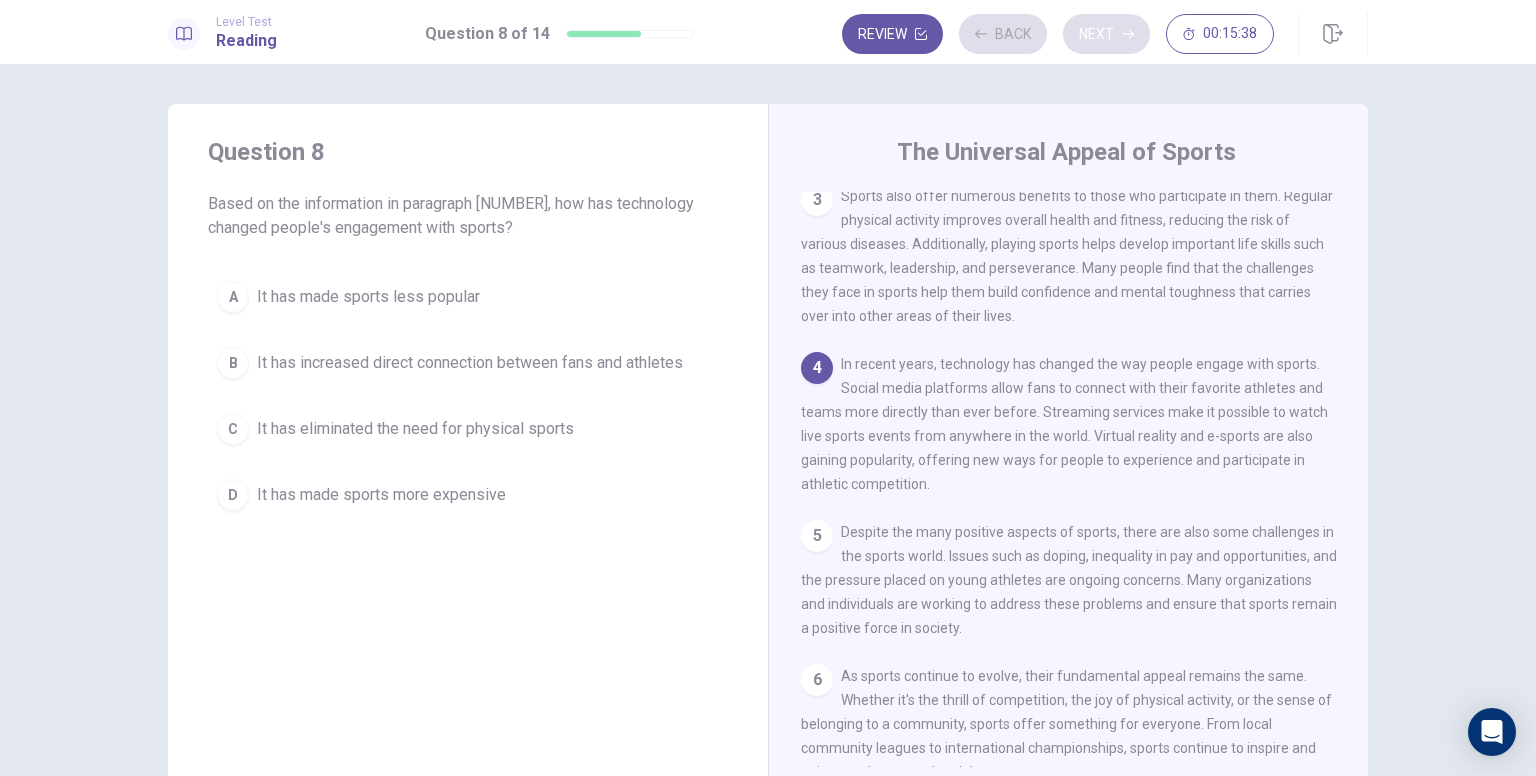scroll, scrollTop: 362, scrollLeft: 0, axis: vertical 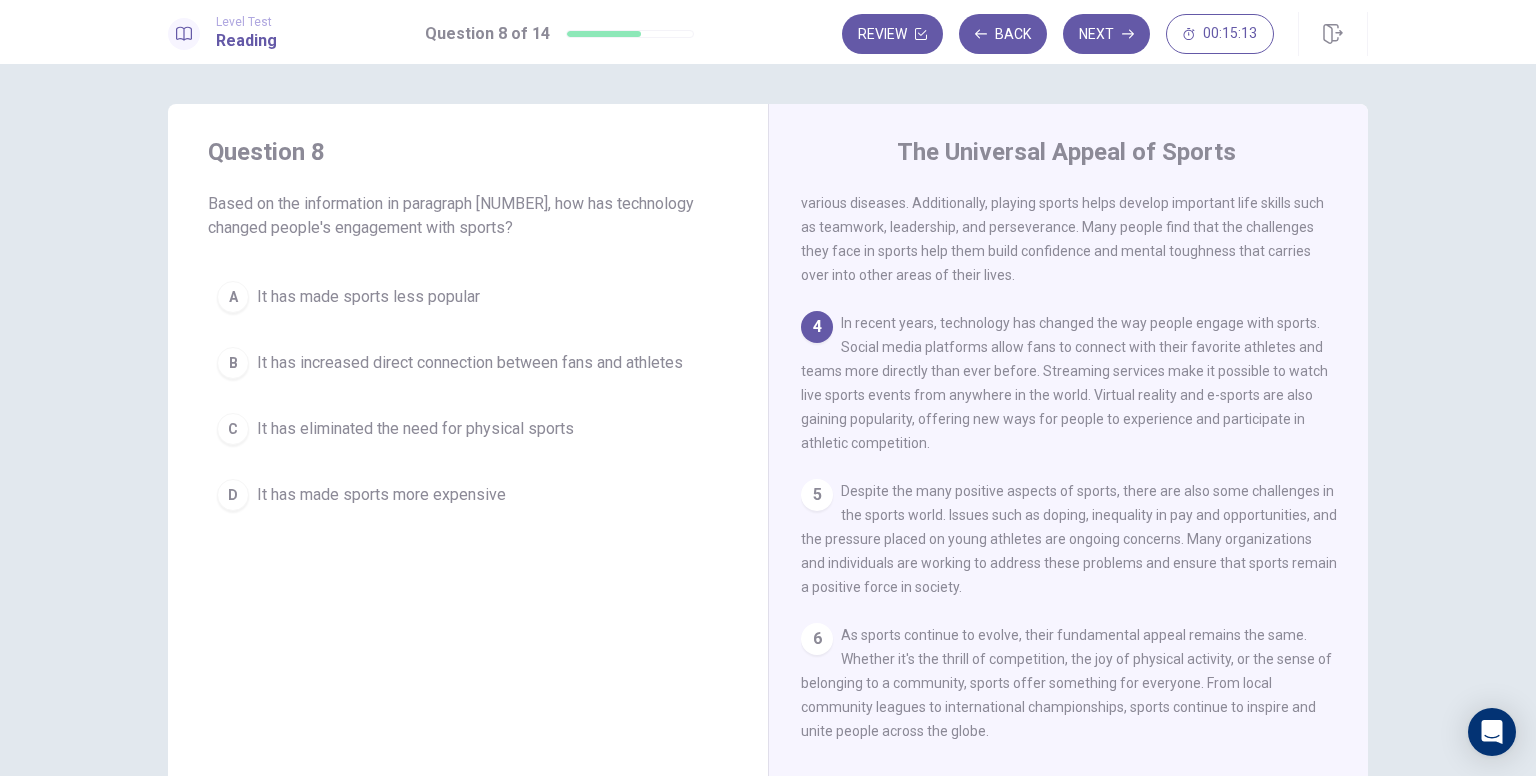 click on "It has increased direct connection between fans and athletes" at bounding box center [470, 363] 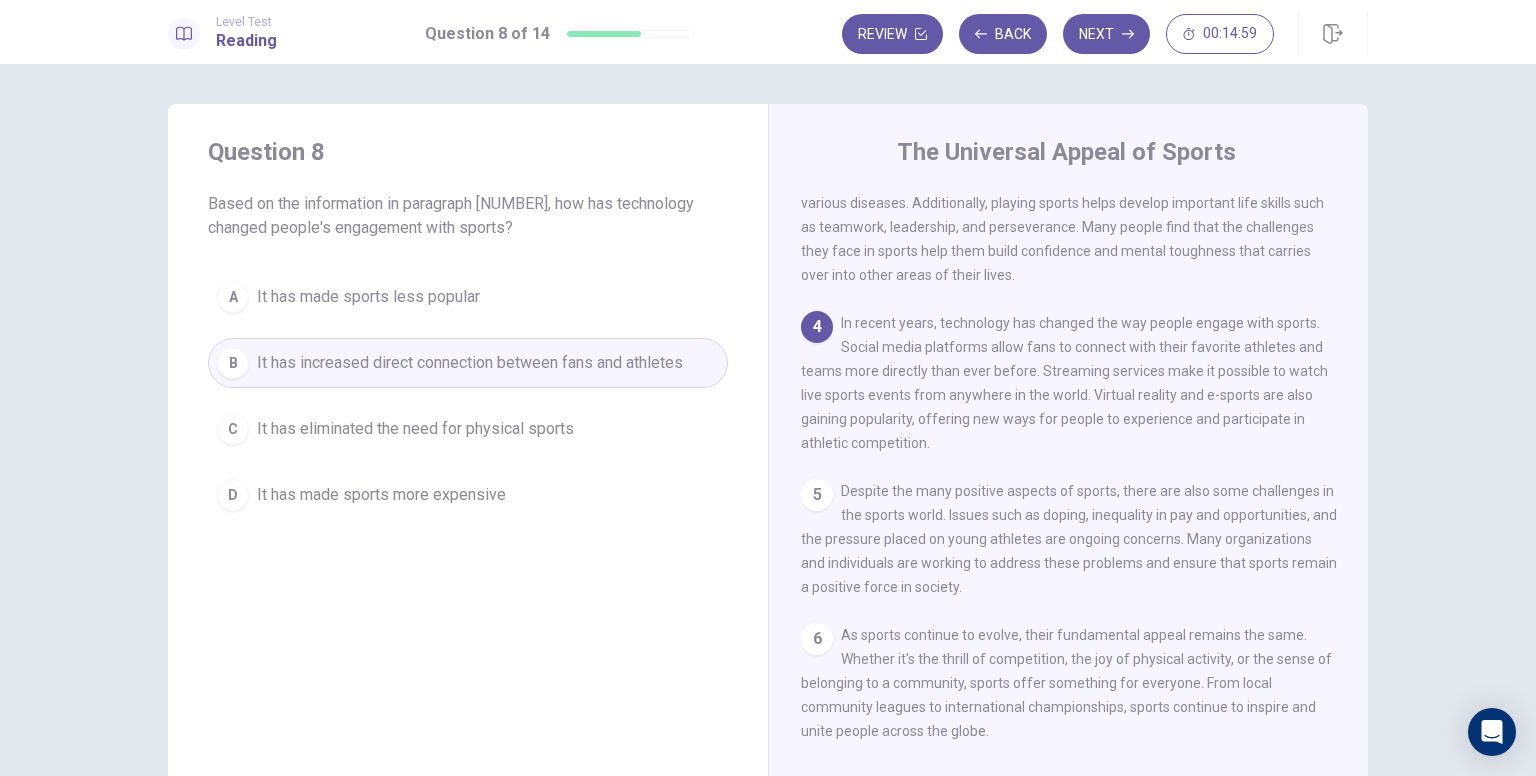drag, startPoint x: 912, startPoint y: 407, endPoint x: 1187, endPoint y: 411, distance: 275.02908 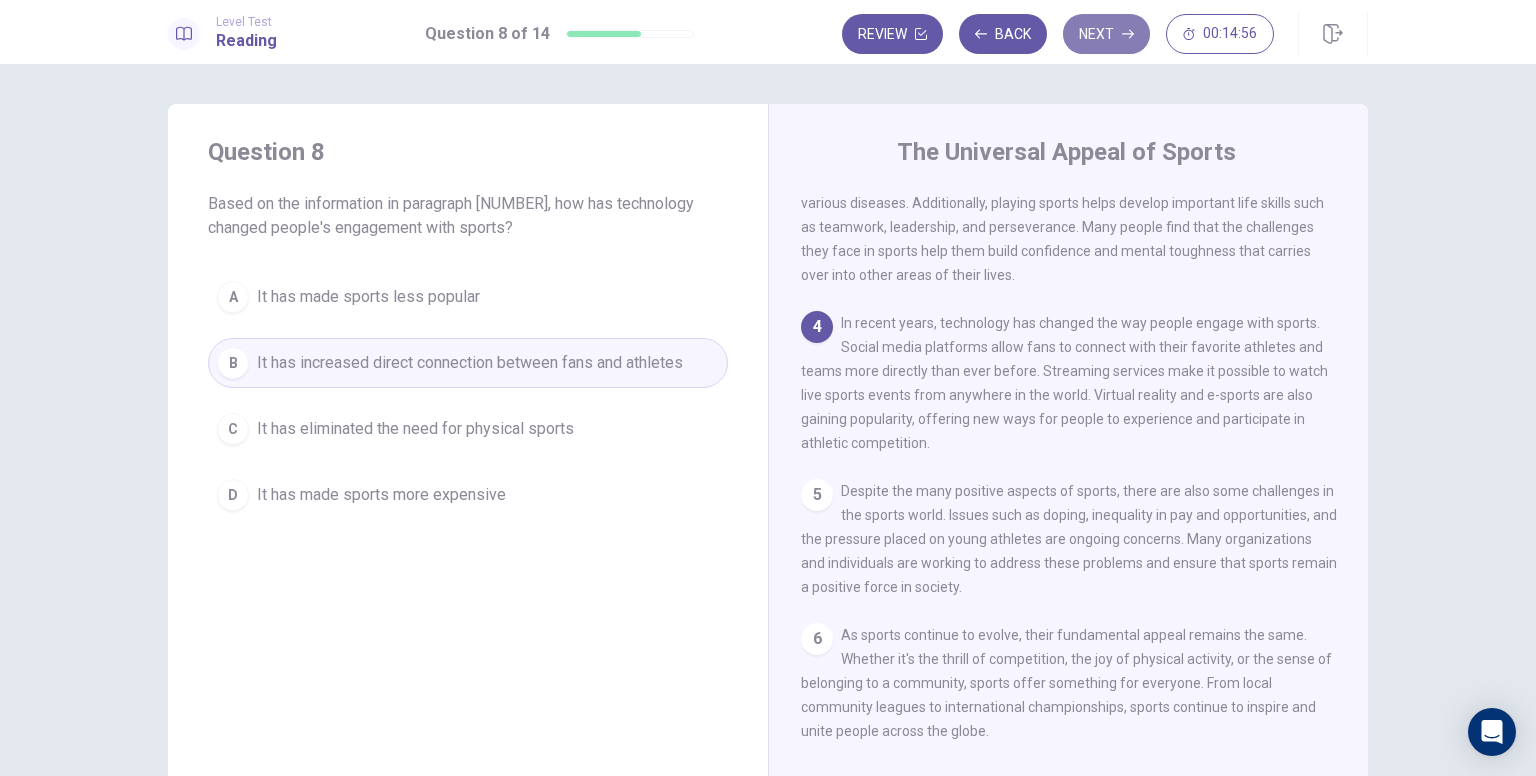 click on "Next" at bounding box center [1106, 34] 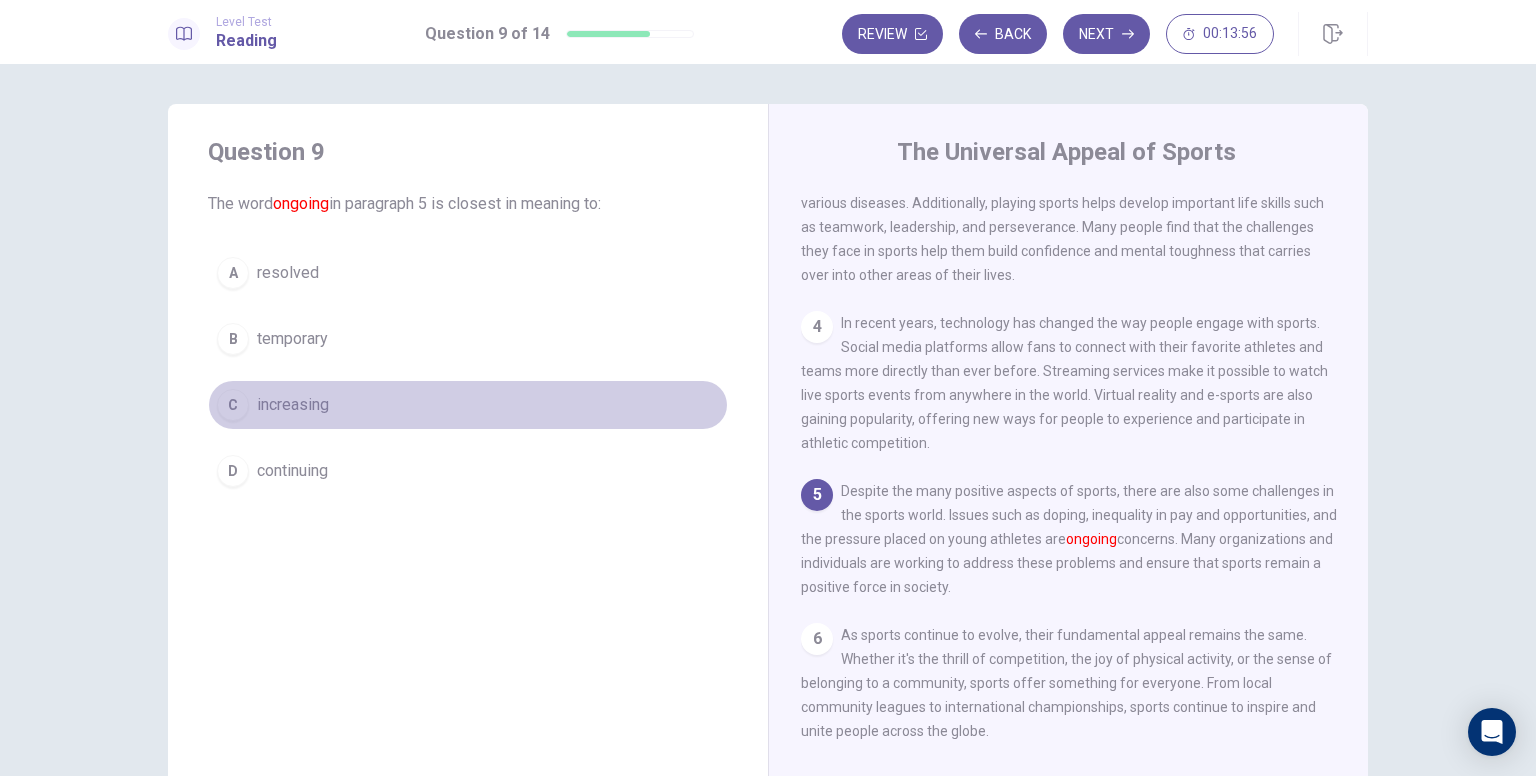 click on "increasing" at bounding box center (293, 405) 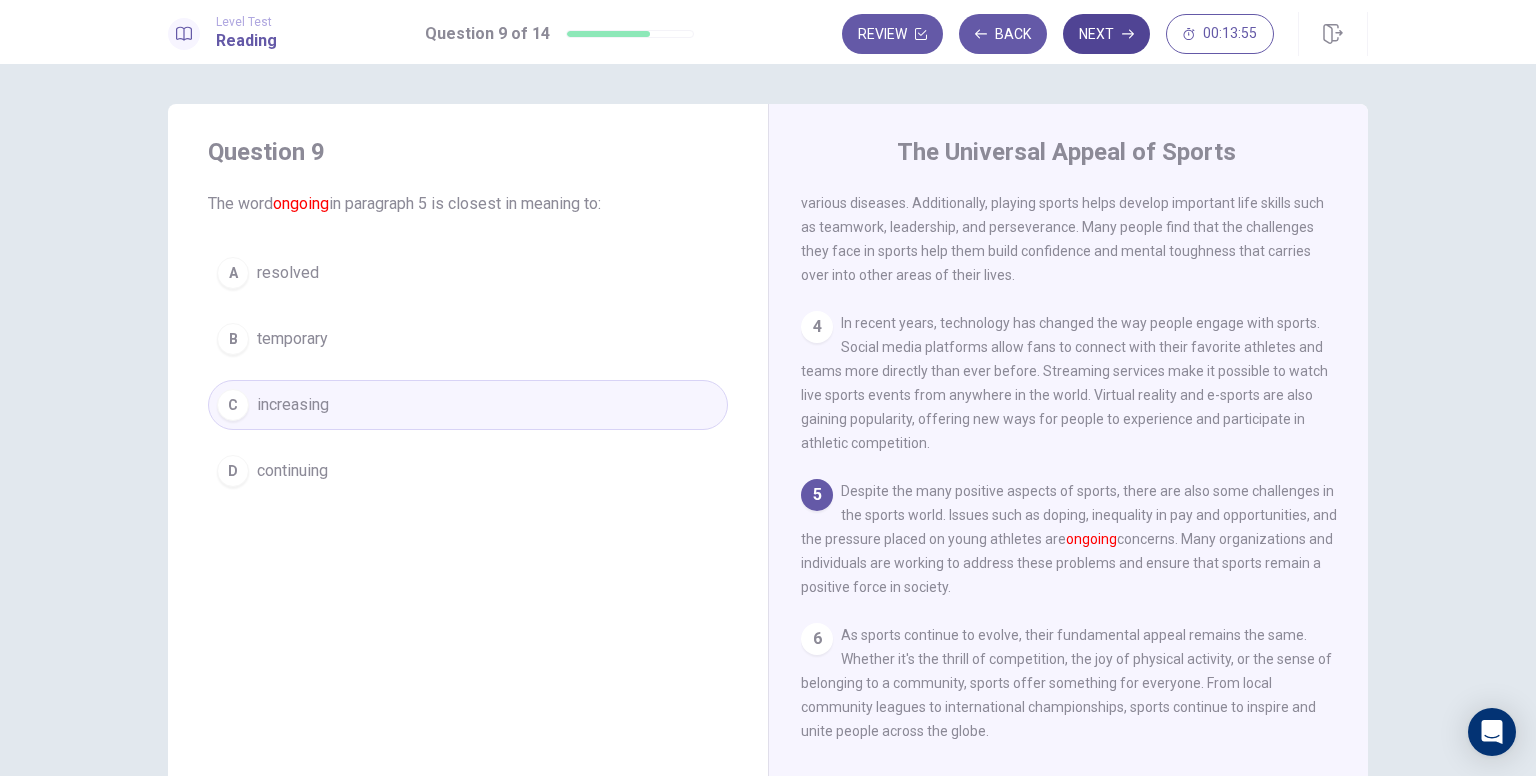 click on "Next" at bounding box center [1106, 34] 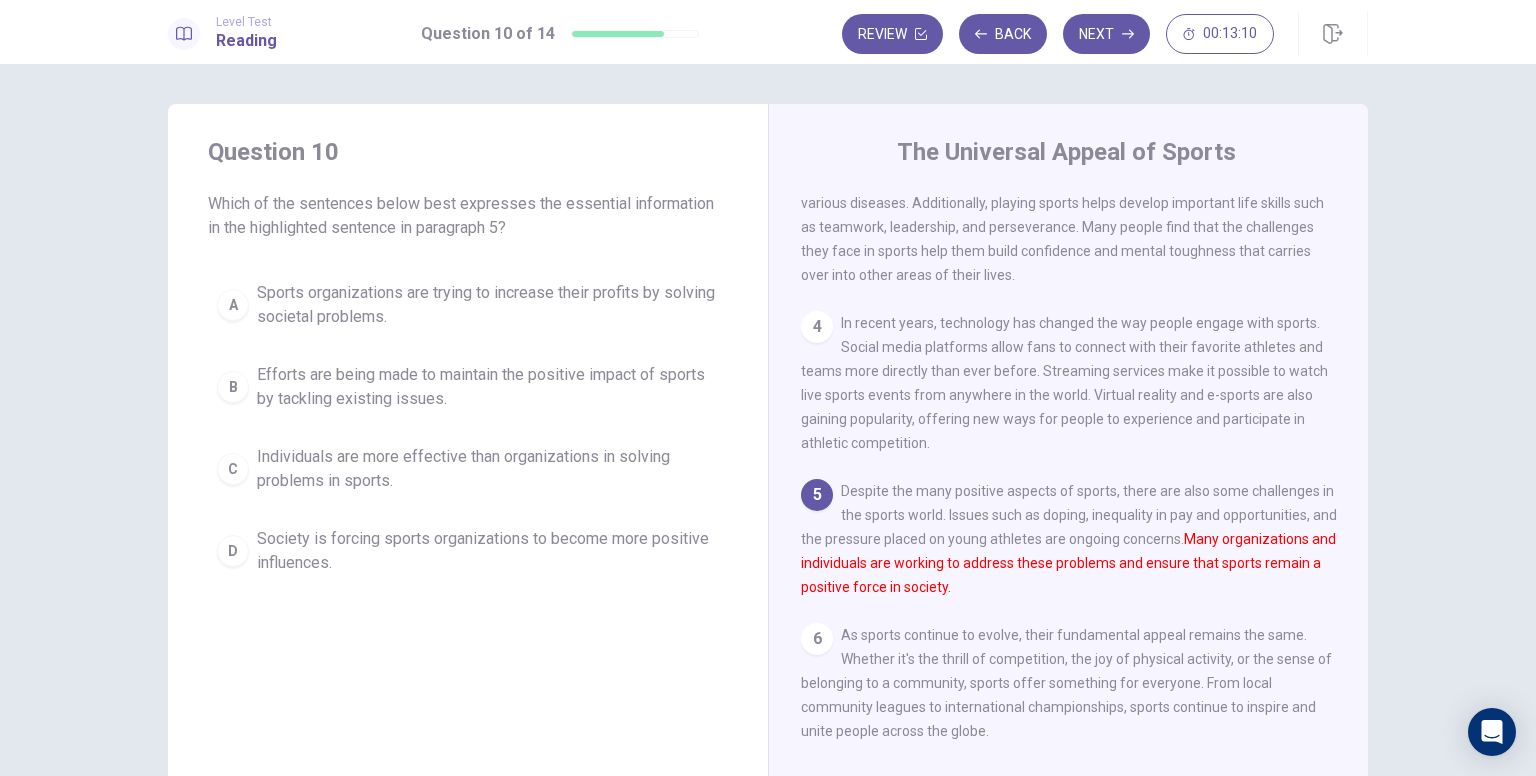click on "Efforts are being made to maintain the positive impact of sports by tackling existing issues." at bounding box center [488, 387] 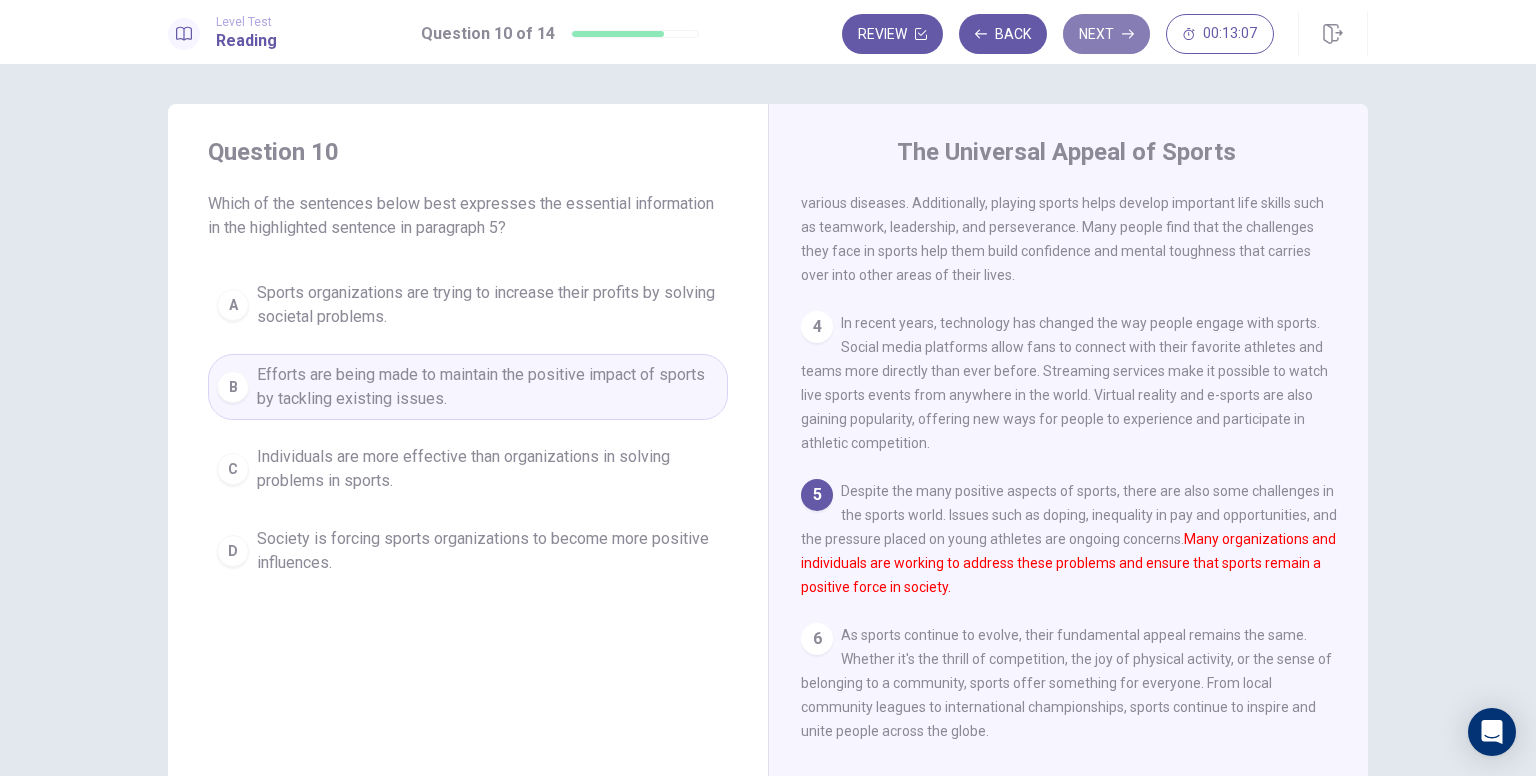 click on "Next" at bounding box center (1106, 34) 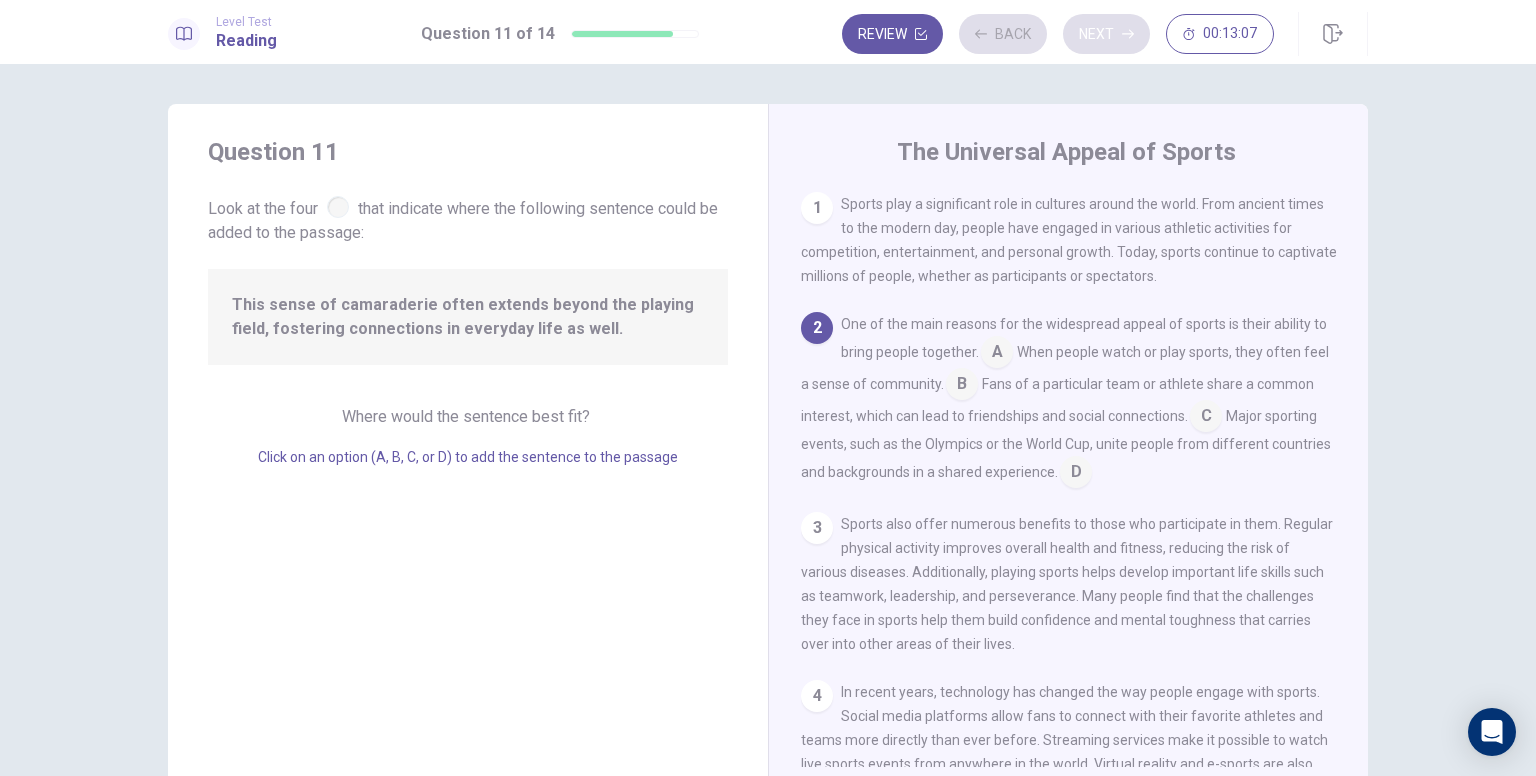 scroll, scrollTop: 123, scrollLeft: 0, axis: vertical 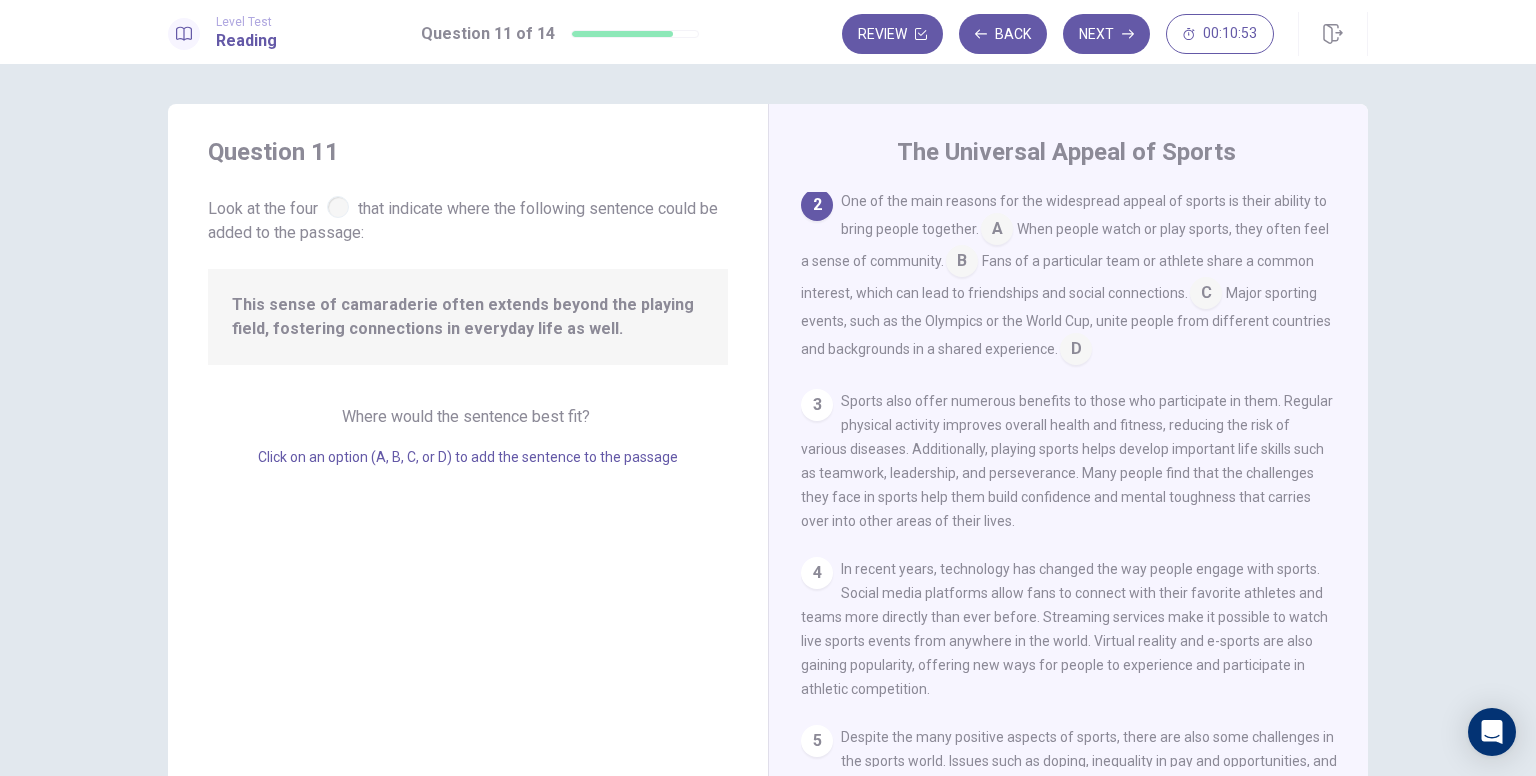 drag, startPoint x: 417, startPoint y: 305, endPoint x: 434, endPoint y: 305, distance: 17 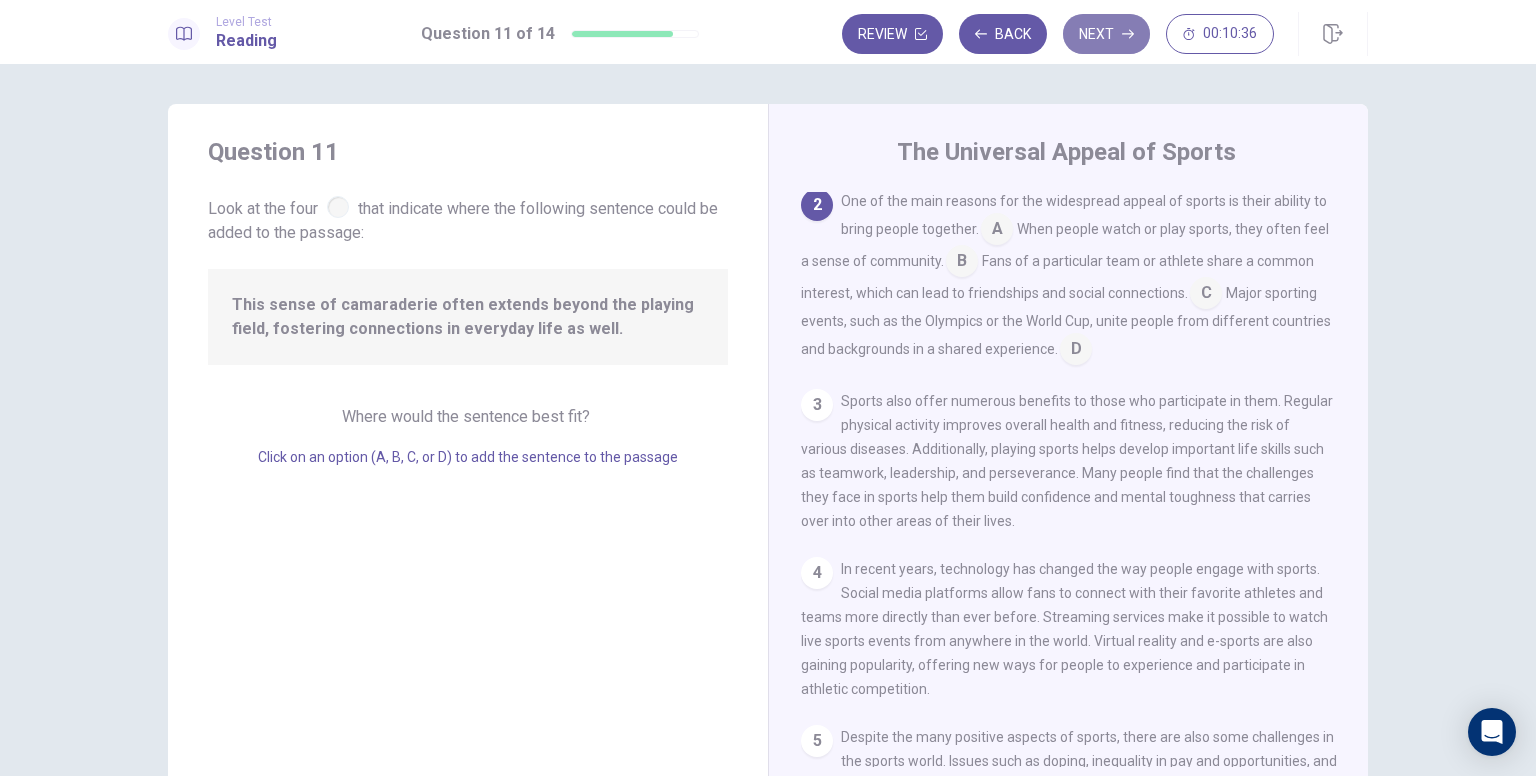 click on "Next" at bounding box center (1106, 34) 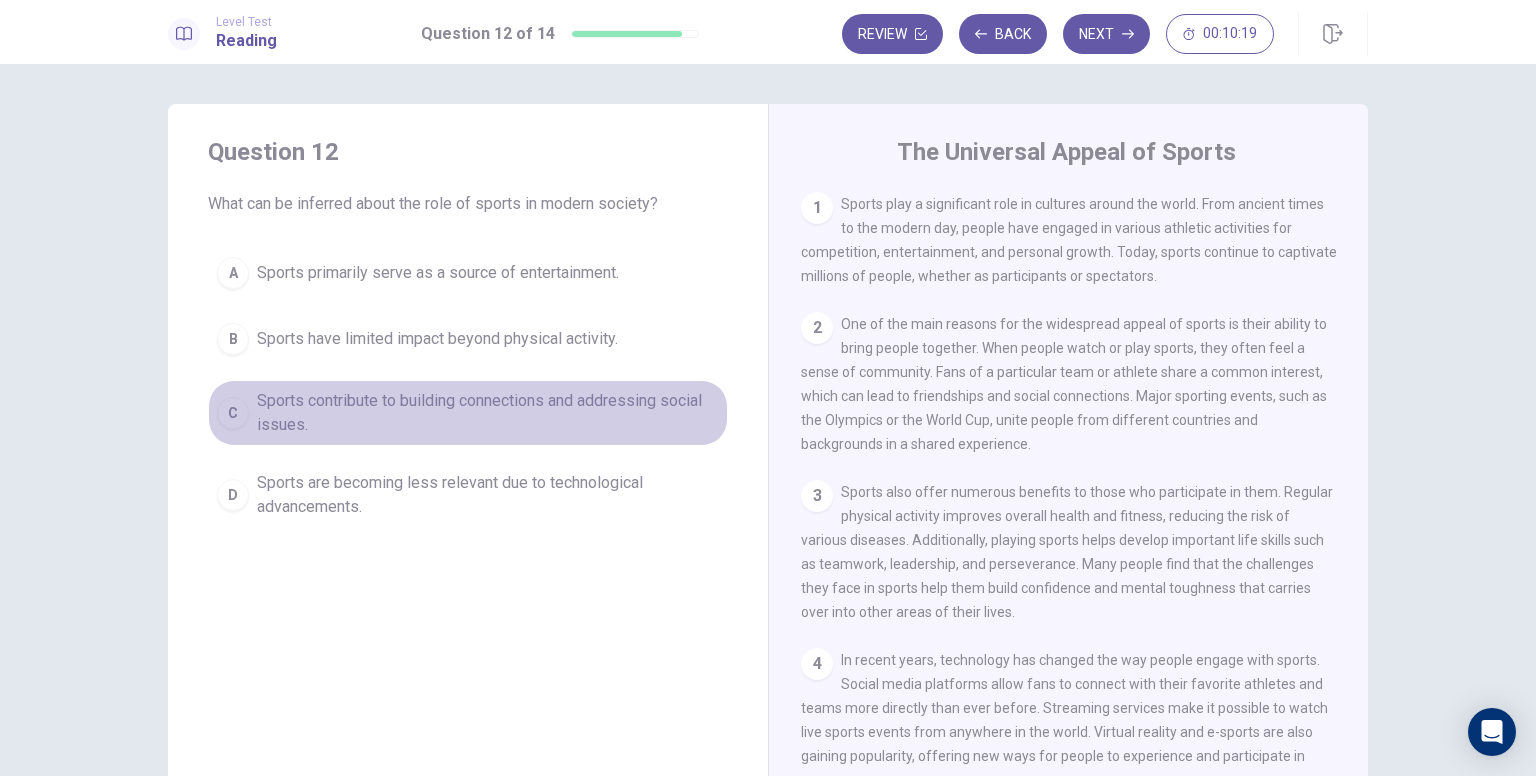 click on "Sports contribute to building connections and addressing social issues." at bounding box center (488, 413) 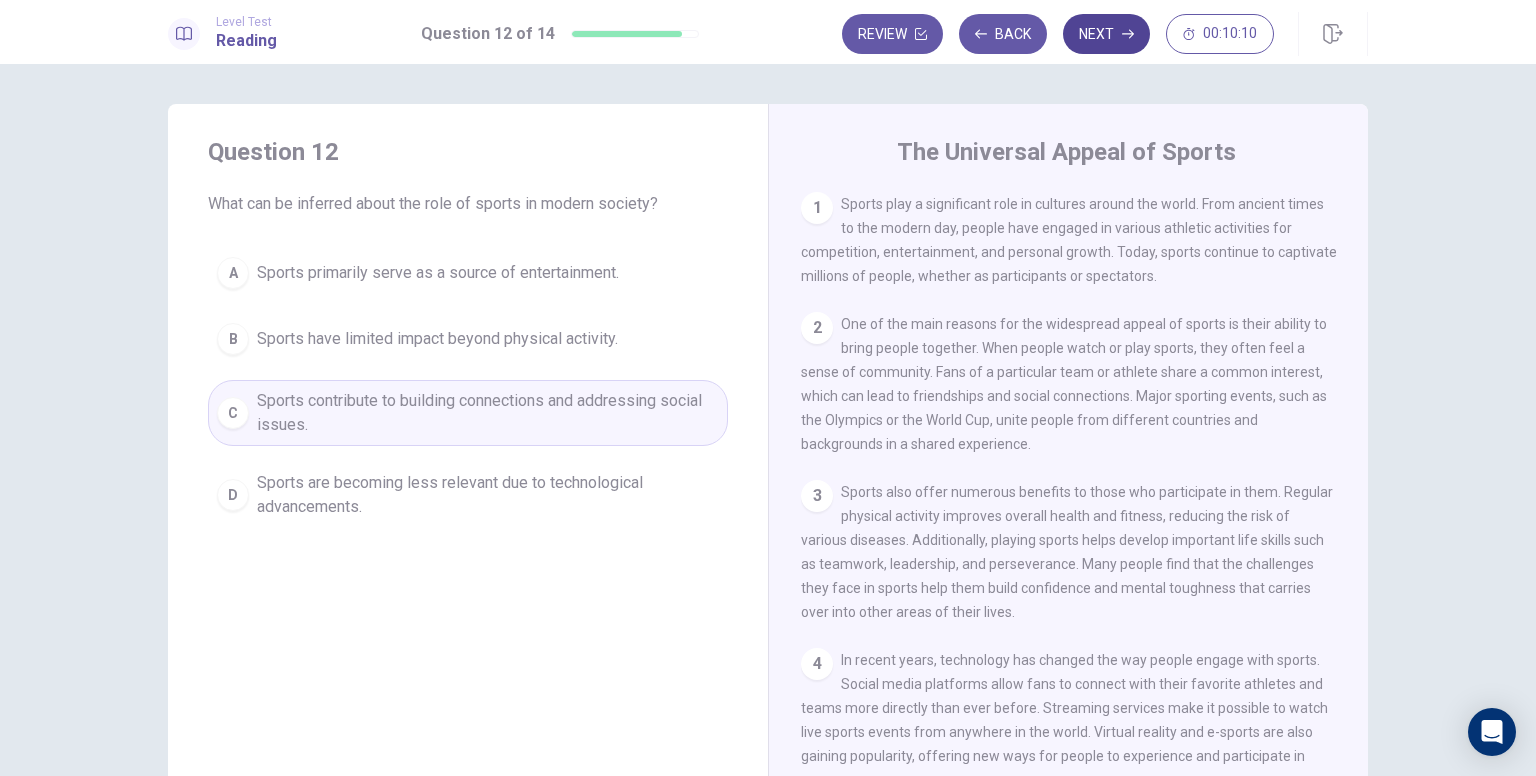 click on "Next" at bounding box center (1106, 34) 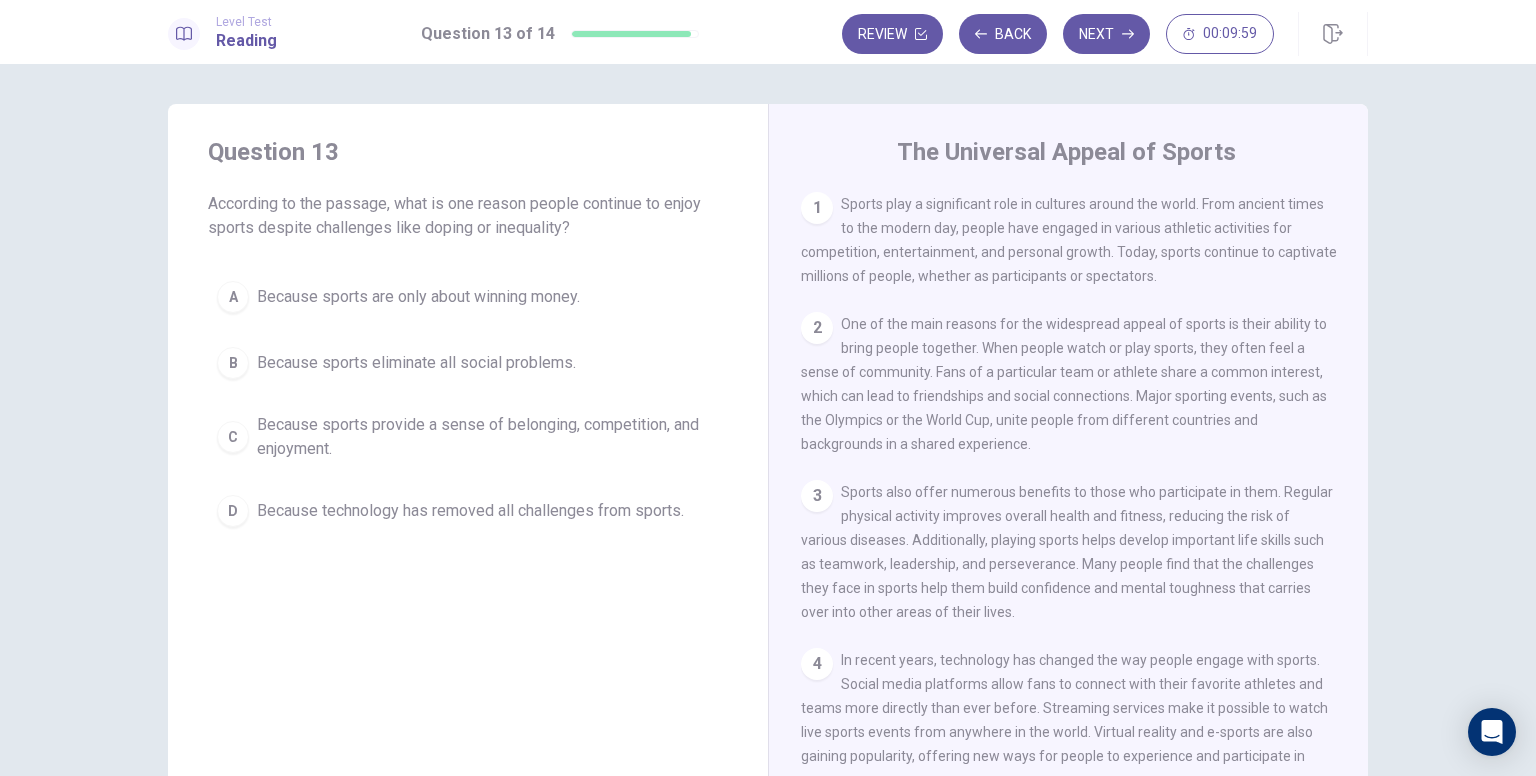 click on "Because sports provide a sense of belonging, competition, and enjoyment." at bounding box center (488, 437) 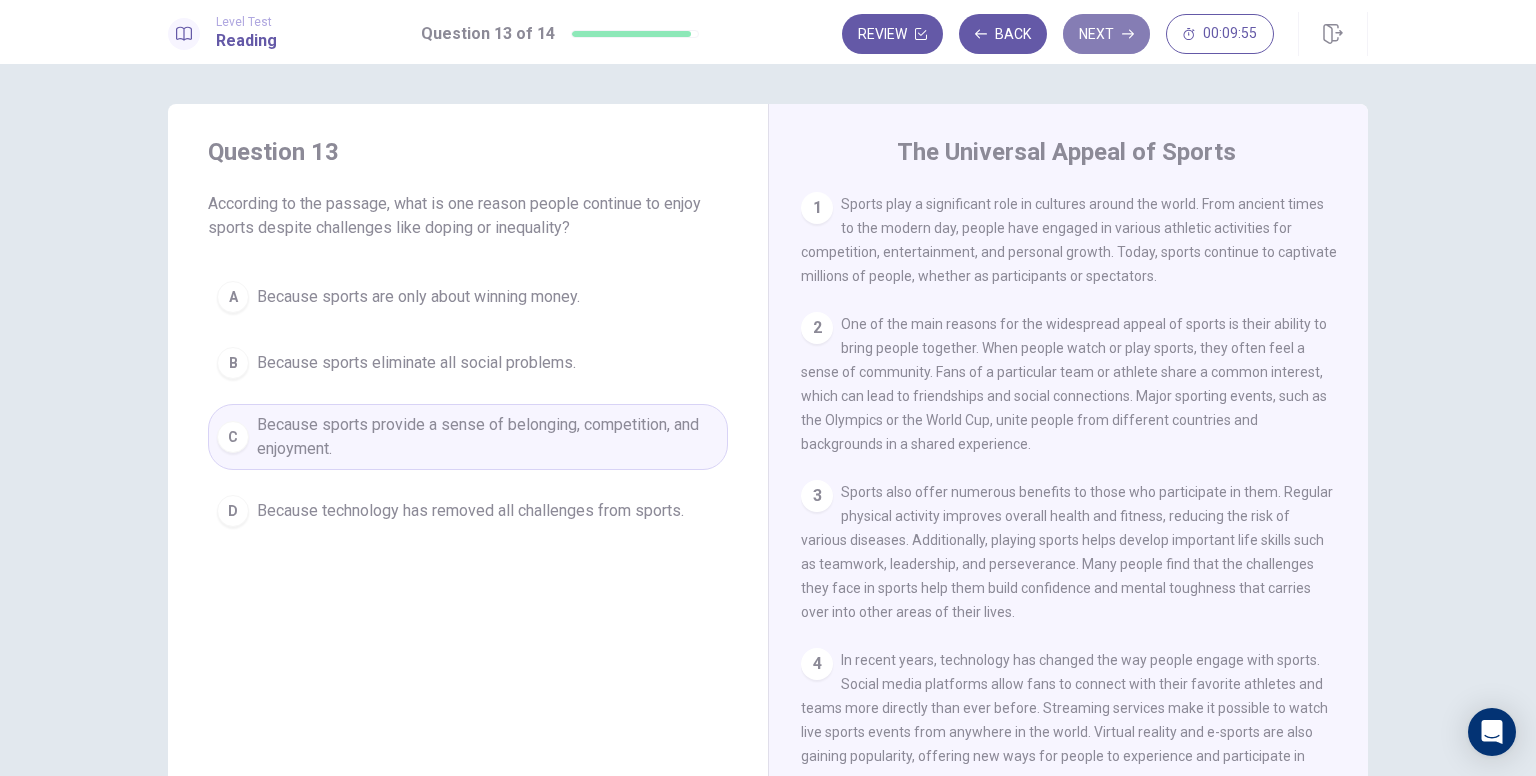 click on "Next" at bounding box center (1106, 34) 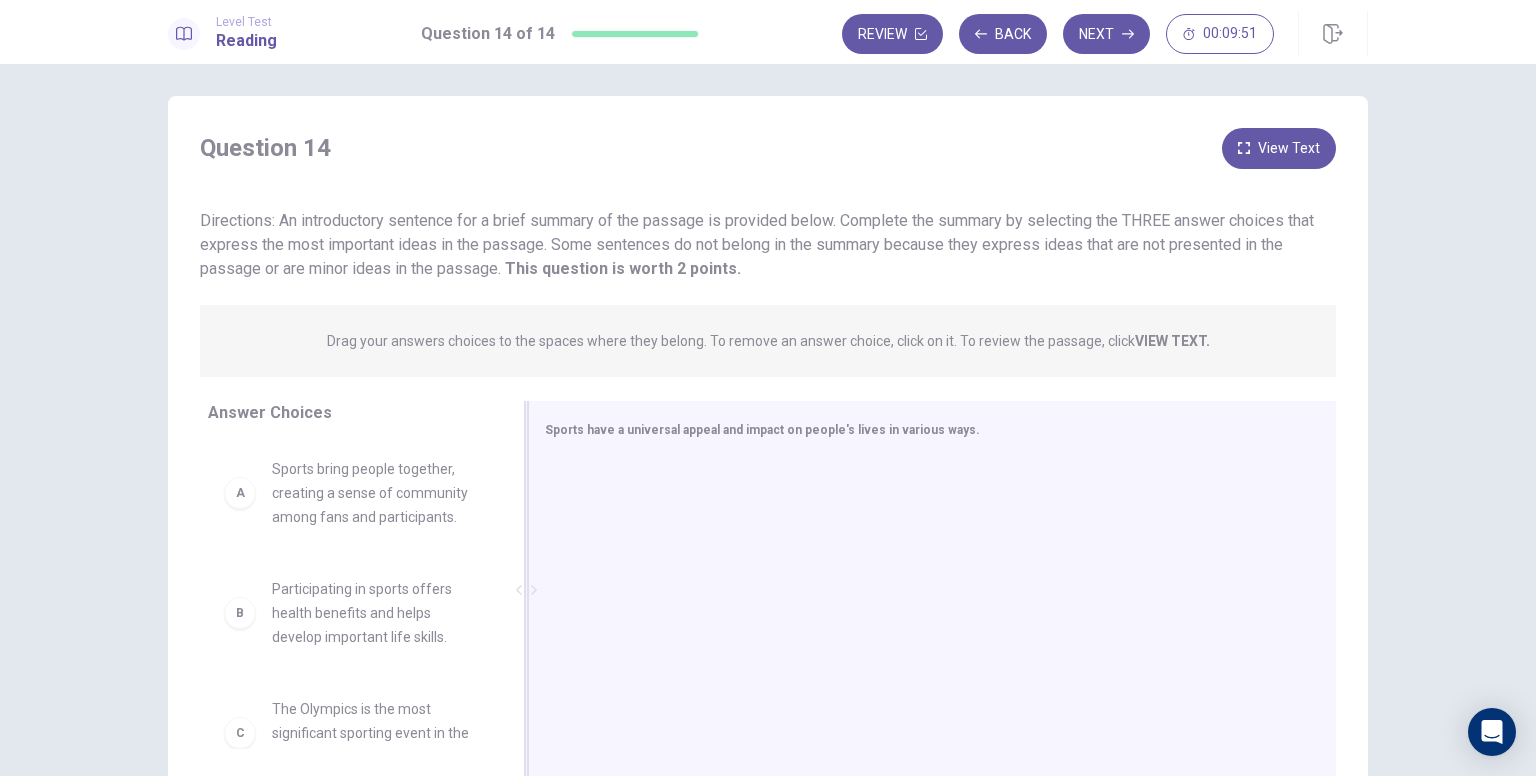 scroll, scrollTop: 0, scrollLeft: 0, axis: both 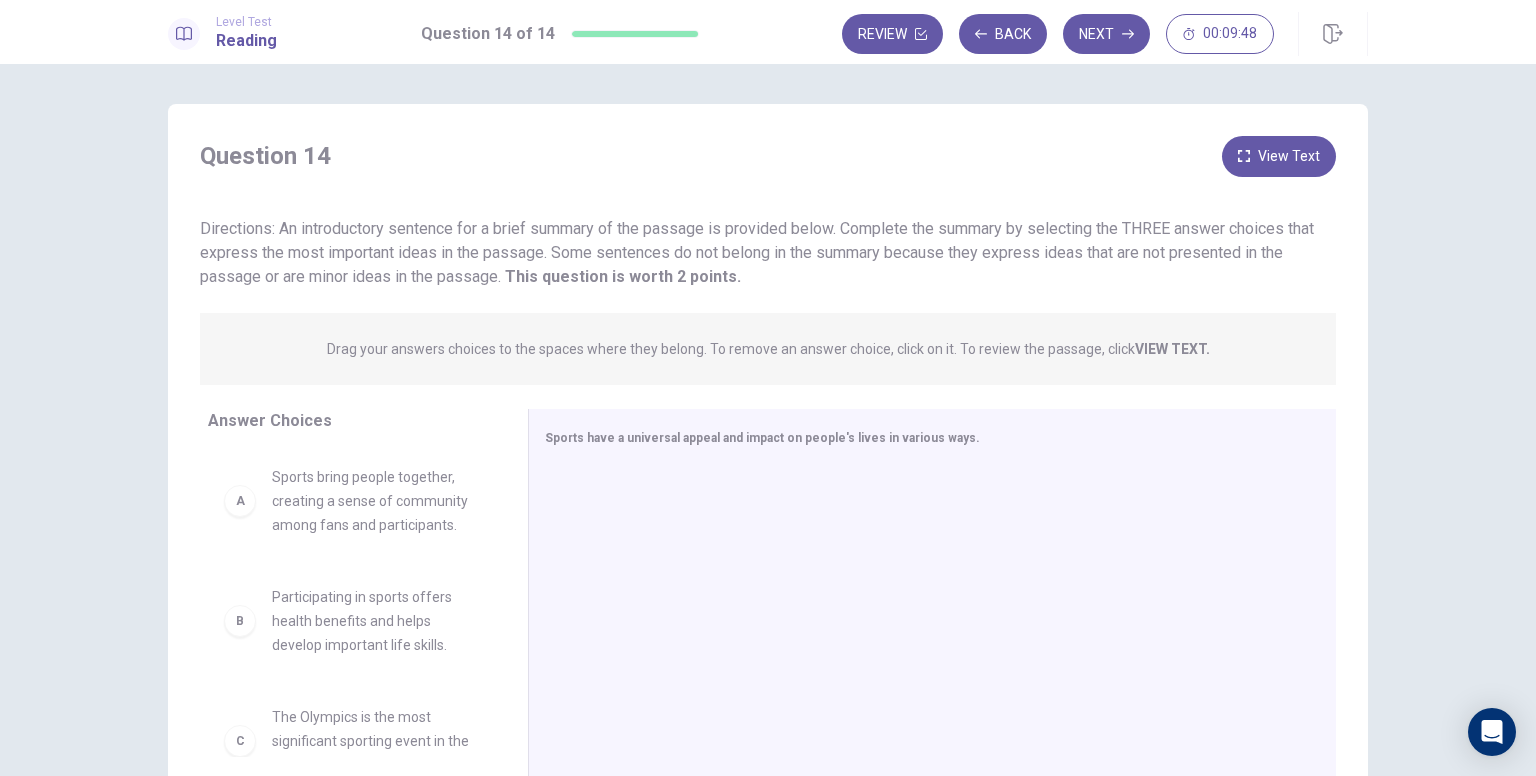 click on "View Text" at bounding box center [1279, 156] 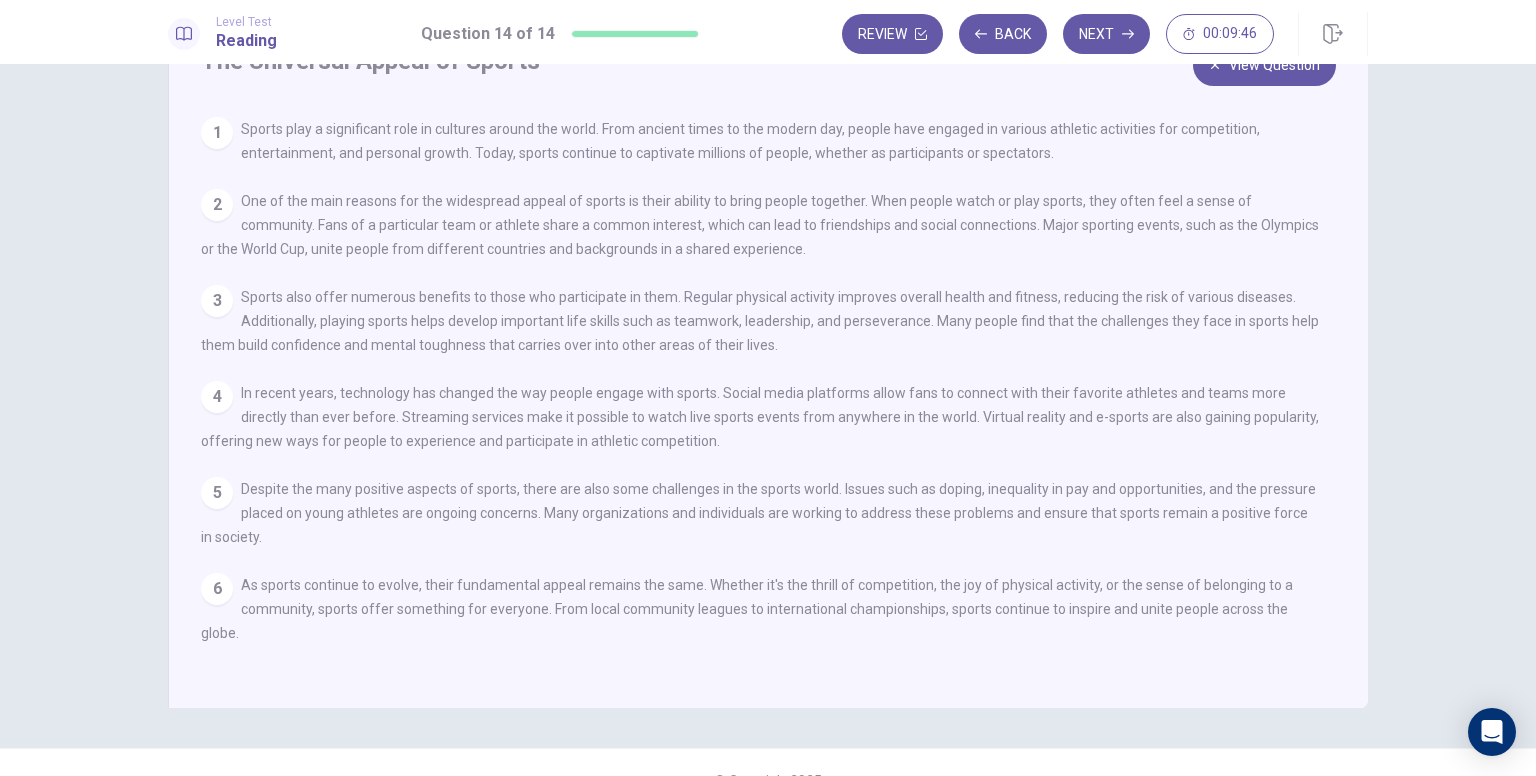 scroll, scrollTop: 0, scrollLeft: 0, axis: both 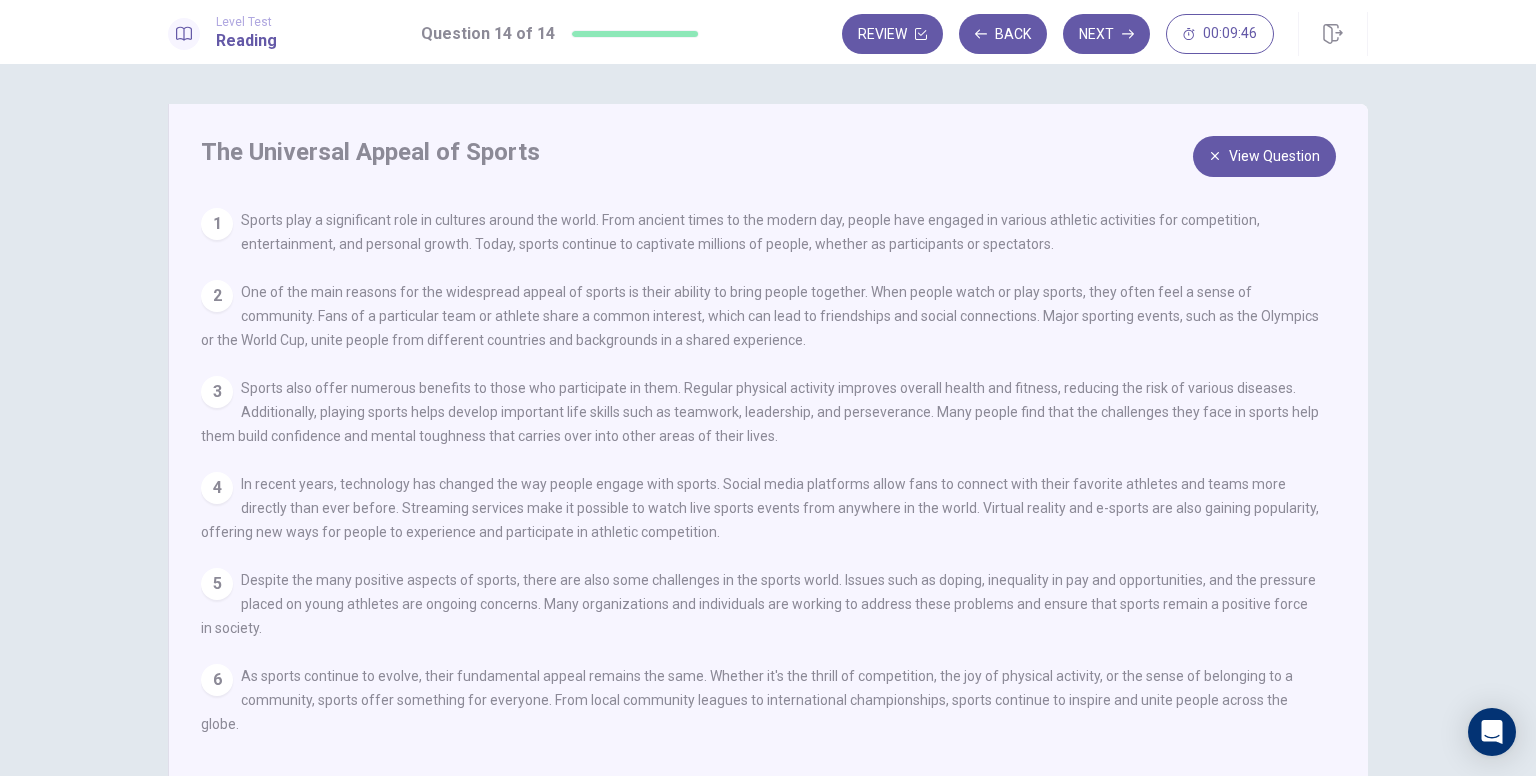 click on "View Question" at bounding box center (1264, 156) 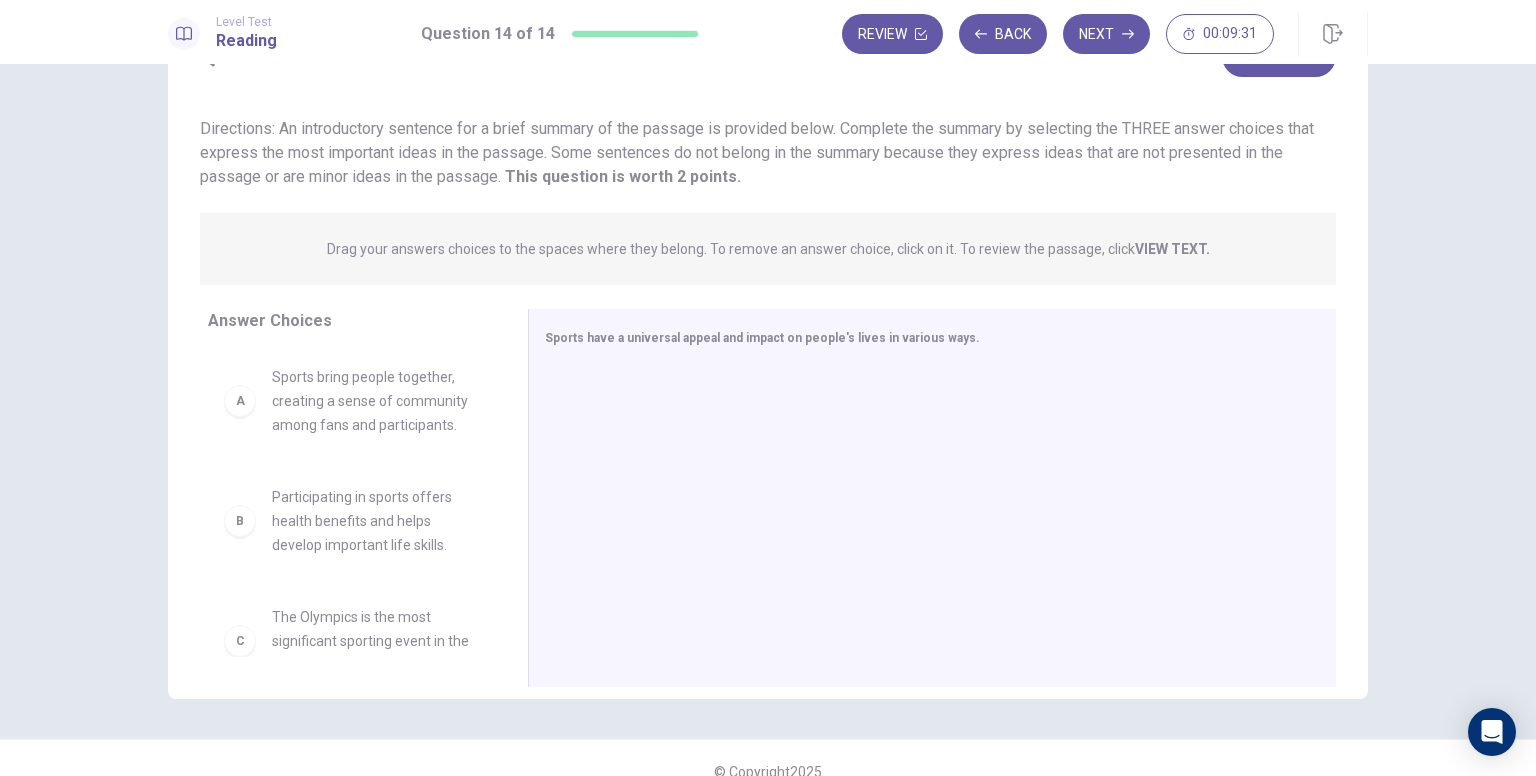 scroll, scrollTop: 127, scrollLeft: 0, axis: vertical 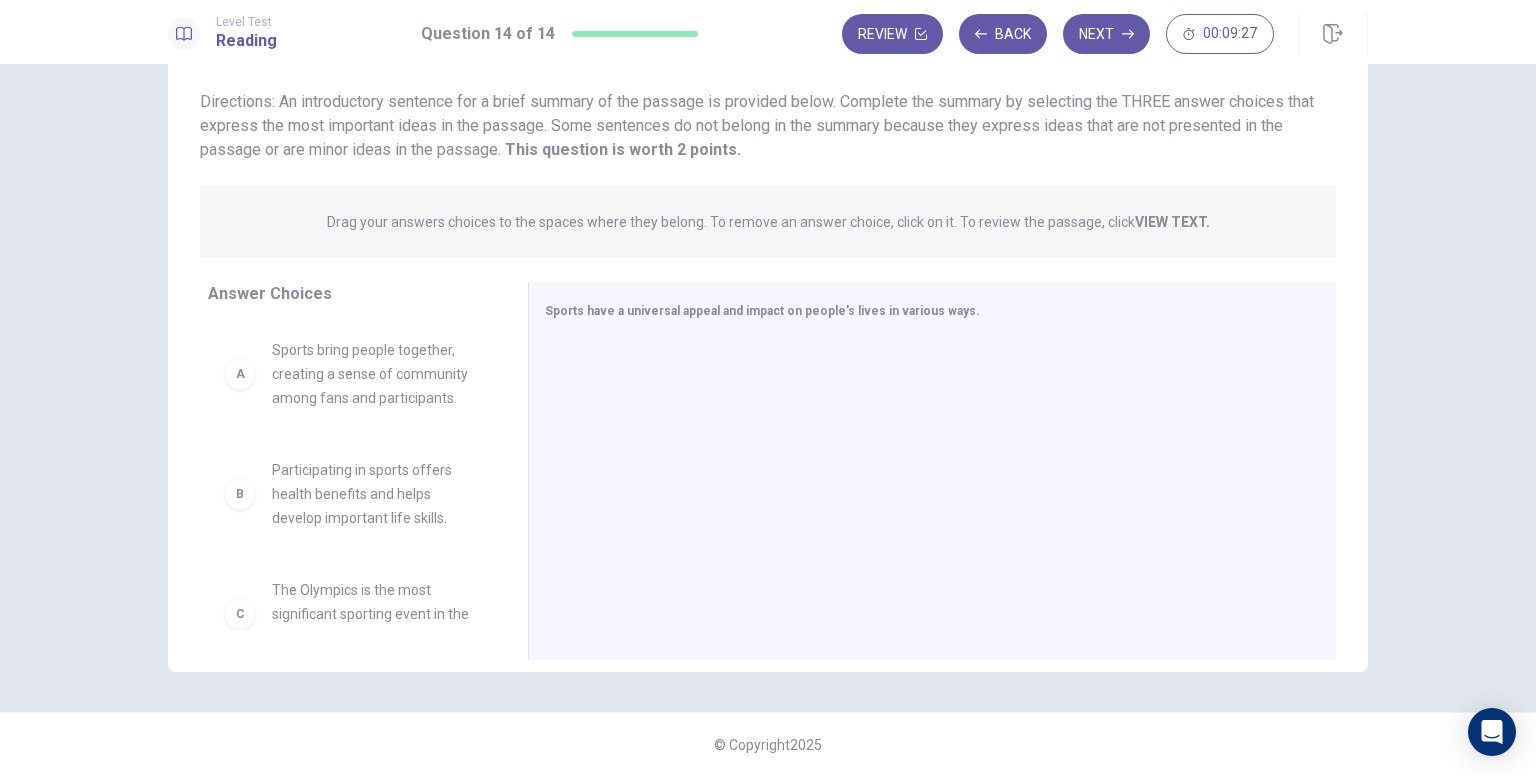 click on "Sports bring people together, creating a sense of community among fans and participants." at bounding box center [376, 374] 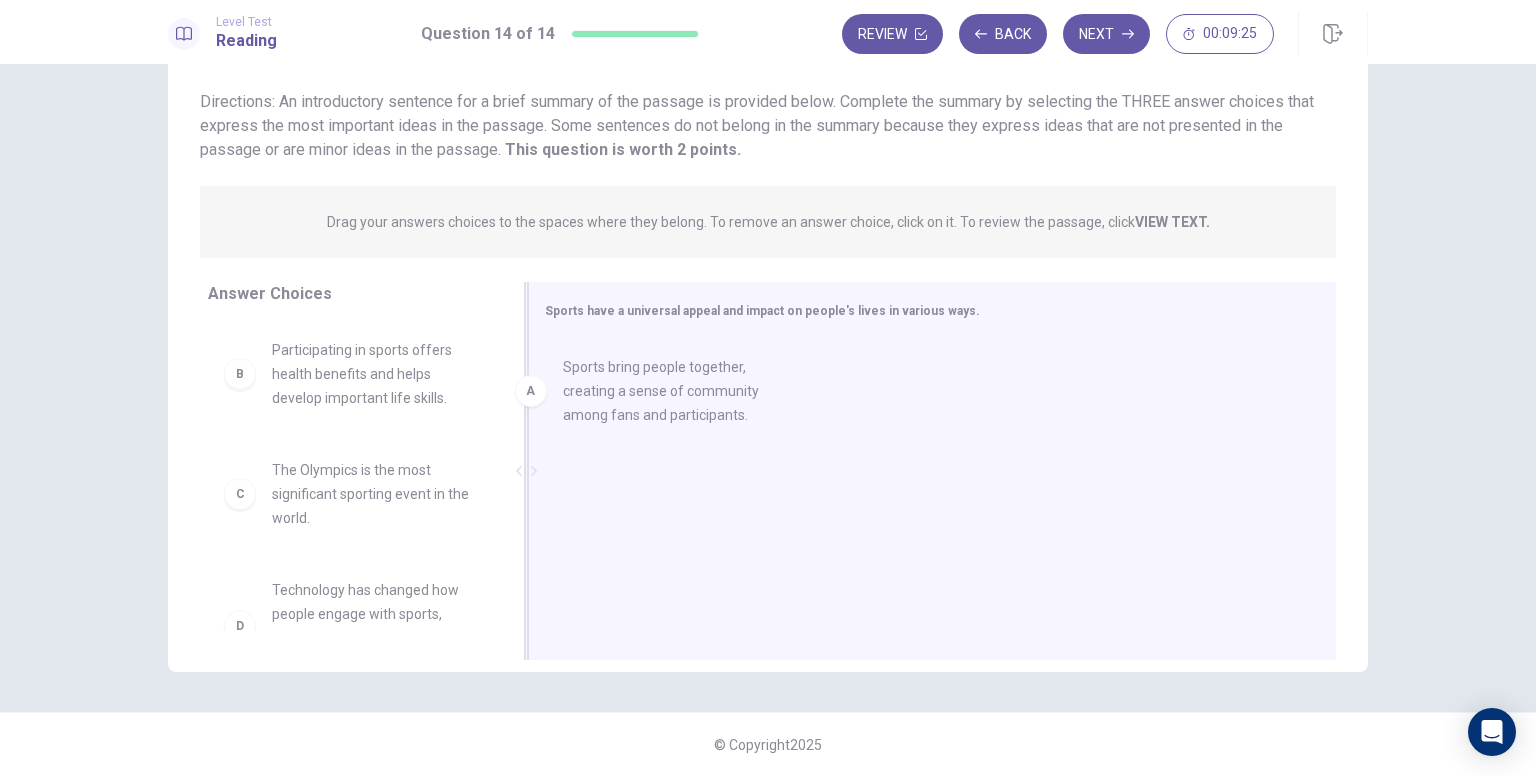 drag, startPoint x: 342, startPoint y: 355, endPoint x: 646, endPoint y: 373, distance: 304.53244 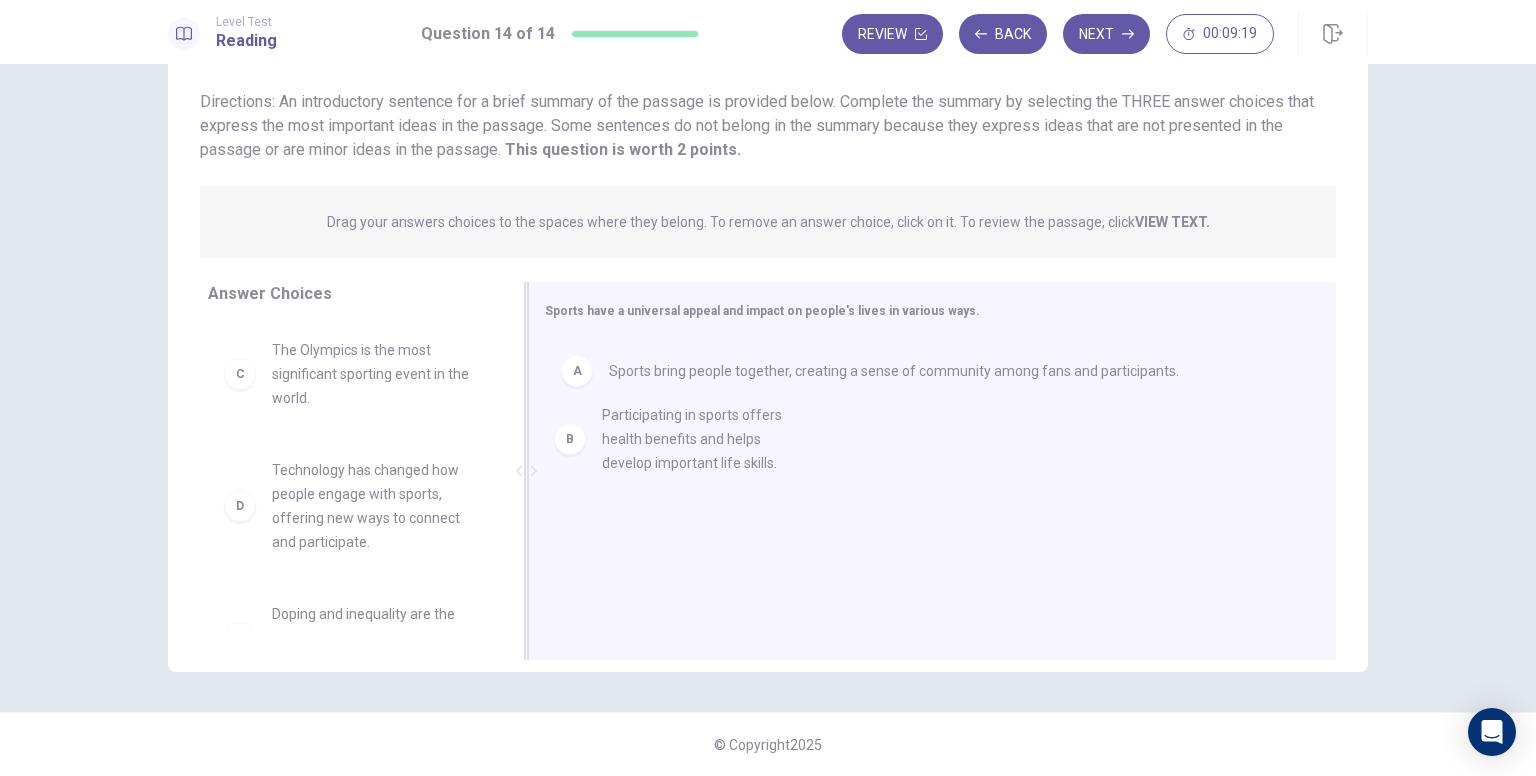 drag, startPoint x: 335, startPoint y: 388, endPoint x: 675, endPoint y: 455, distance: 346.5386 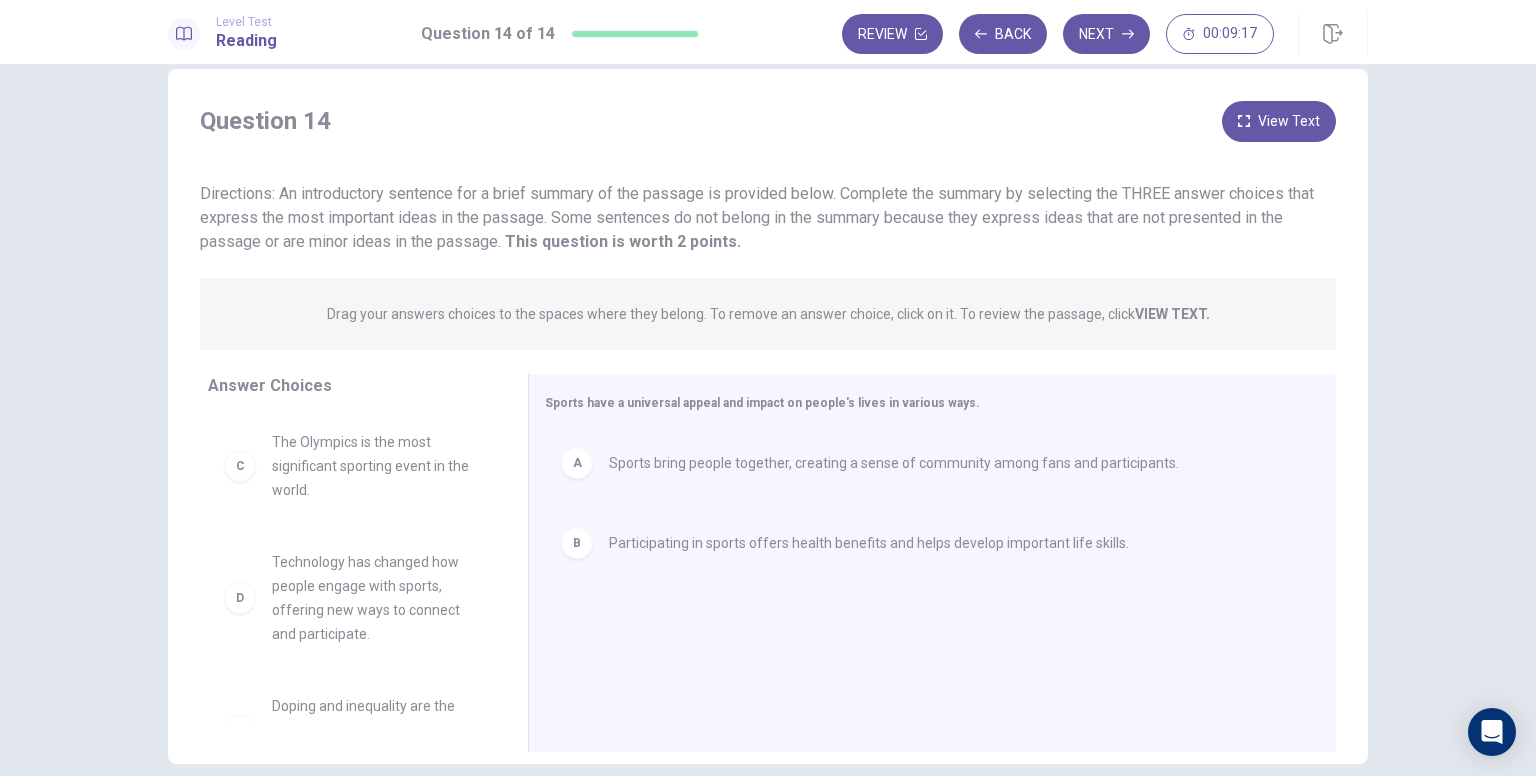scroll, scrollTop: 27, scrollLeft: 0, axis: vertical 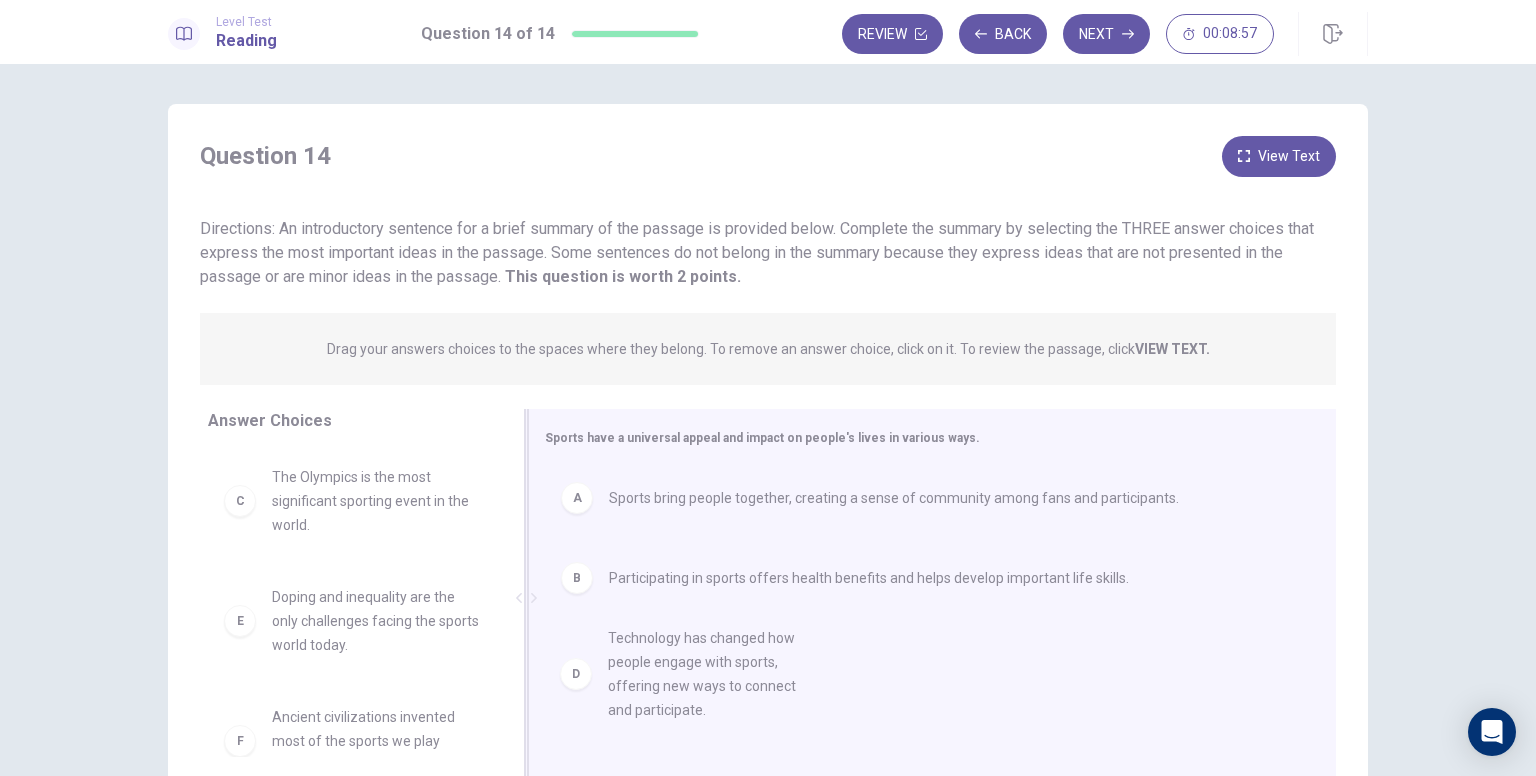 drag, startPoint x: 317, startPoint y: 642, endPoint x: 663, endPoint y: 682, distance: 348.30447 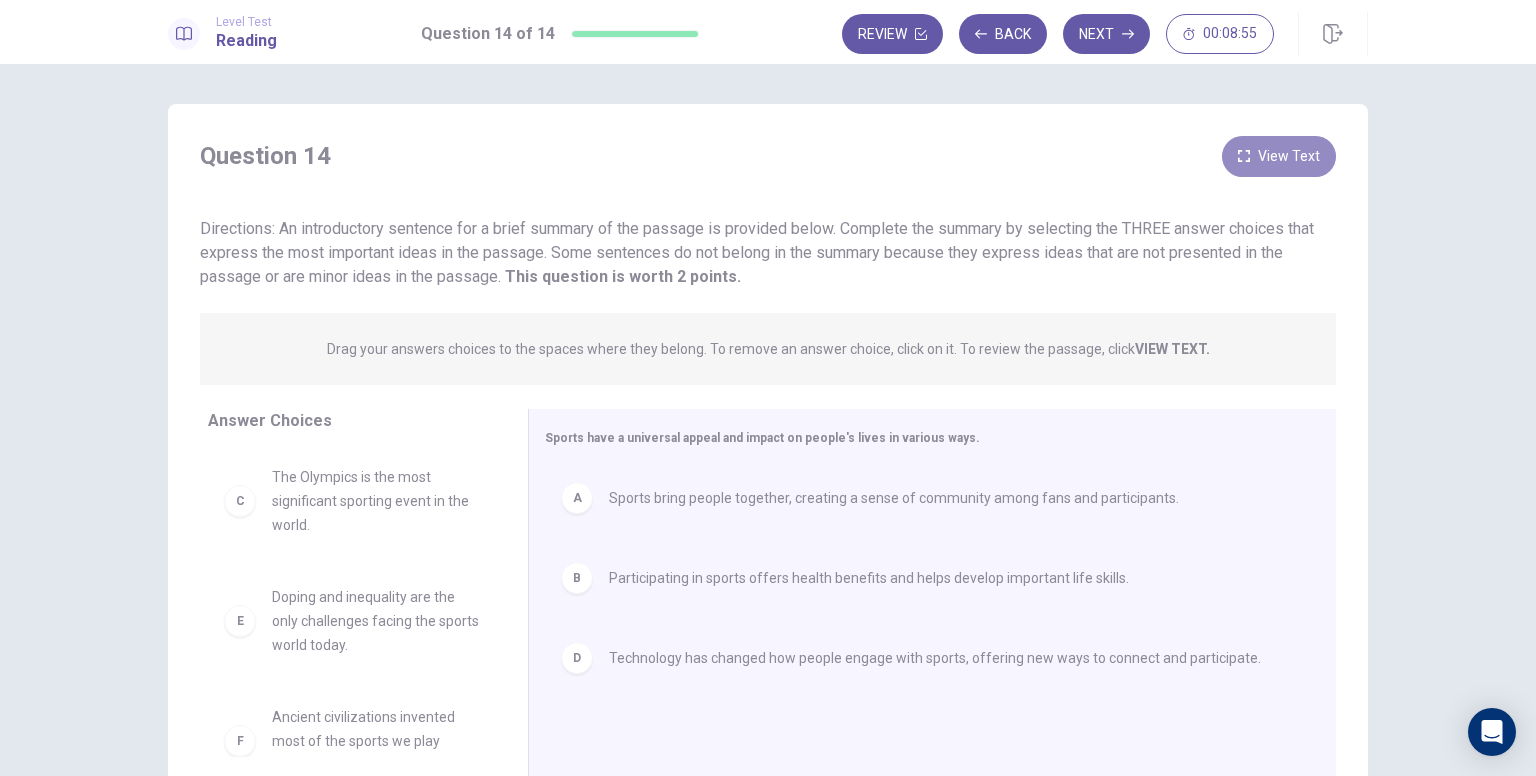 click on "View Text" at bounding box center (1279, 156) 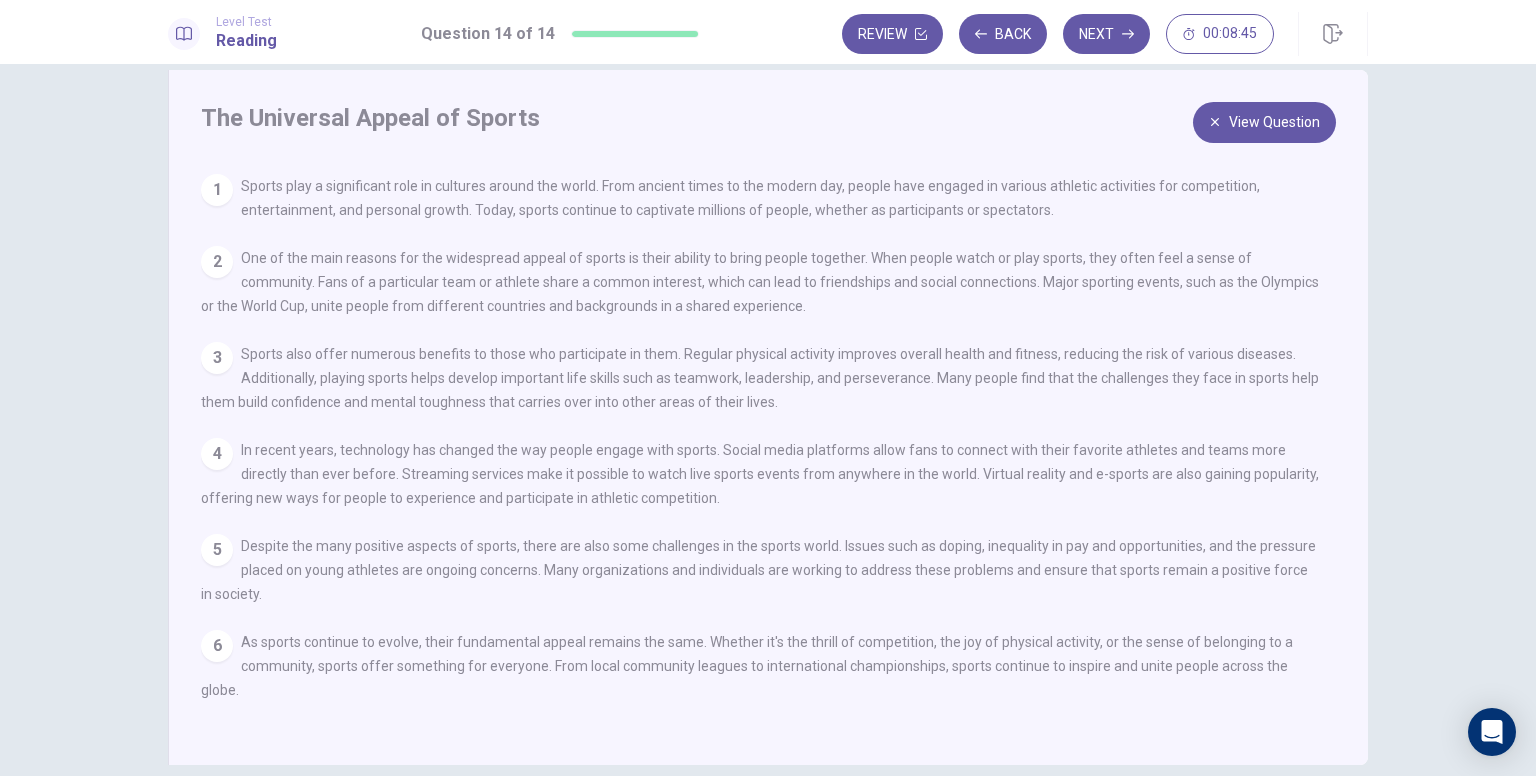 scroll, scrollTop: 27, scrollLeft: 0, axis: vertical 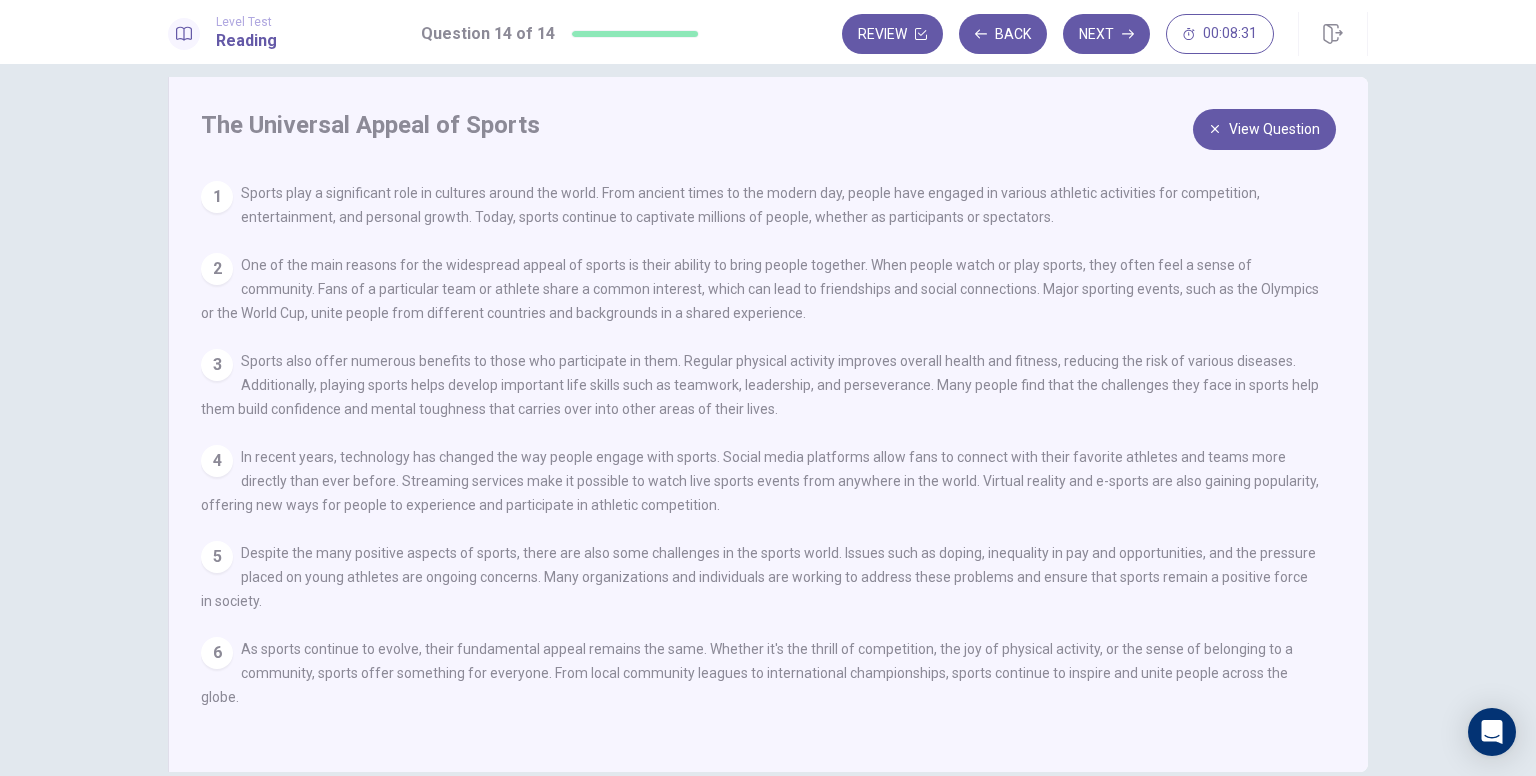 click 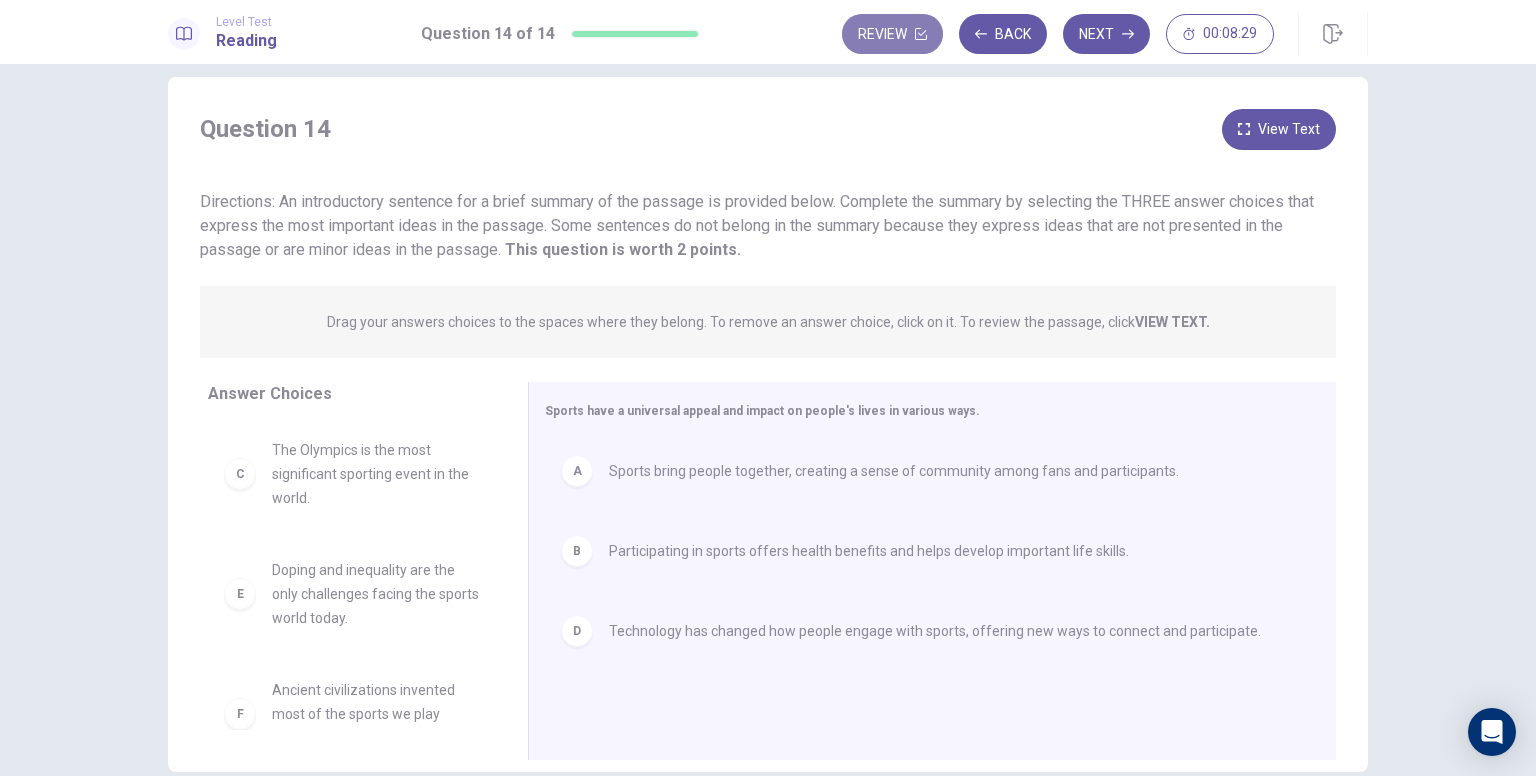 click 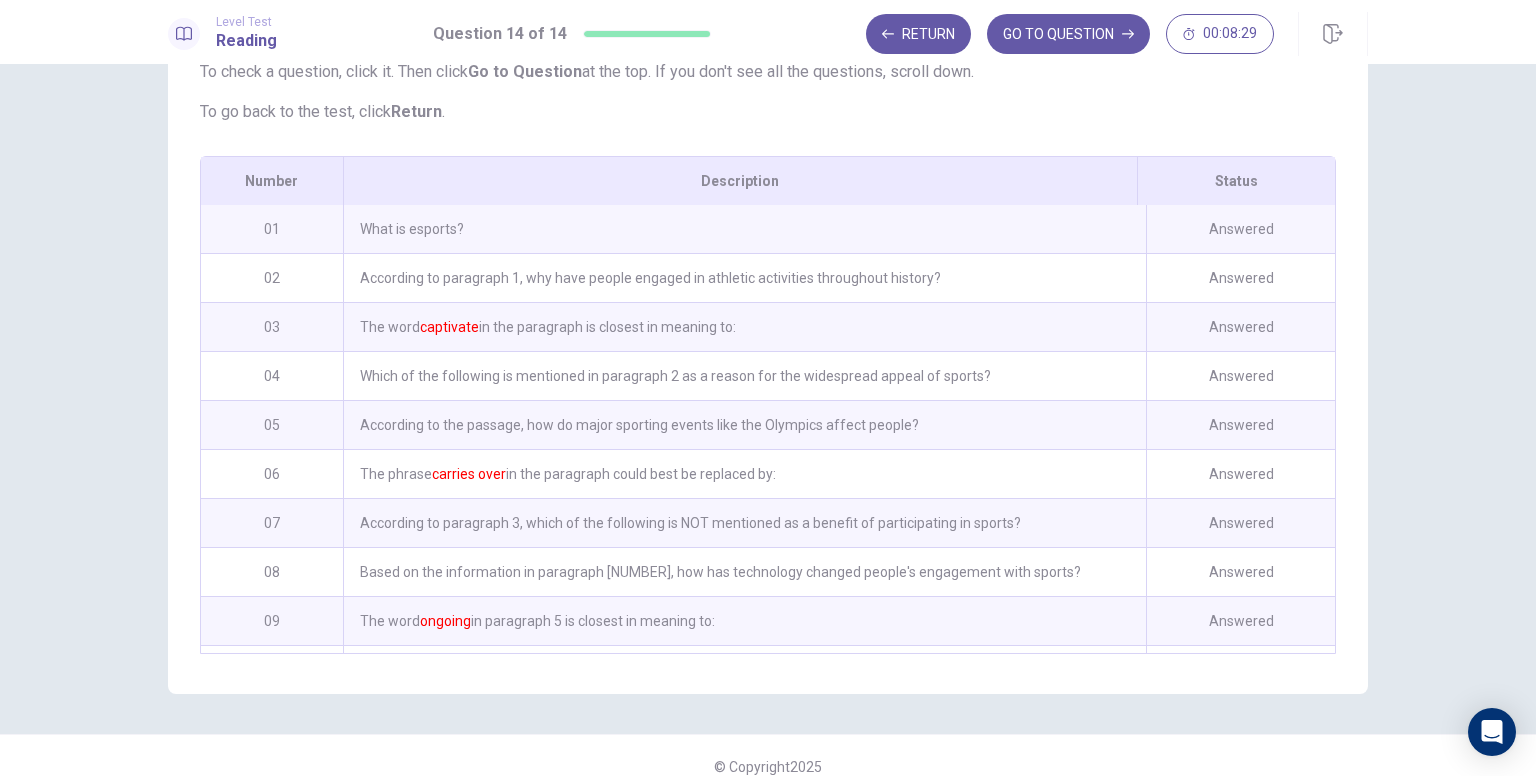 scroll, scrollTop: 233, scrollLeft: 0, axis: vertical 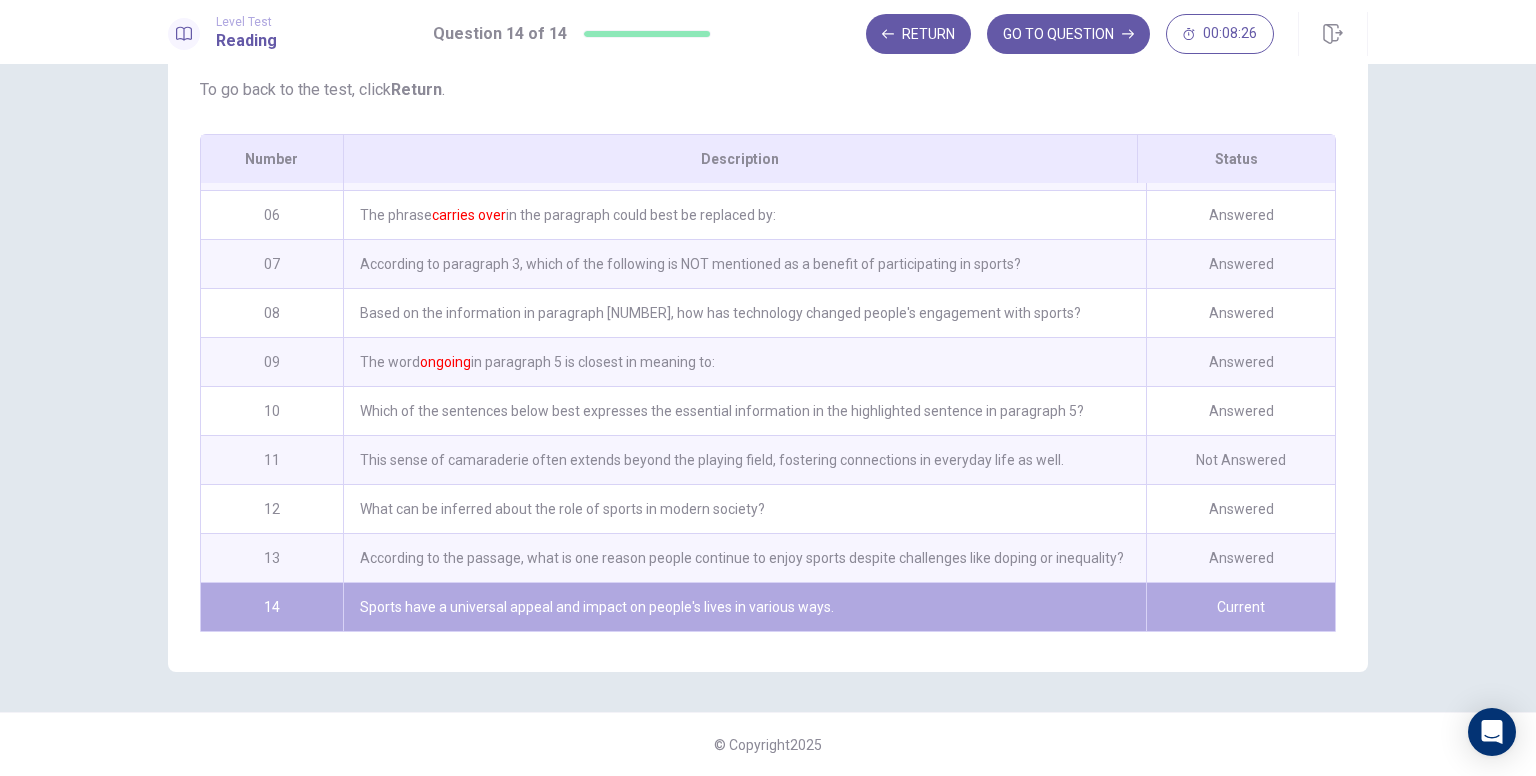 click on "11" at bounding box center [272, 460] 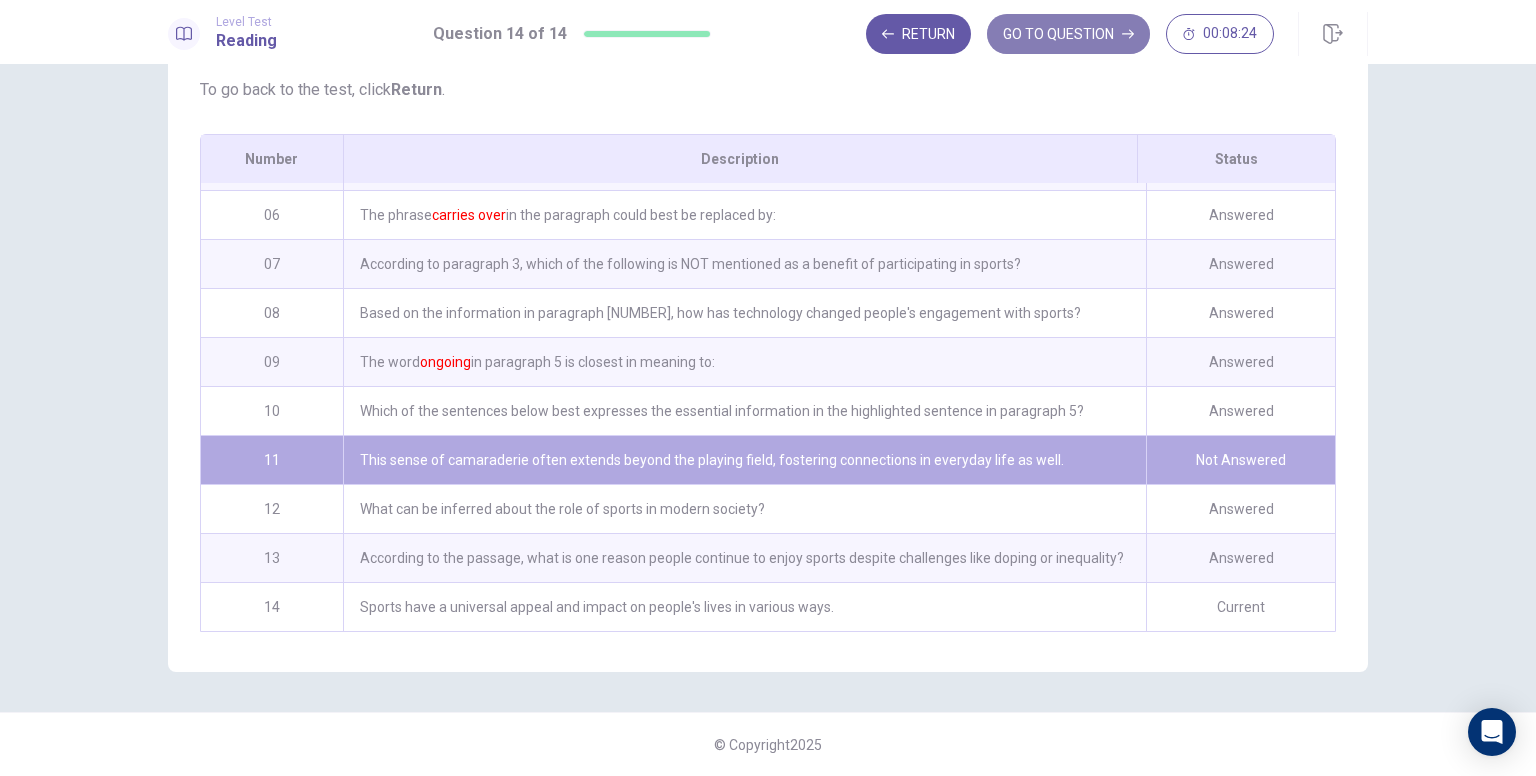 click on "GO TO QUESTION" at bounding box center (1068, 34) 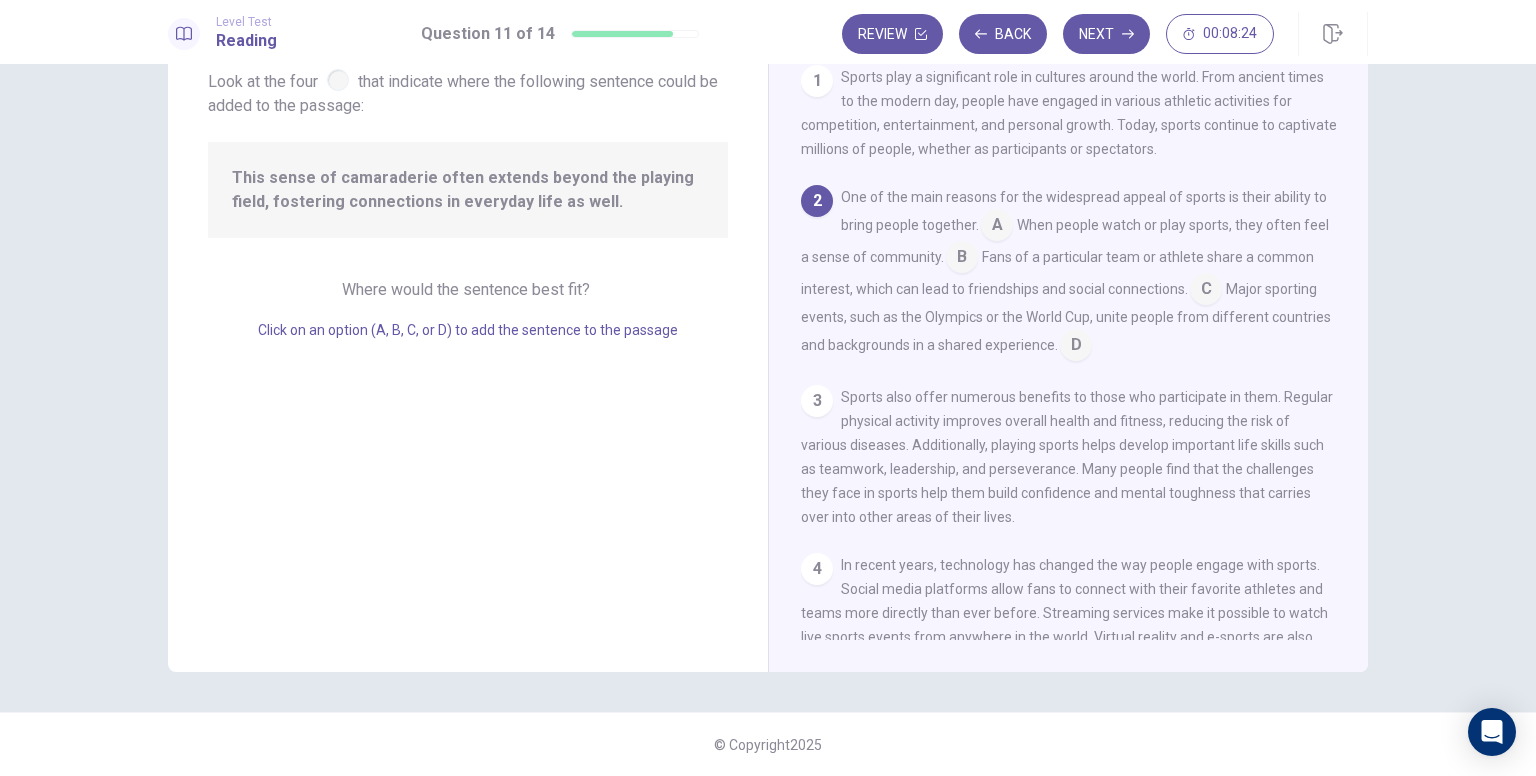scroll, scrollTop: 123, scrollLeft: 0, axis: vertical 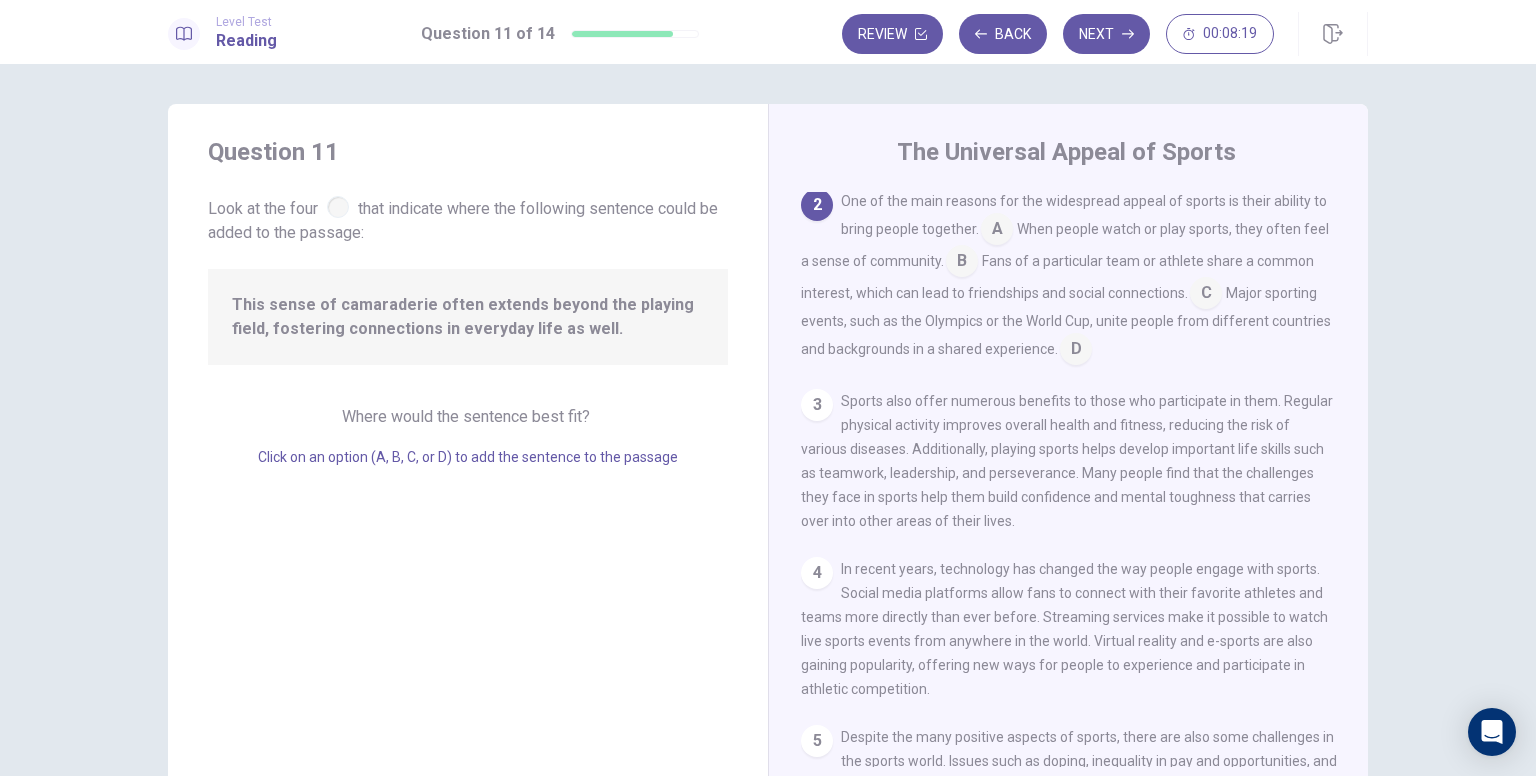 drag, startPoint x: 473, startPoint y: 314, endPoint x: 635, endPoint y: 298, distance: 162.78821 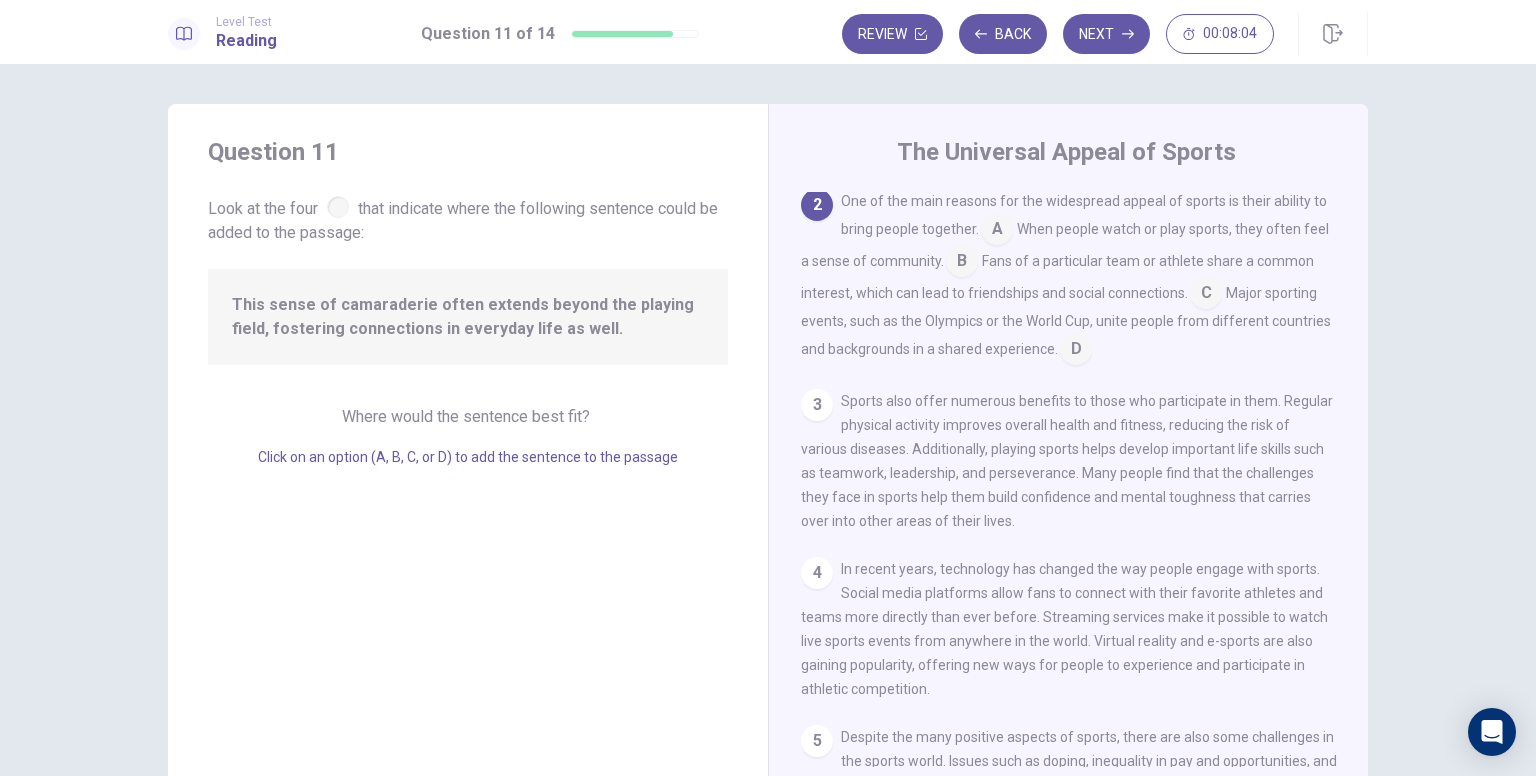 click at bounding box center [962, 263] 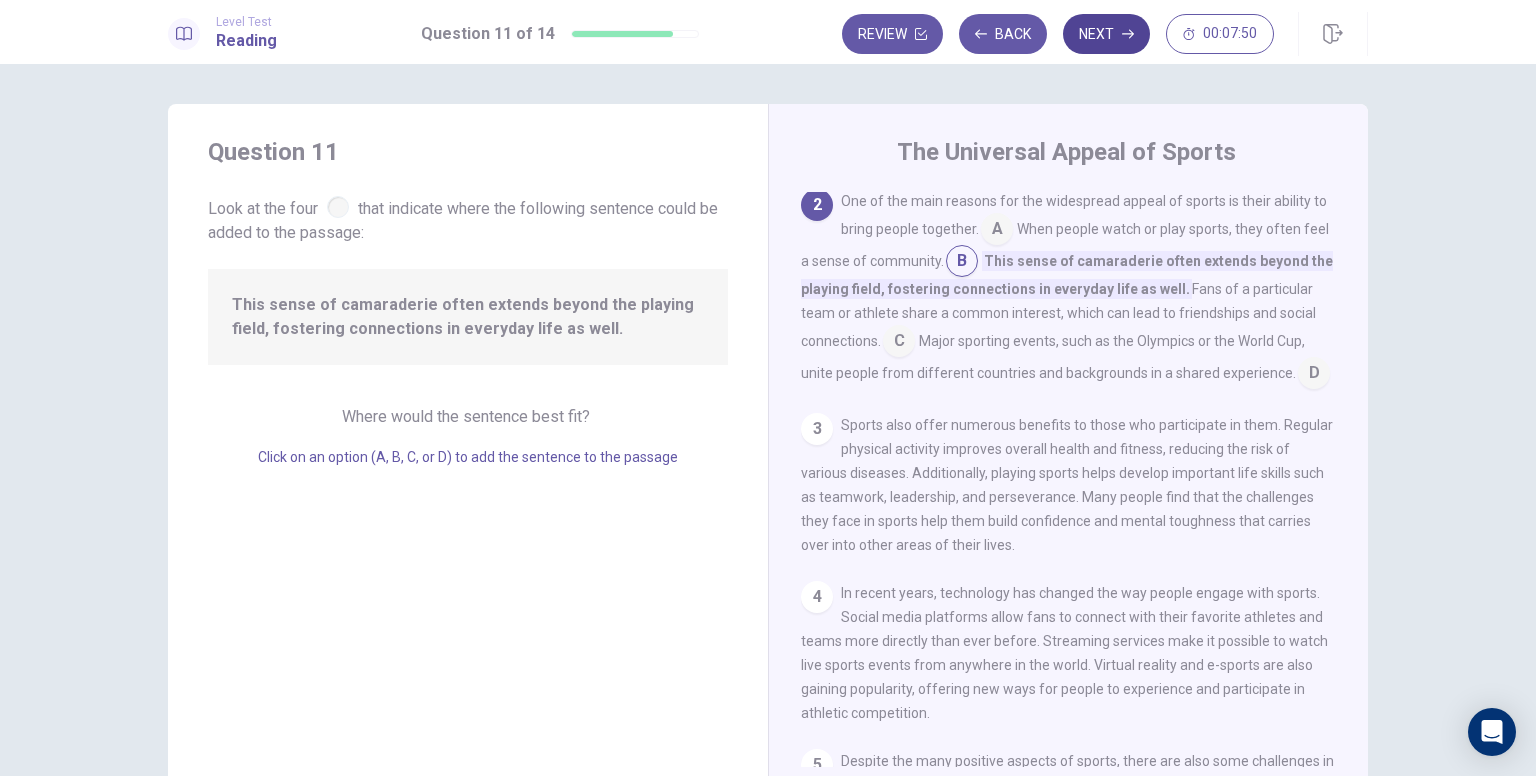 click on "Next" at bounding box center [1106, 34] 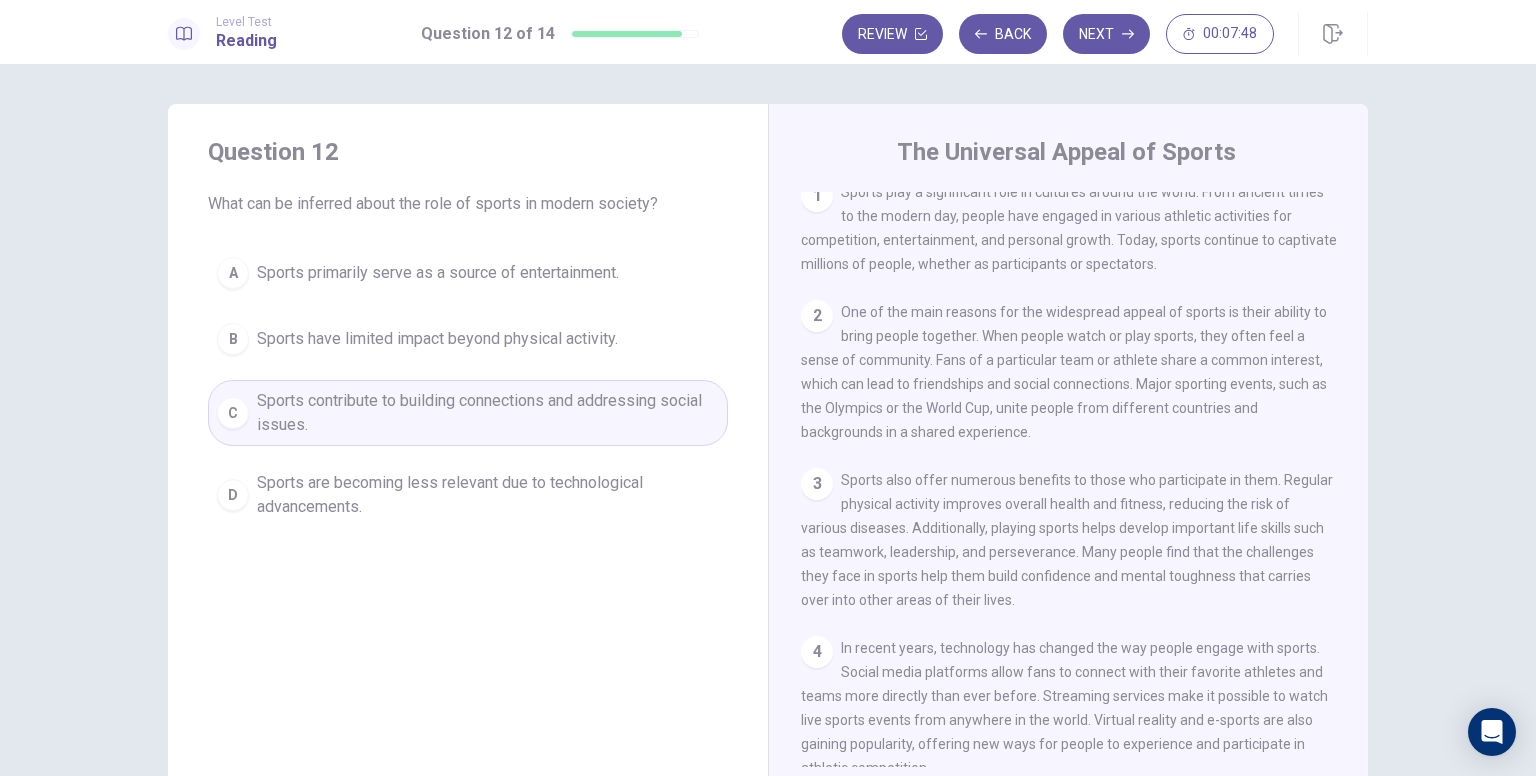 scroll, scrollTop: 0, scrollLeft: 0, axis: both 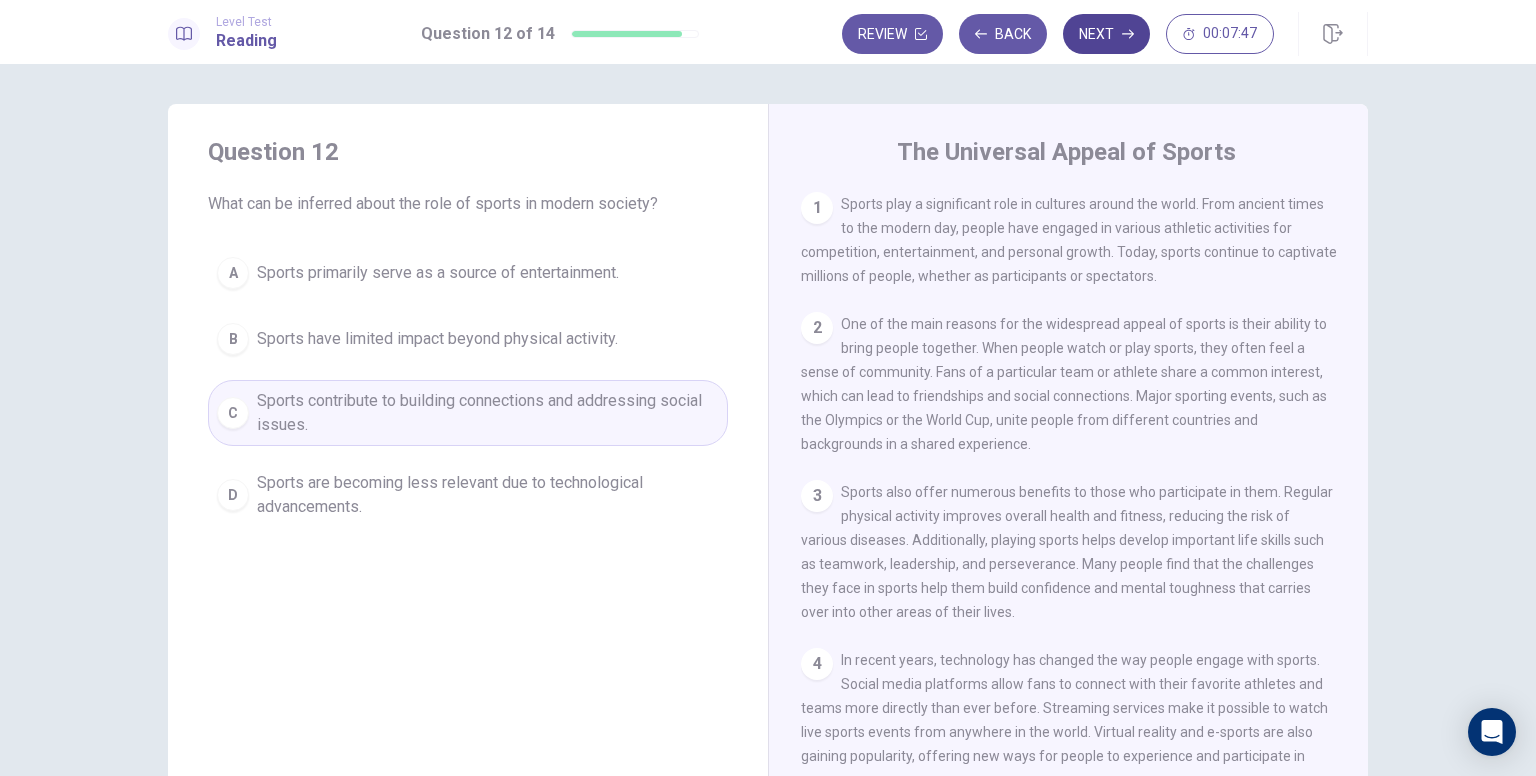 click on "Next" at bounding box center (1106, 34) 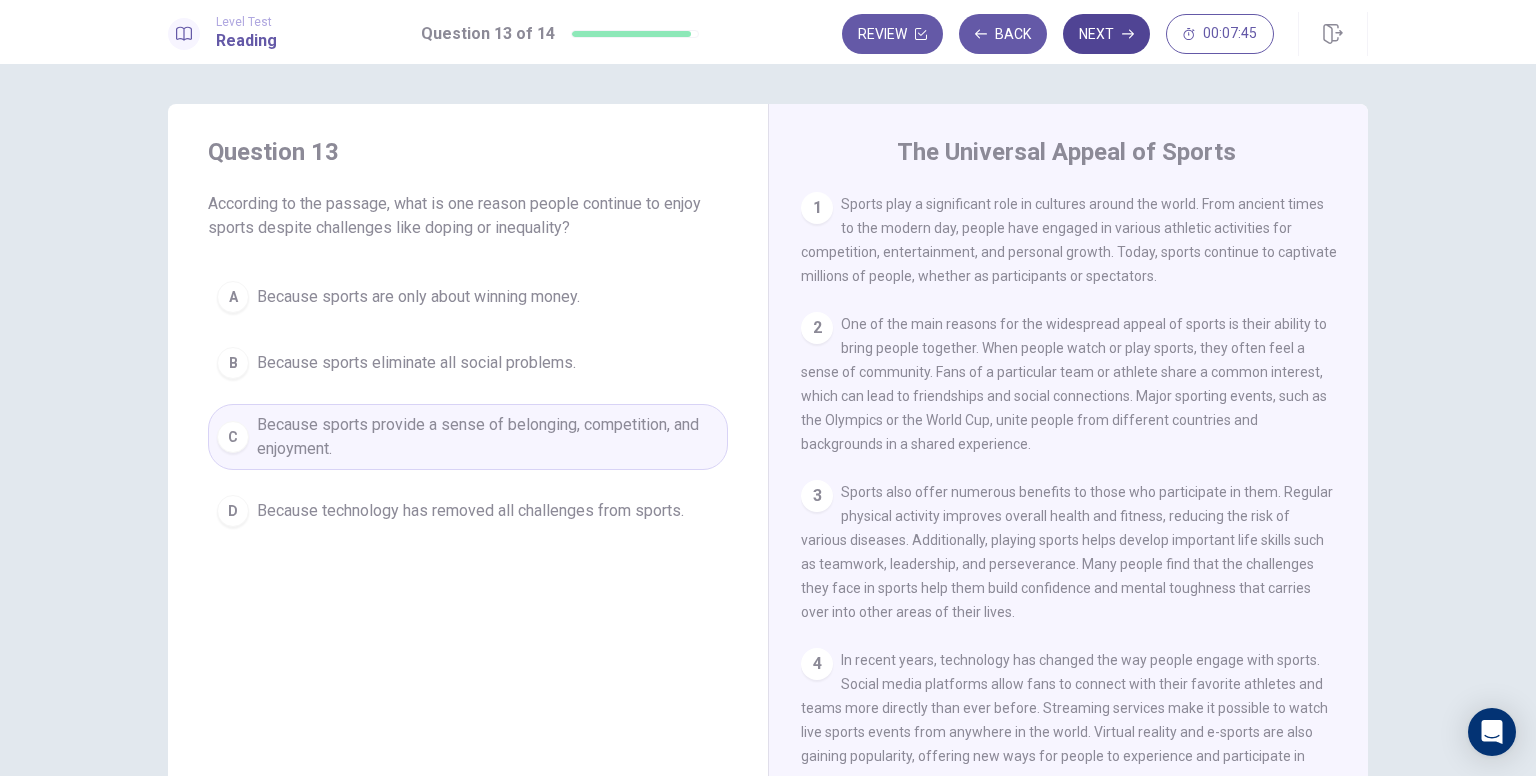 click on "Next" at bounding box center (1106, 34) 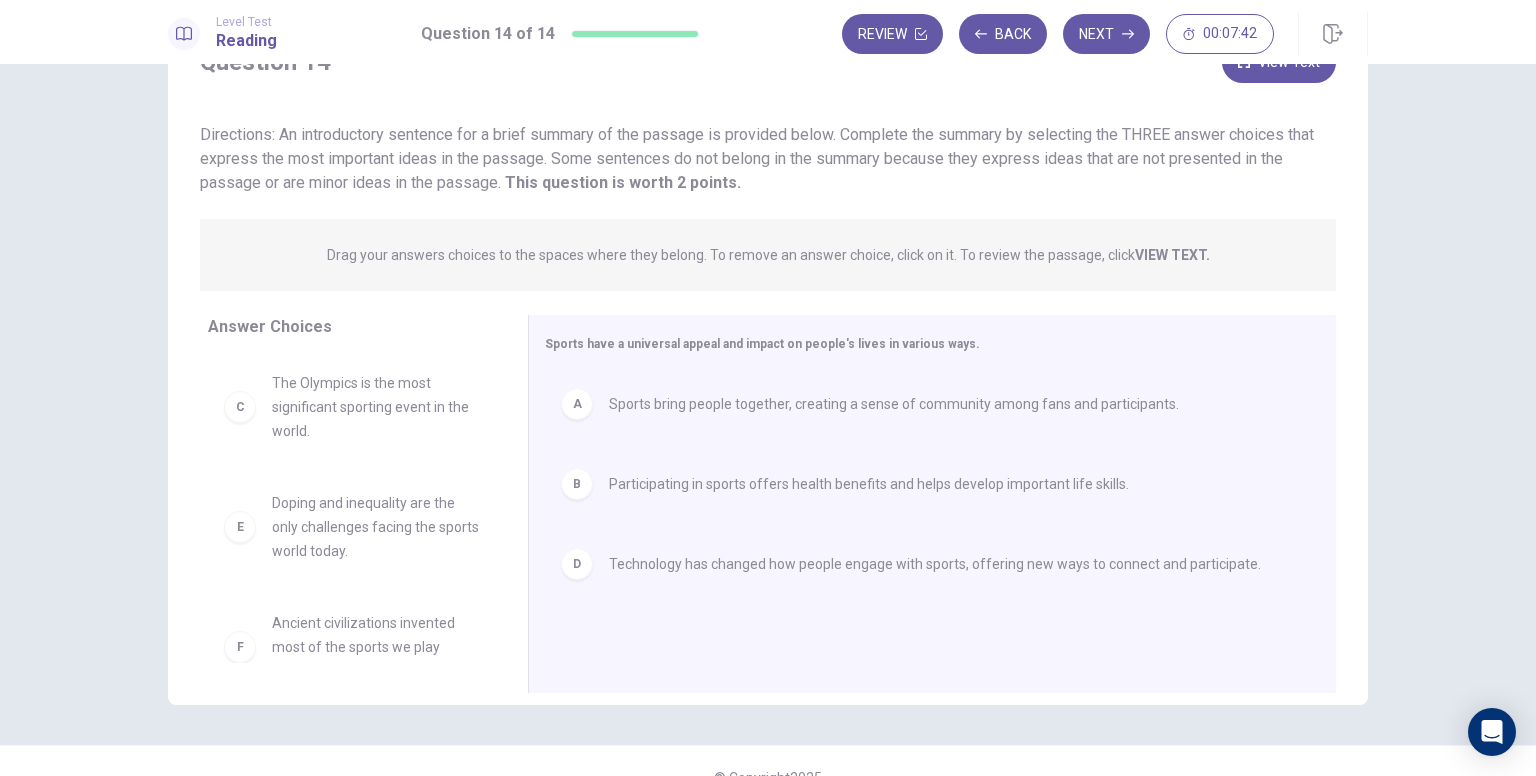 scroll, scrollTop: 127, scrollLeft: 0, axis: vertical 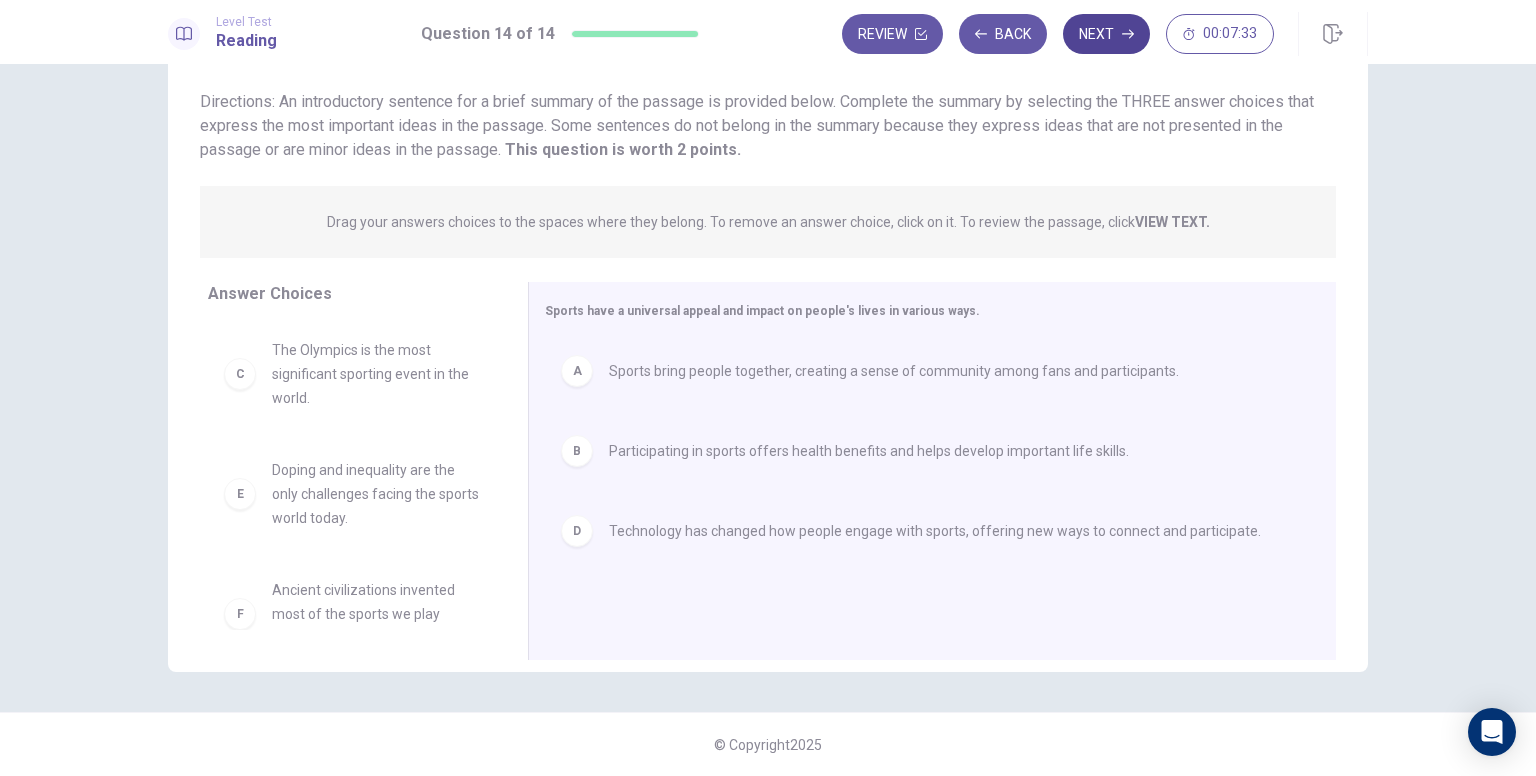 click on "Next" at bounding box center [1106, 34] 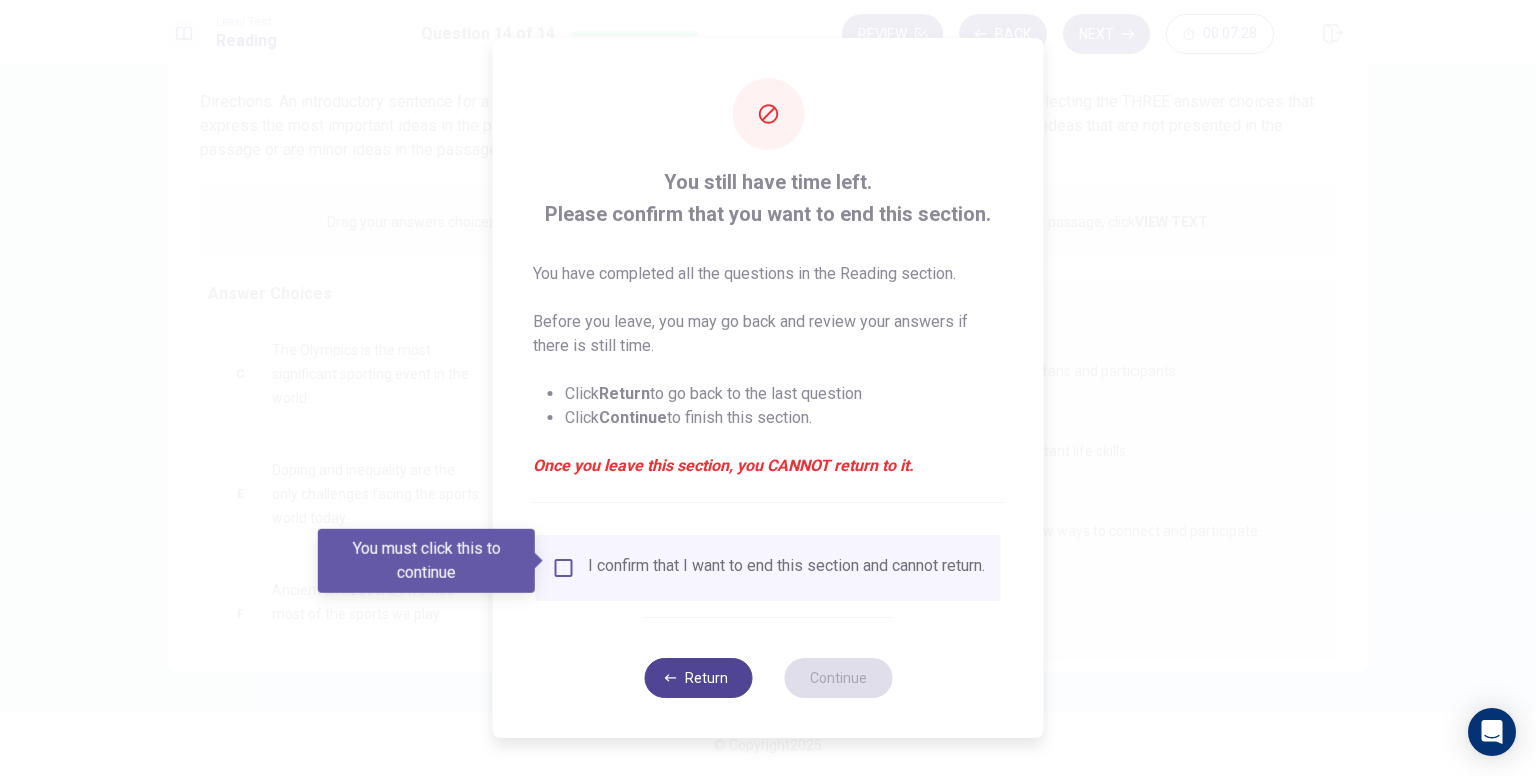 click on "Return" at bounding box center (698, 678) 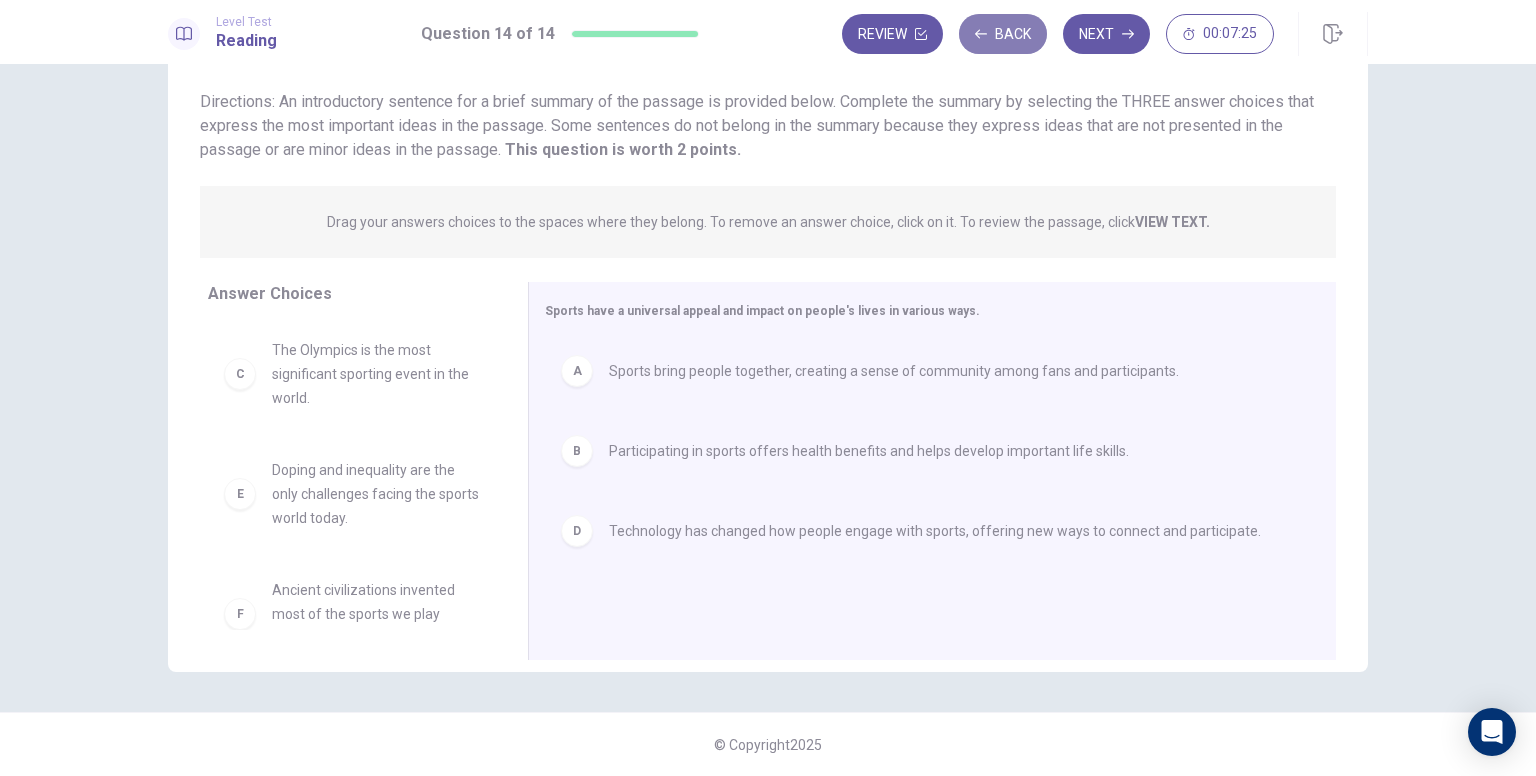 click on "Back" at bounding box center (1003, 34) 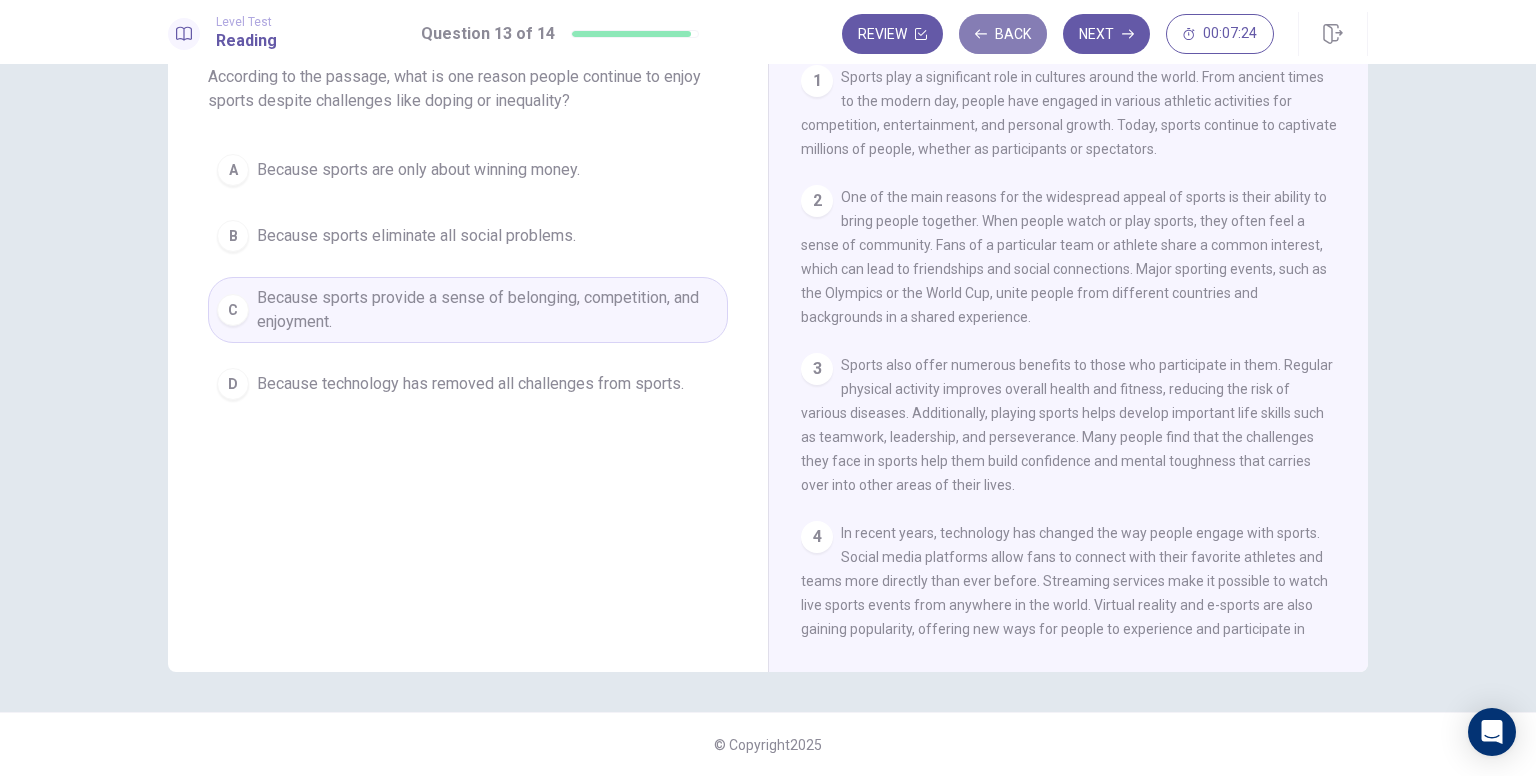 click on "Back" at bounding box center [1003, 34] 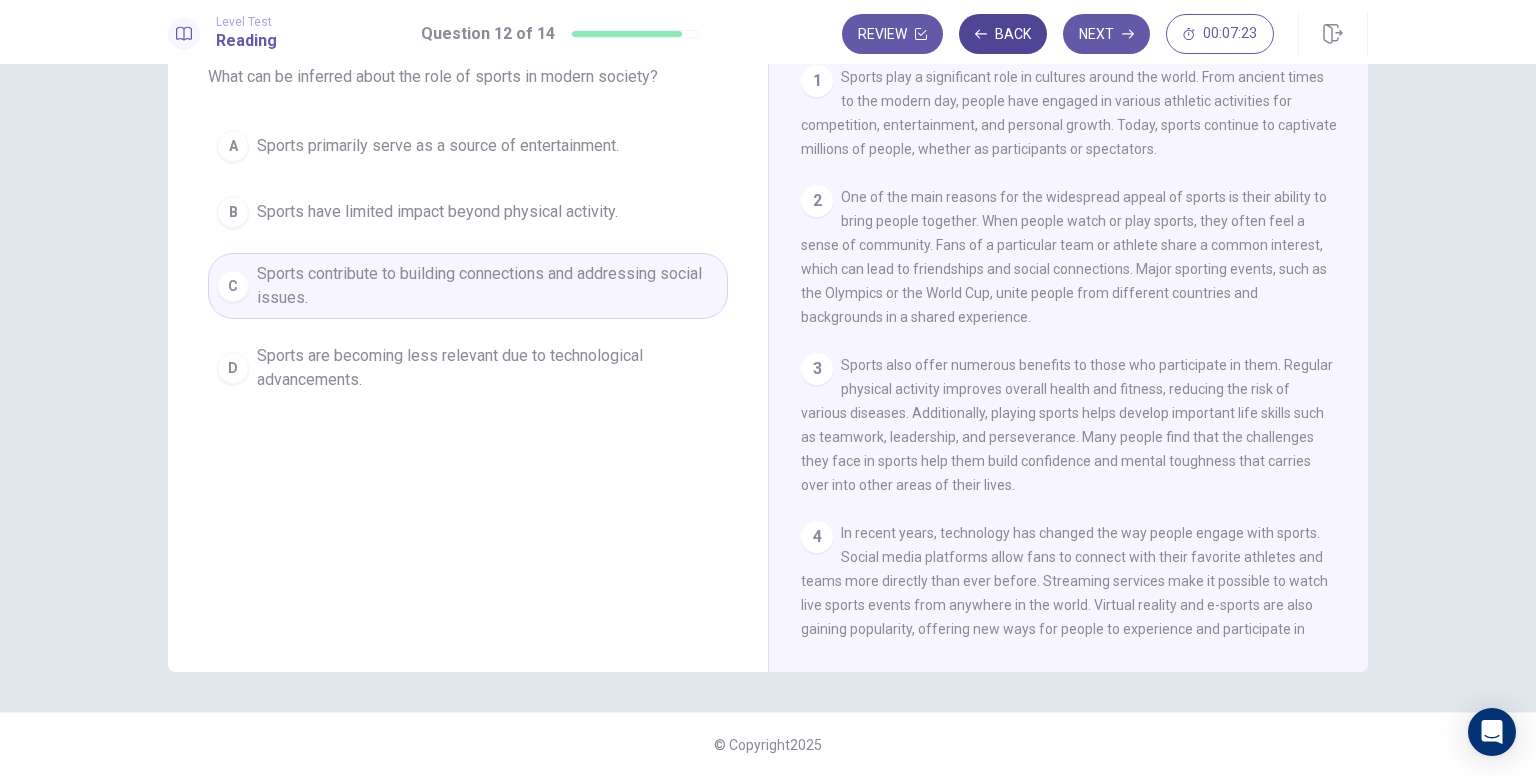 click on "Back" at bounding box center [1003, 34] 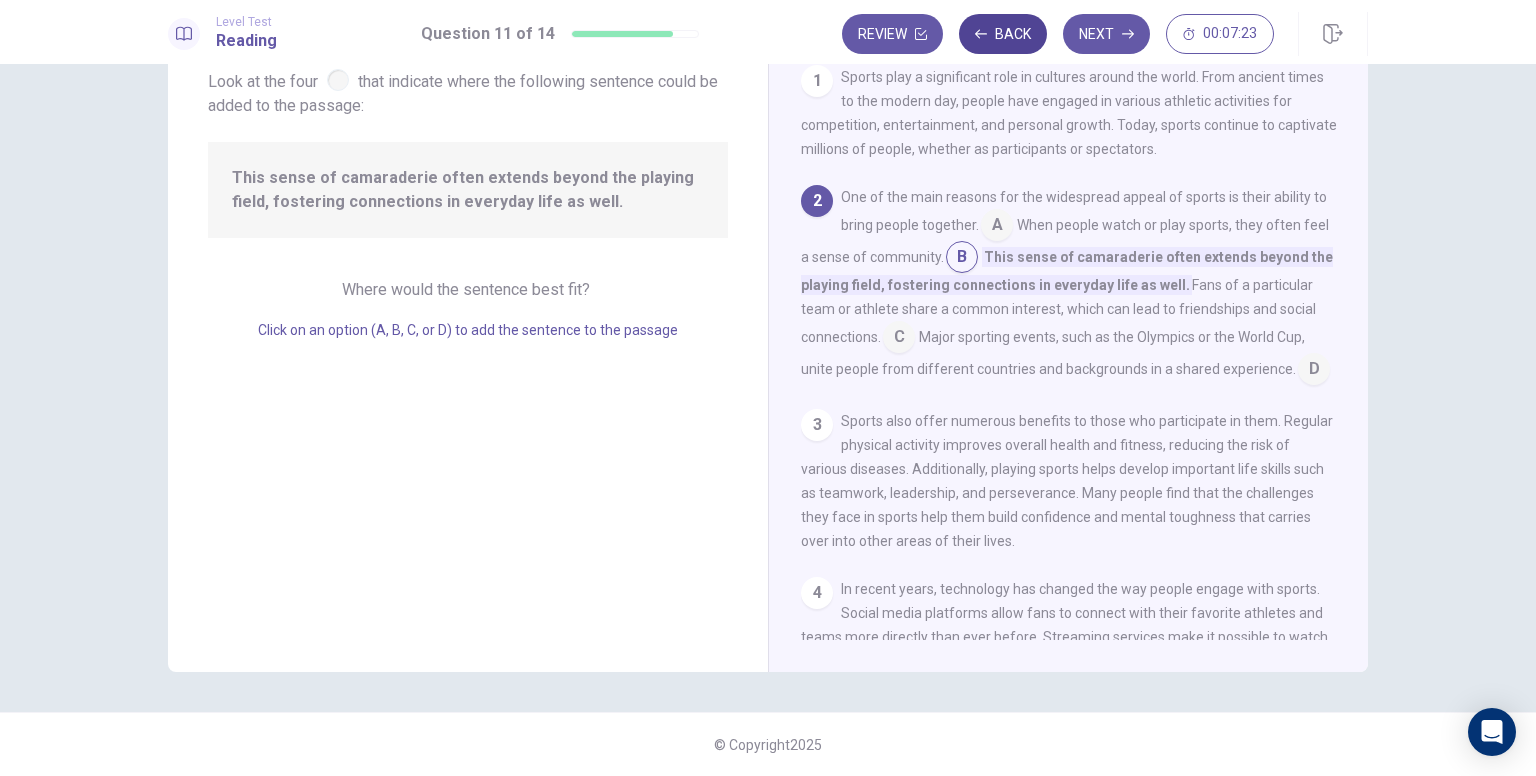 scroll, scrollTop: 123, scrollLeft: 0, axis: vertical 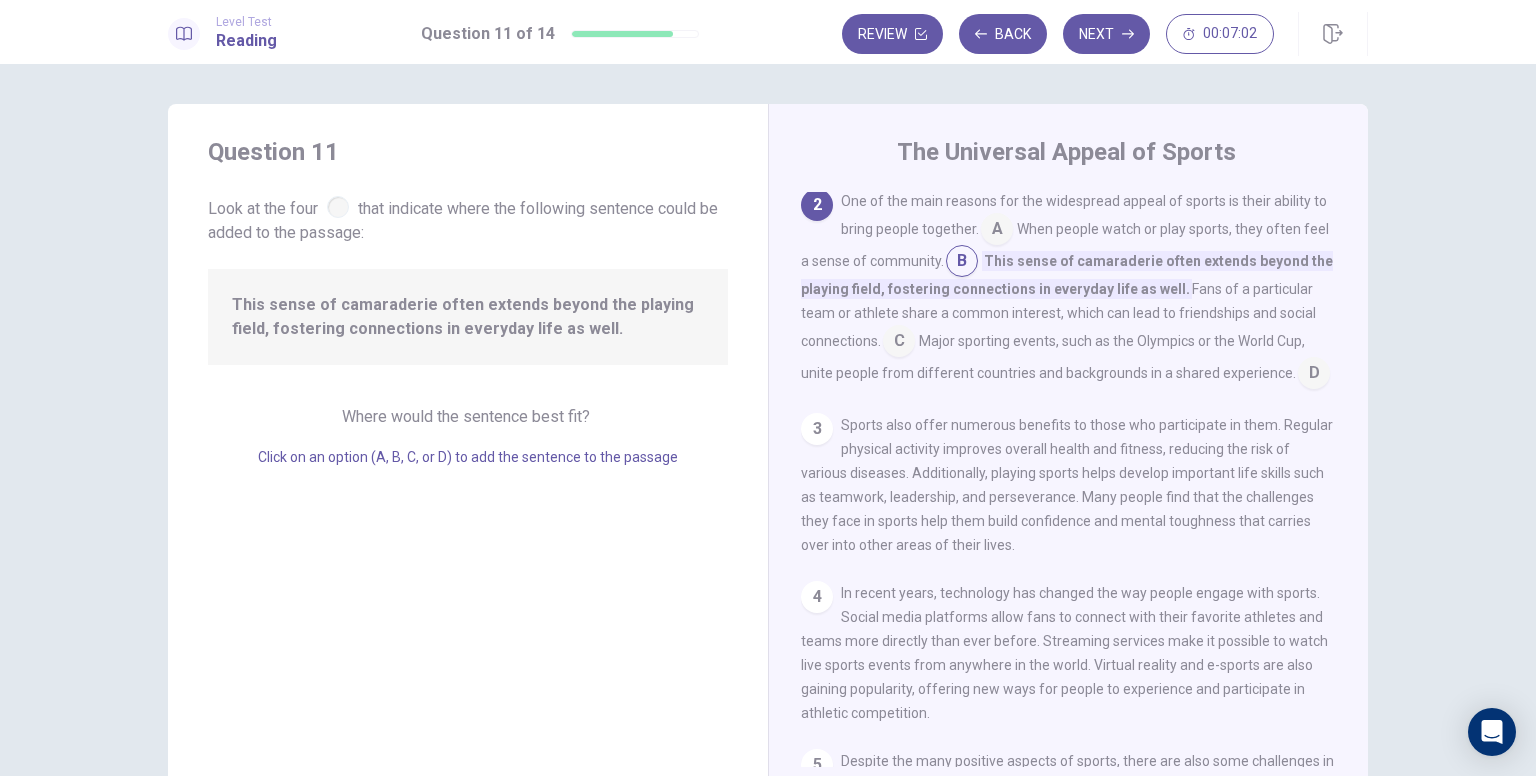 click on "Next" at bounding box center [1106, 34] 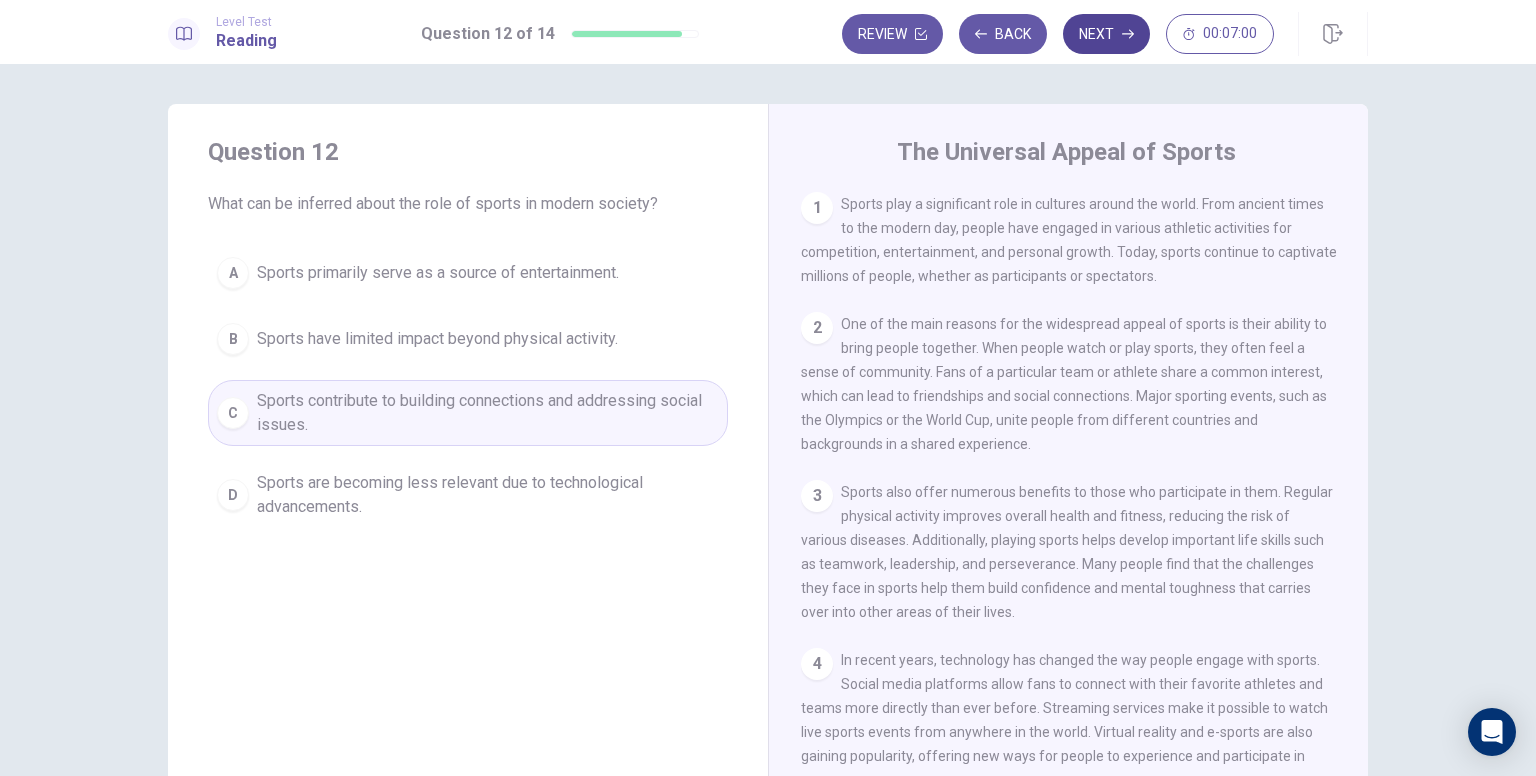 click on "Next" at bounding box center (1106, 34) 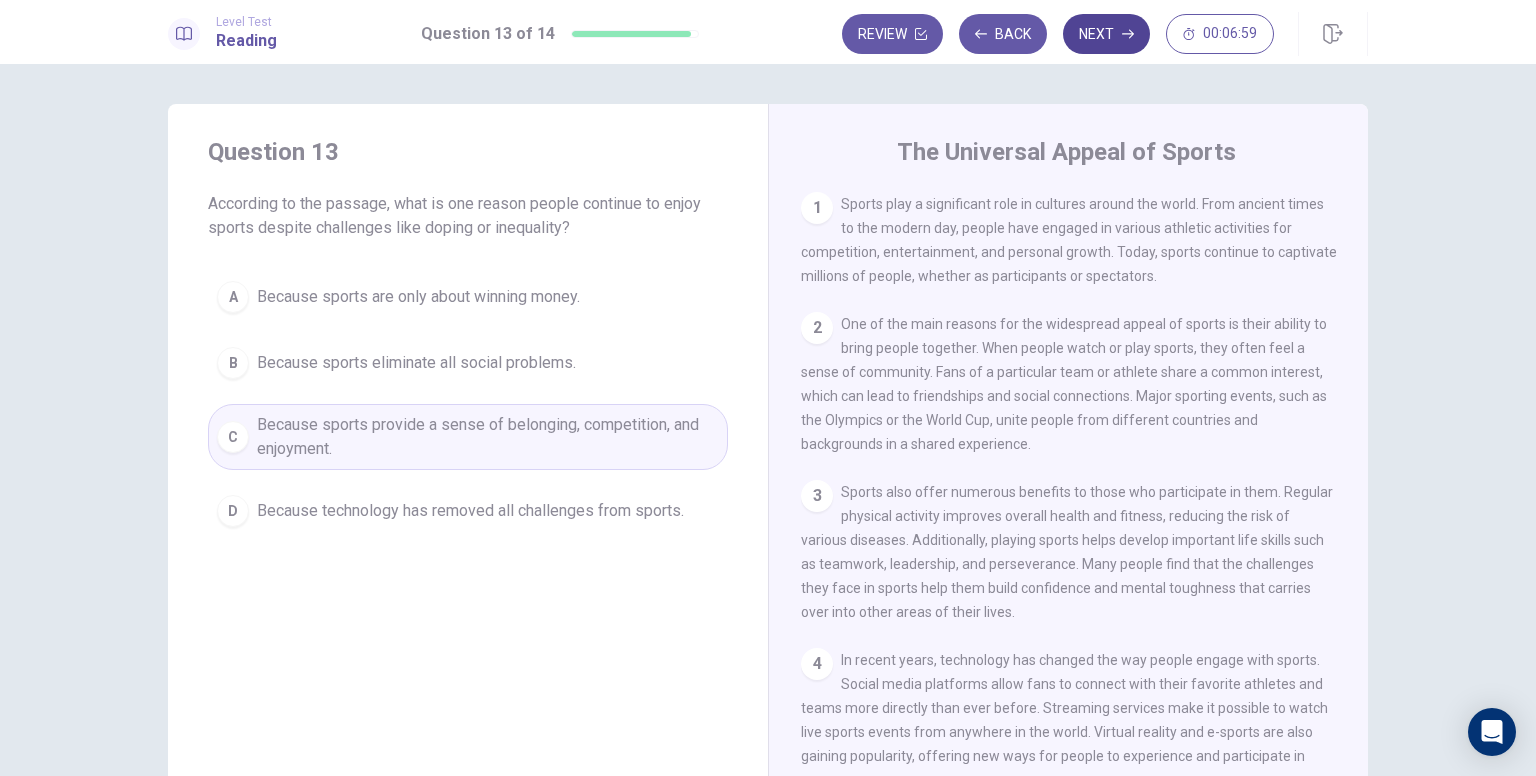 click on "Next" at bounding box center [1106, 34] 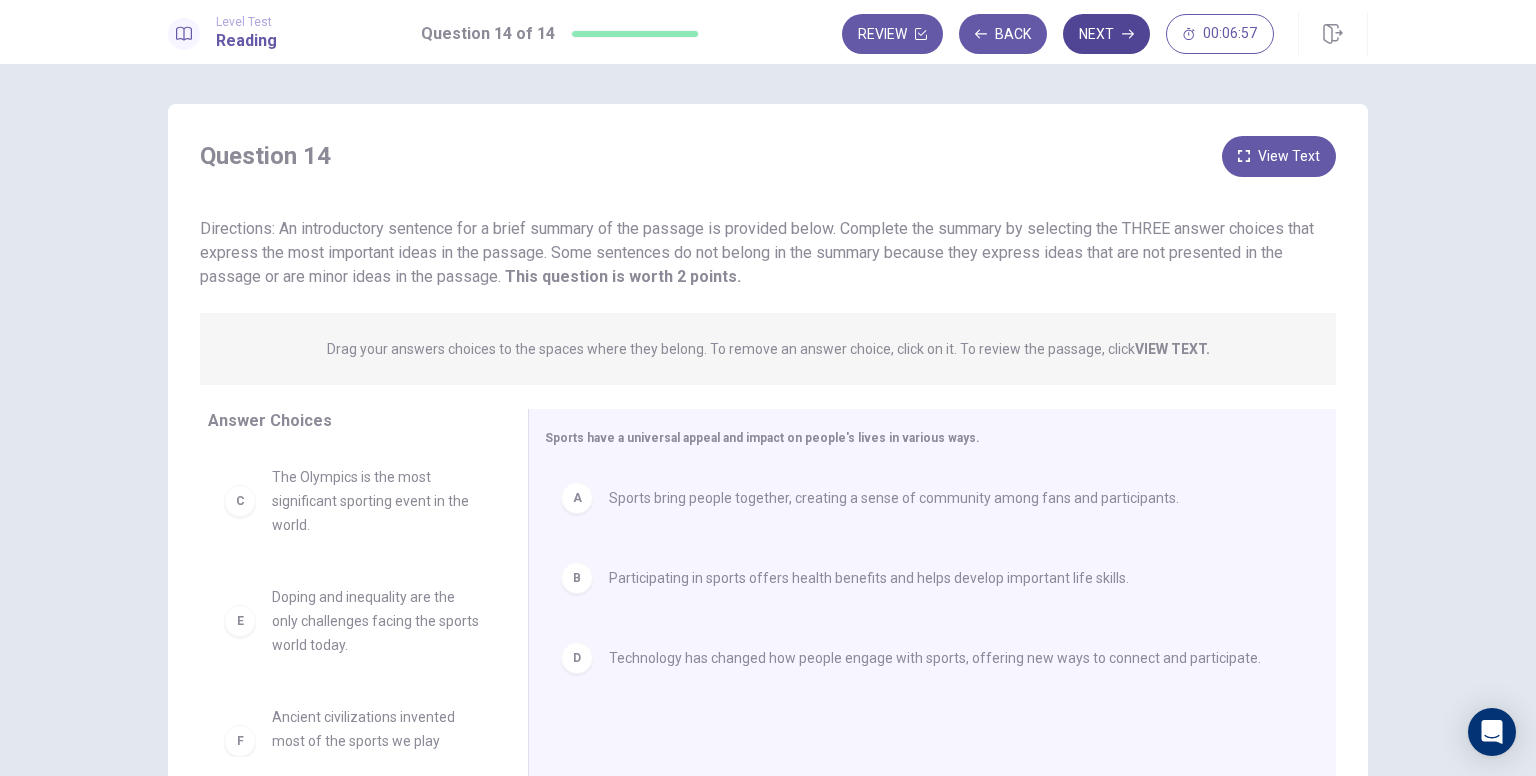 click on "Next" at bounding box center (1106, 34) 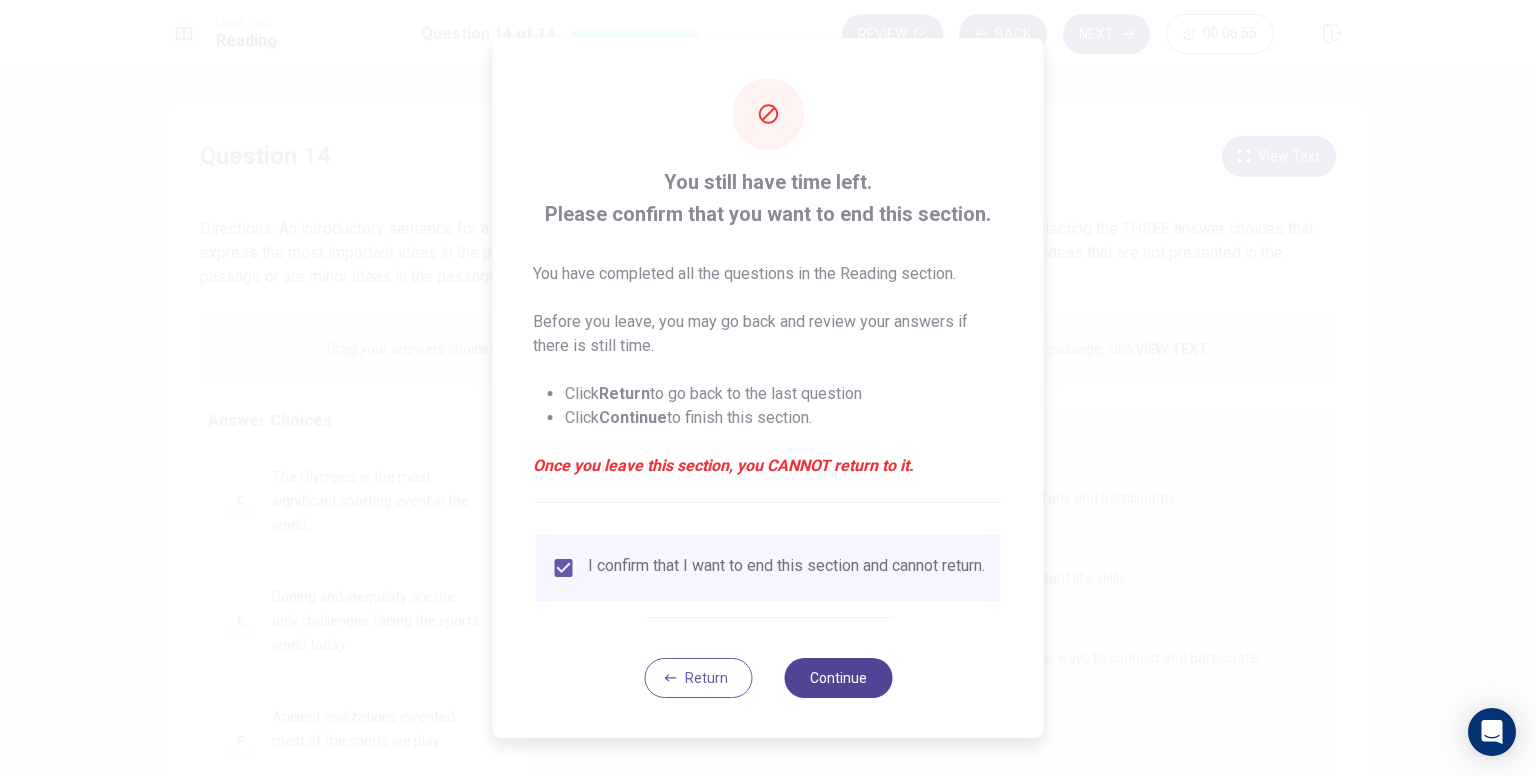 click on "Continue" at bounding box center [838, 678] 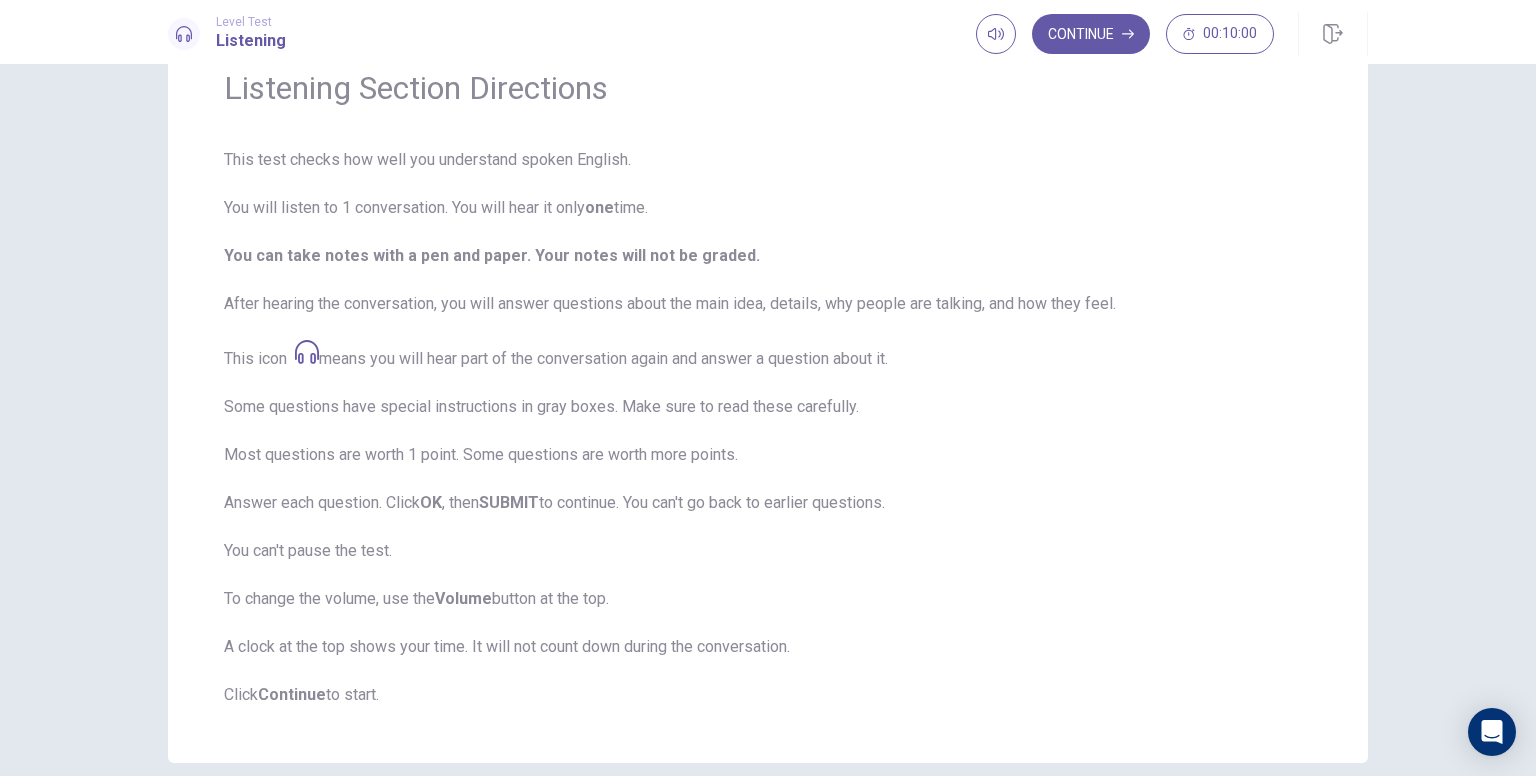 scroll, scrollTop: 100, scrollLeft: 0, axis: vertical 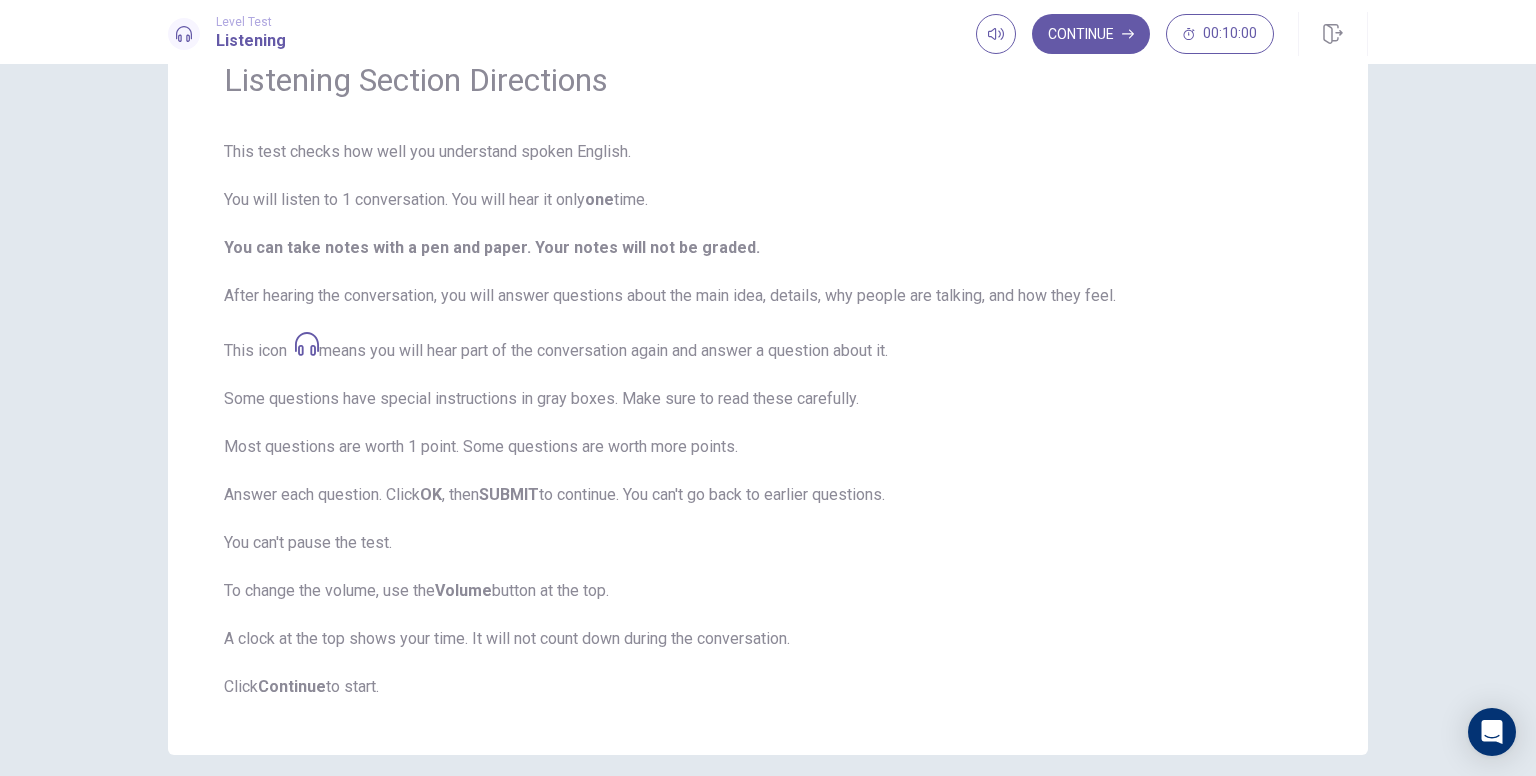 drag, startPoint x: 290, startPoint y: 296, endPoint x: 372, endPoint y: 295, distance: 82.006096 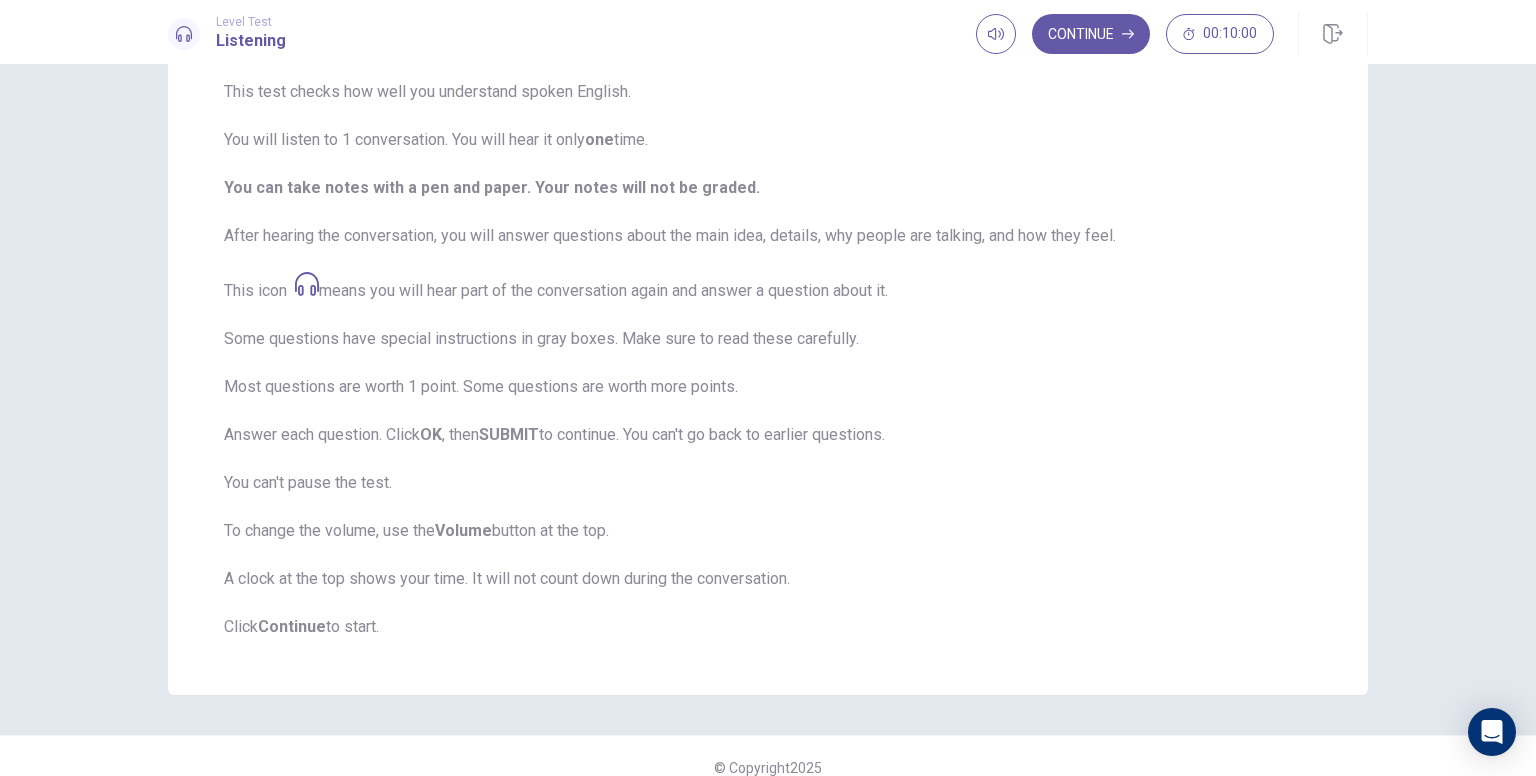 scroll, scrollTop: 182, scrollLeft: 0, axis: vertical 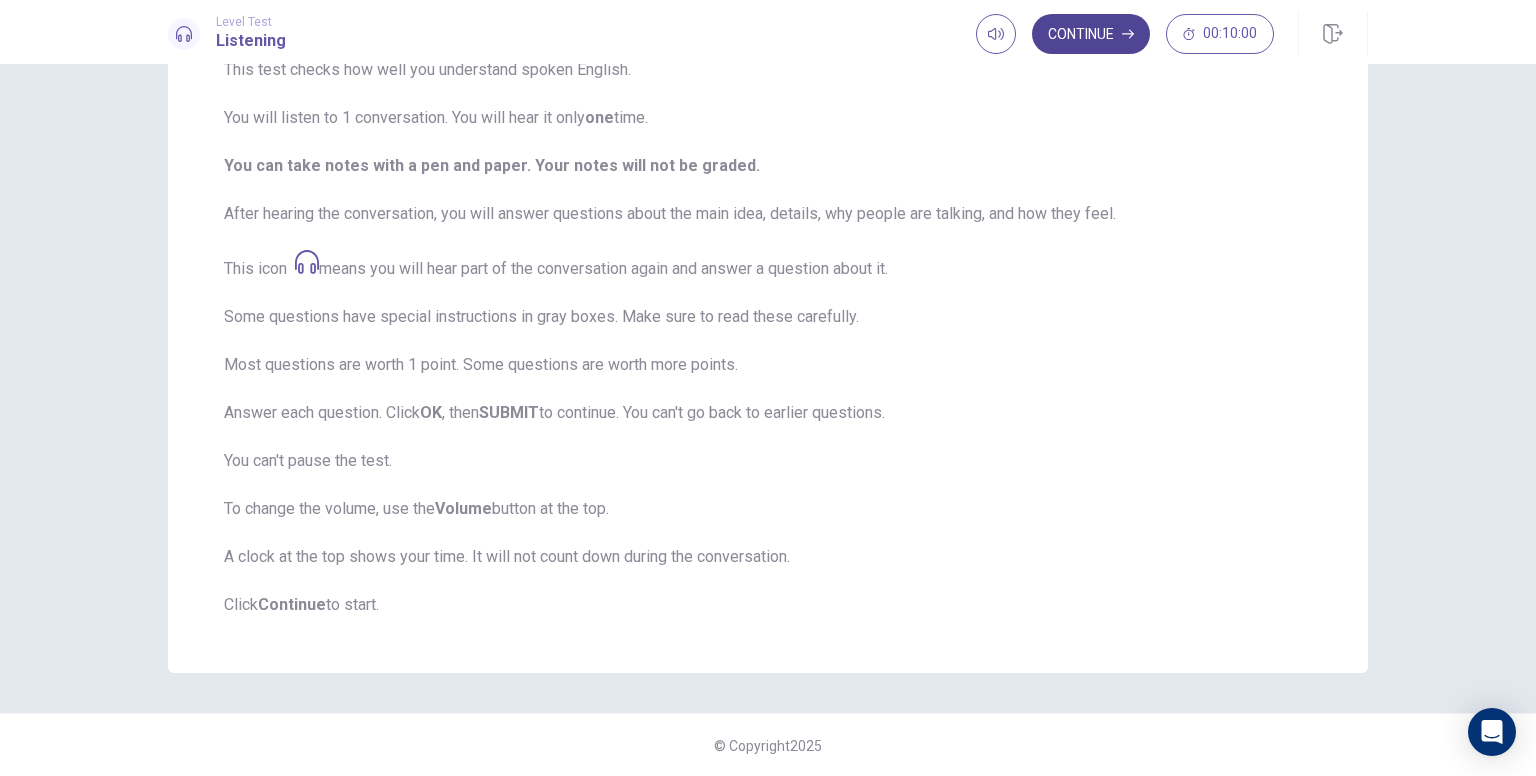 click 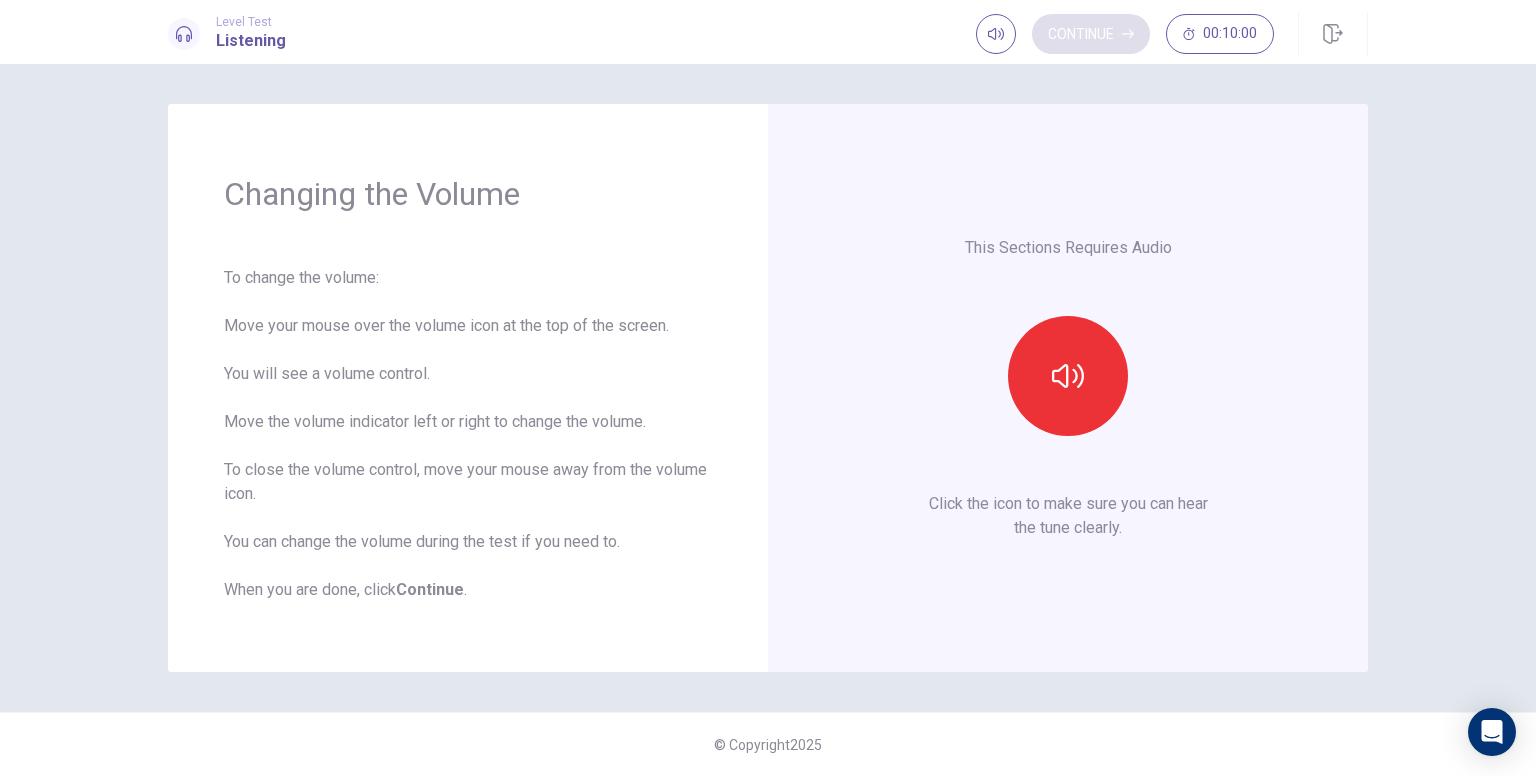 scroll, scrollTop: 0, scrollLeft: 0, axis: both 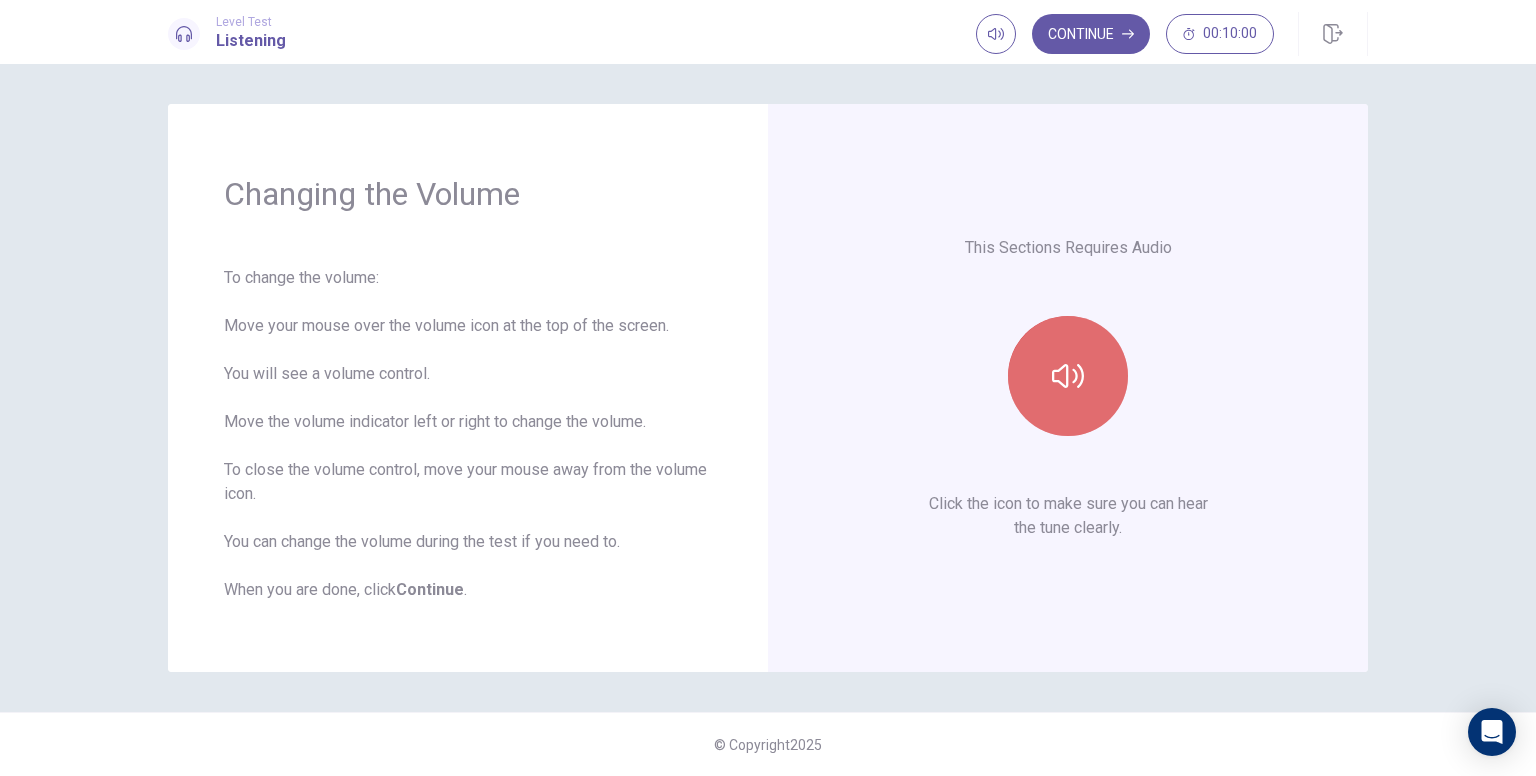 click 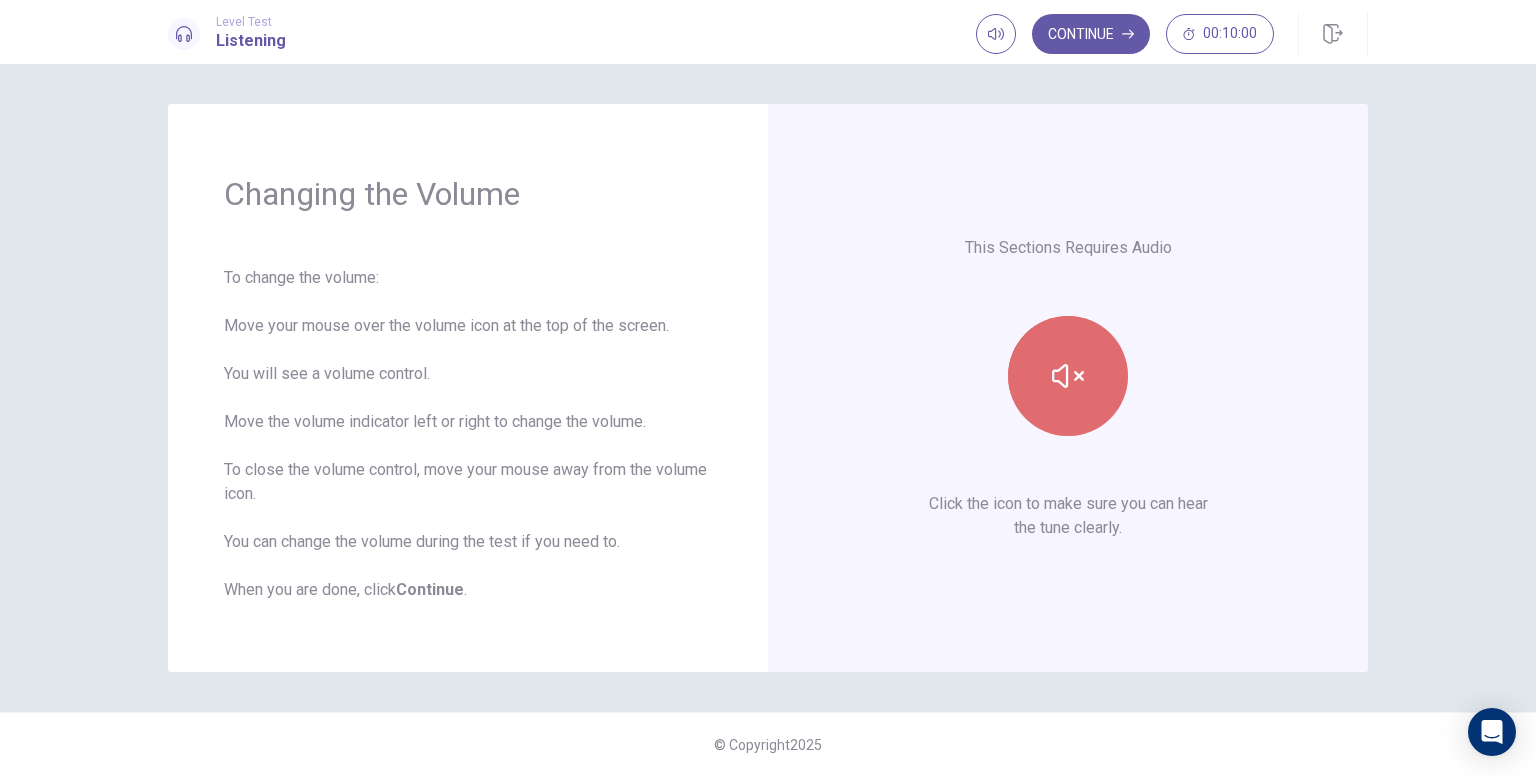 click 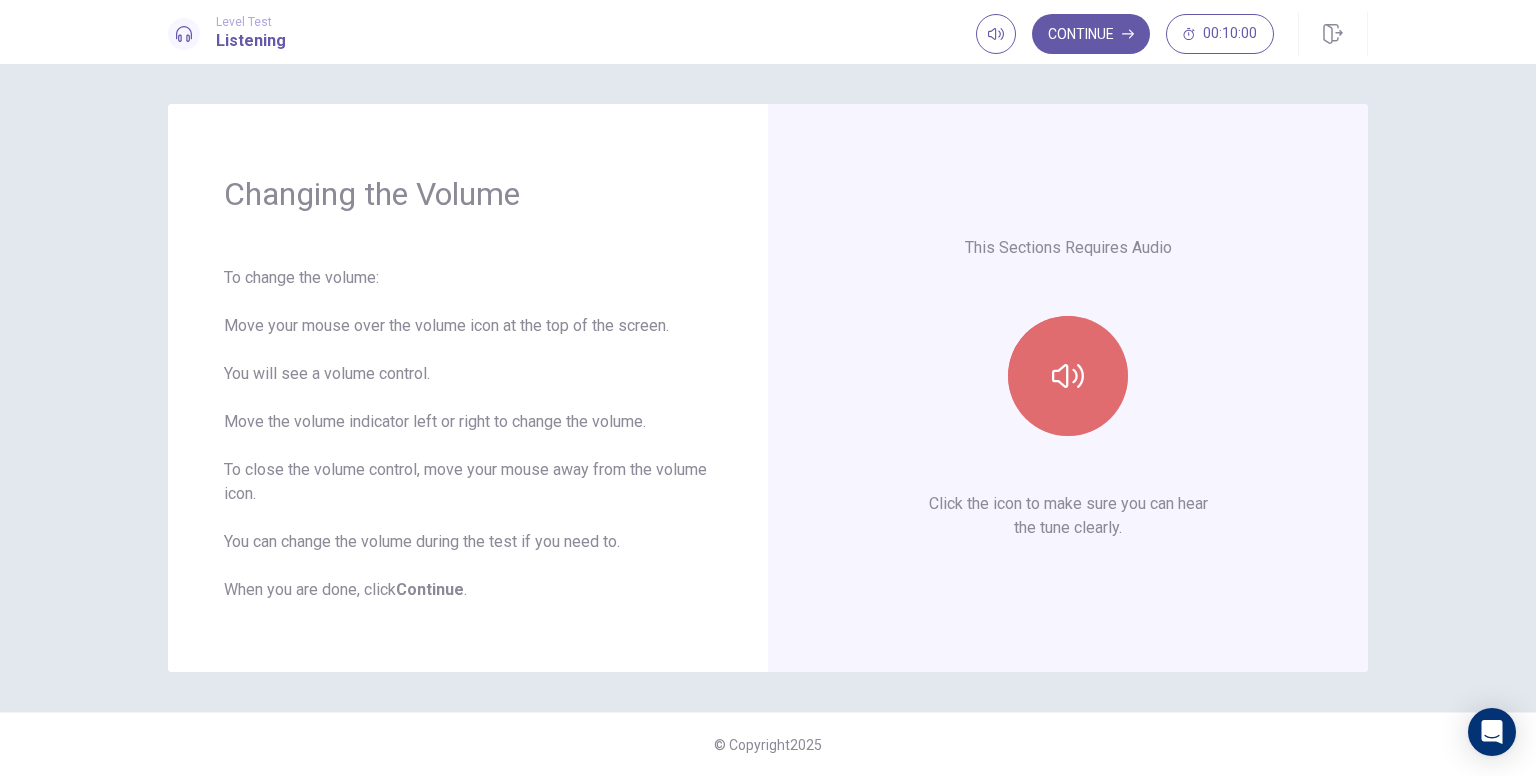 click 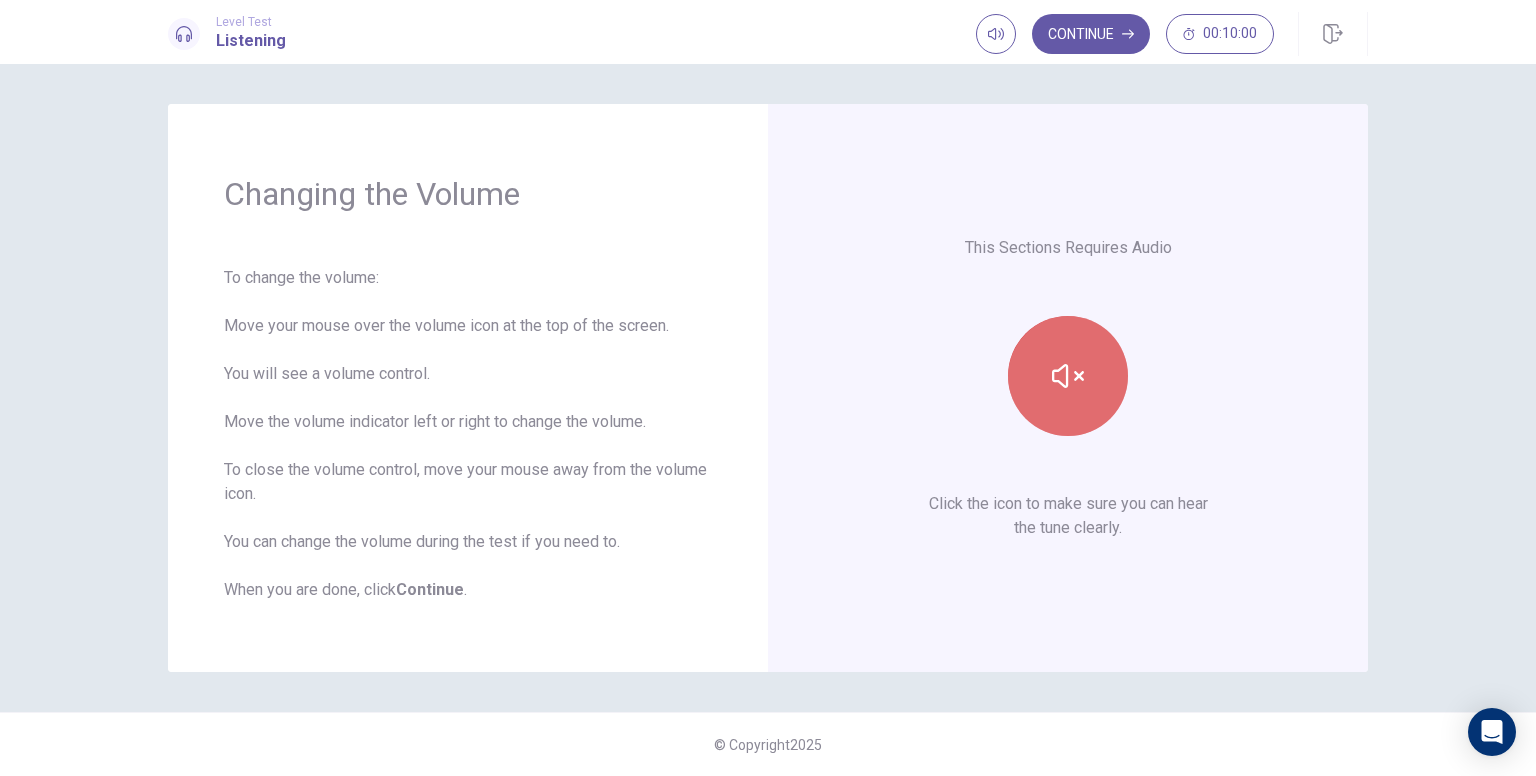 click 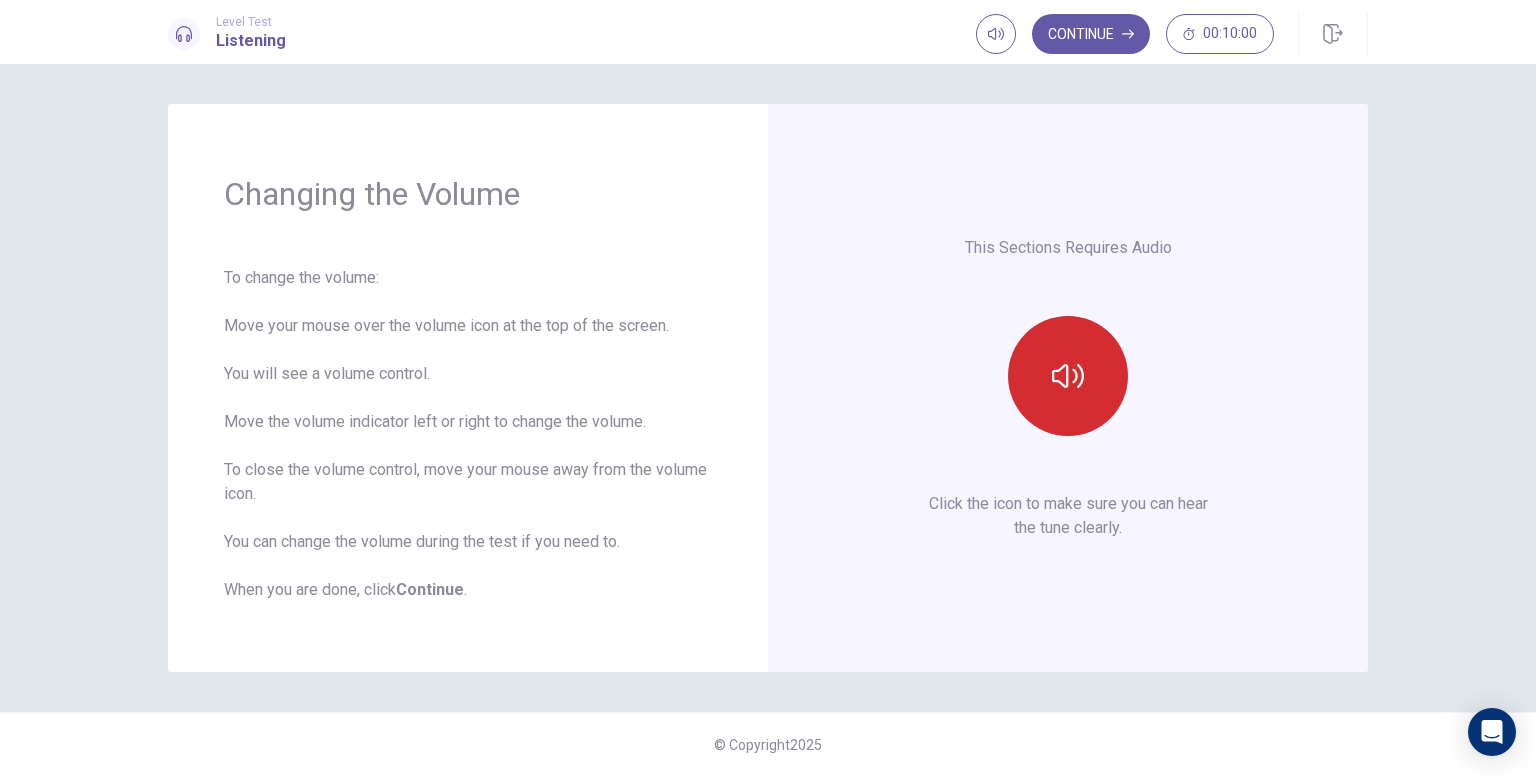 click 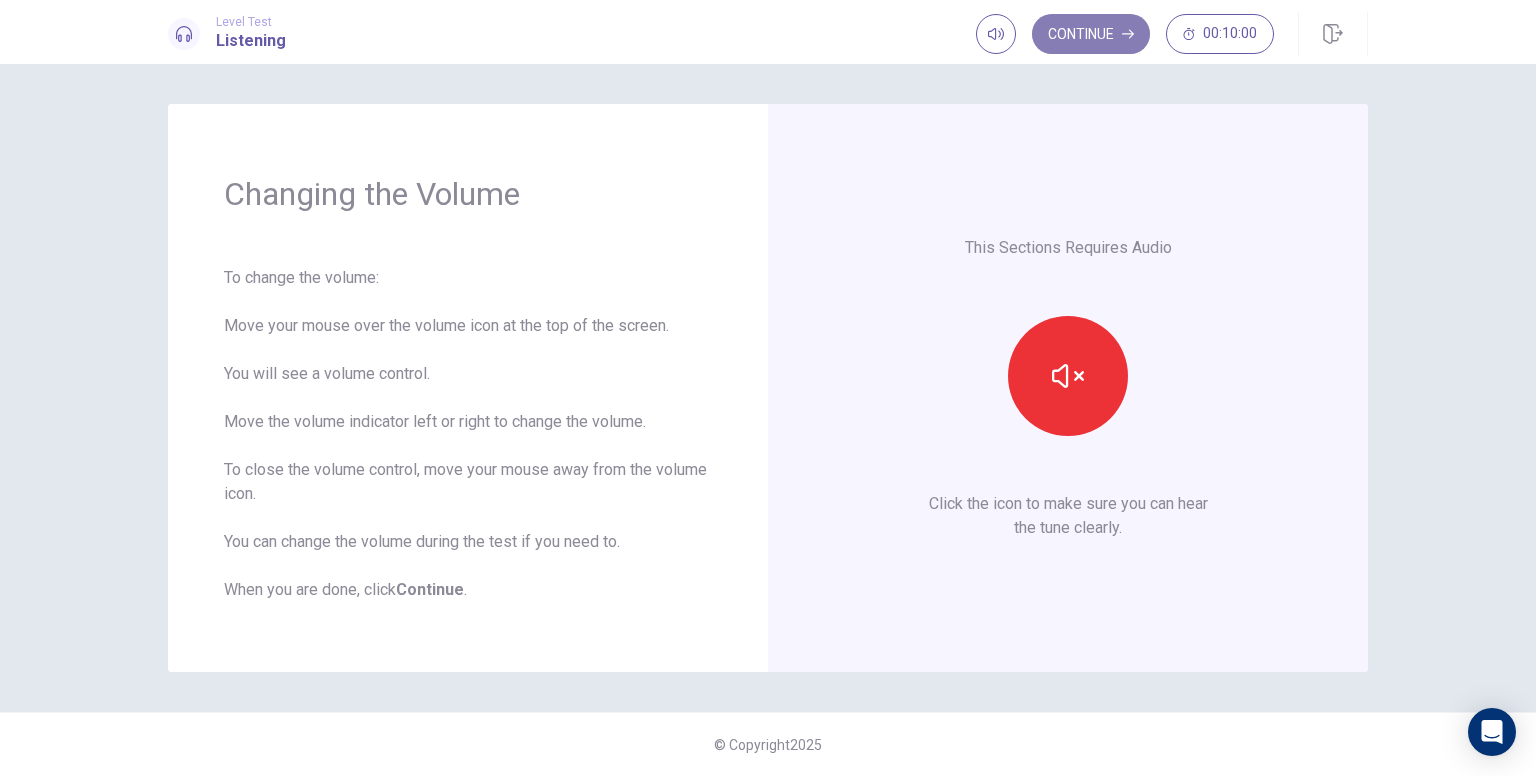 click on "Continue" at bounding box center (1091, 34) 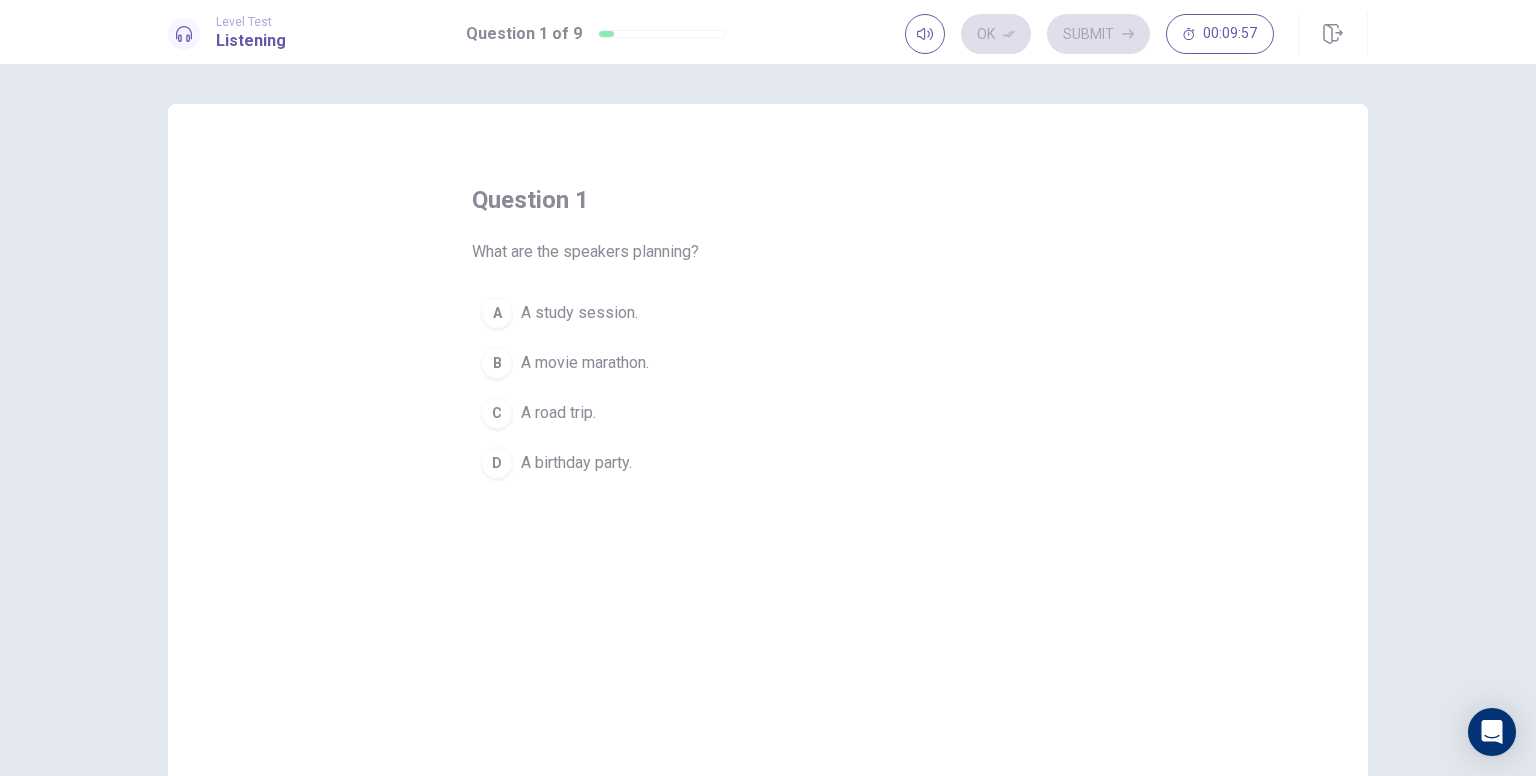 click on "A road trip." at bounding box center (558, 413) 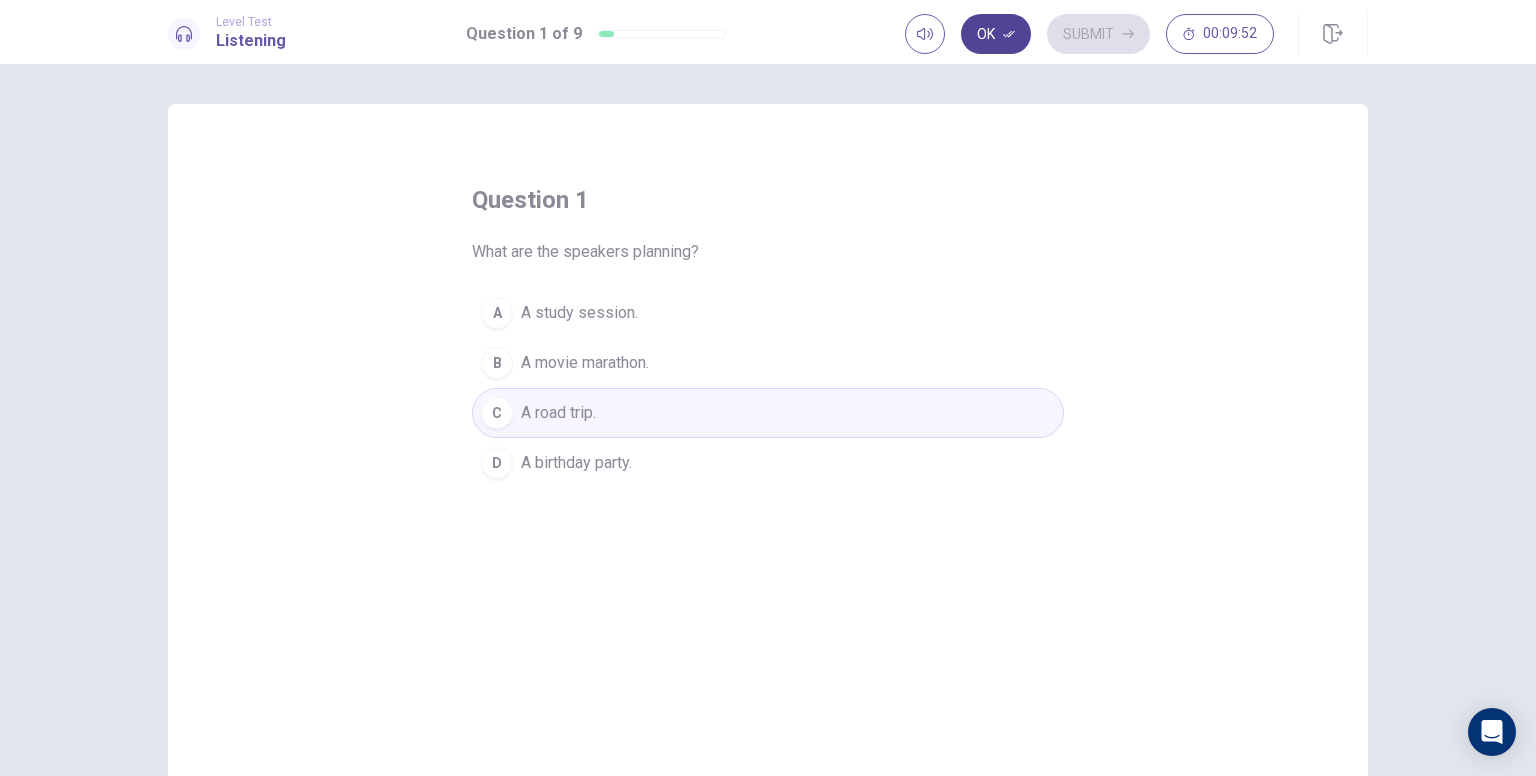 click on "Ok" at bounding box center [996, 34] 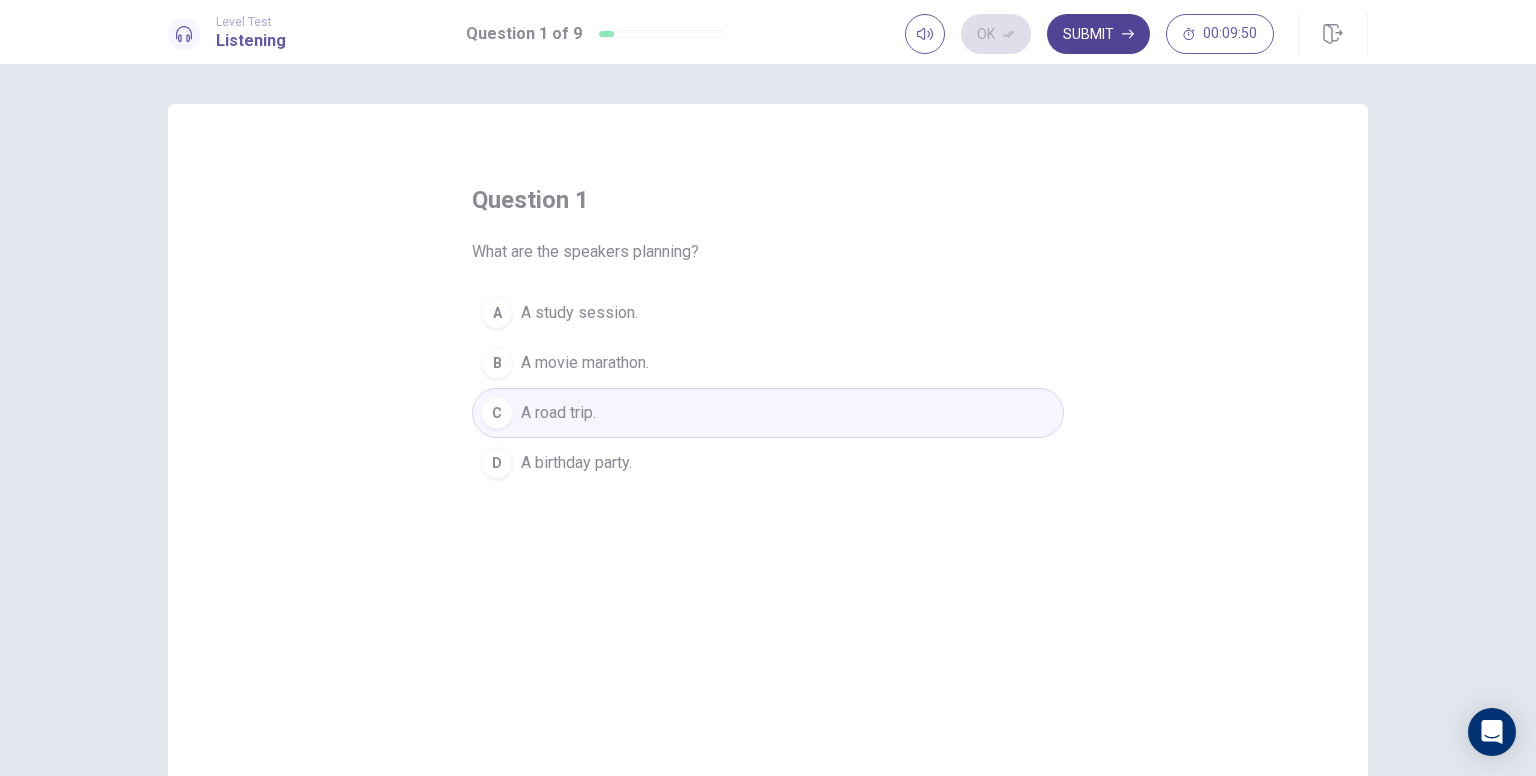 click on "Submit" at bounding box center [1098, 34] 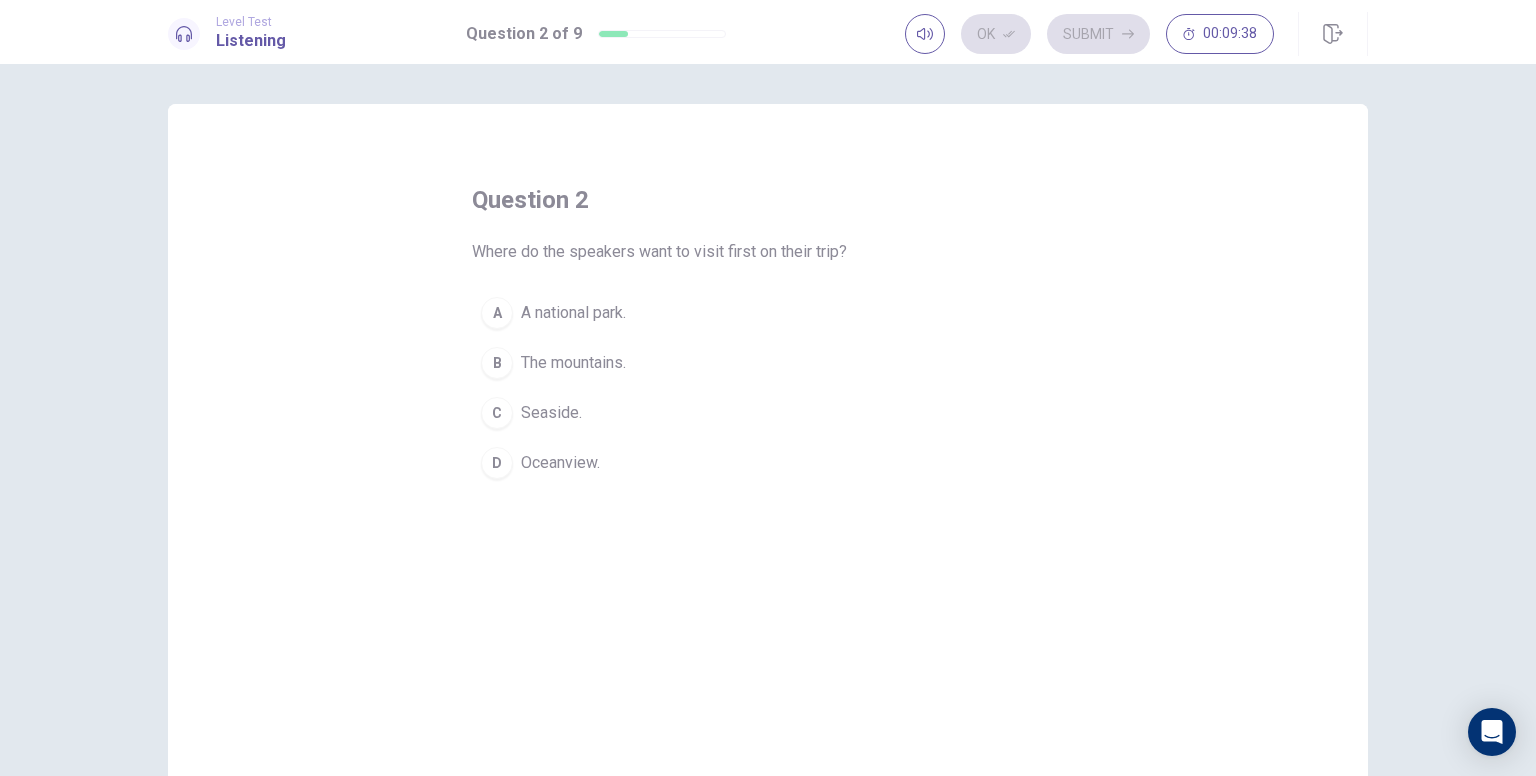 click on "C  Seaside." at bounding box center [768, 413] 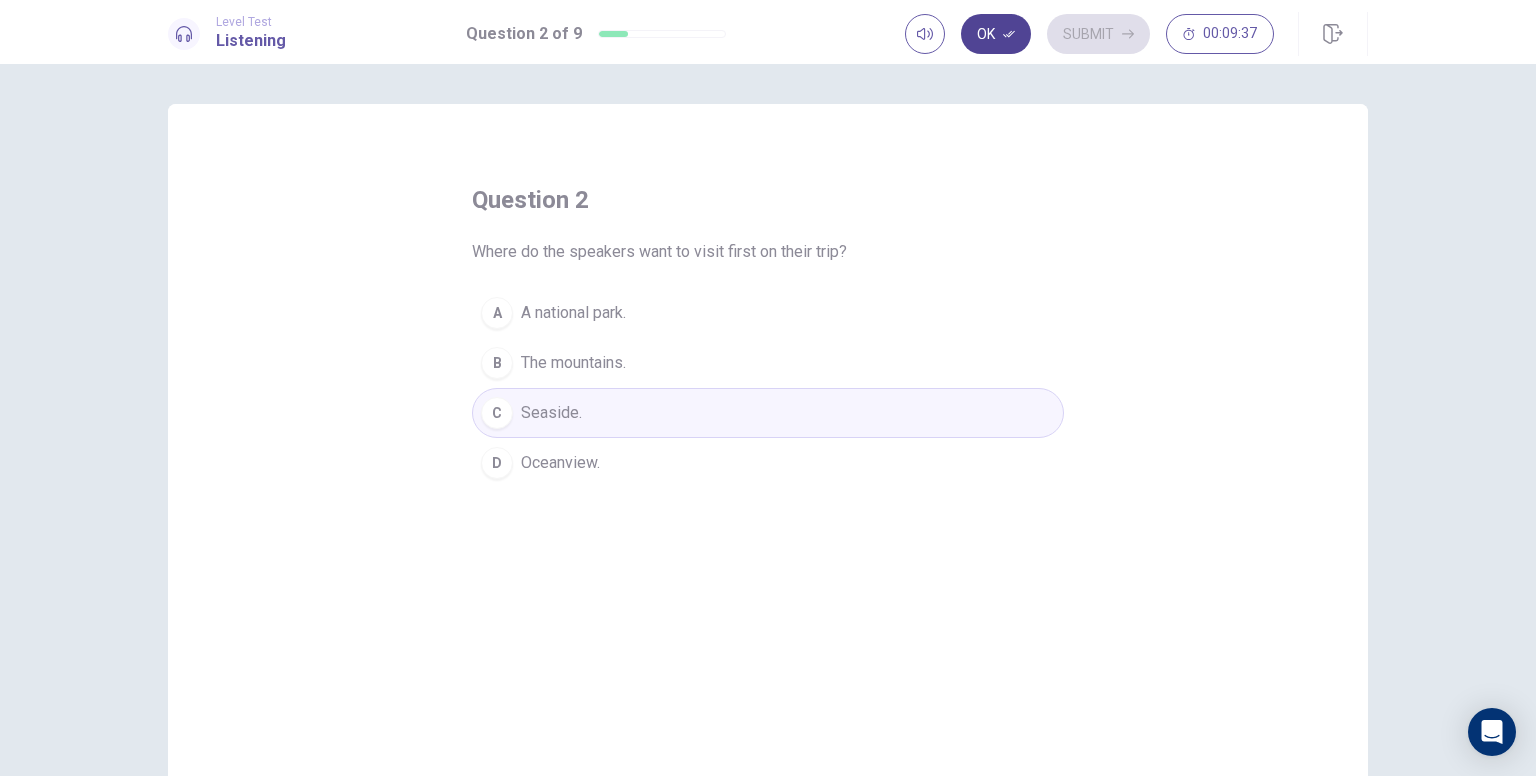 click on "Ok" at bounding box center [996, 34] 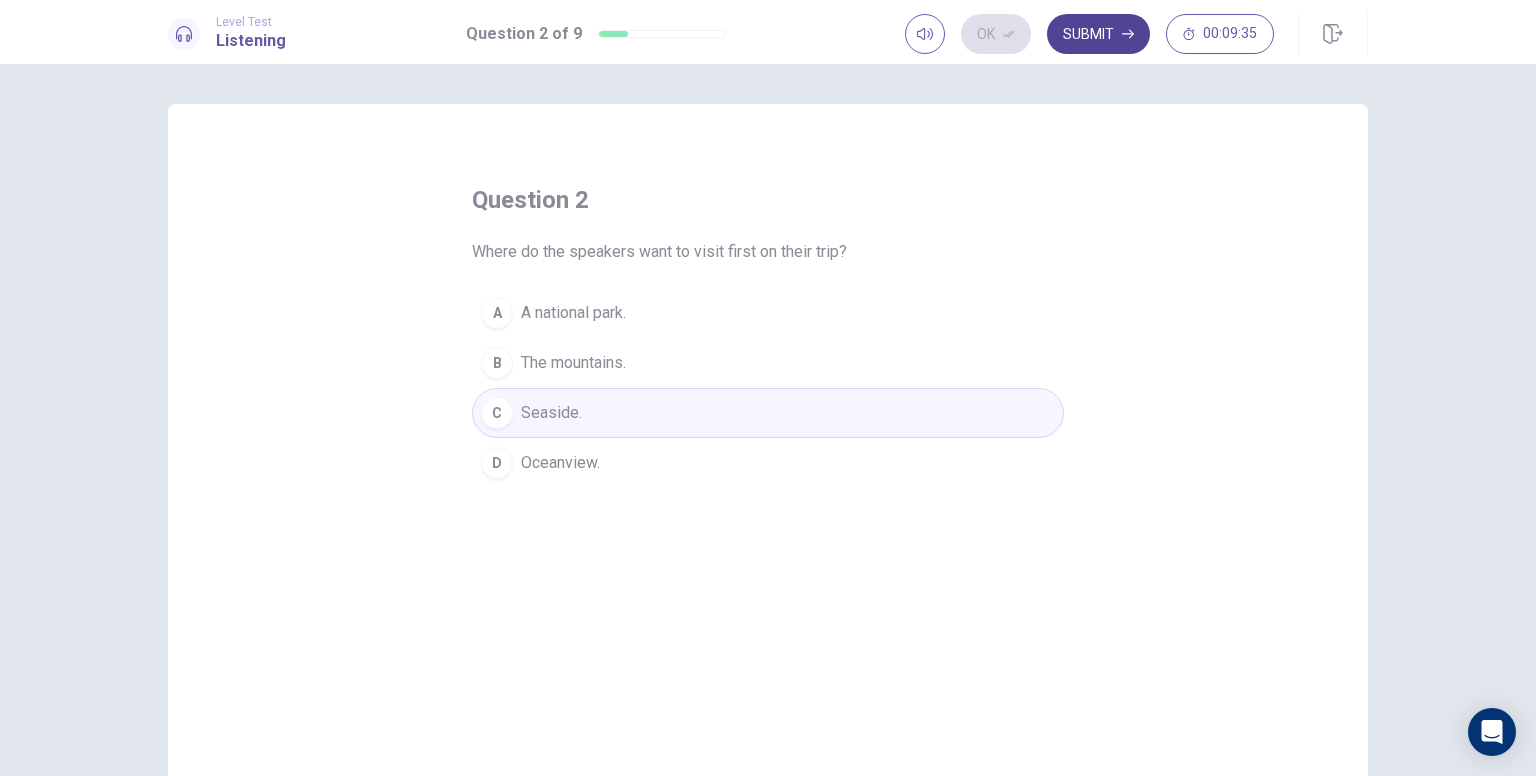 click on "Submit" at bounding box center (1098, 34) 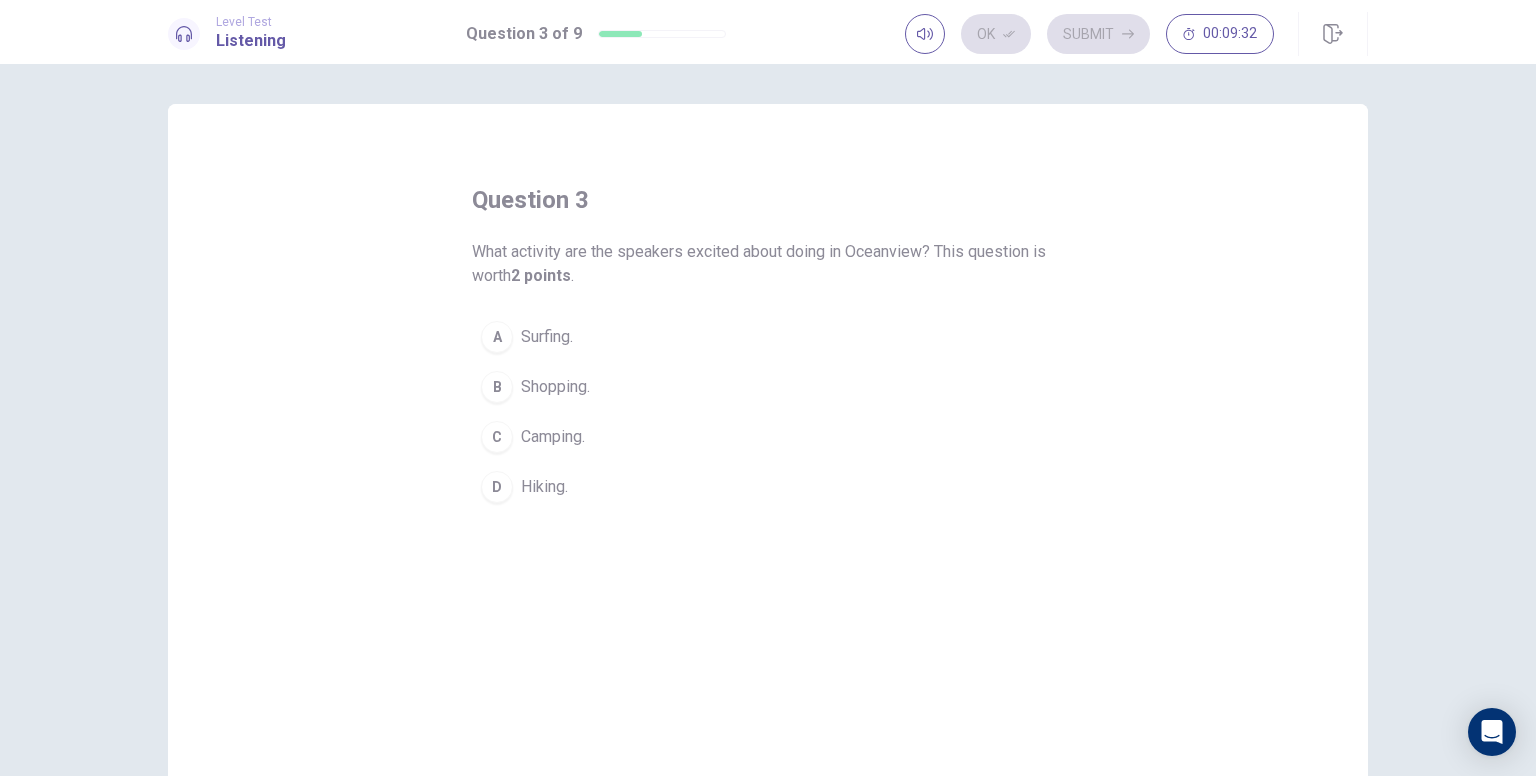 drag, startPoint x: 473, startPoint y: 251, endPoint x: 571, endPoint y: 247, distance: 98.0816 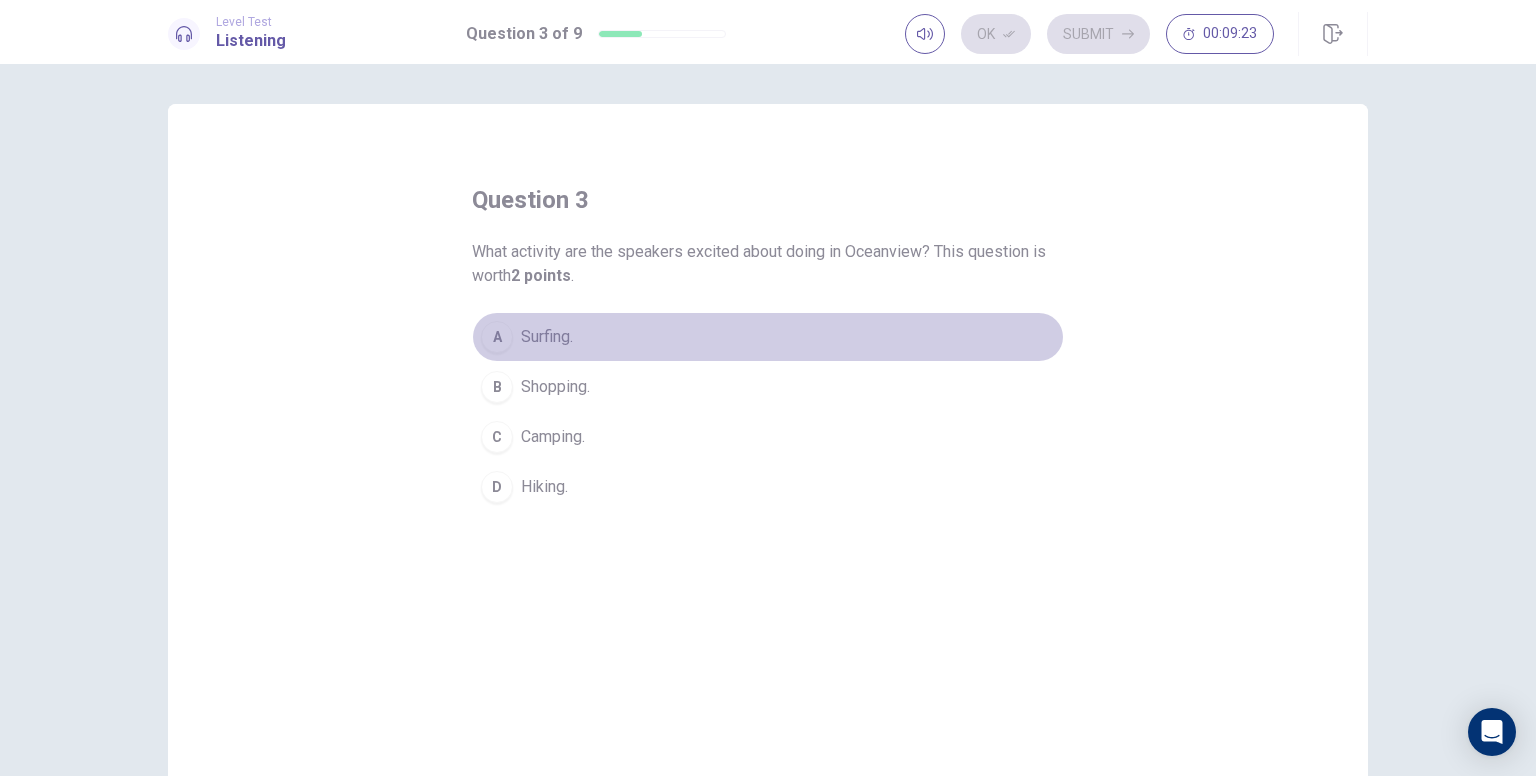 click on "A Surfing." at bounding box center [768, 337] 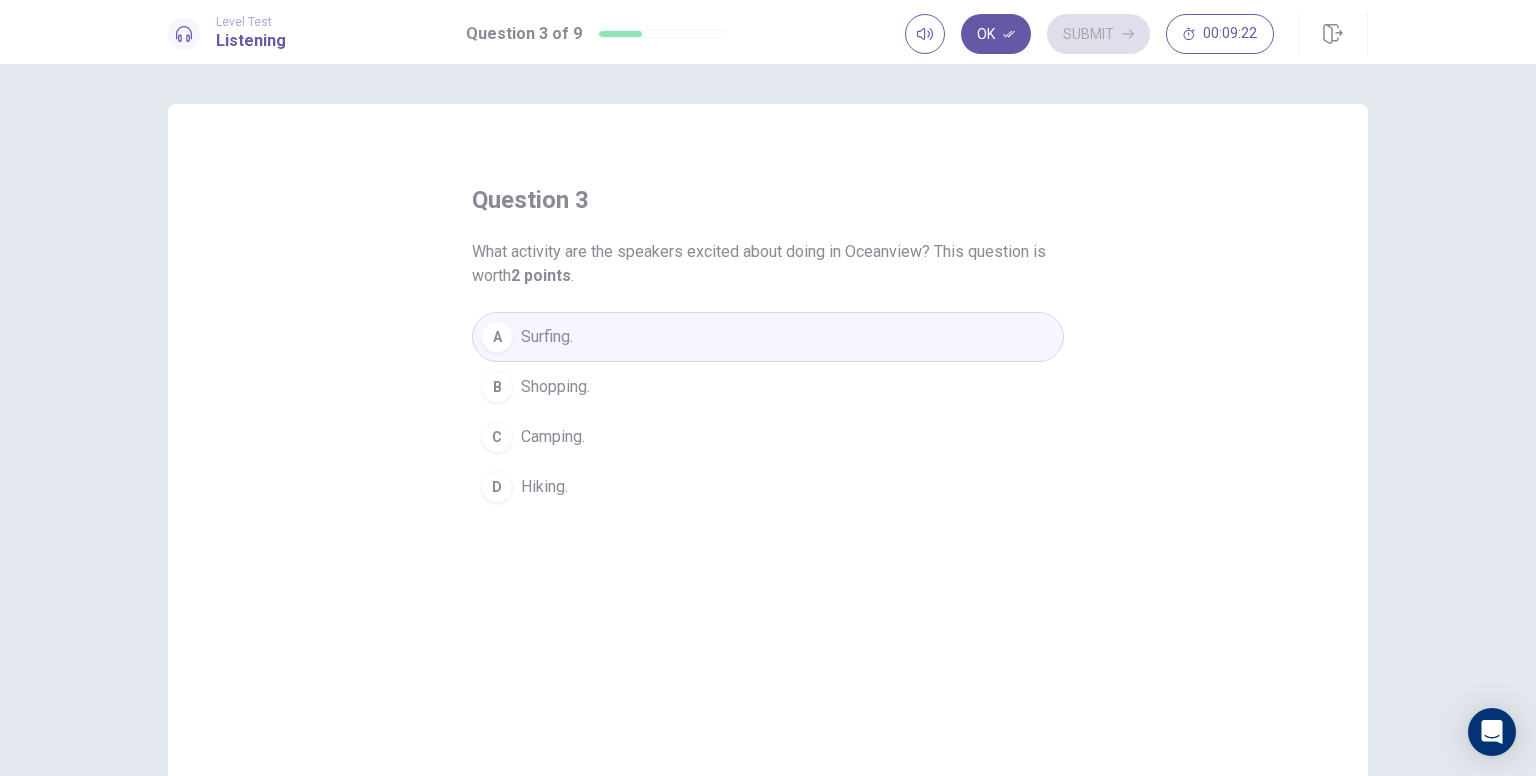 click on "Shopping." at bounding box center [555, 387] 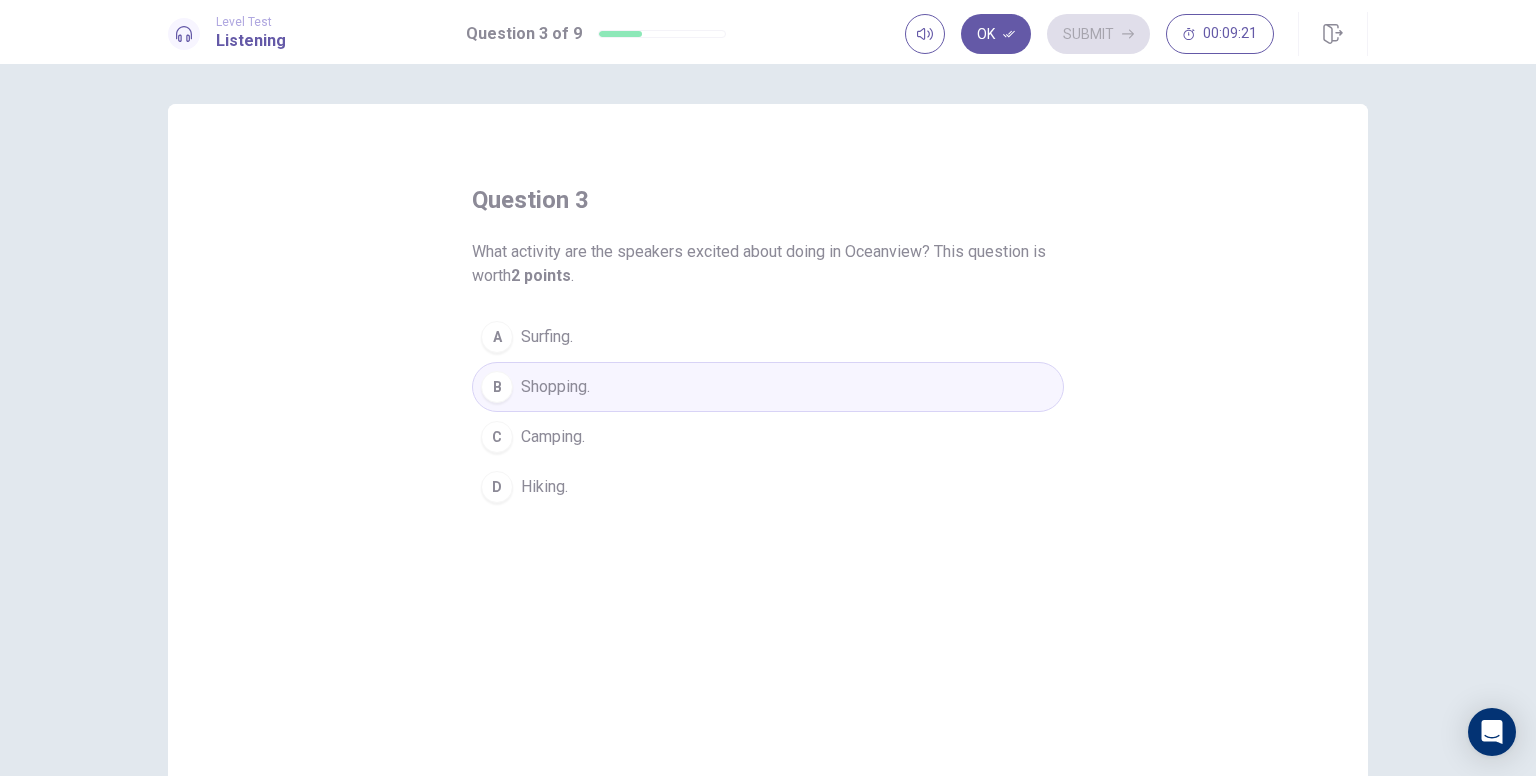click on "A Surfing." at bounding box center (768, 337) 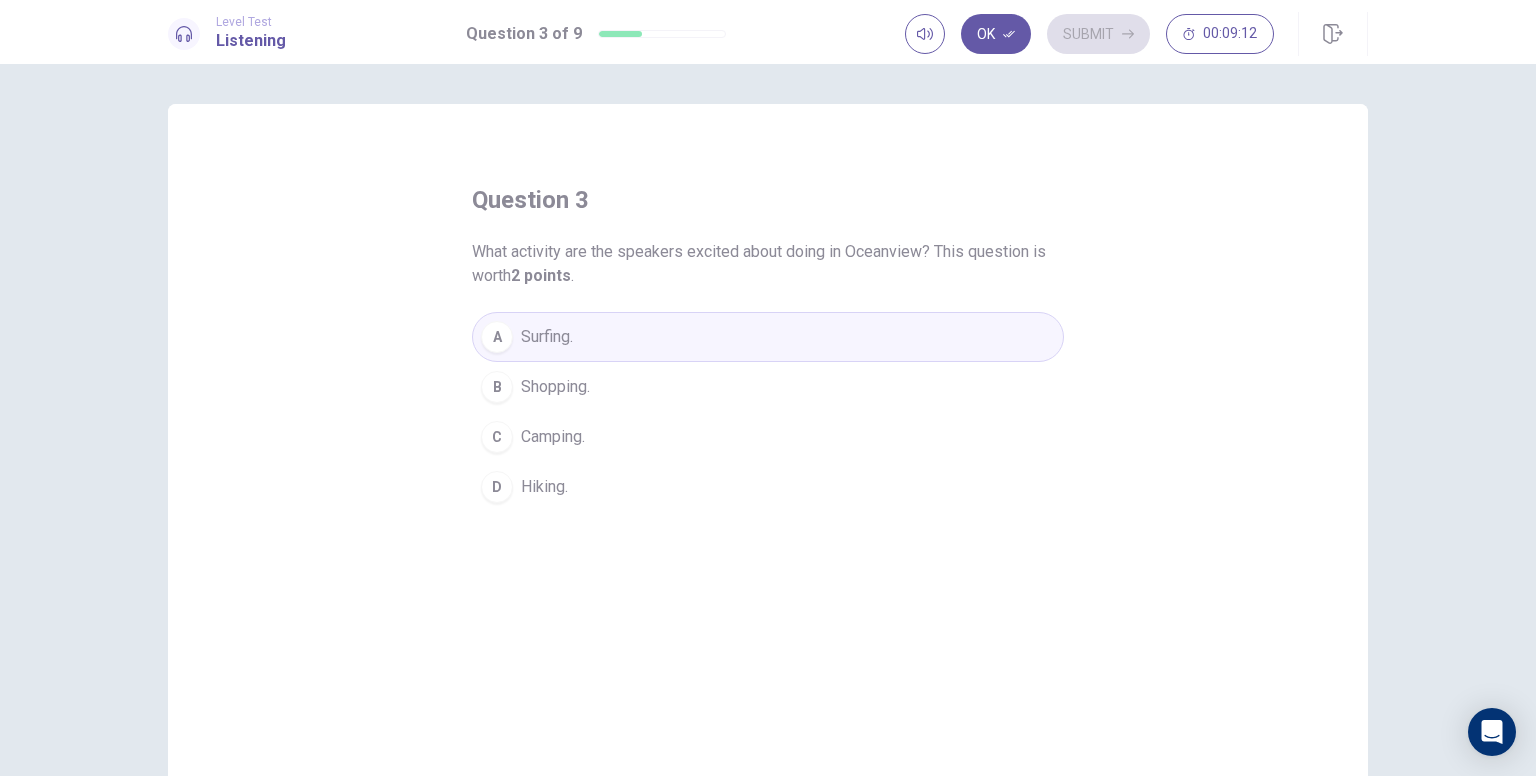 click on "Camping." at bounding box center [553, 437] 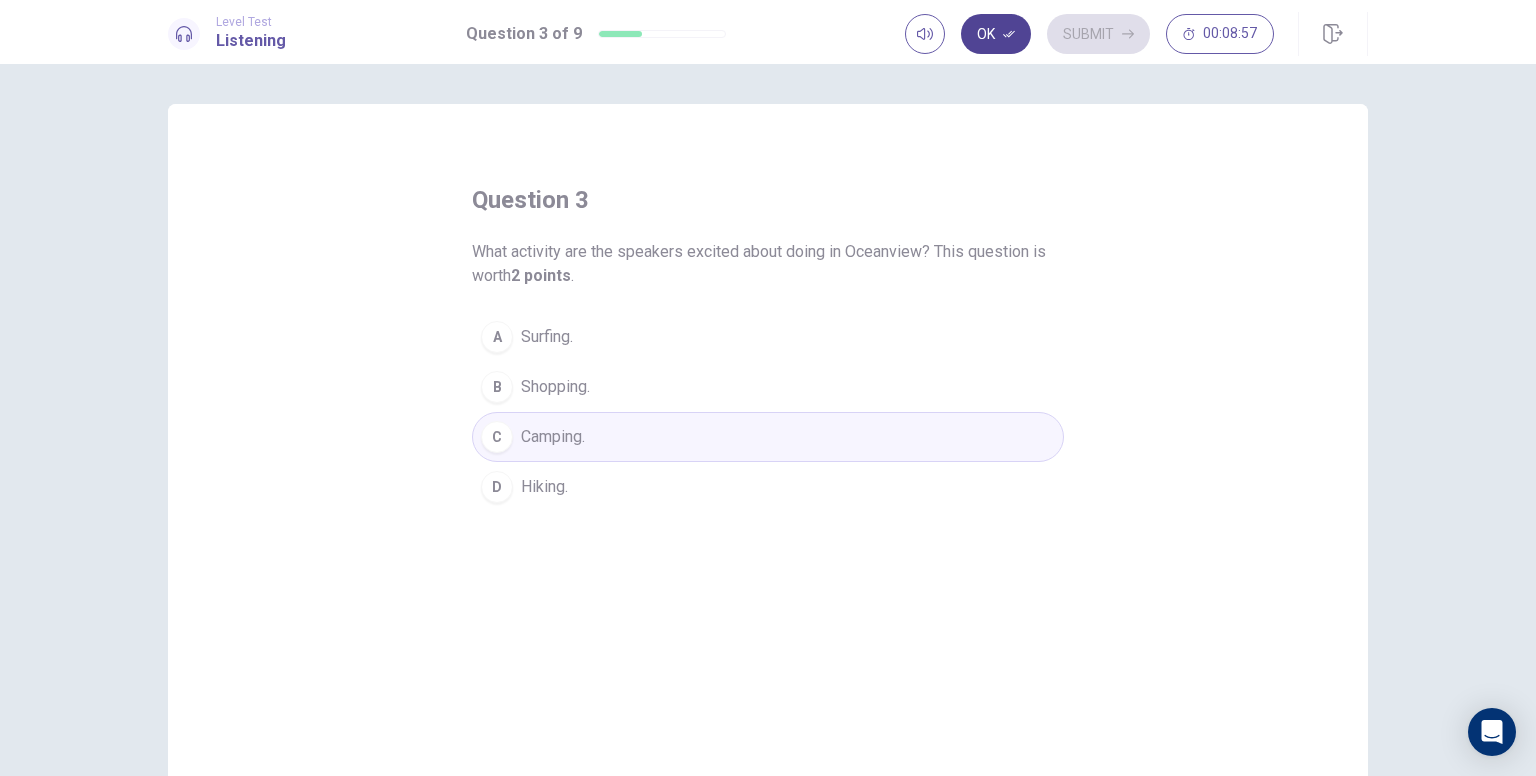 click on "Ok" at bounding box center [996, 34] 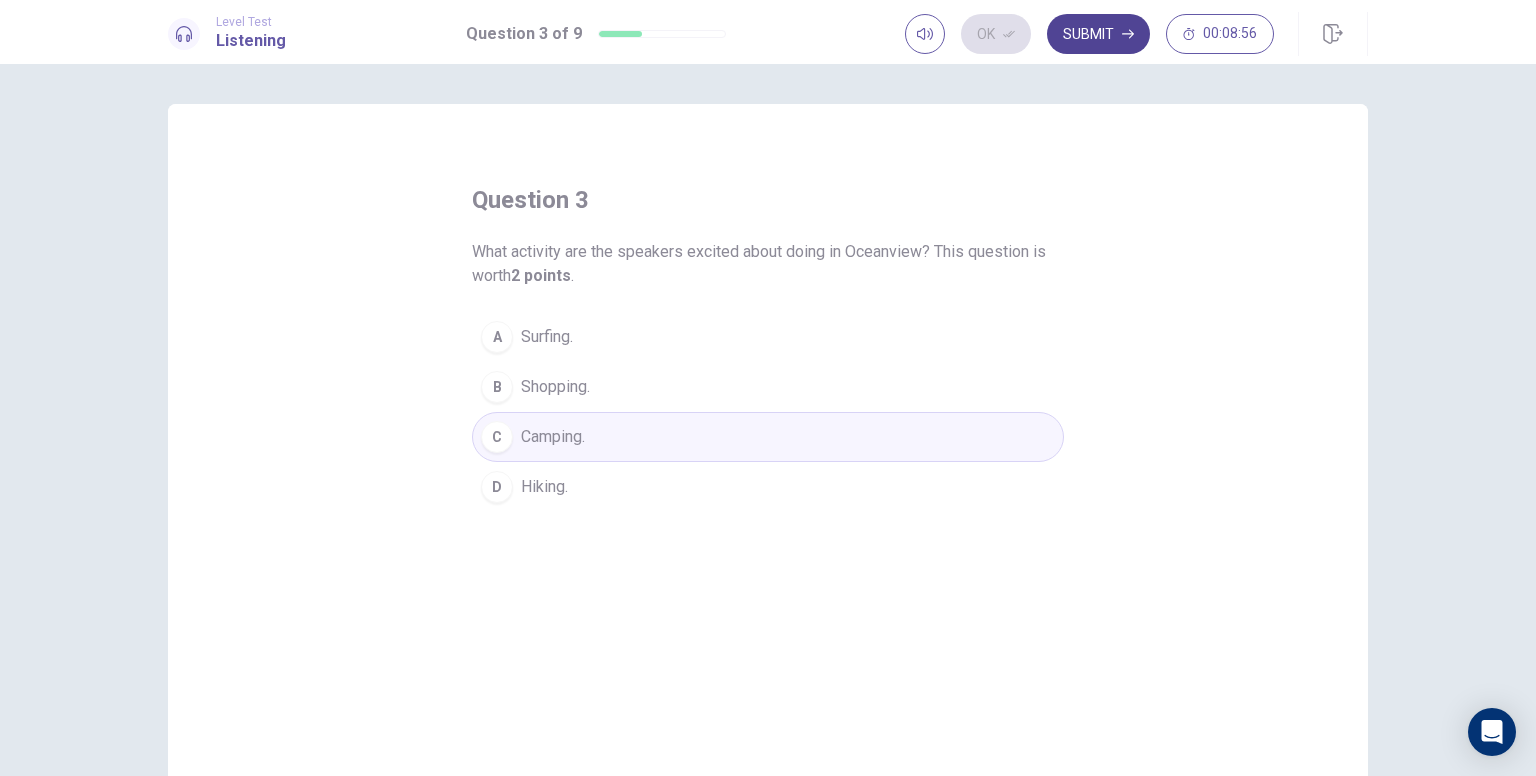 click on "Submit" at bounding box center [1098, 34] 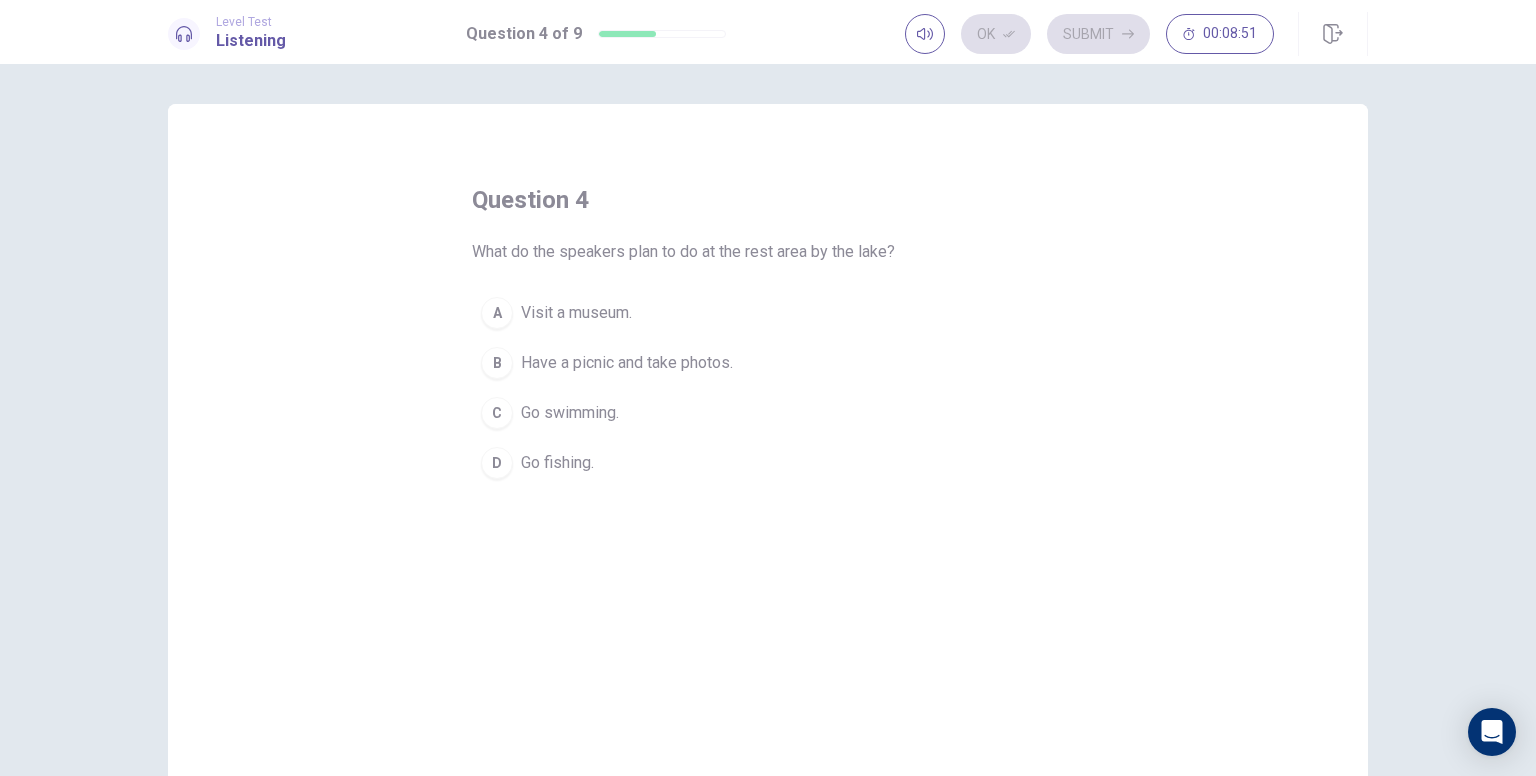 click on "Have a picnic and take photos." at bounding box center [627, 363] 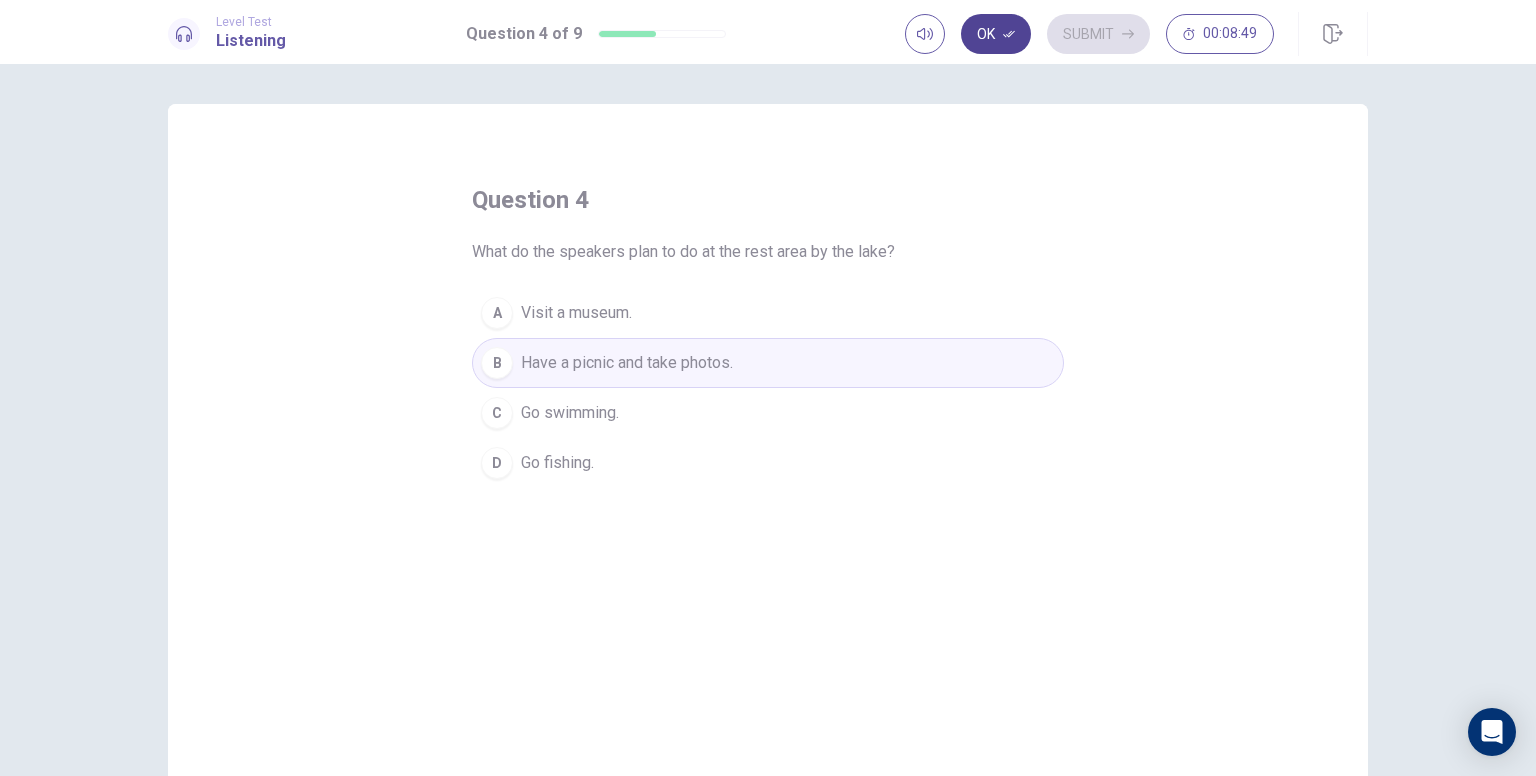 click 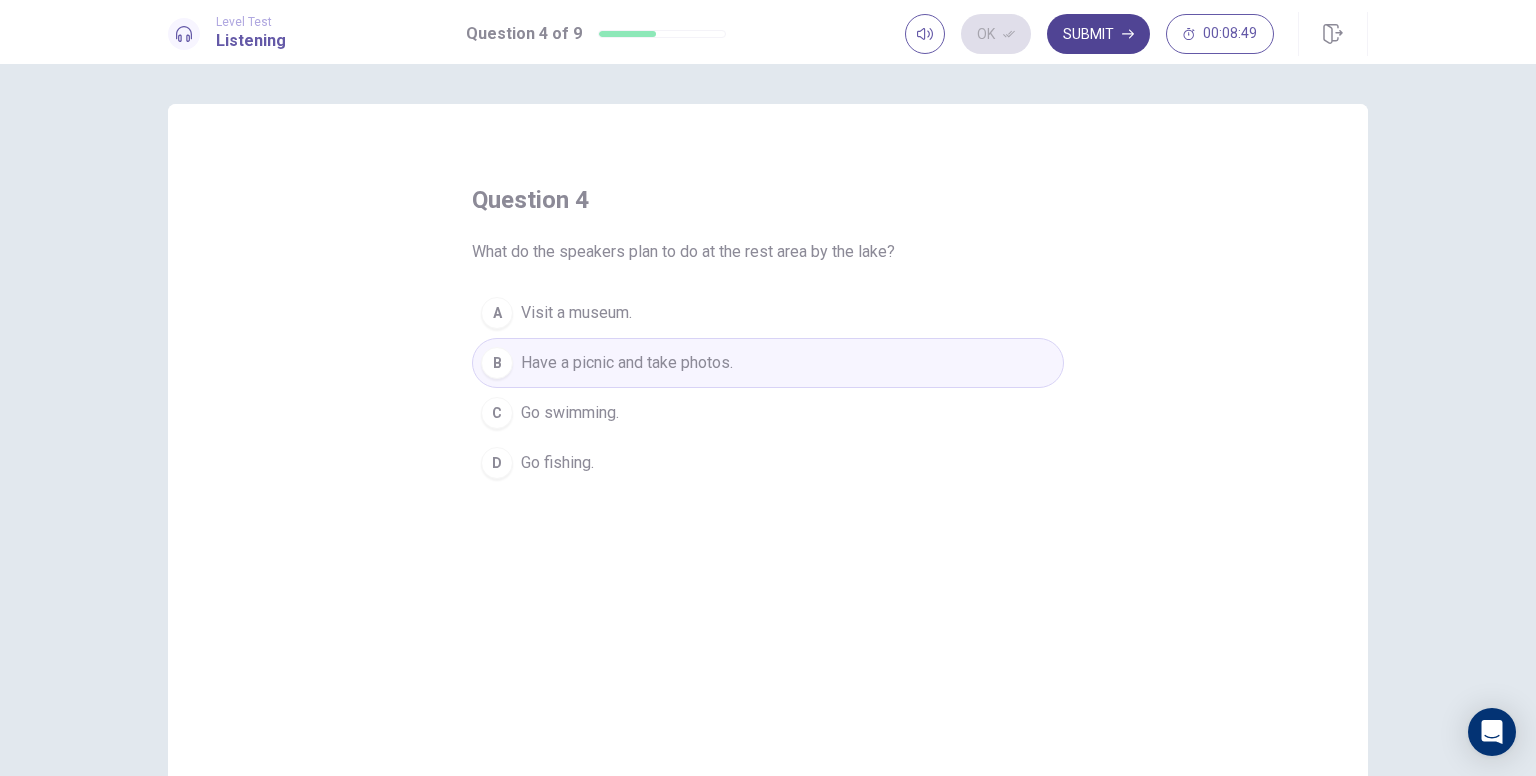 click on "Submit" at bounding box center (1098, 34) 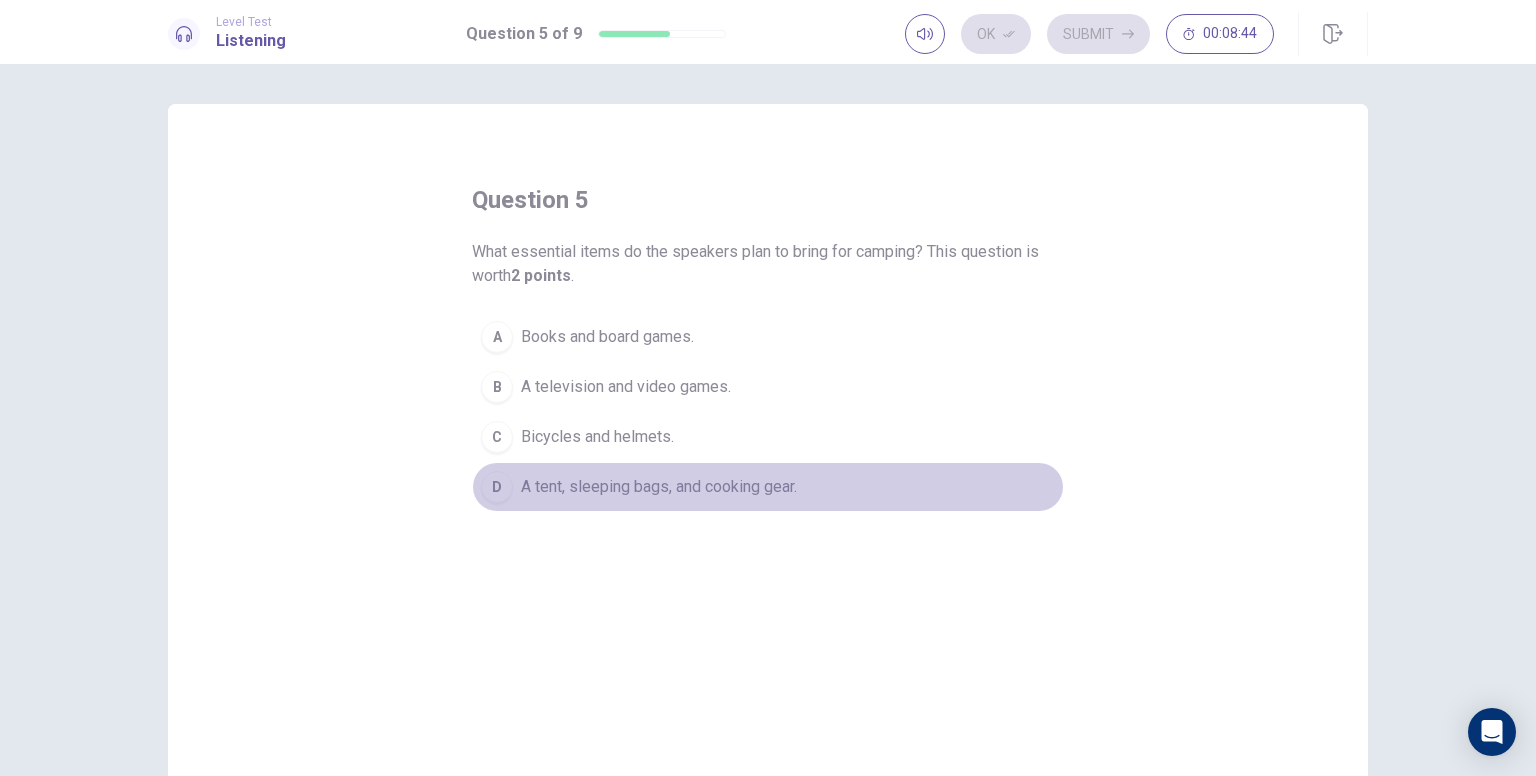 click on "A tent, sleeping bags, and cooking gear." at bounding box center [659, 487] 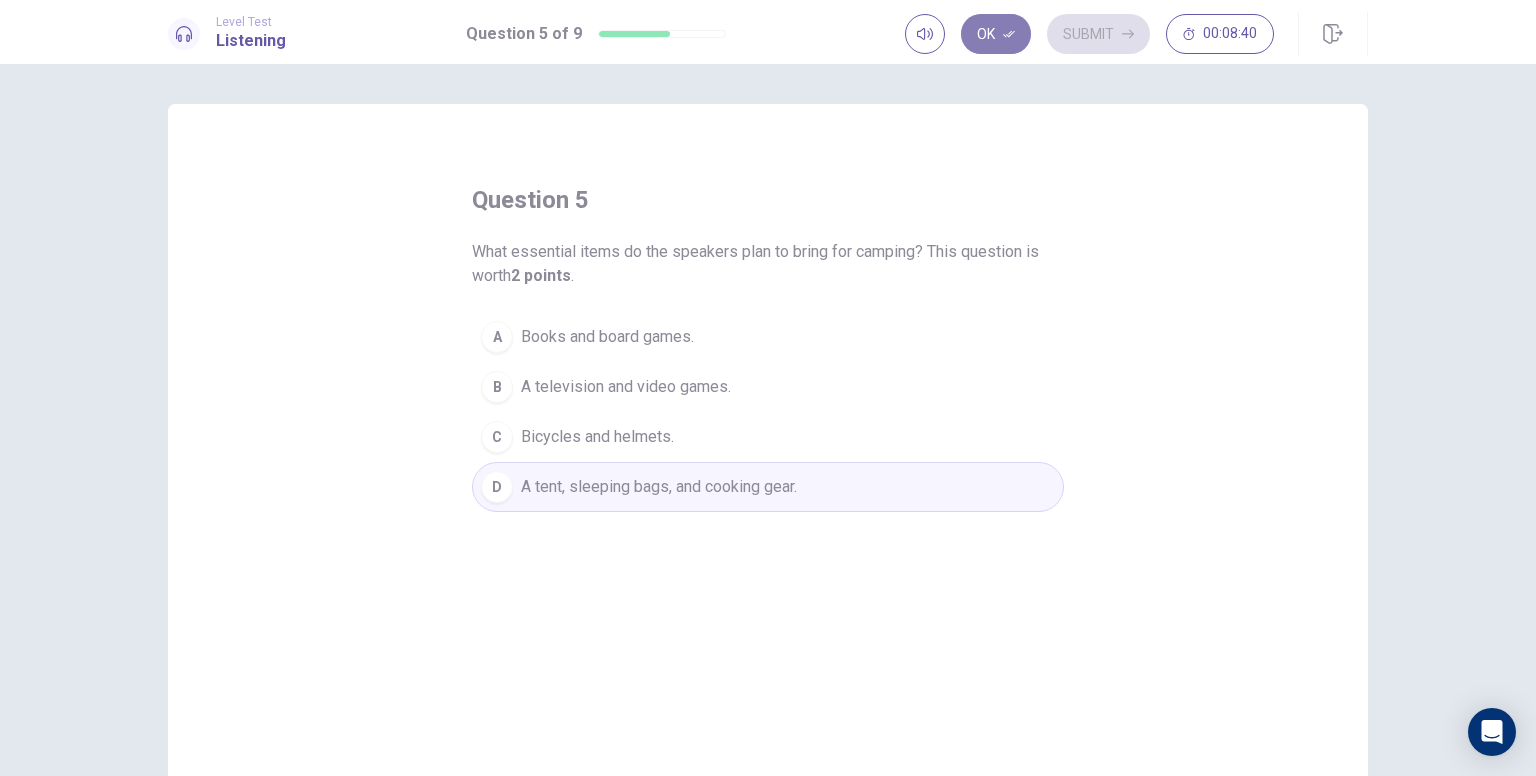 click on "Ok" at bounding box center (996, 34) 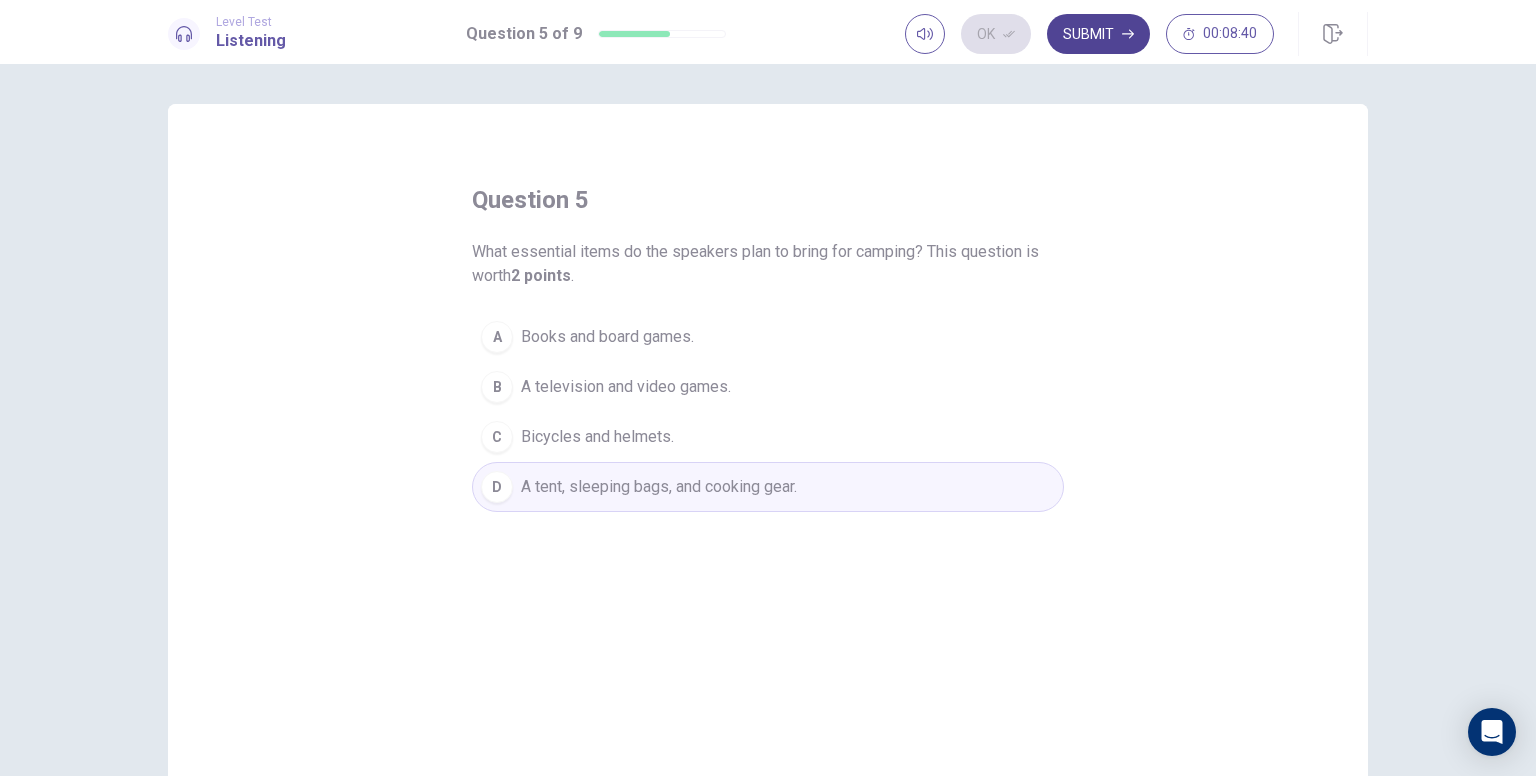 click on "Submit" at bounding box center [1098, 34] 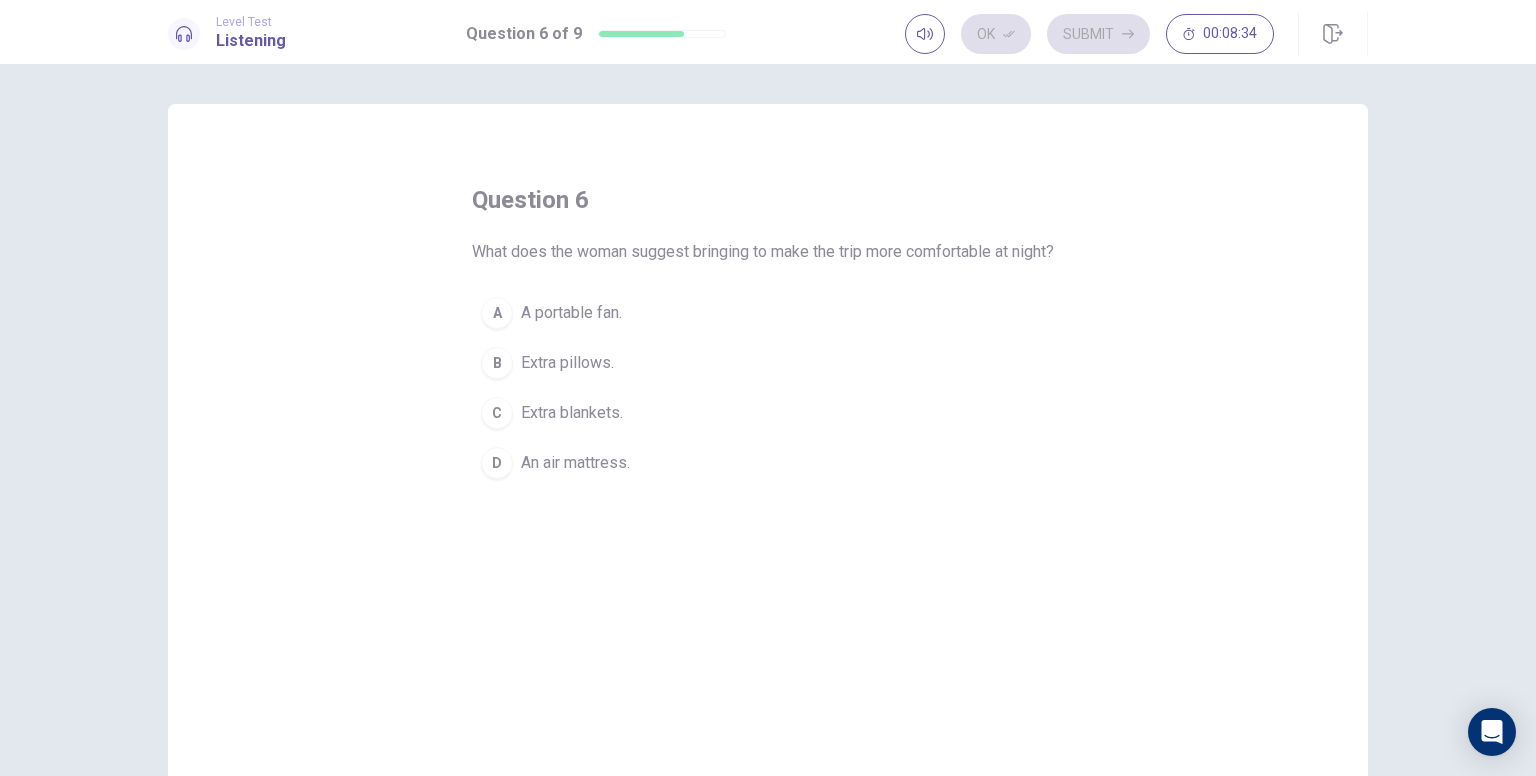 click on "Extra blankets." at bounding box center [572, 413] 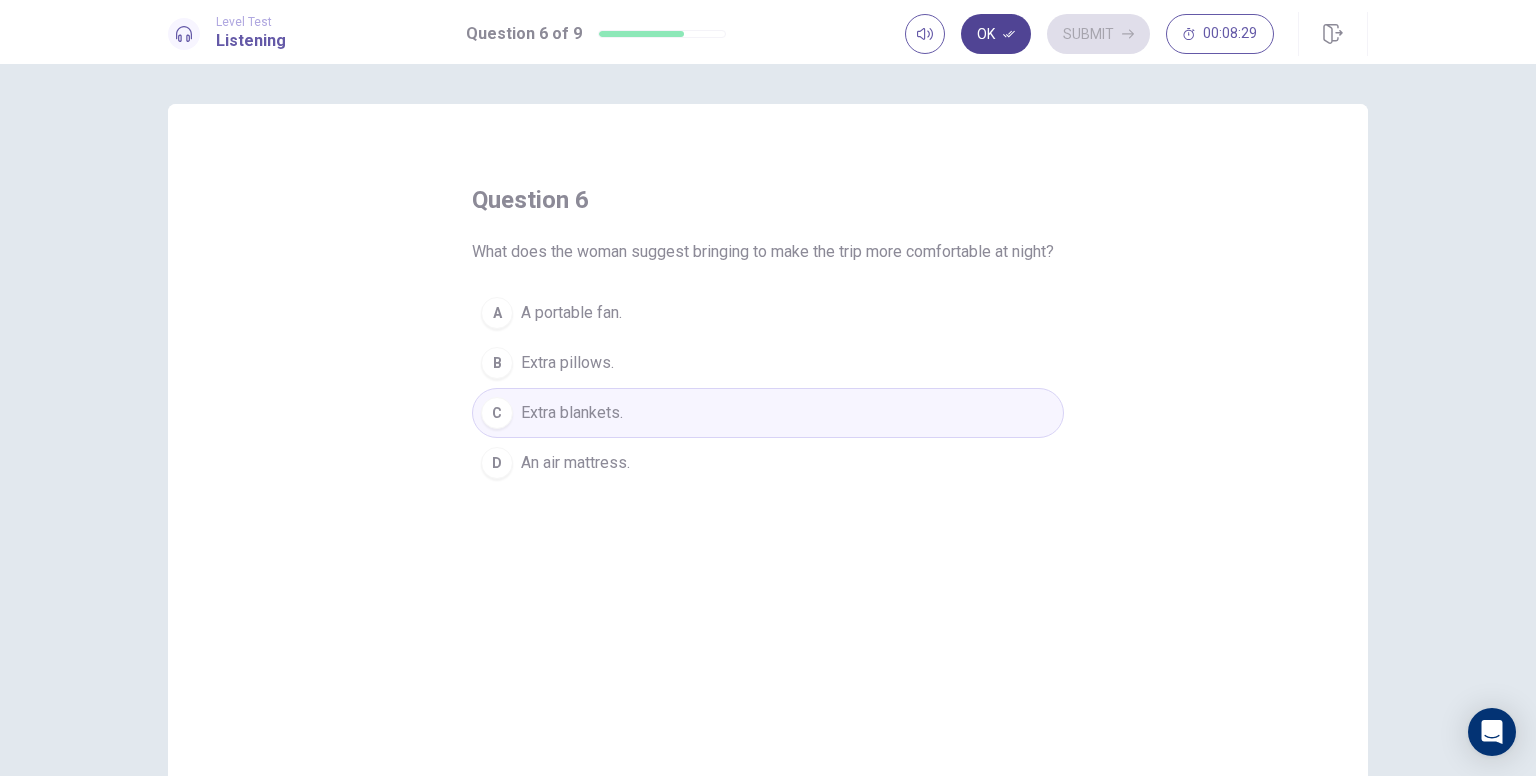 click on "Ok" at bounding box center [996, 34] 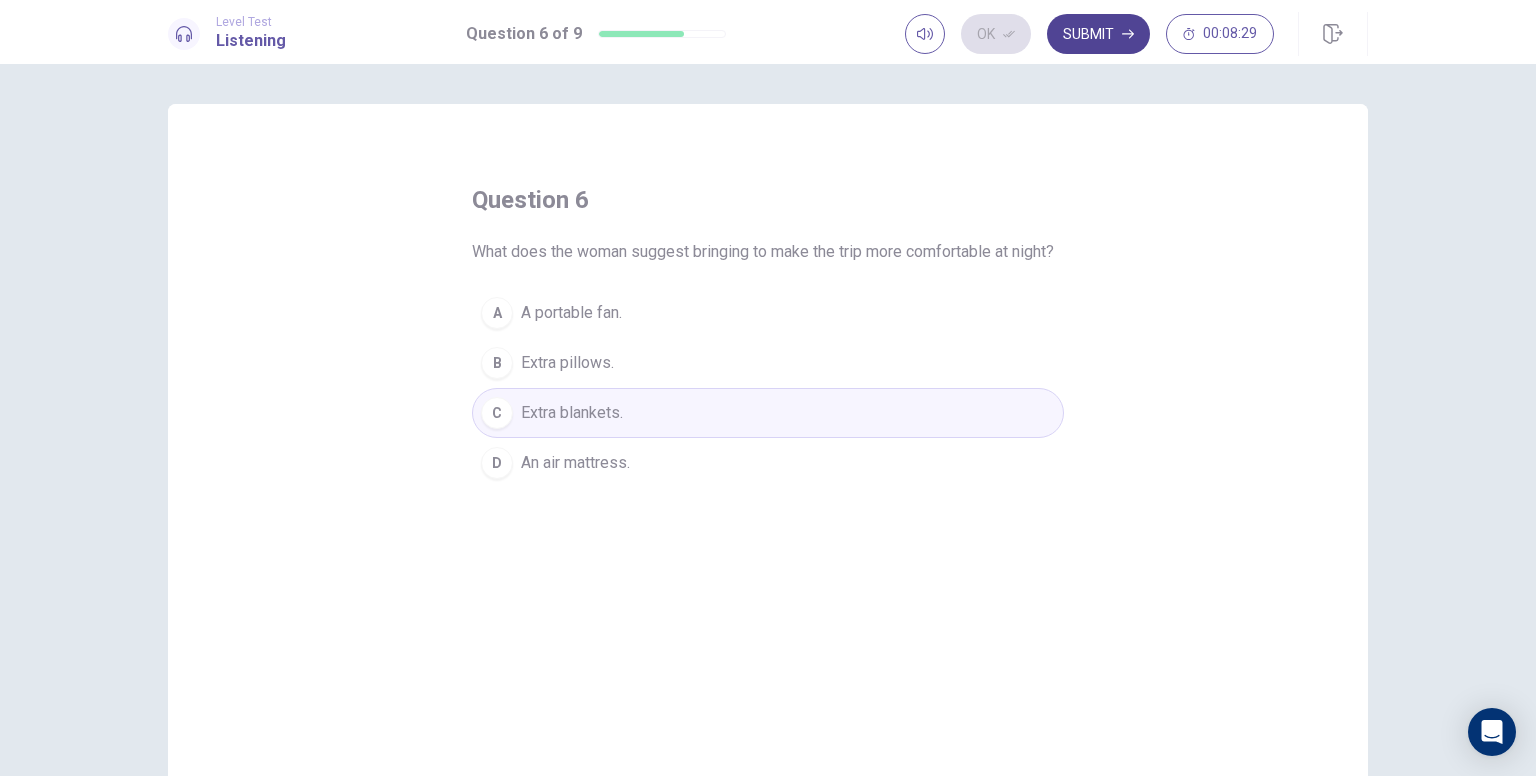 click on "Submit" at bounding box center (1098, 34) 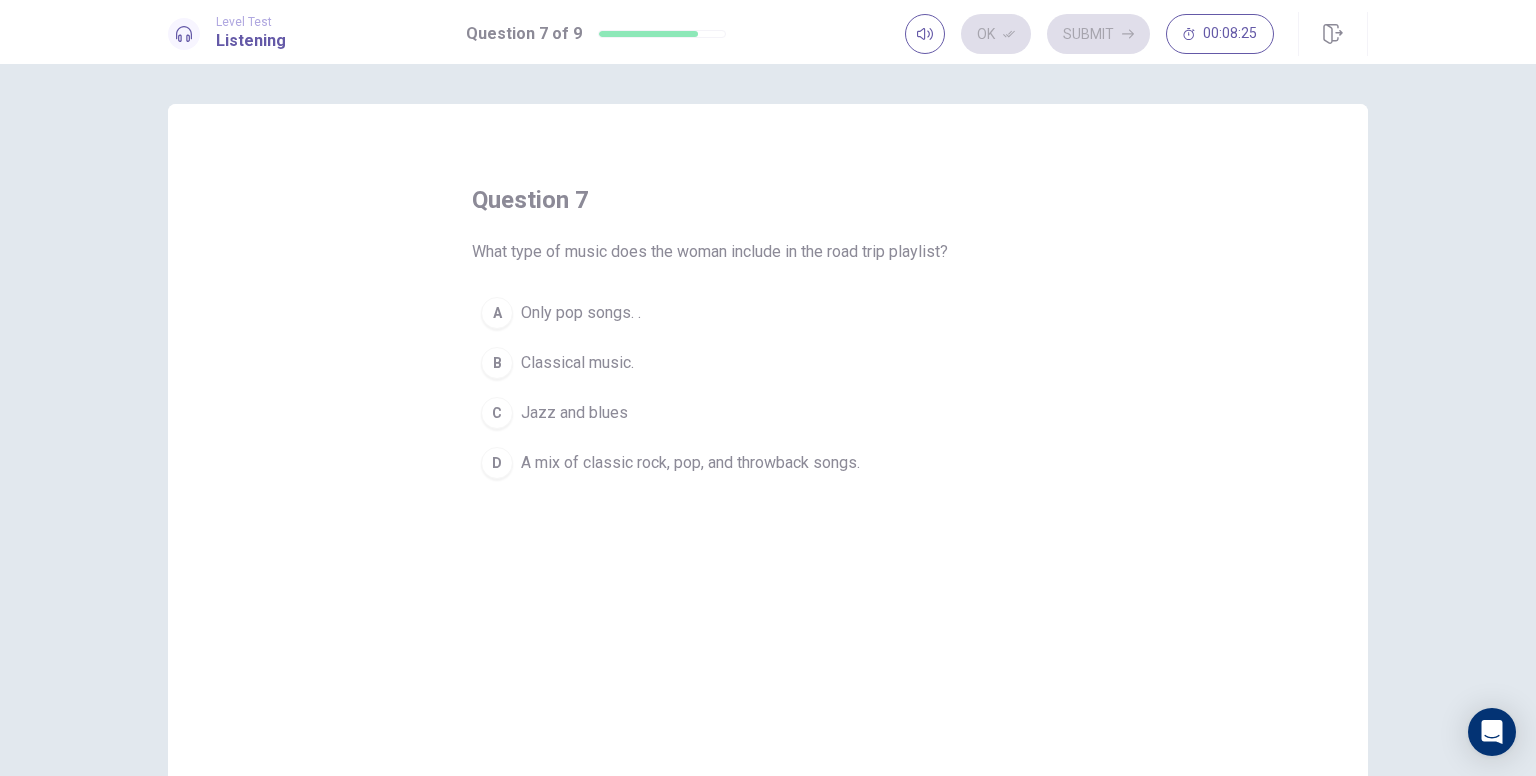 click on "A mix of classic rock, pop, and throwback songs." at bounding box center (690, 463) 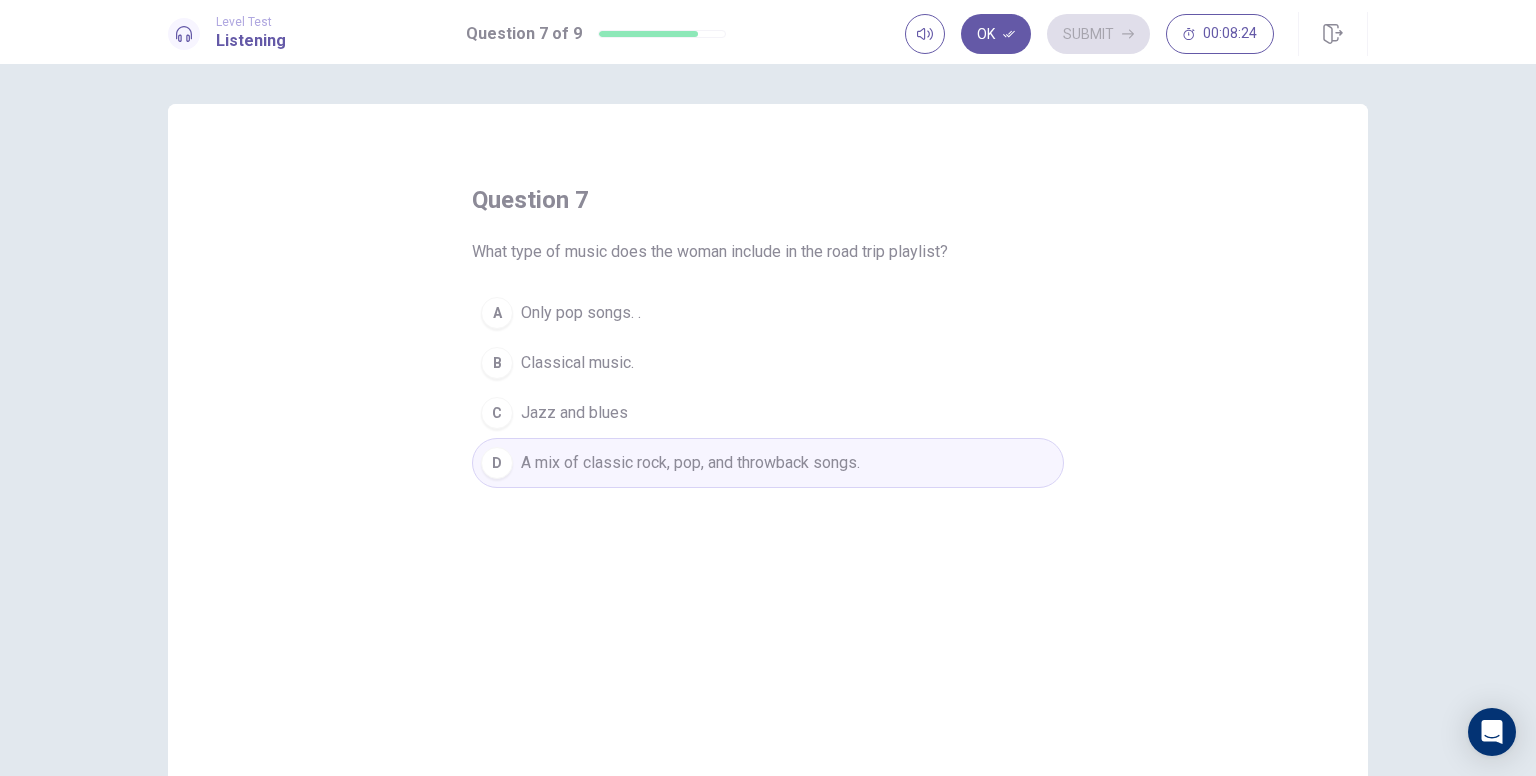 drag, startPoint x: 994, startPoint y: 34, endPoint x: 1024, endPoint y: 37, distance: 30.149628 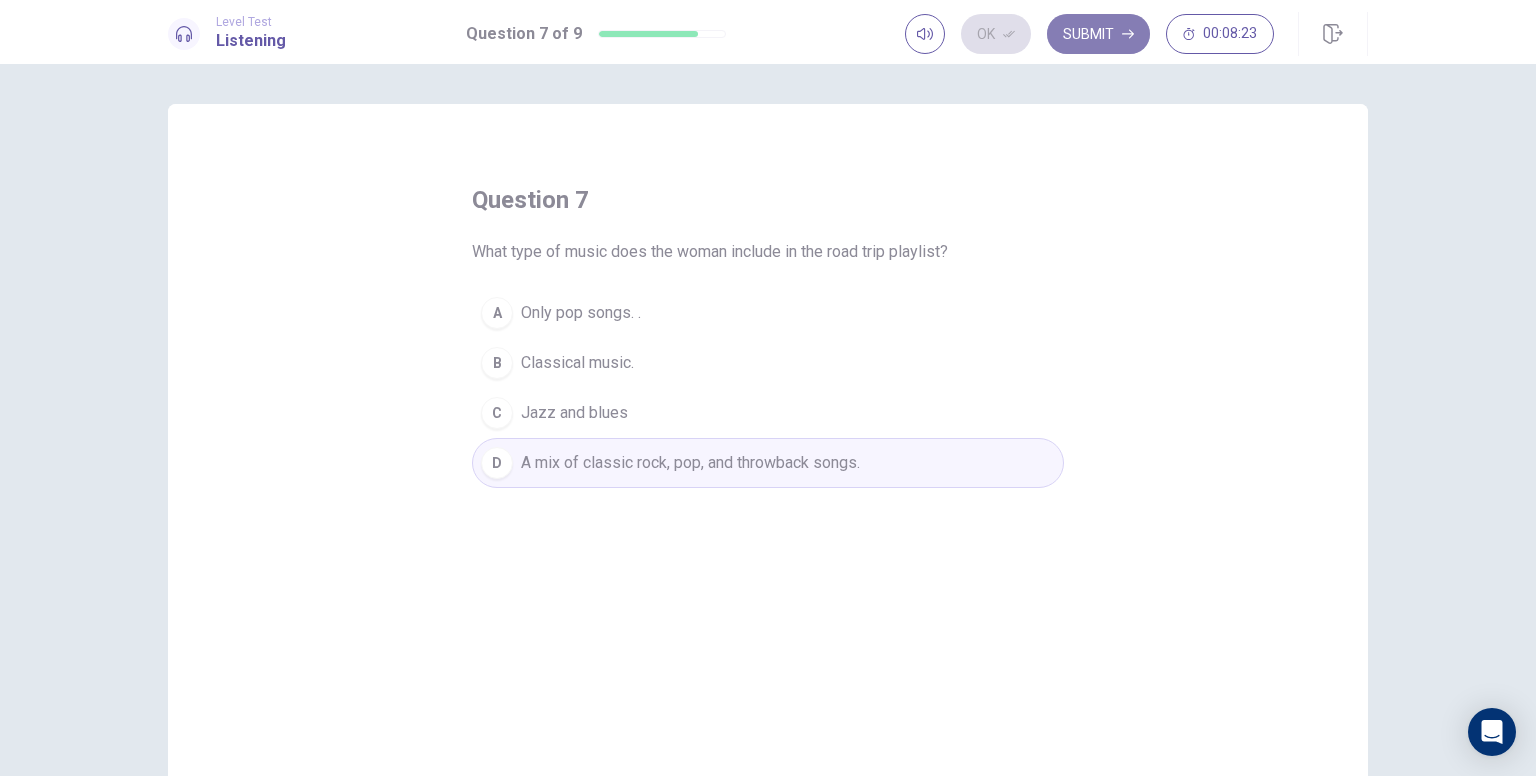 click on "Submit" at bounding box center (1098, 34) 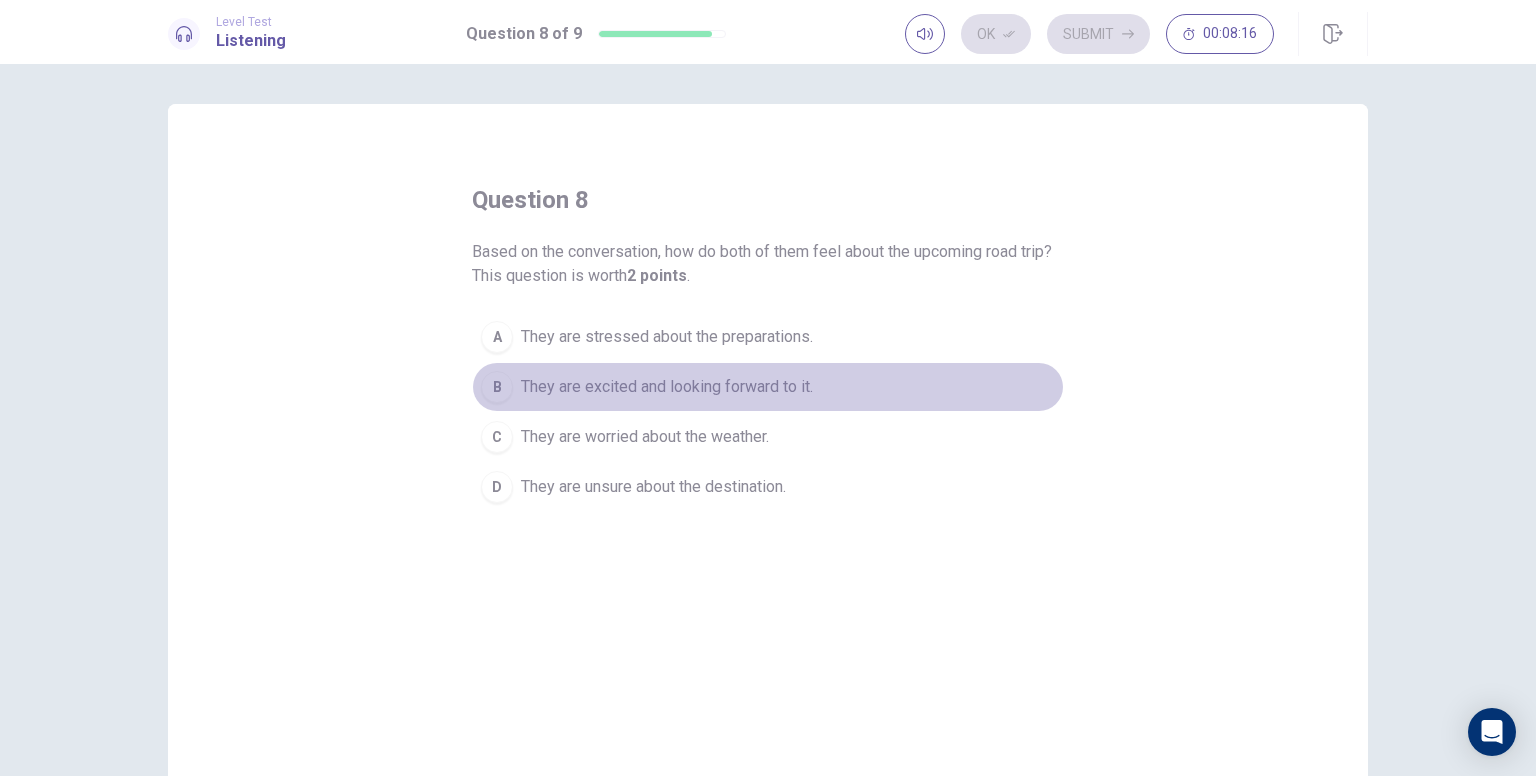 click on "They are excited and looking forward to it." at bounding box center [667, 387] 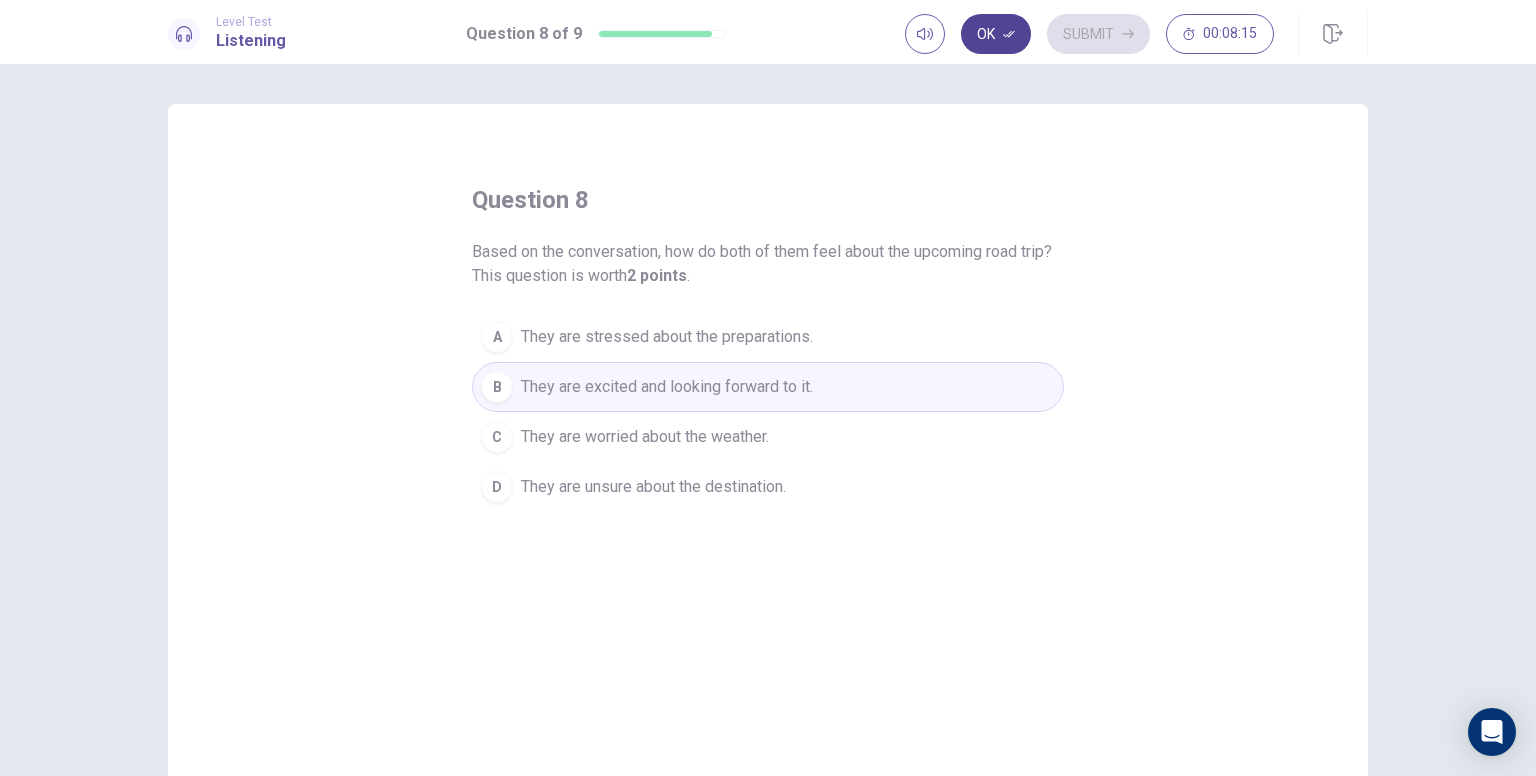 click on "Ok" at bounding box center (996, 34) 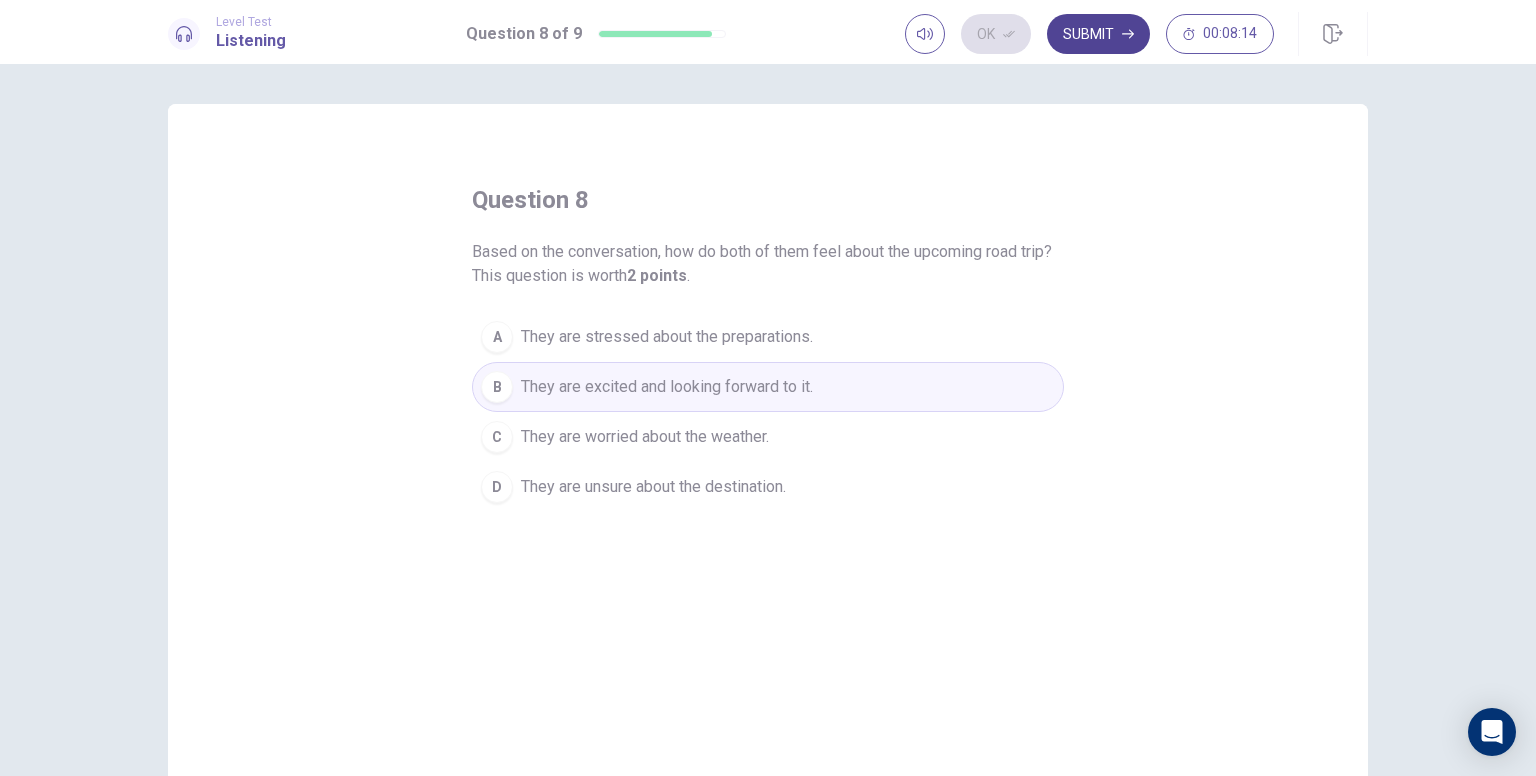 click on "Submit" at bounding box center (1098, 34) 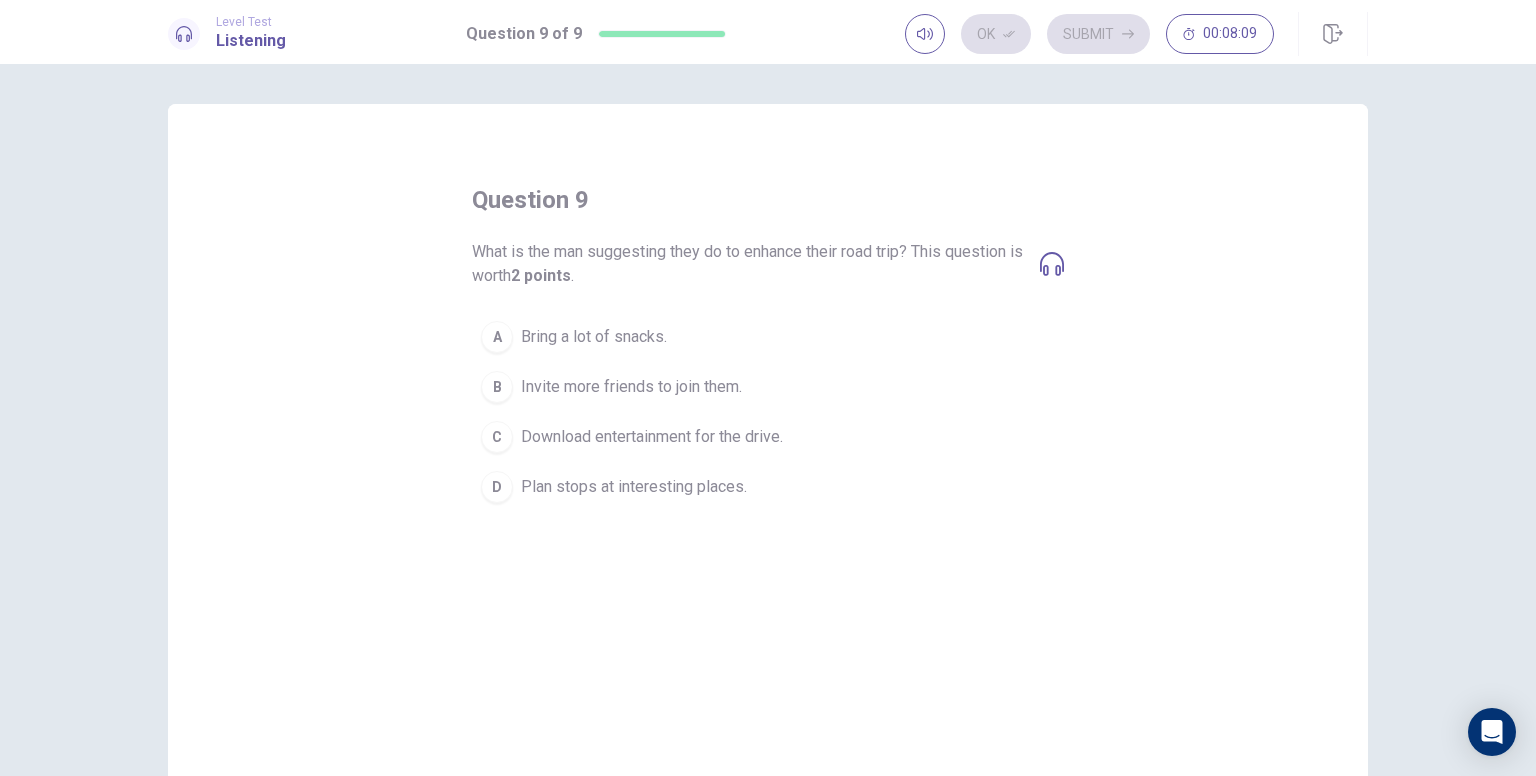 click on "Download entertainment for the drive." at bounding box center [652, 437] 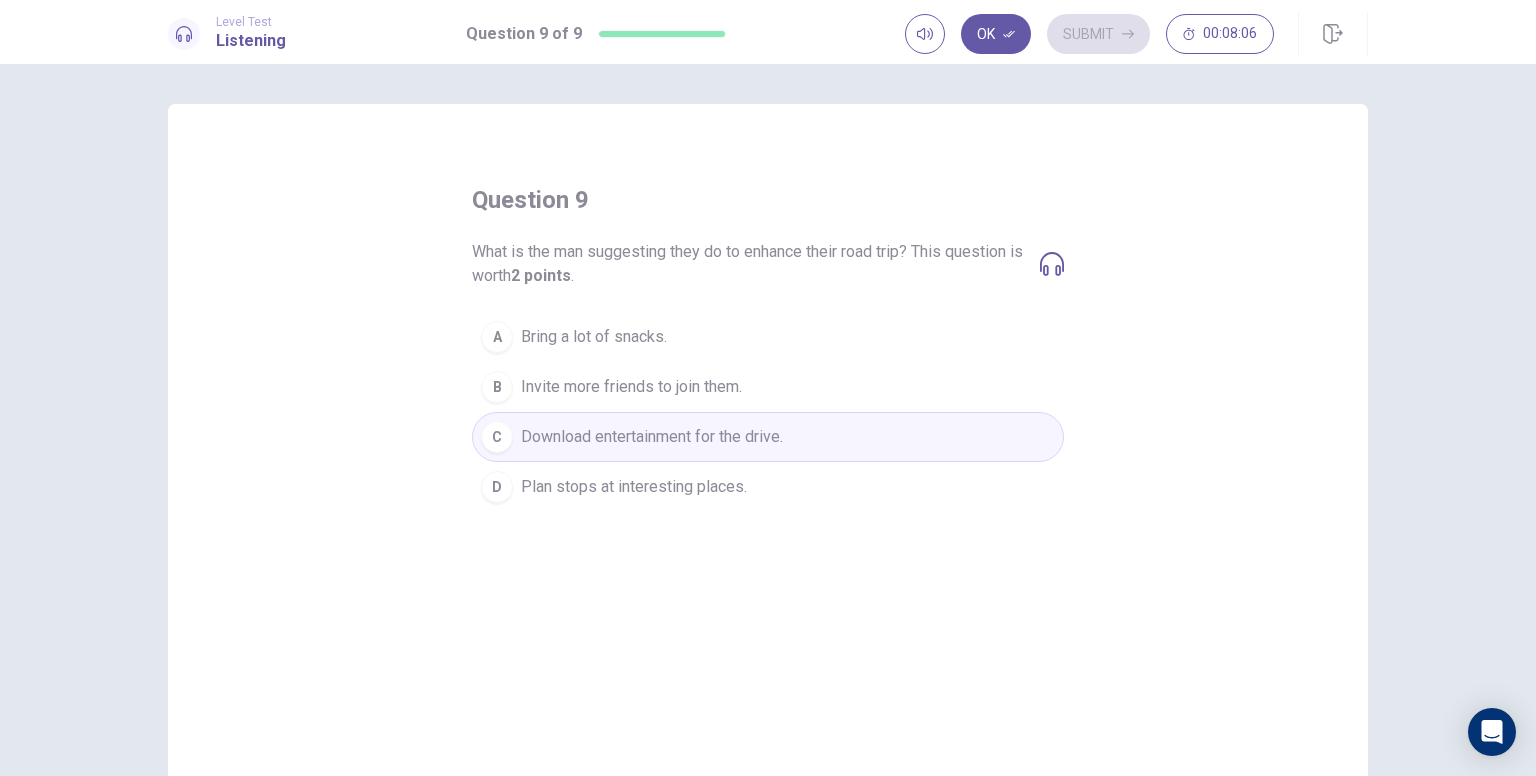 click 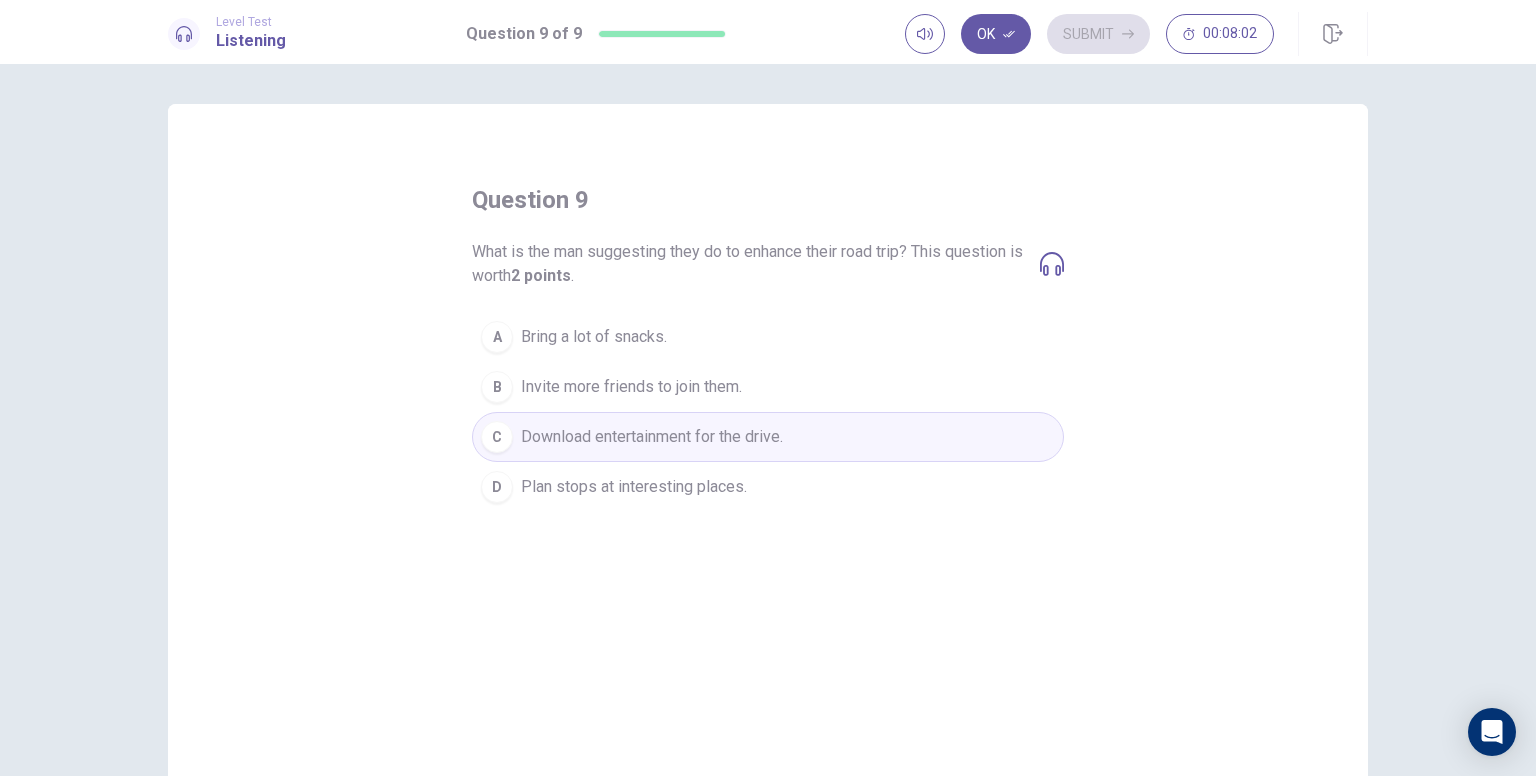 click on "Ok" at bounding box center (996, 34) 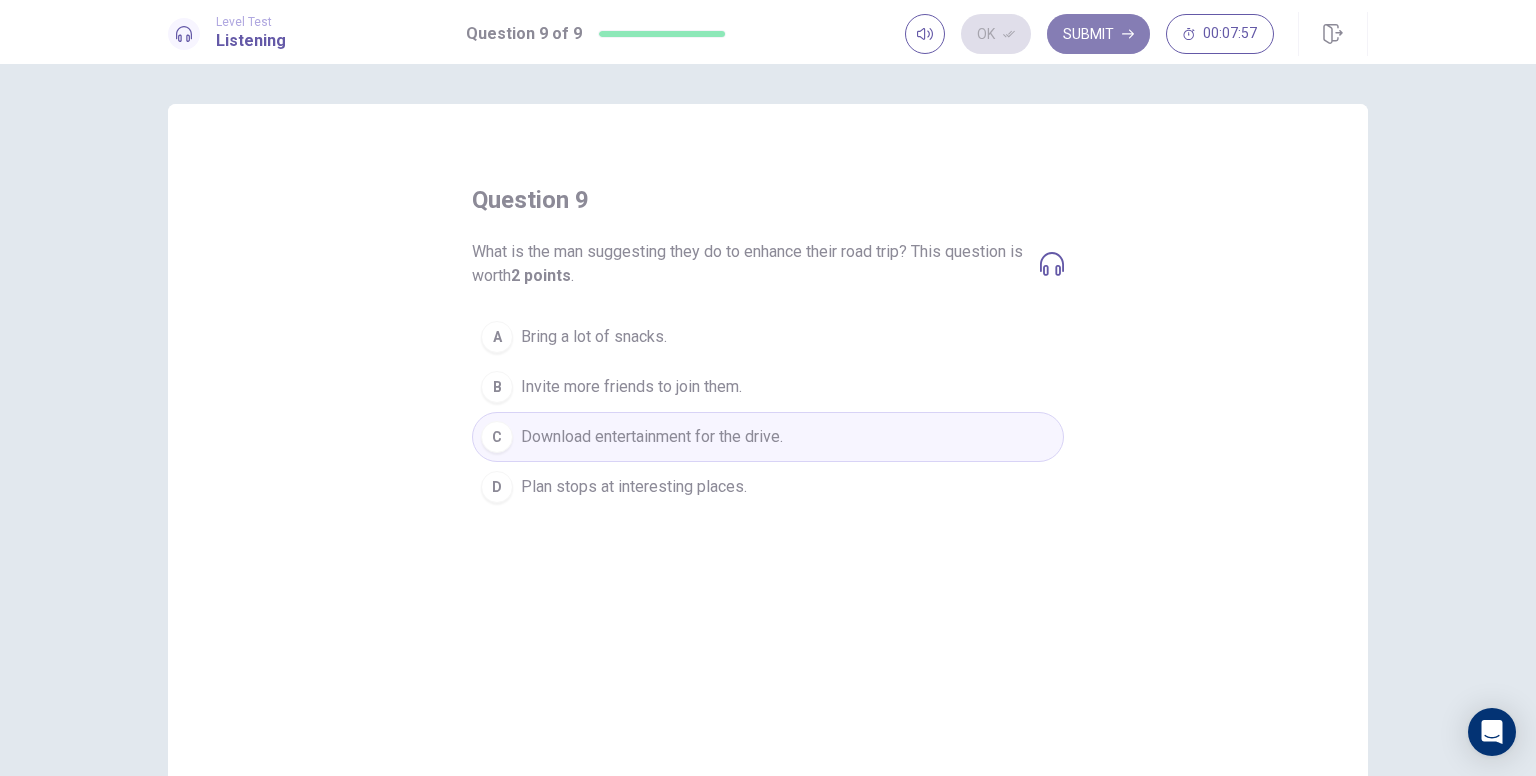 click on "Submit" at bounding box center (1098, 34) 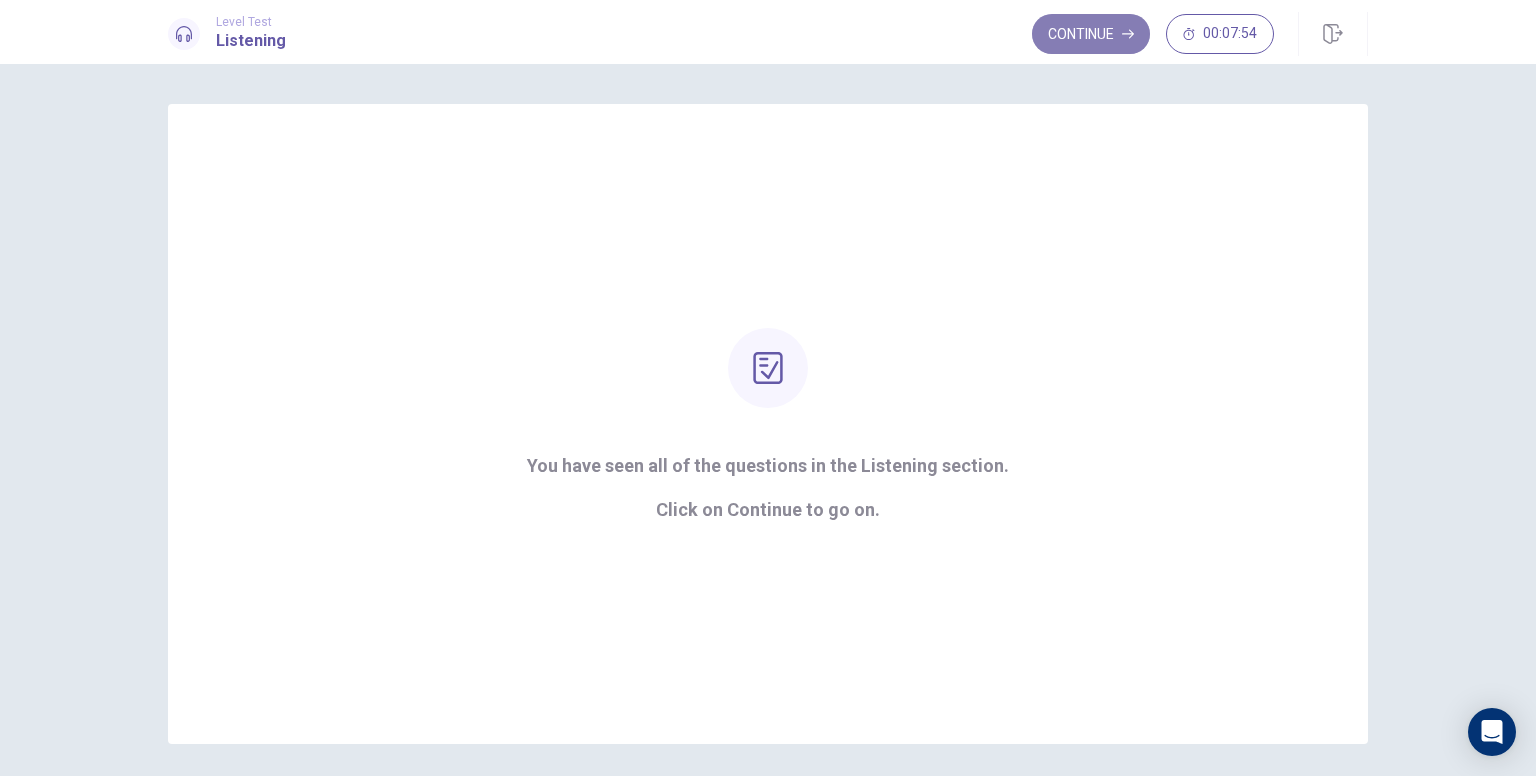 click 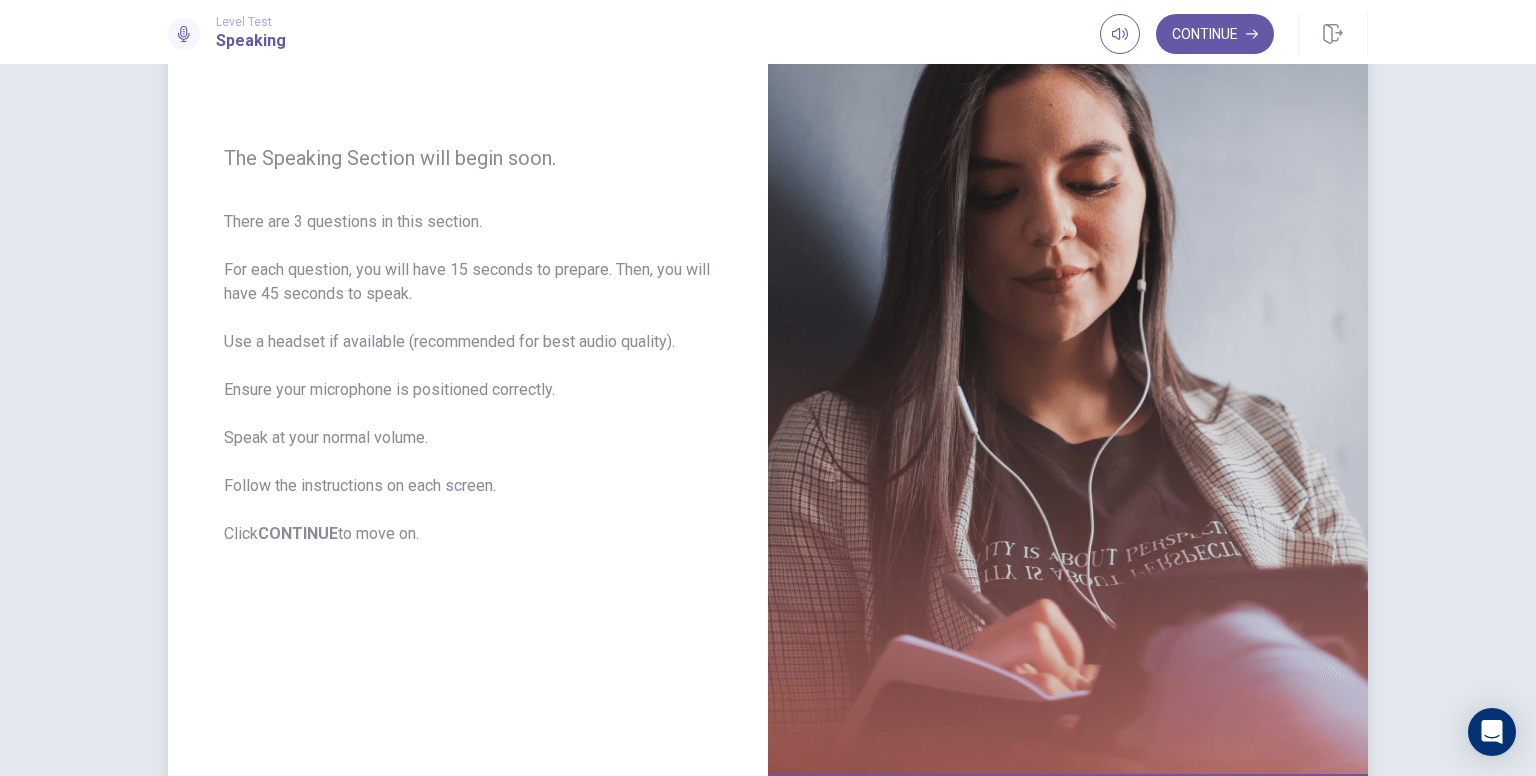 scroll, scrollTop: 200, scrollLeft: 0, axis: vertical 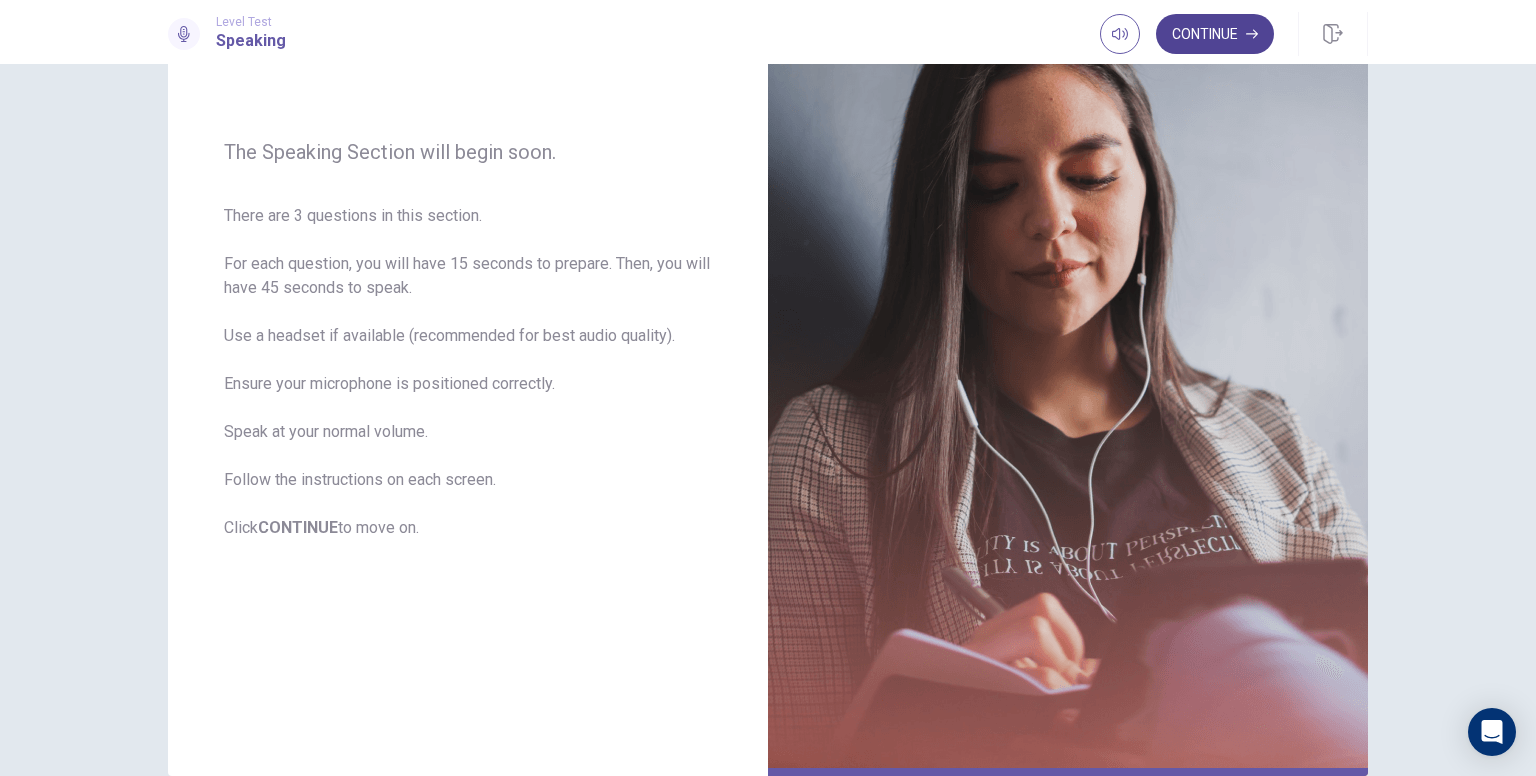click on "Continue" at bounding box center [1215, 34] 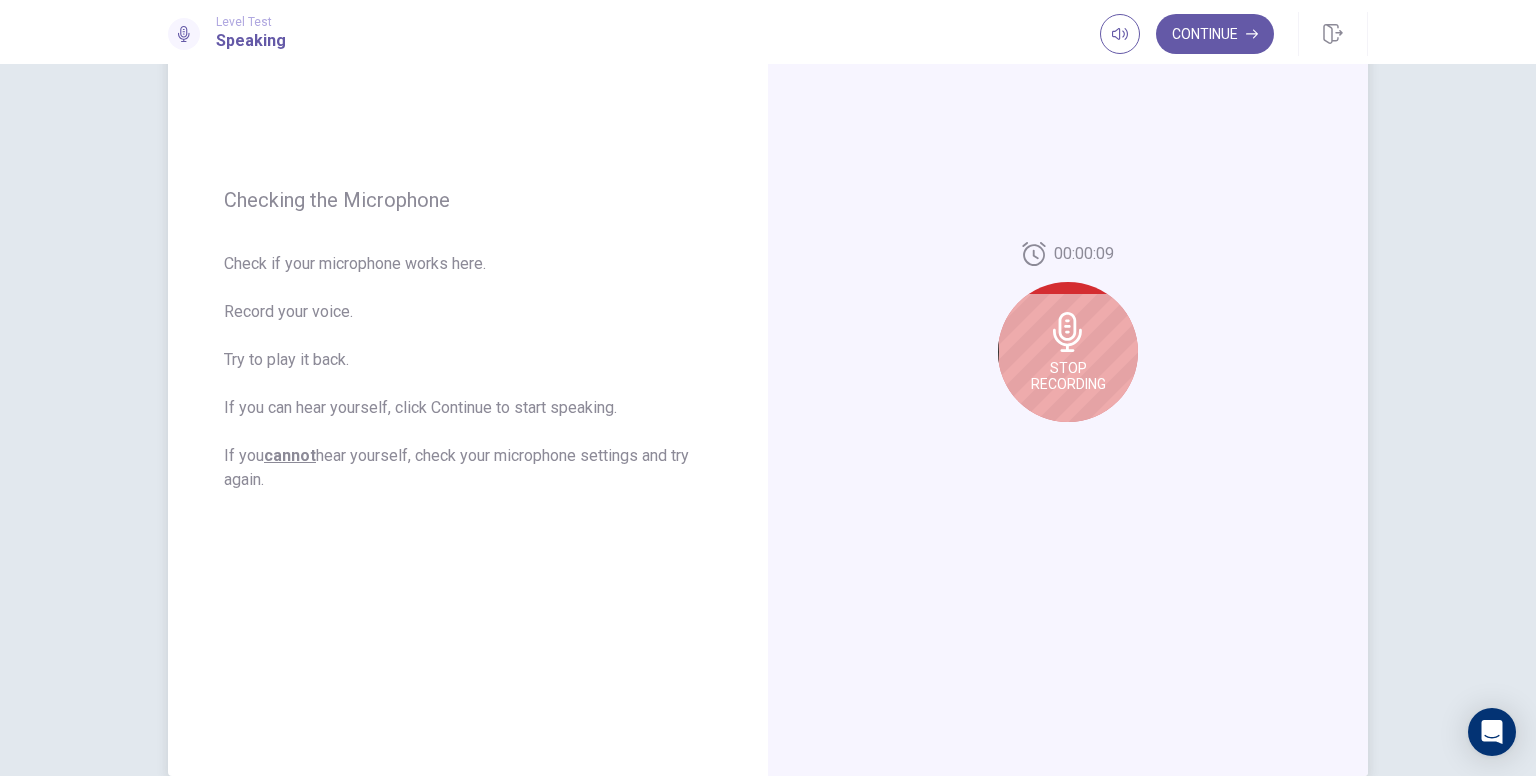 click 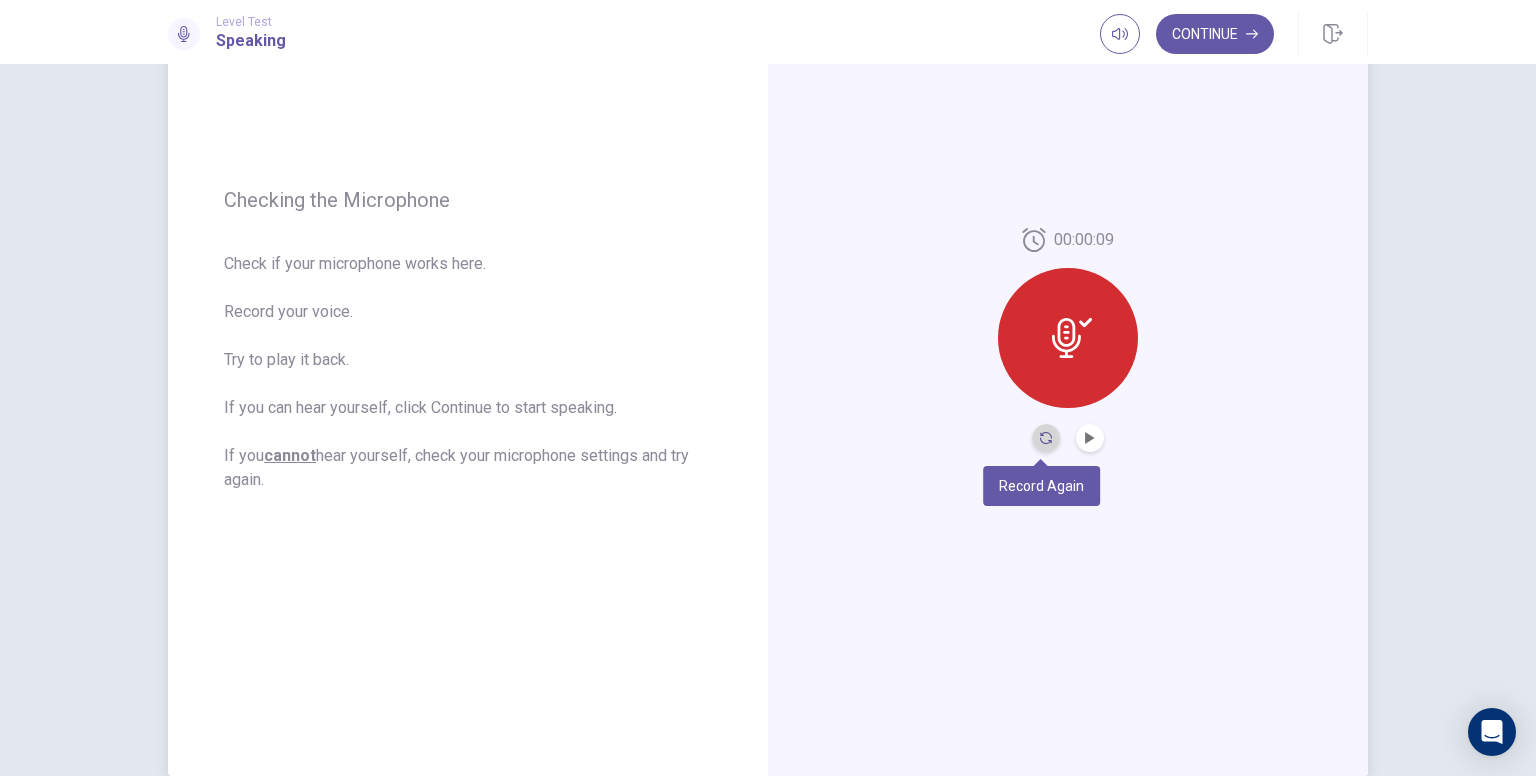 click 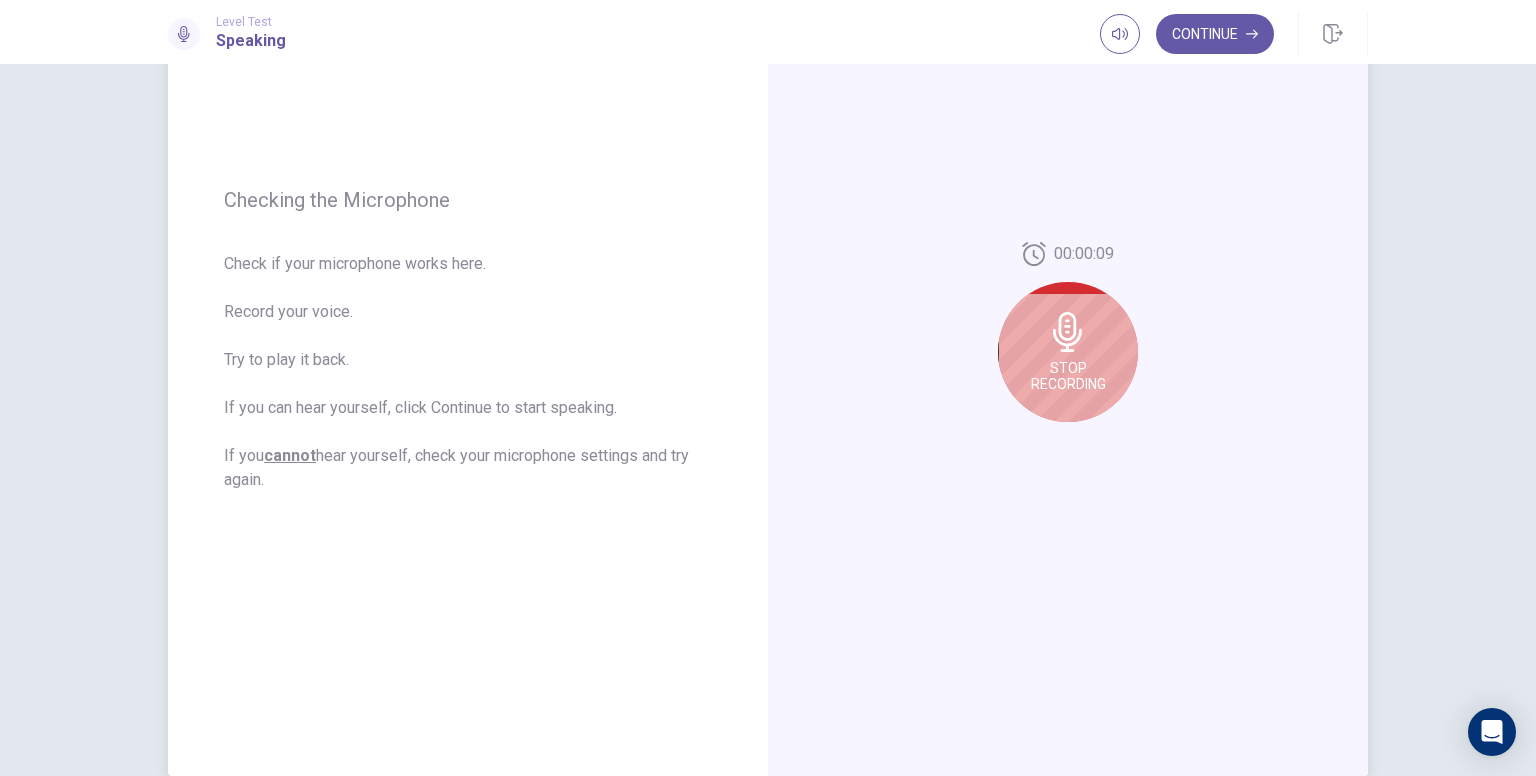 click 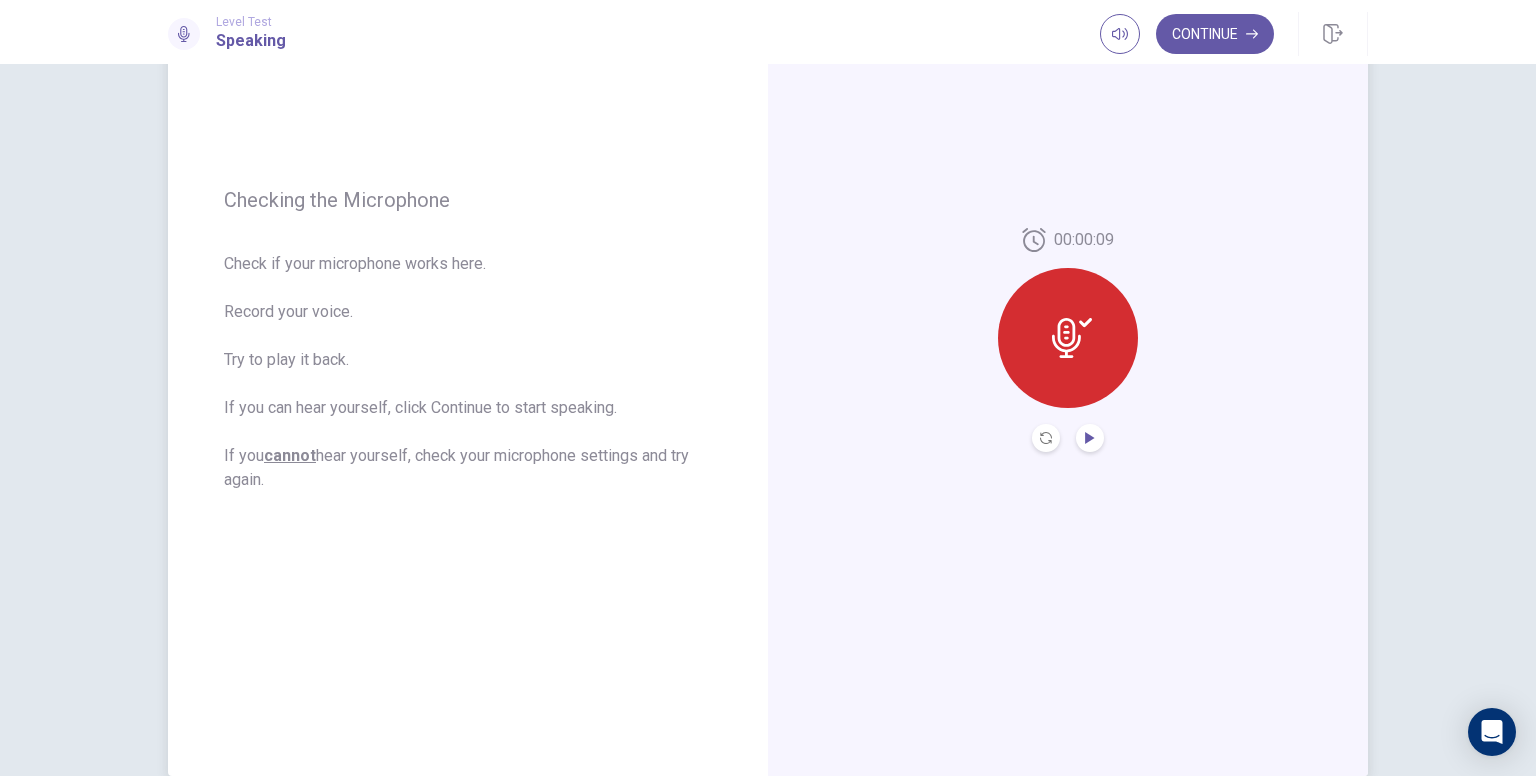 click 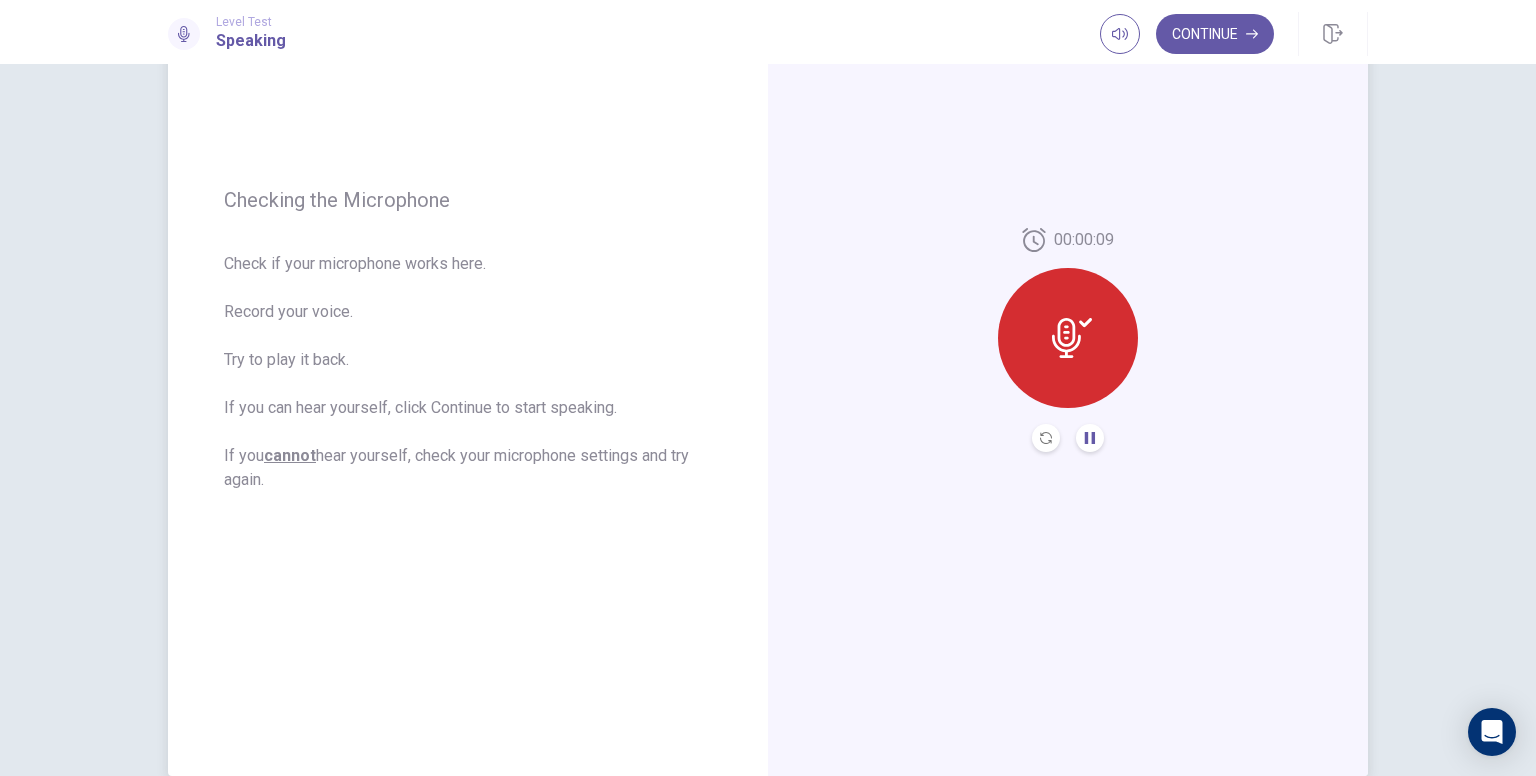 click 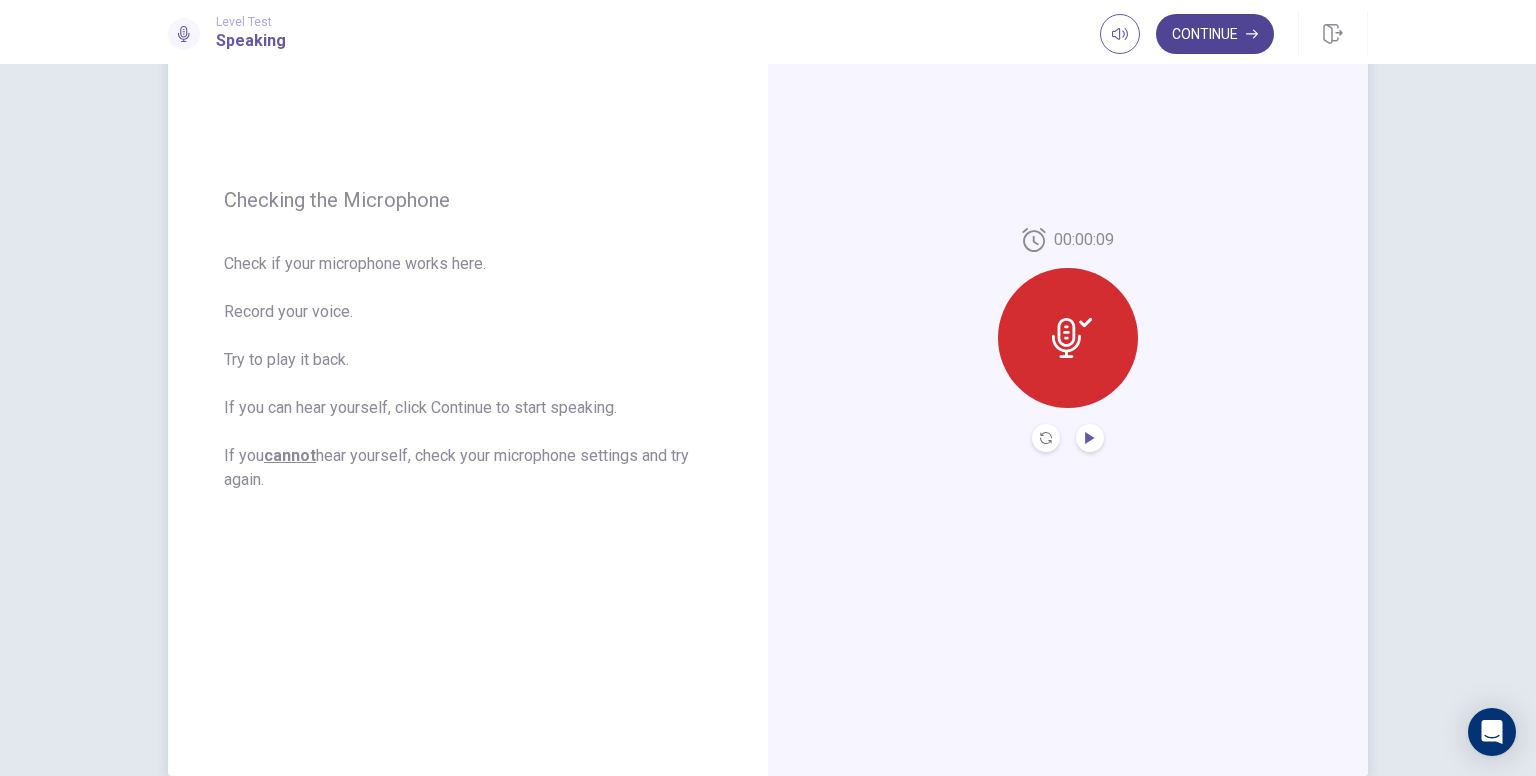 click on "Continue" at bounding box center (1215, 34) 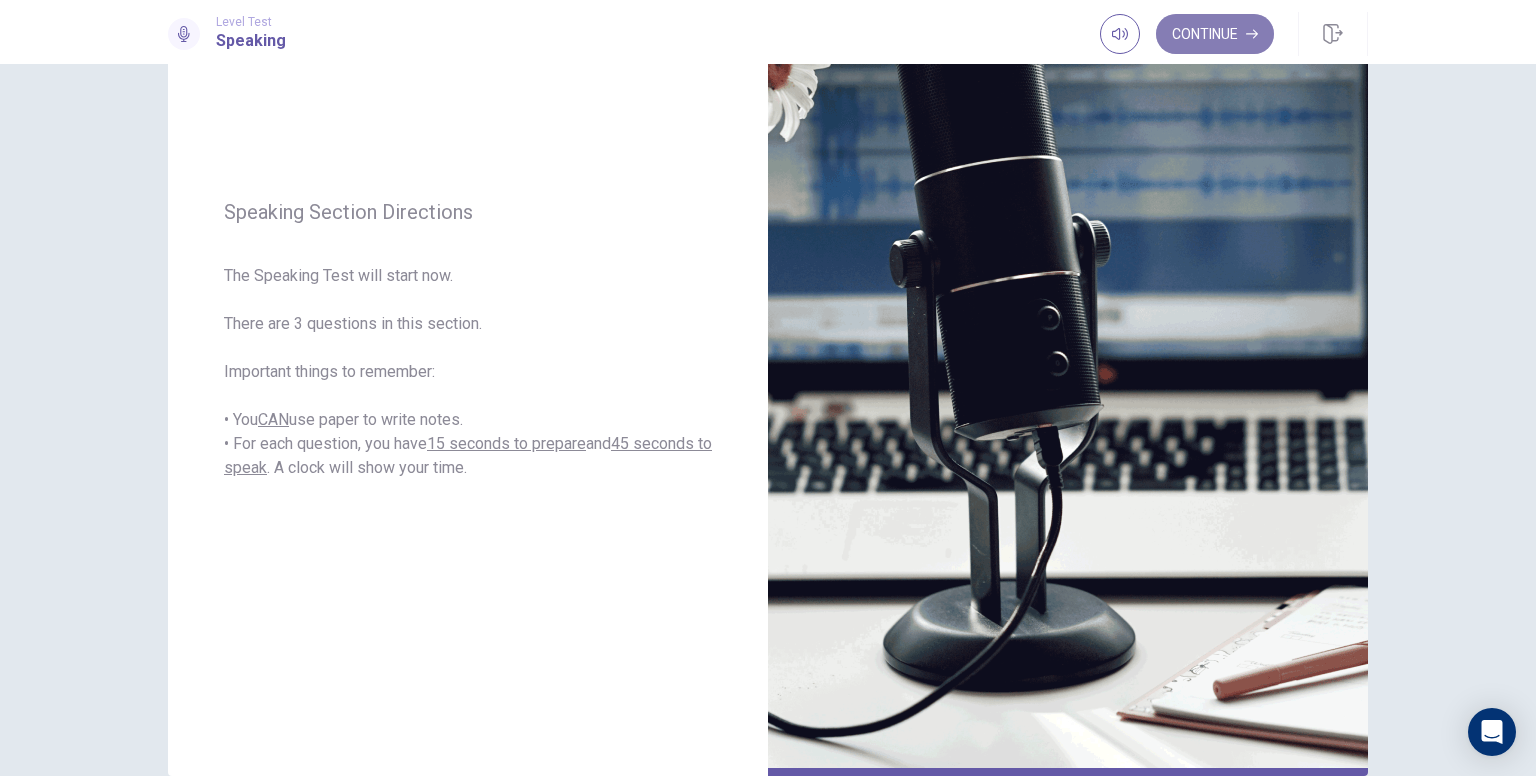 click on "Continue" at bounding box center (1215, 34) 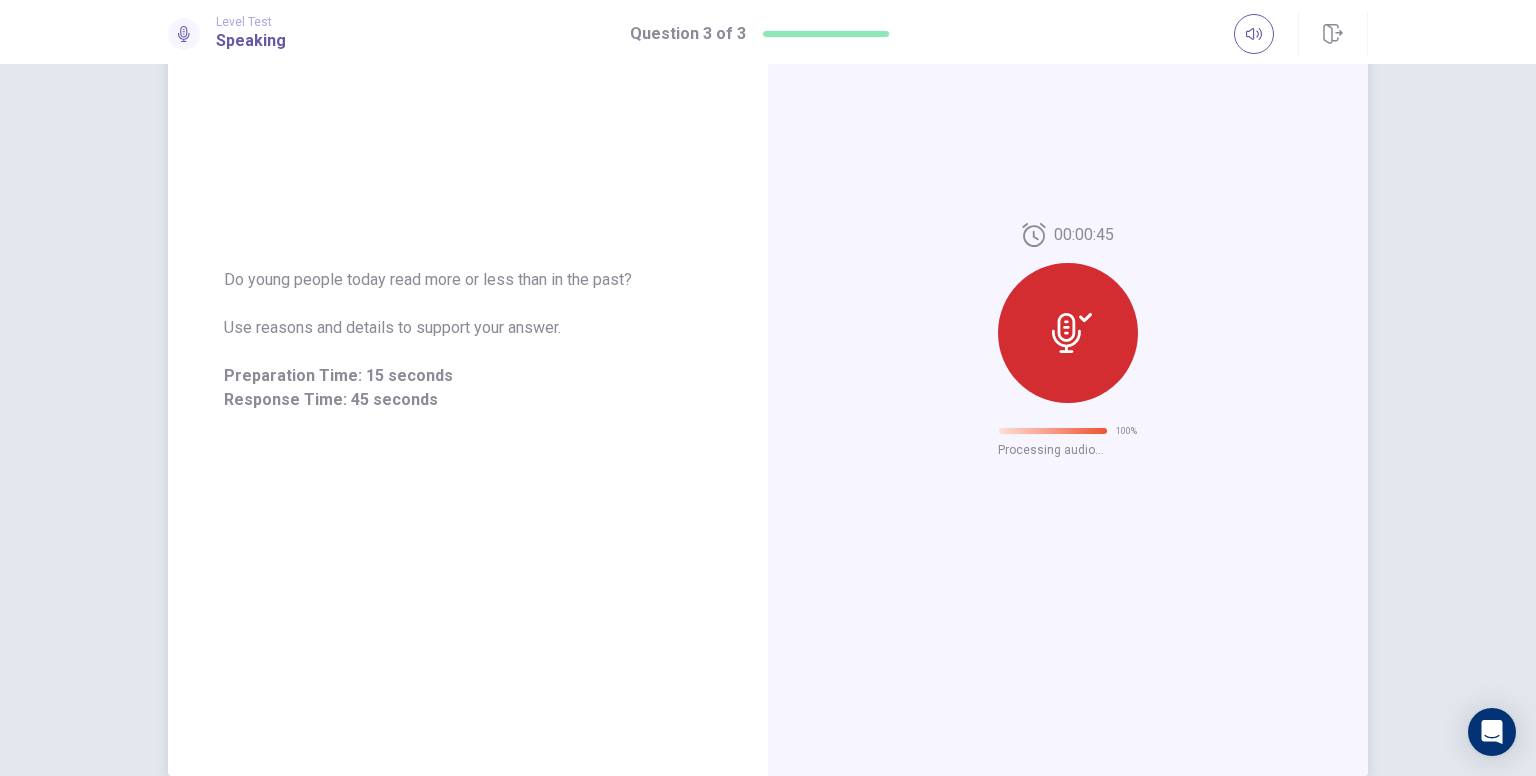 scroll, scrollTop: 0, scrollLeft: 0, axis: both 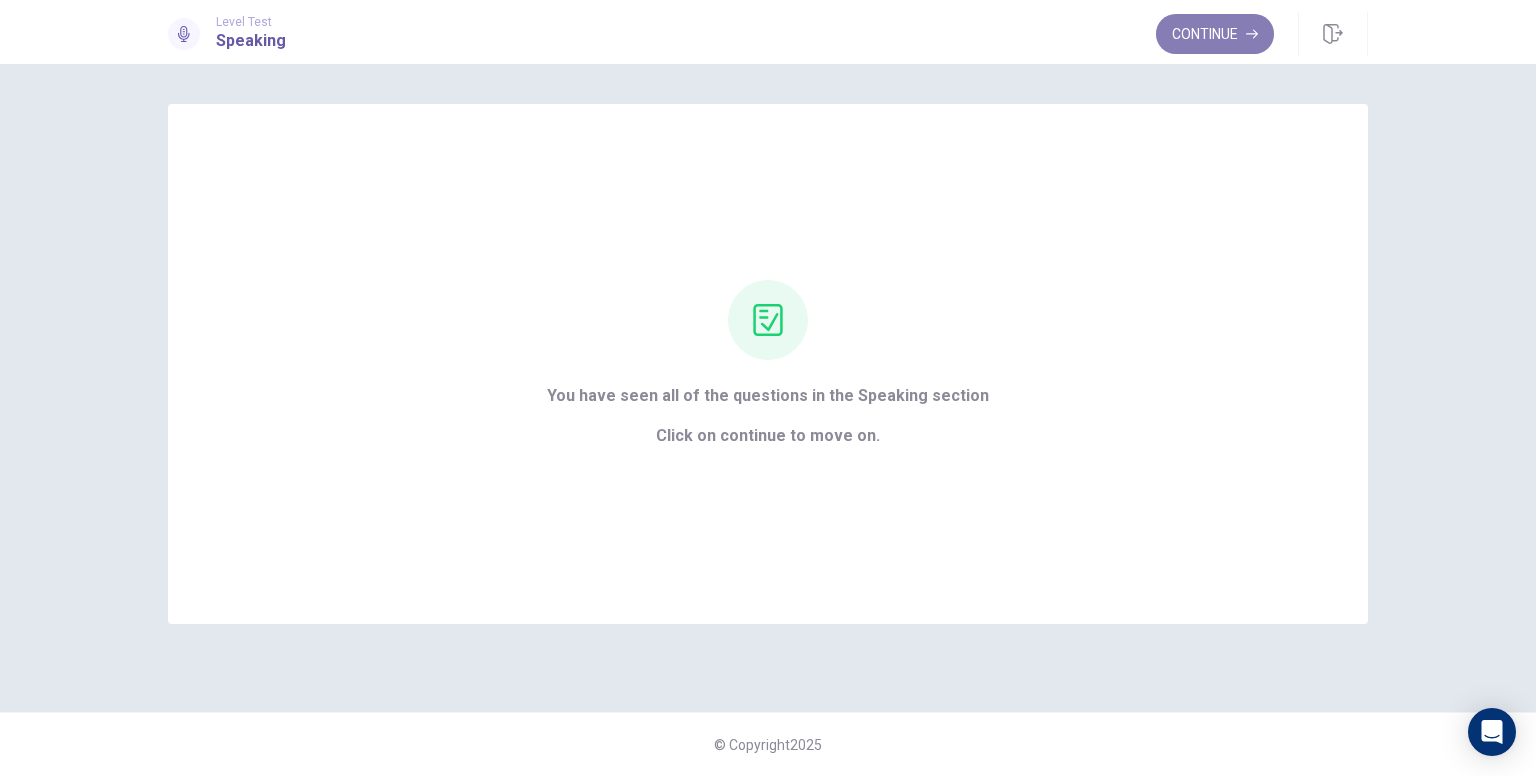 click on "Continue" at bounding box center (1215, 34) 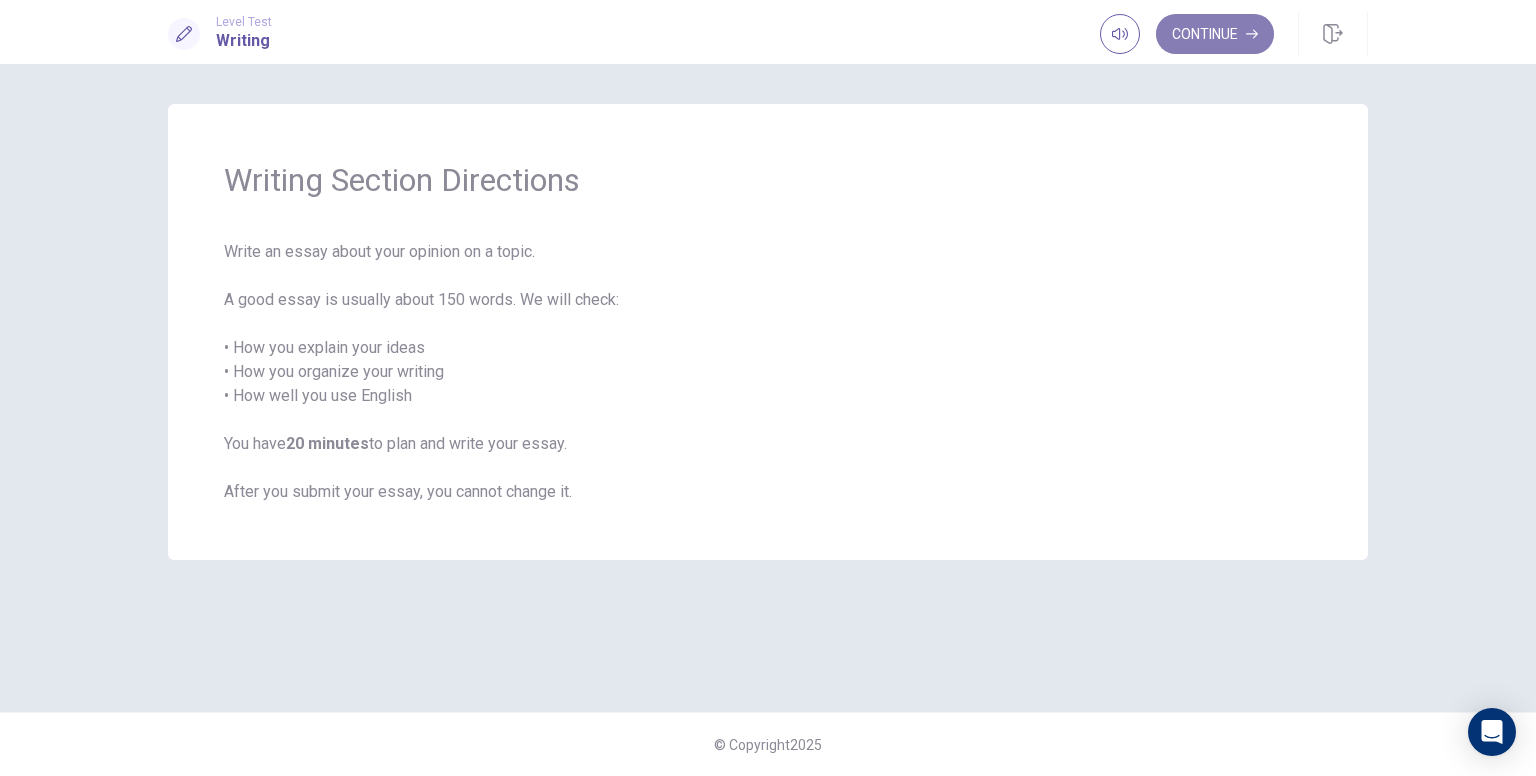 click 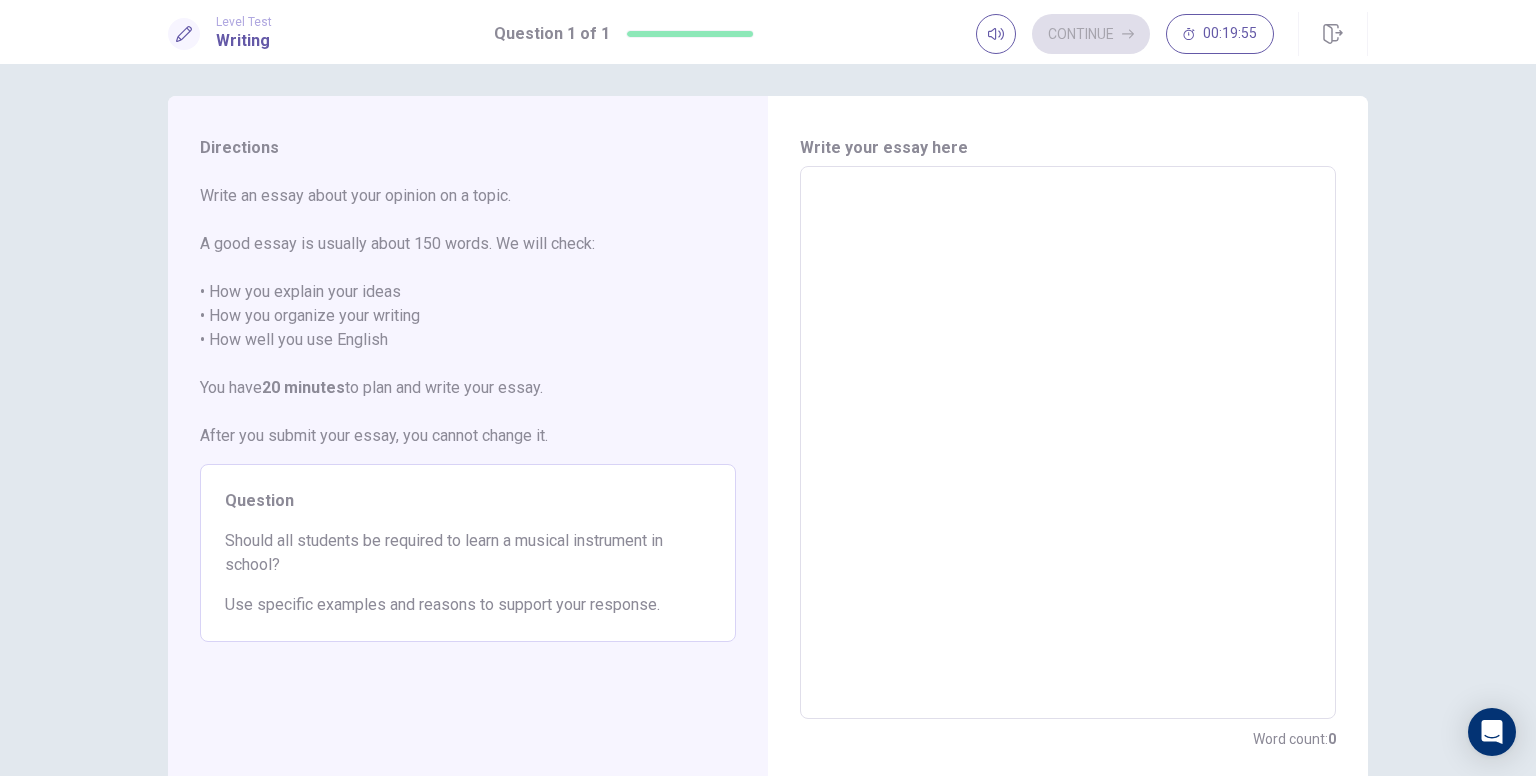 scroll, scrollTop: 0, scrollLeft: 0, axis: both 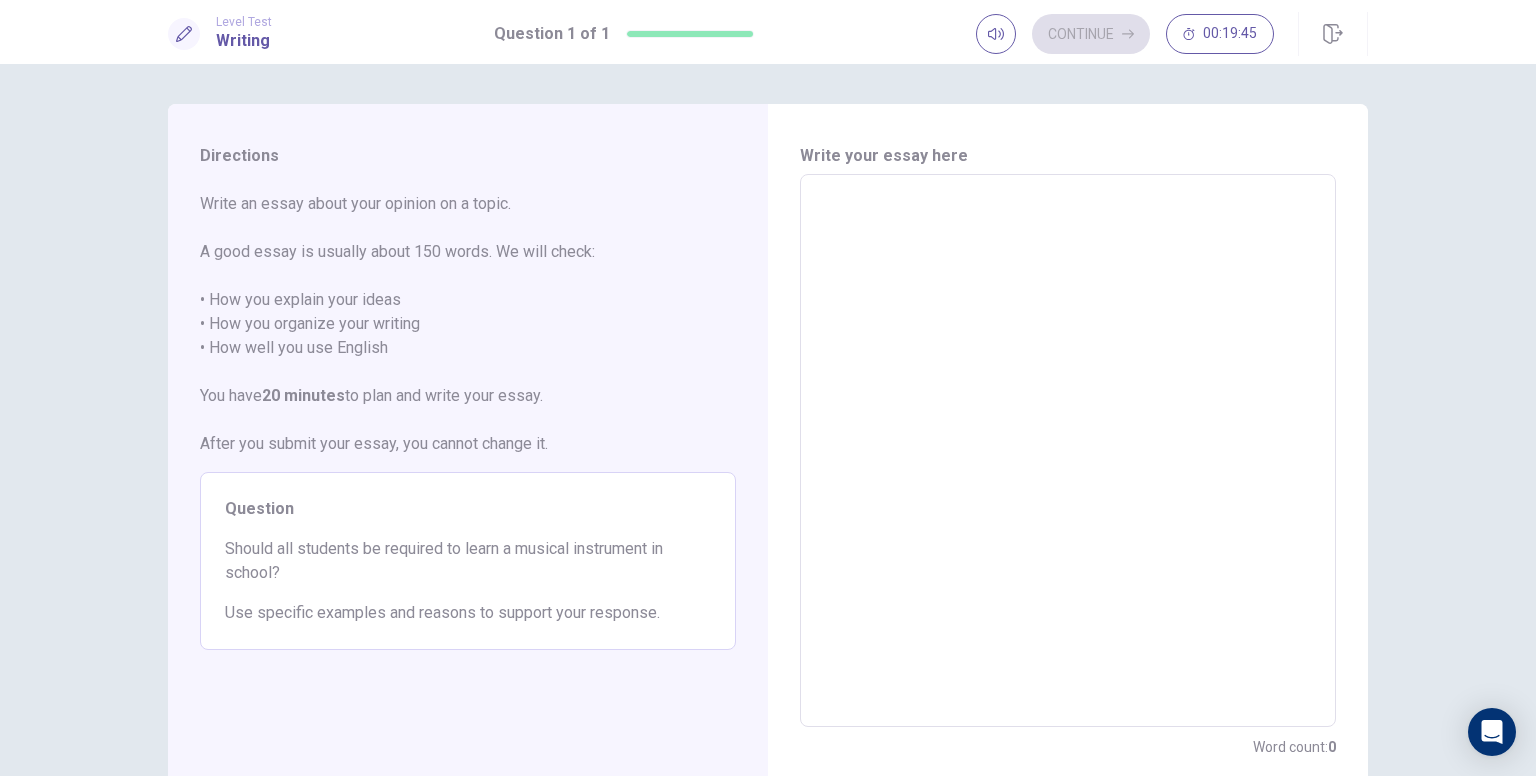 click at bounding box center [1068, 451] 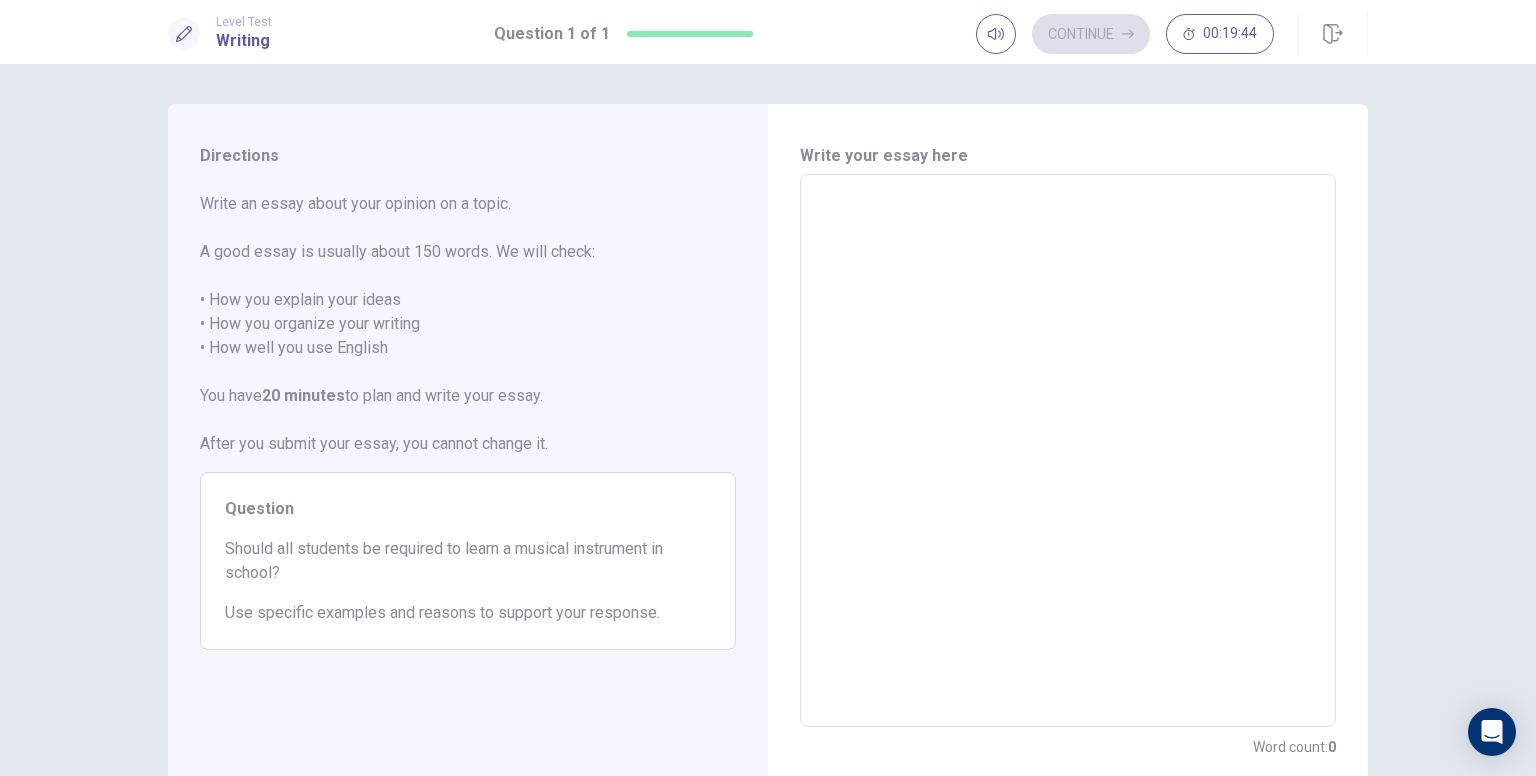 type on "*" 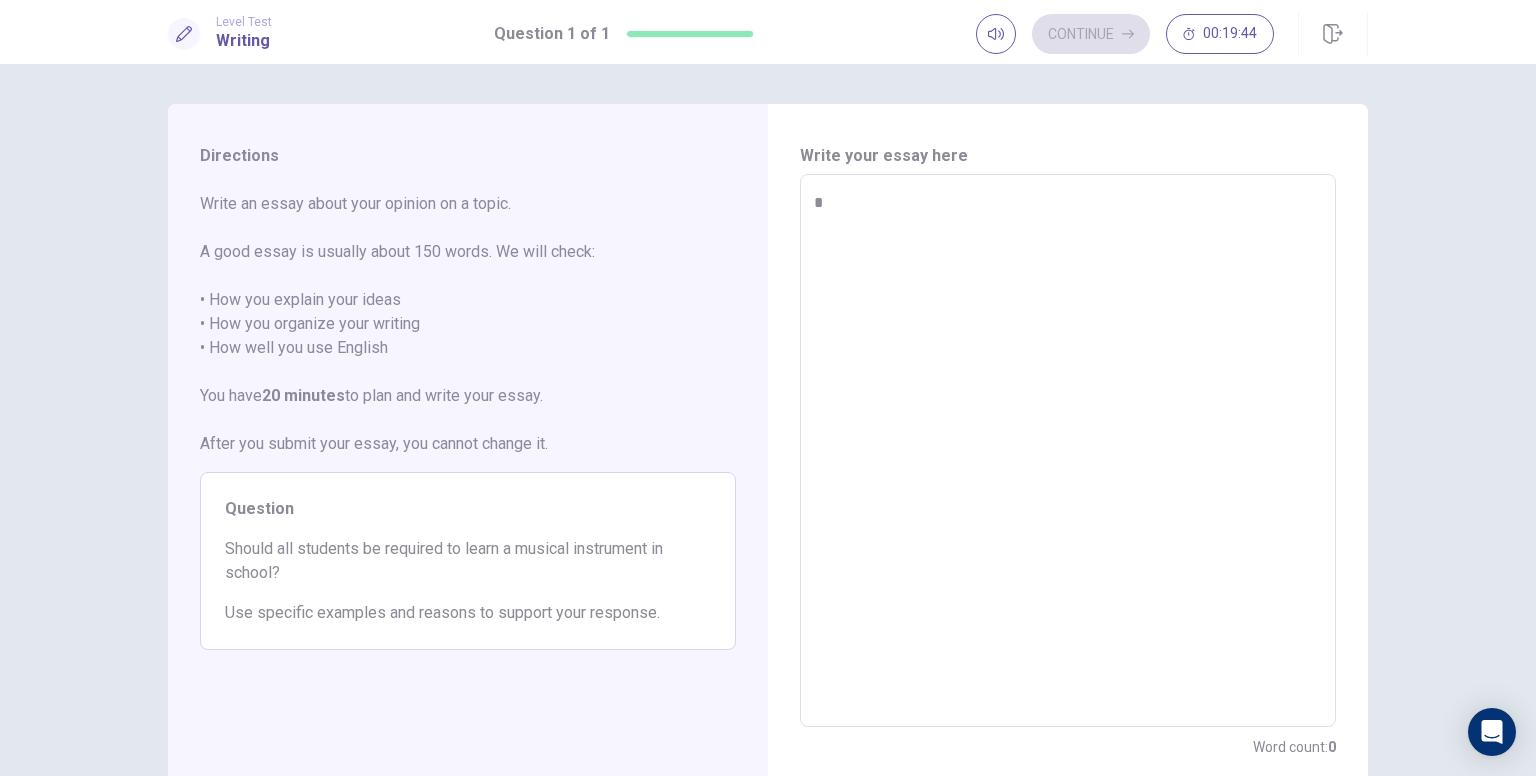 type on "*" 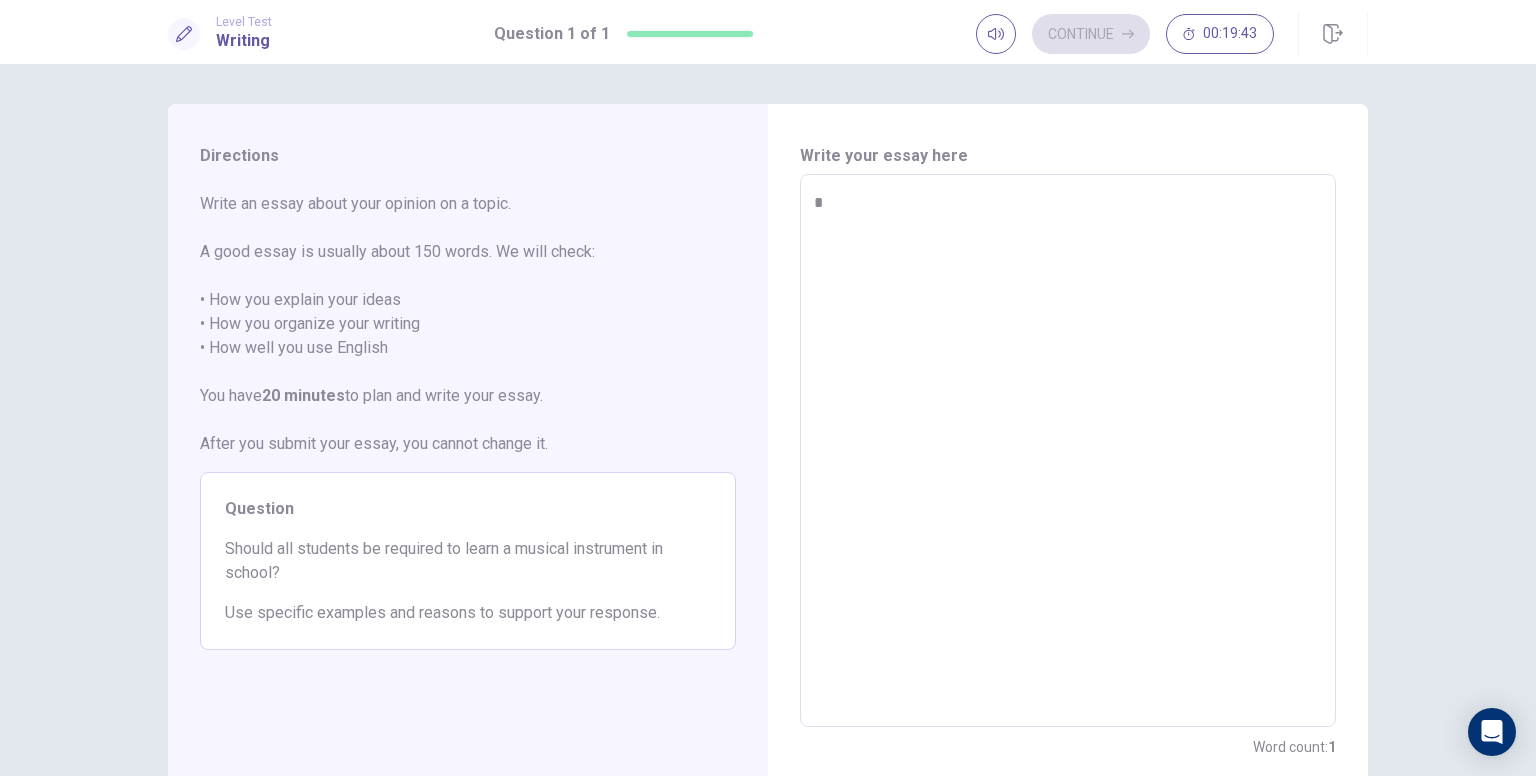 type on "**" 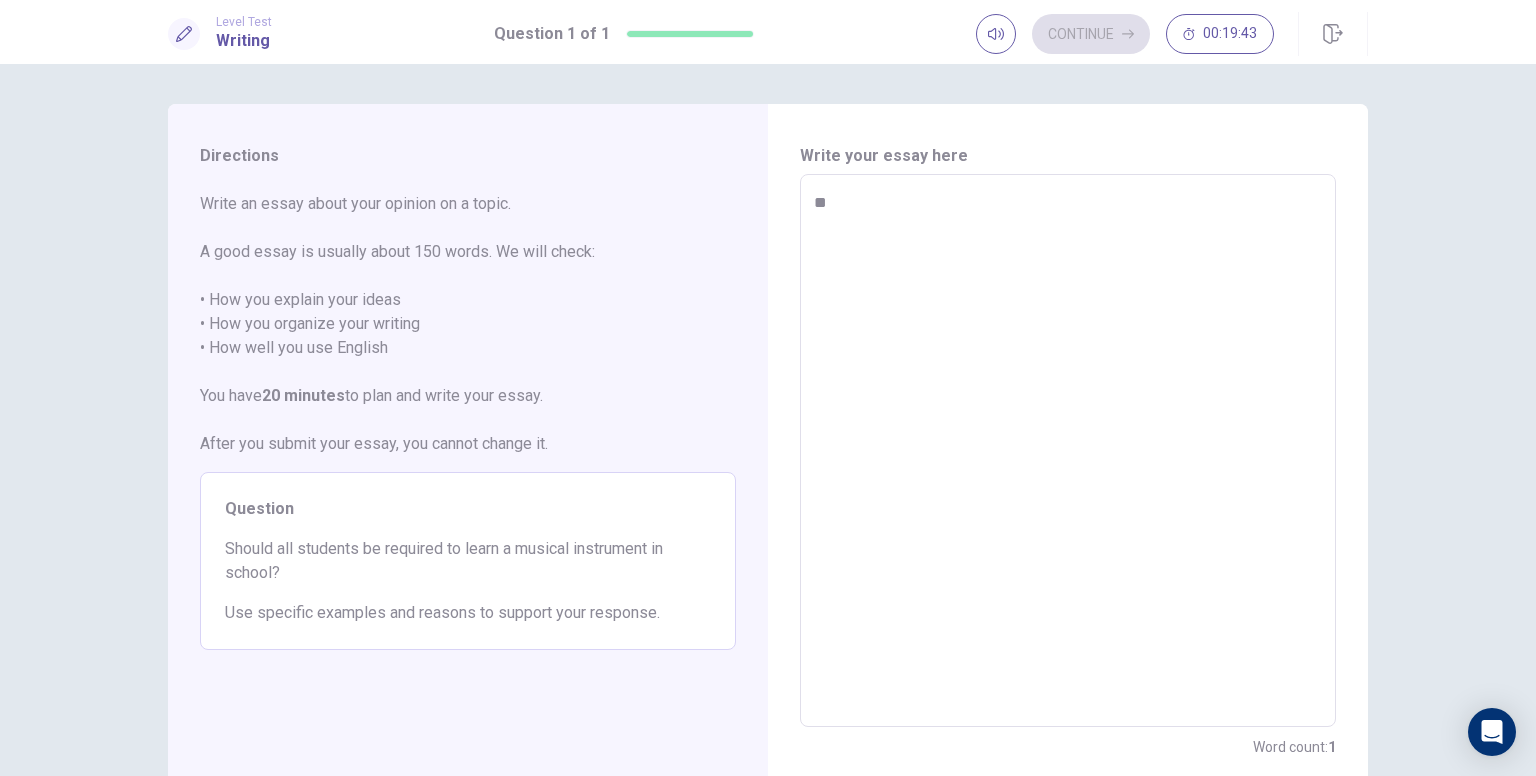 type on "*" 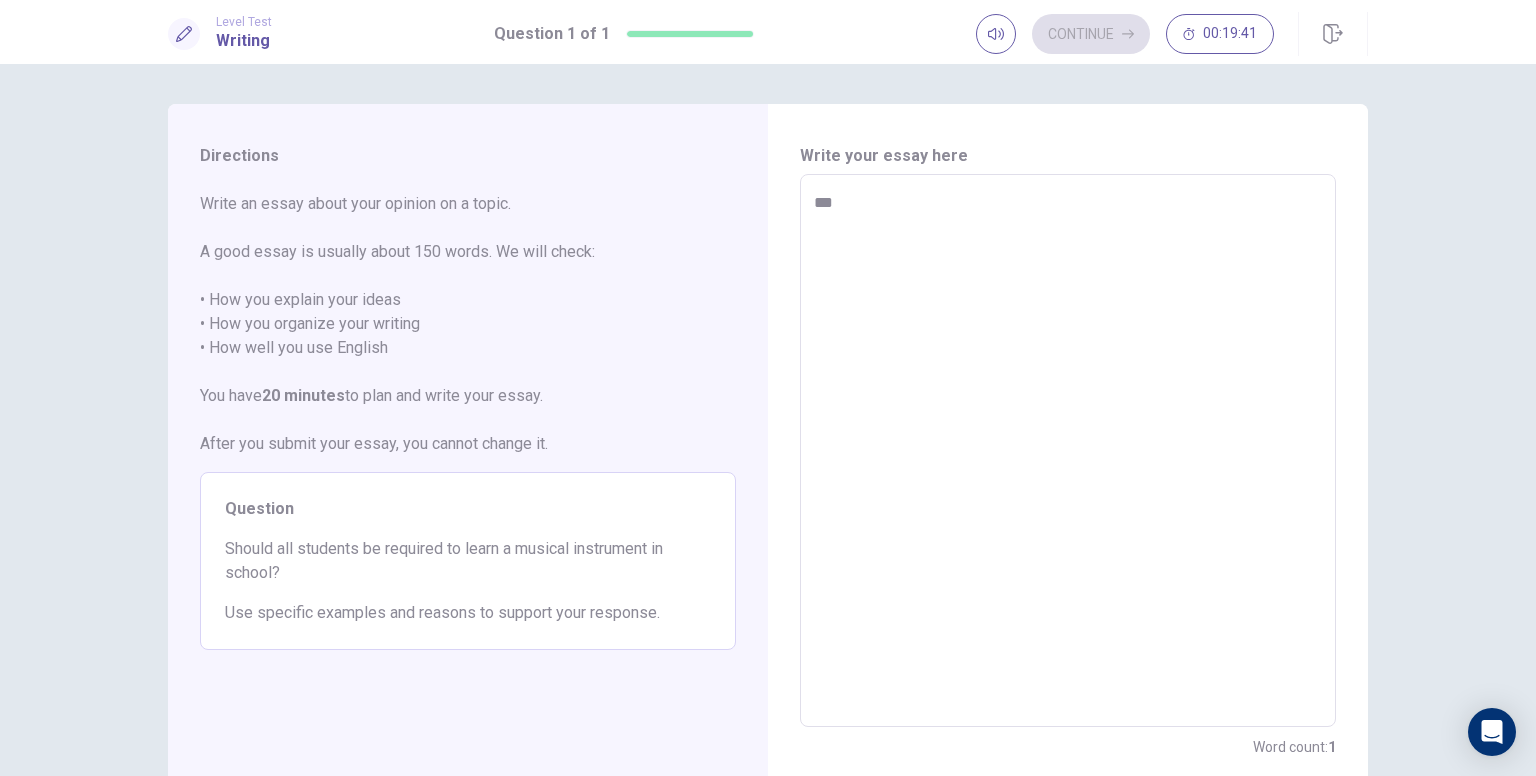type on "*" 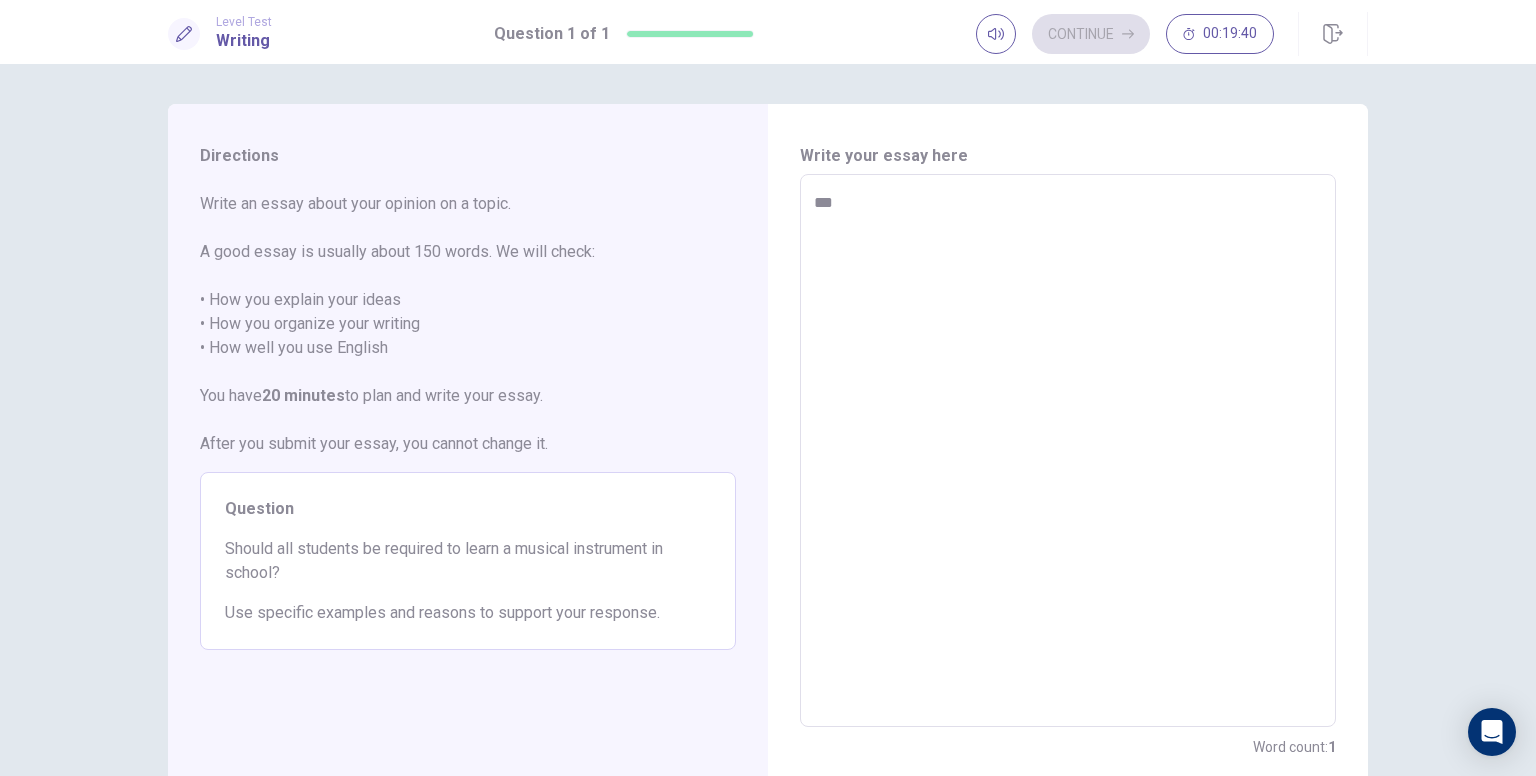 type on "***" 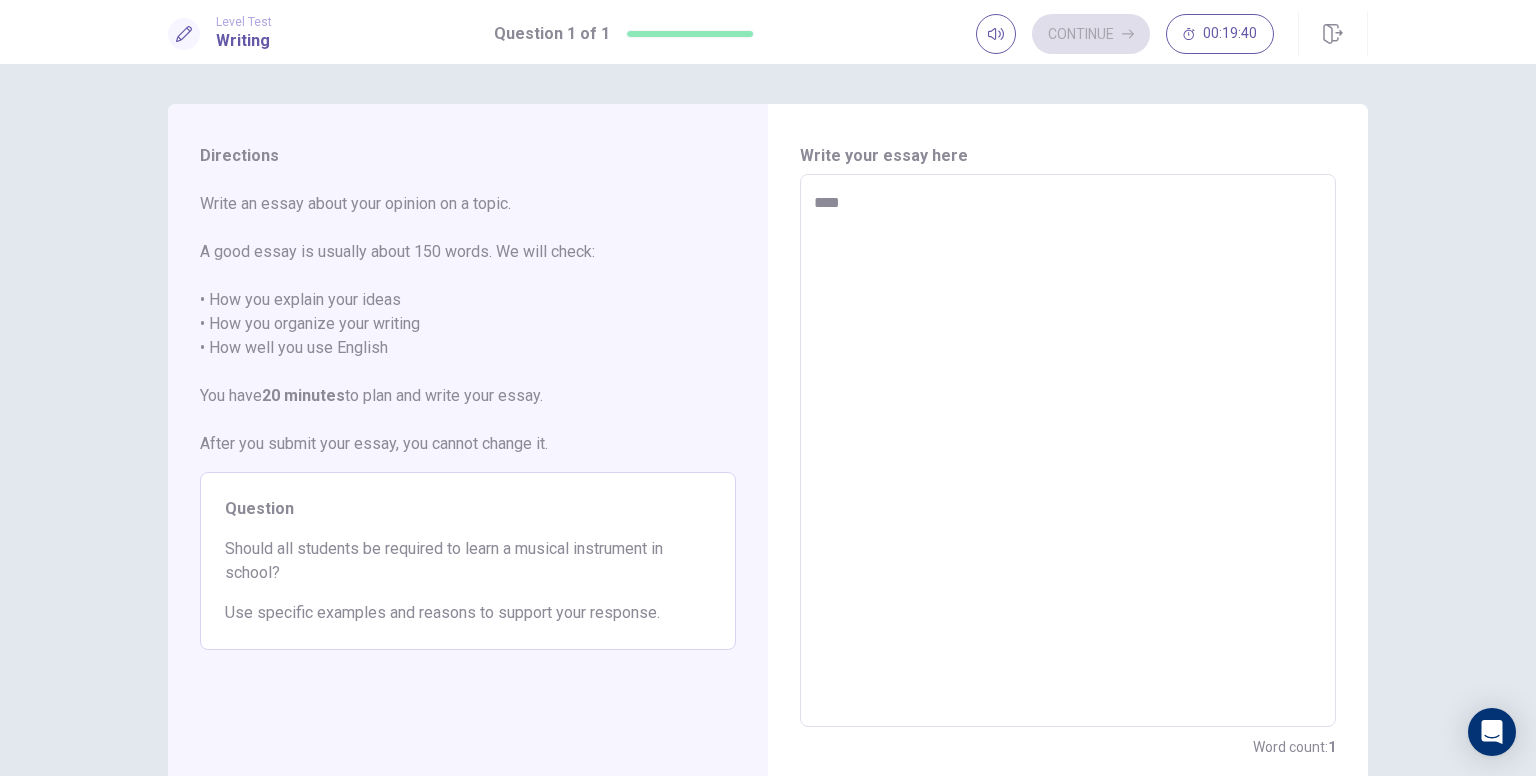 type on "*" 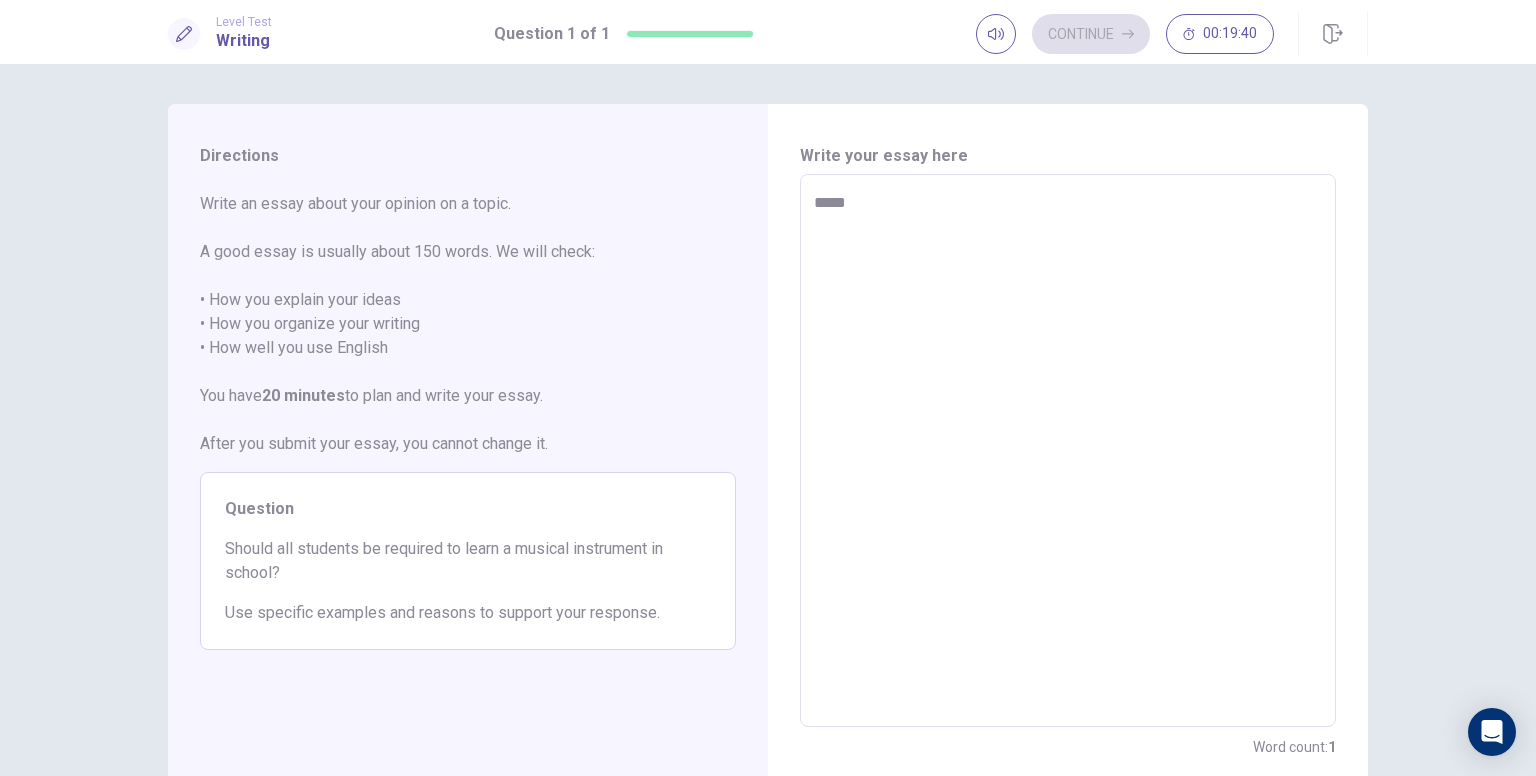 type on "*" 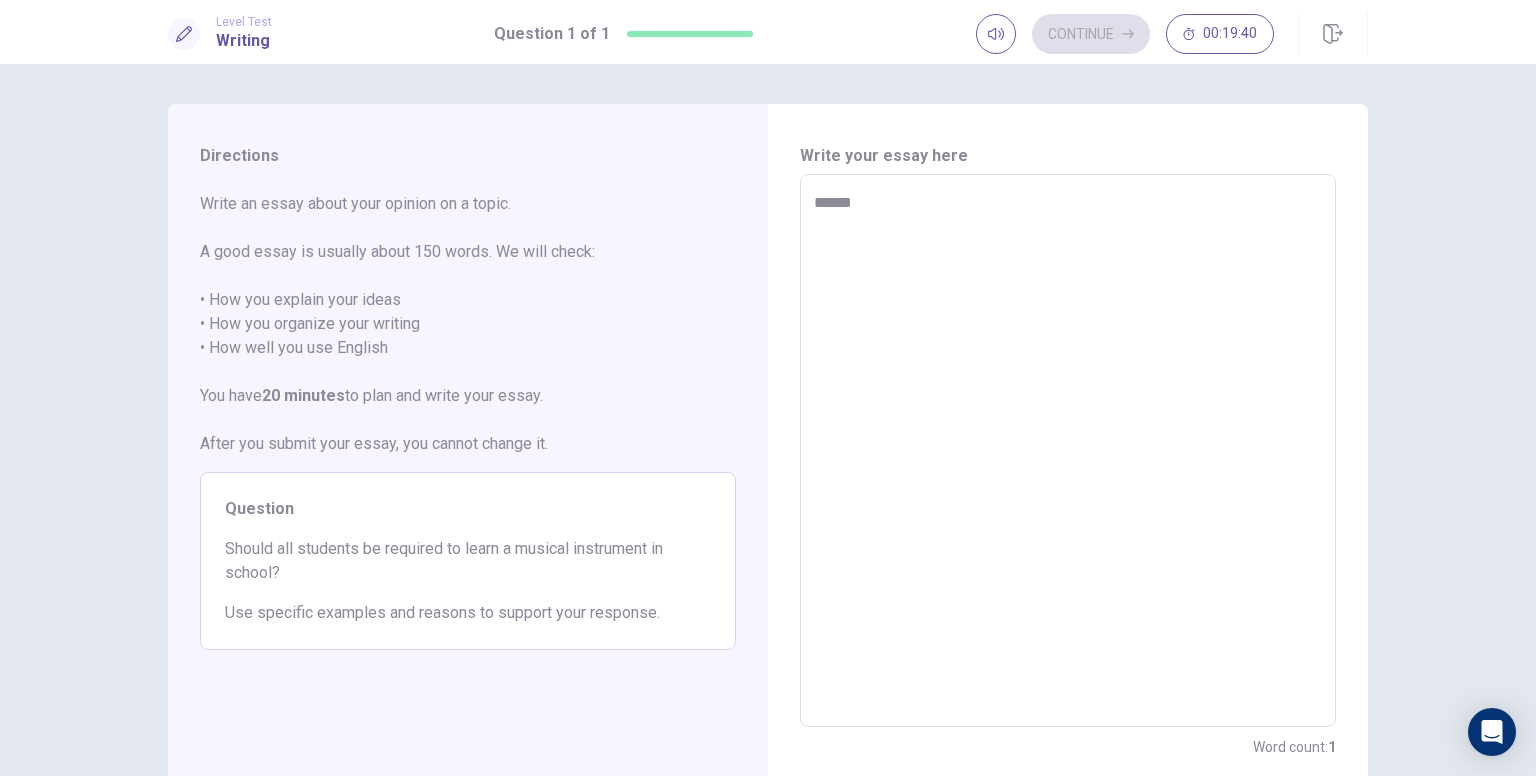 type on "*" 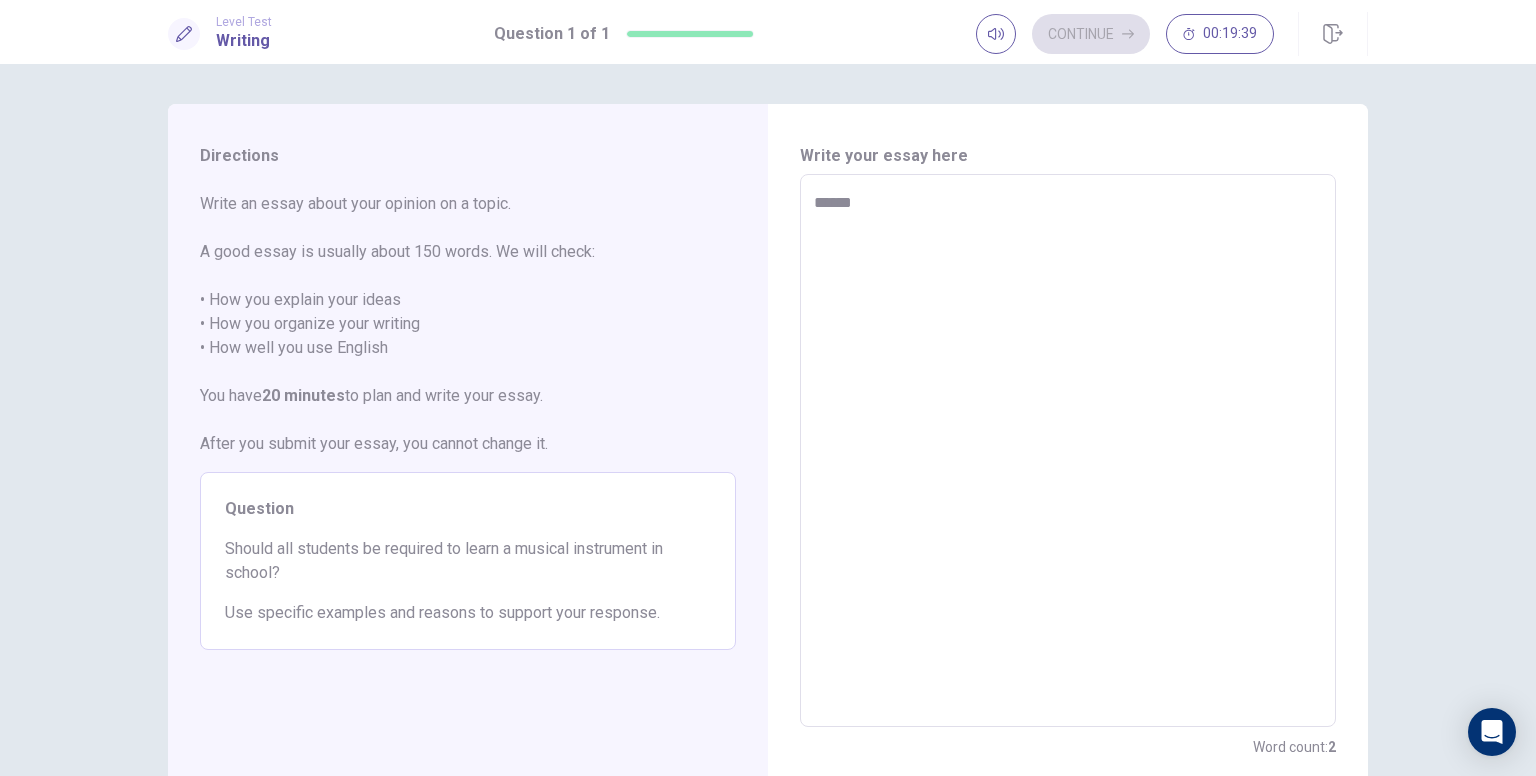 type on "*******" 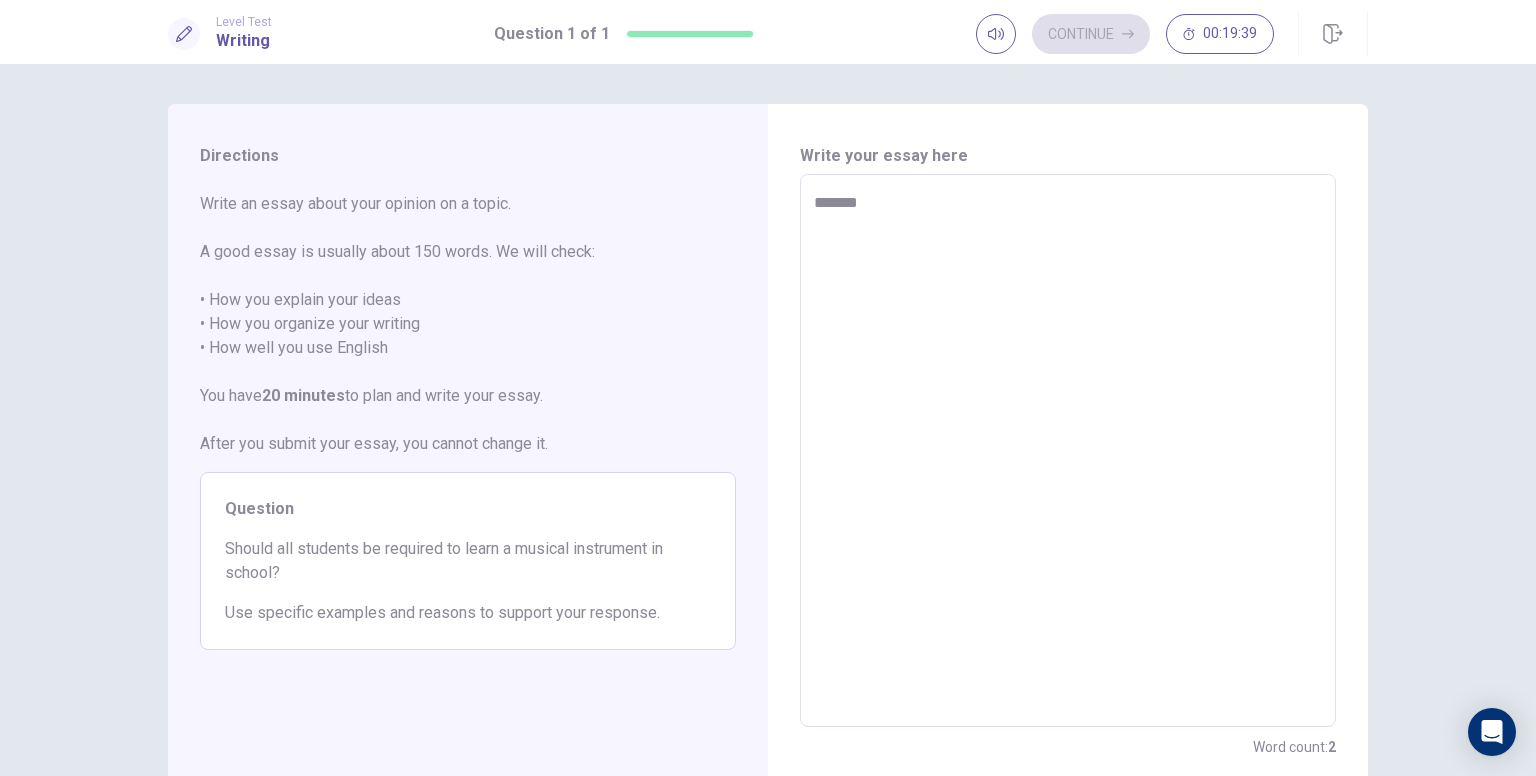 type on "*" 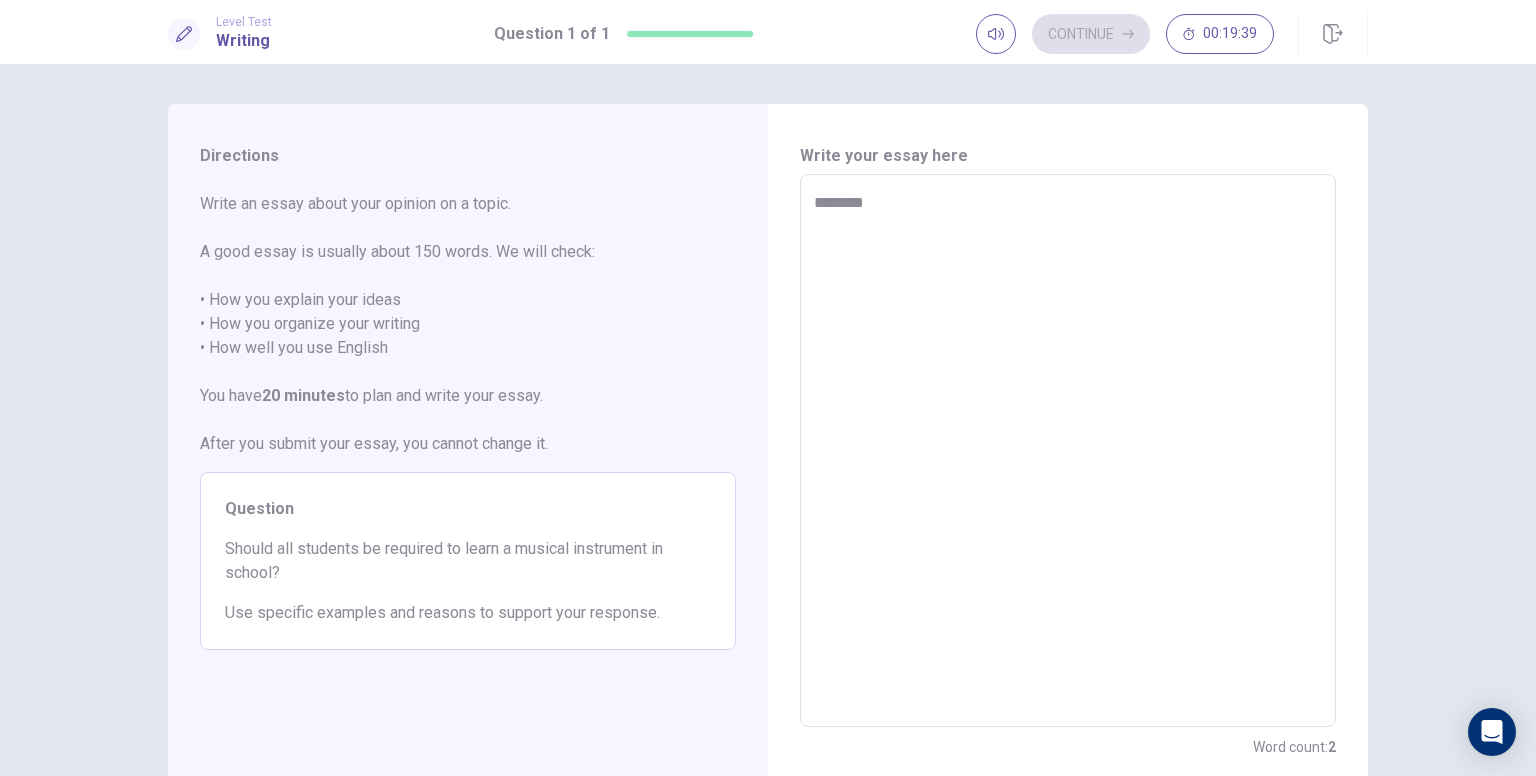 type on "*" 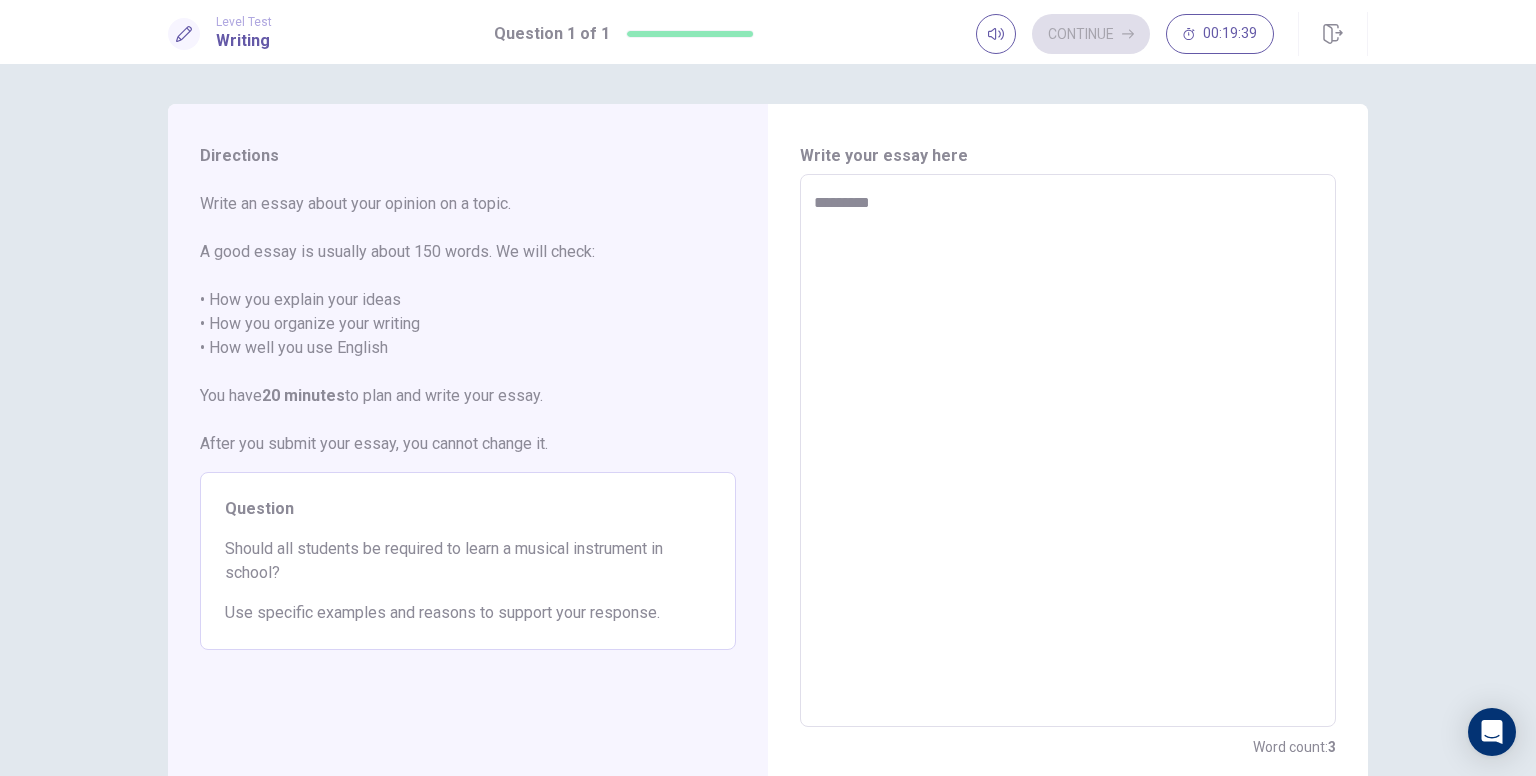 type on "*" 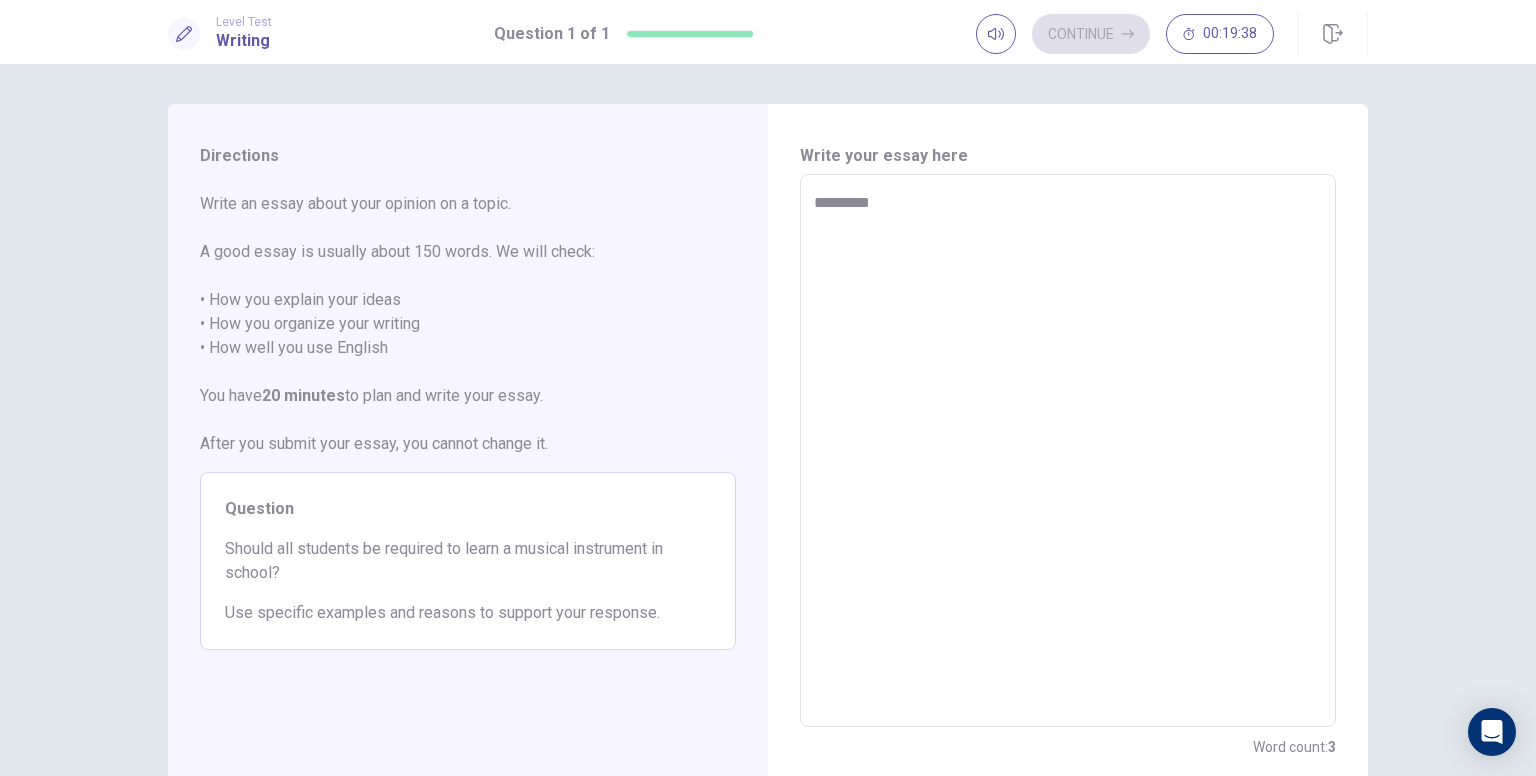 type on "**********" 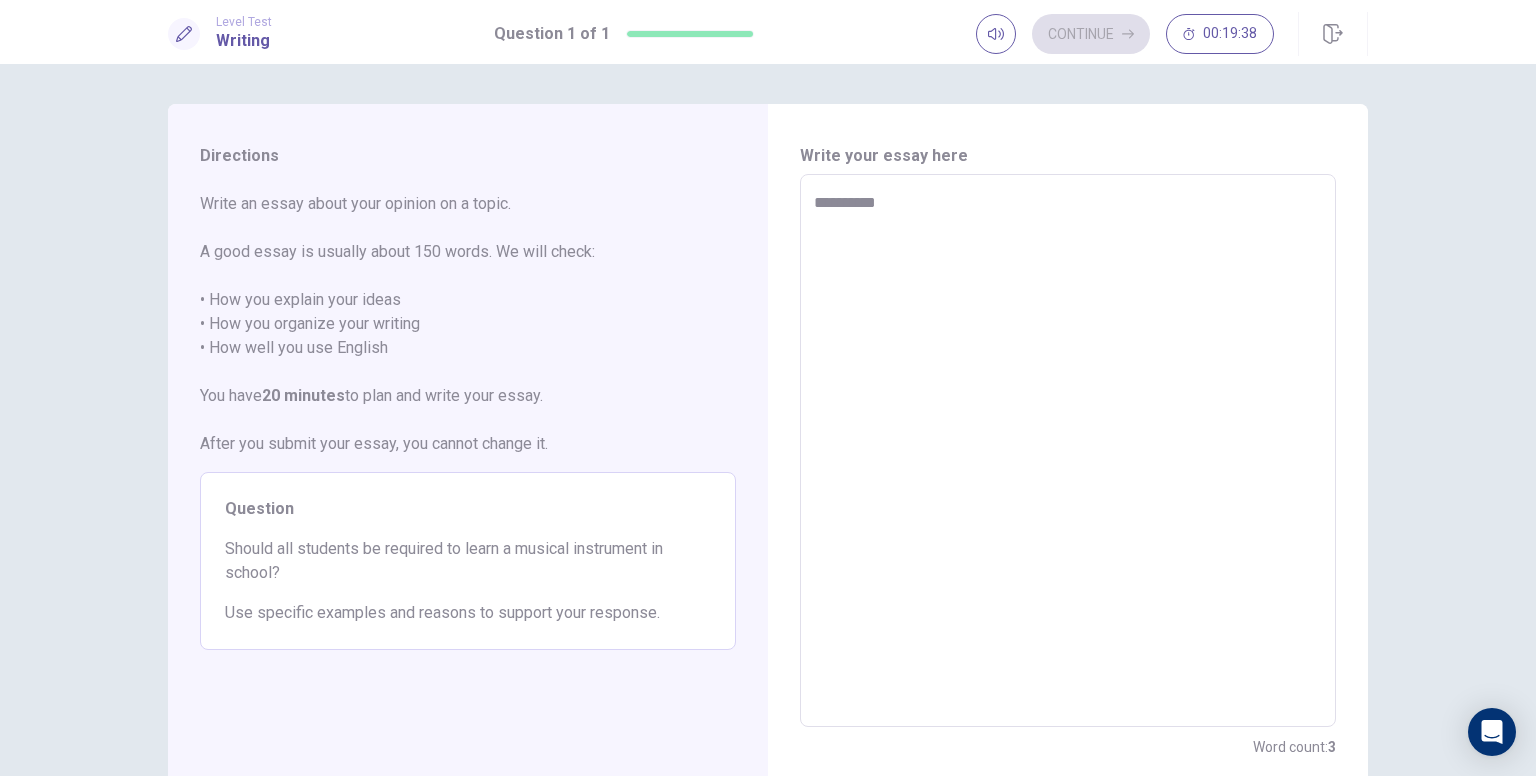 type on "*" 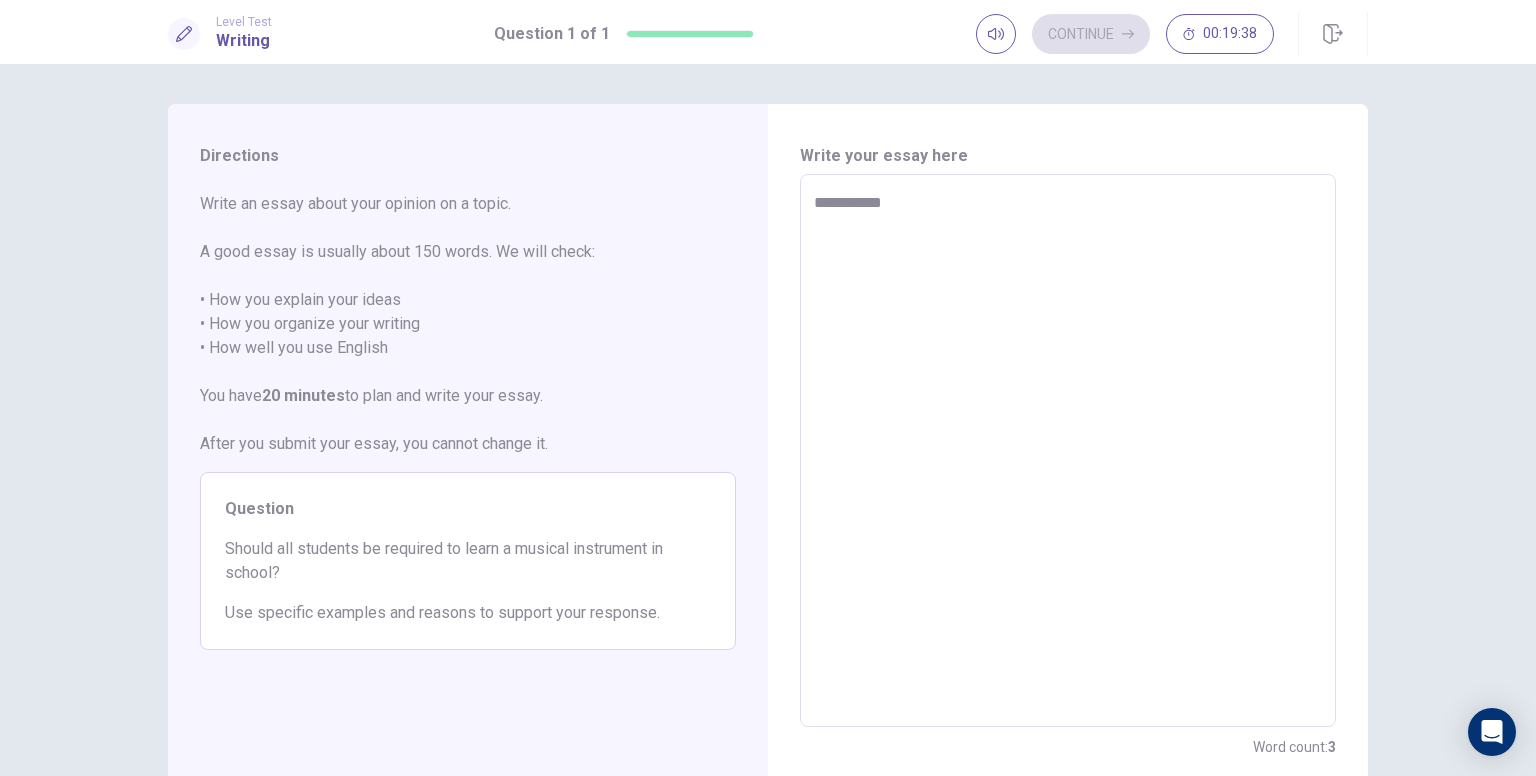 type on "*" 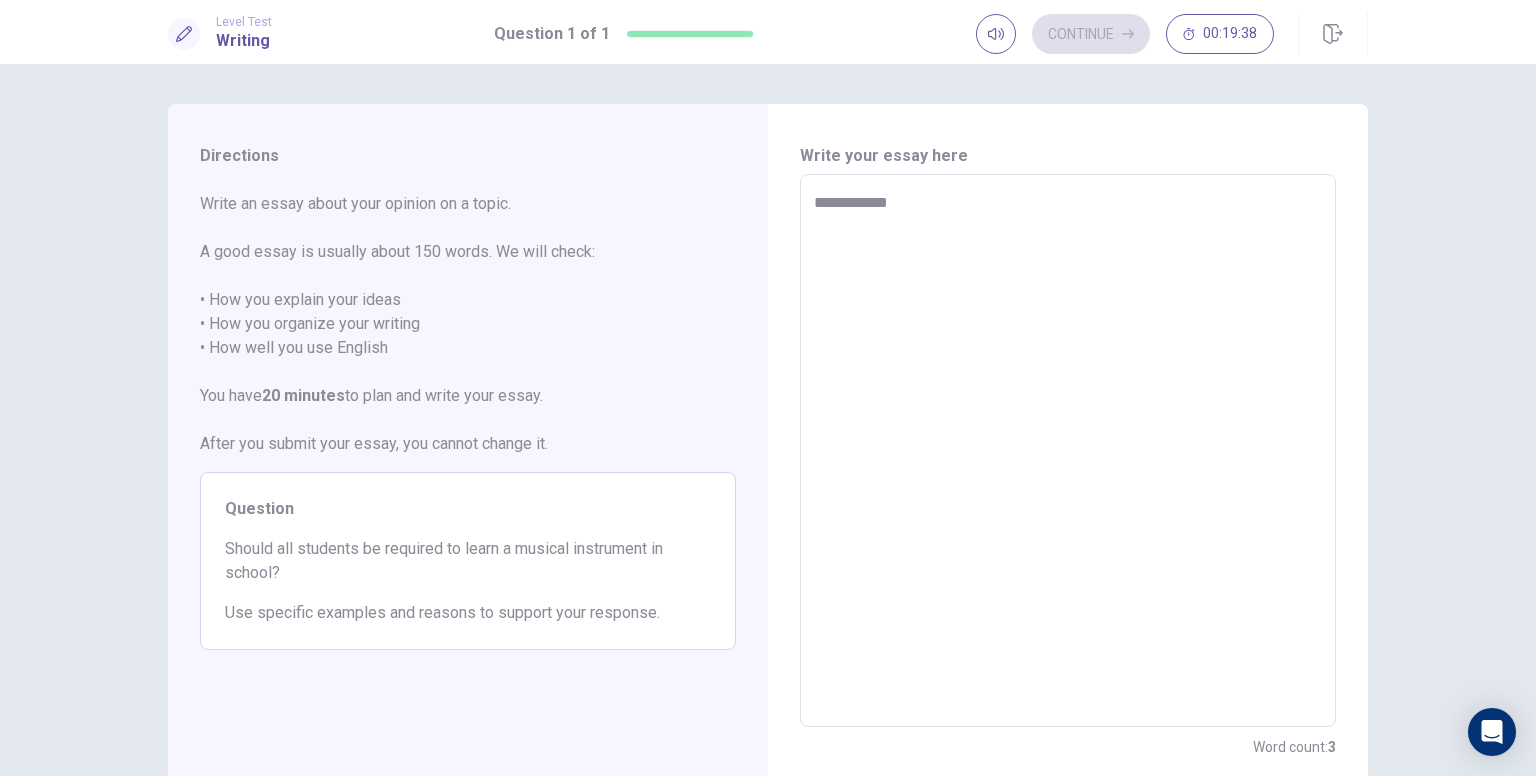type on "*" 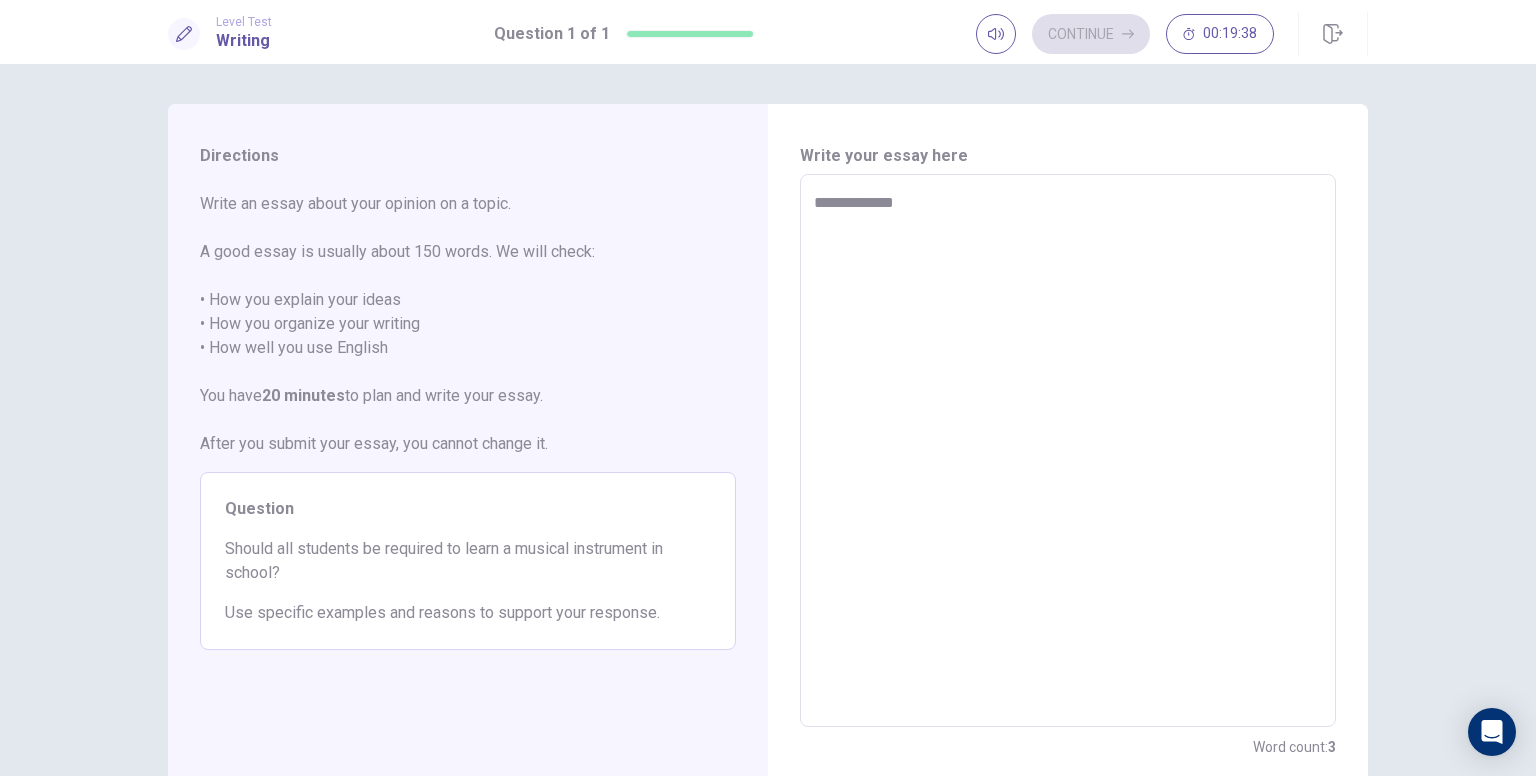 type on "*" 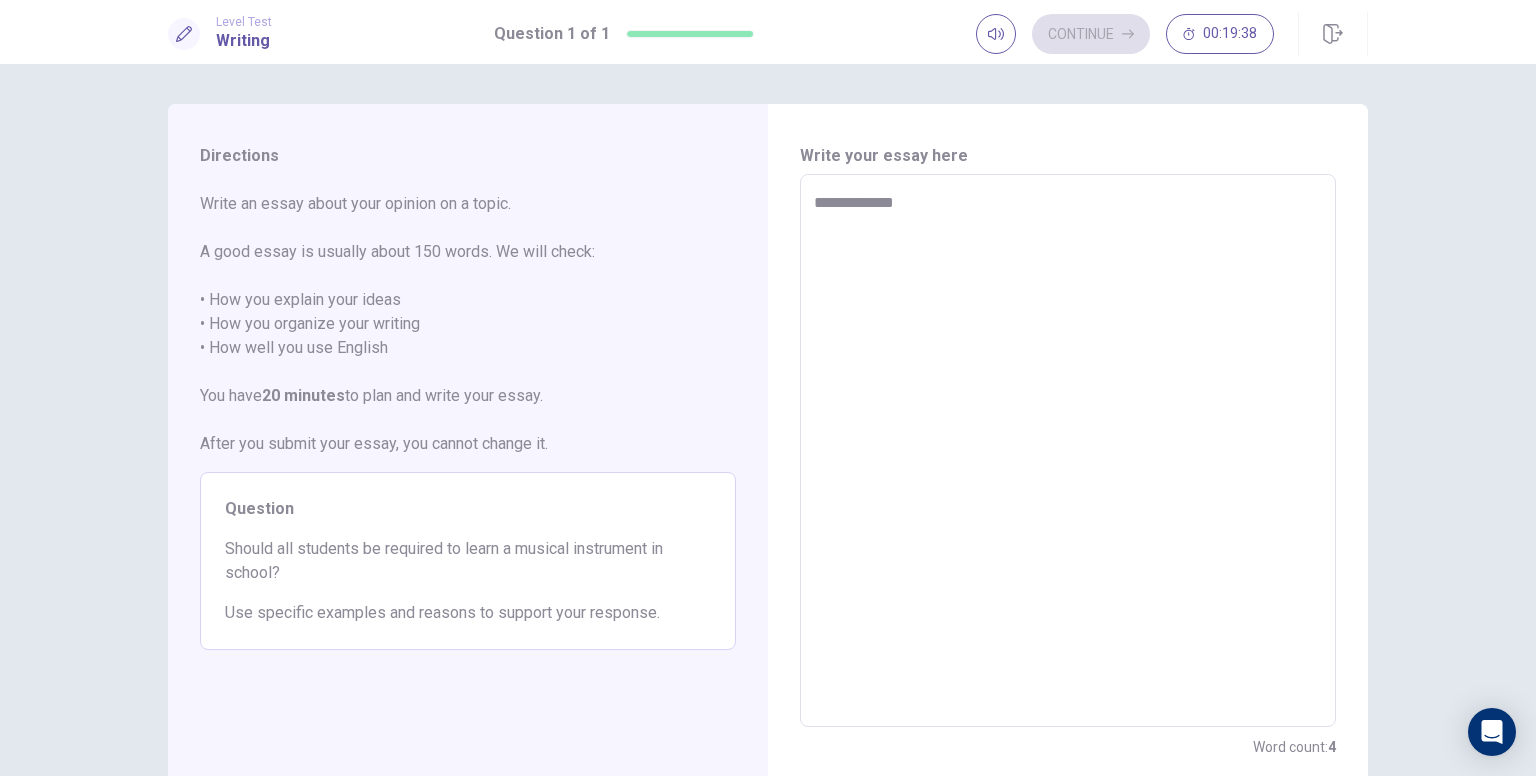 type on "**********" 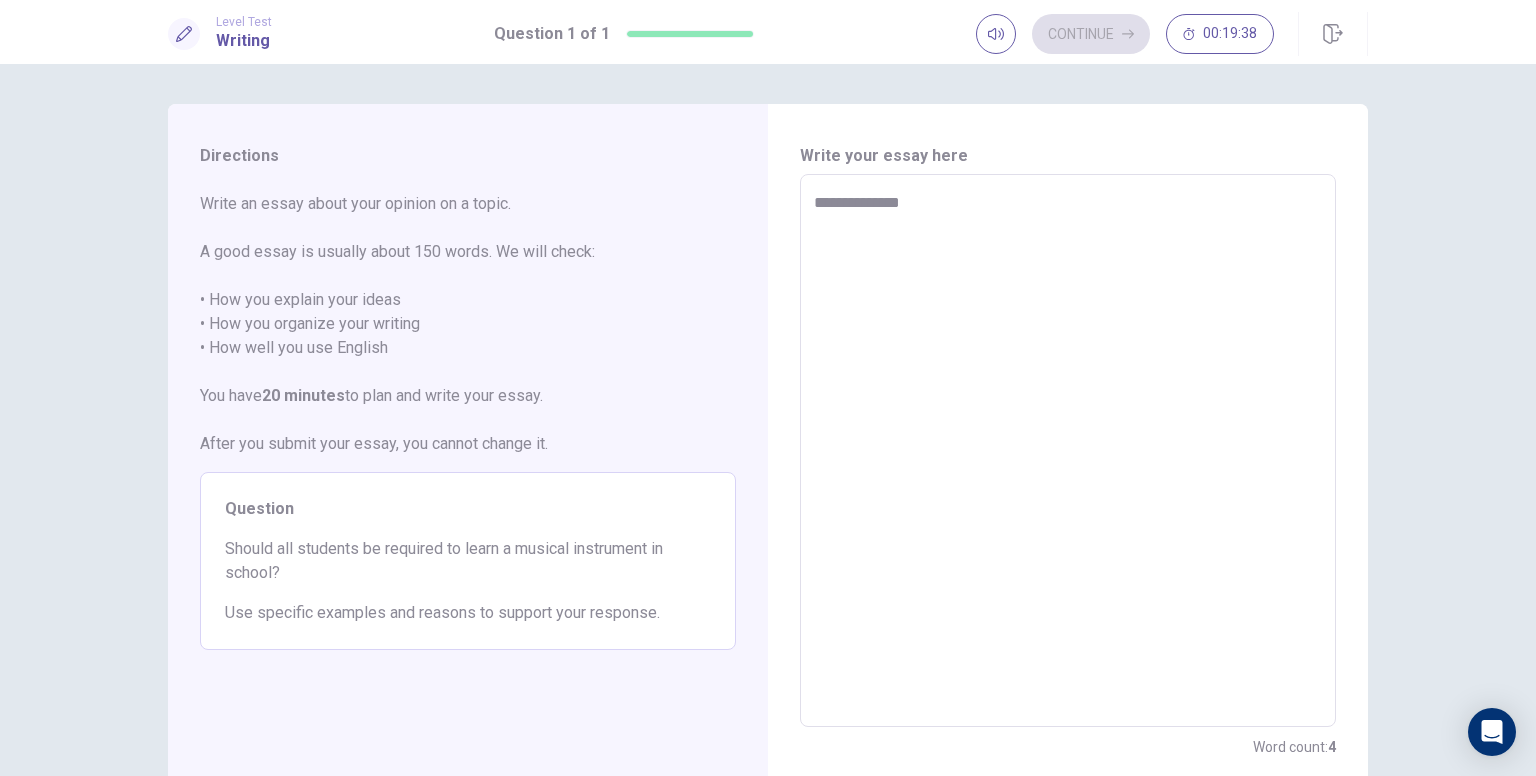 type on "*" 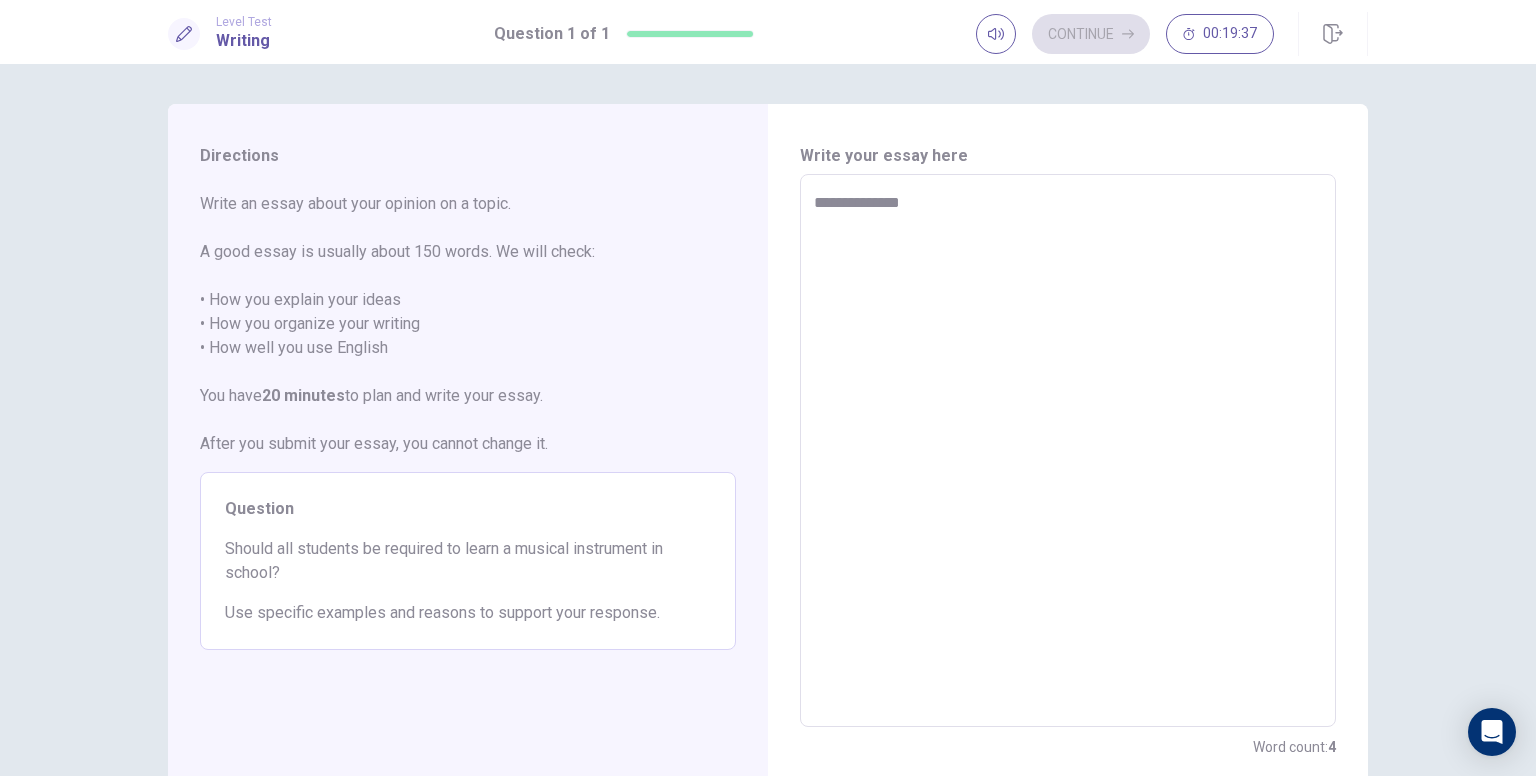 type on "**********" 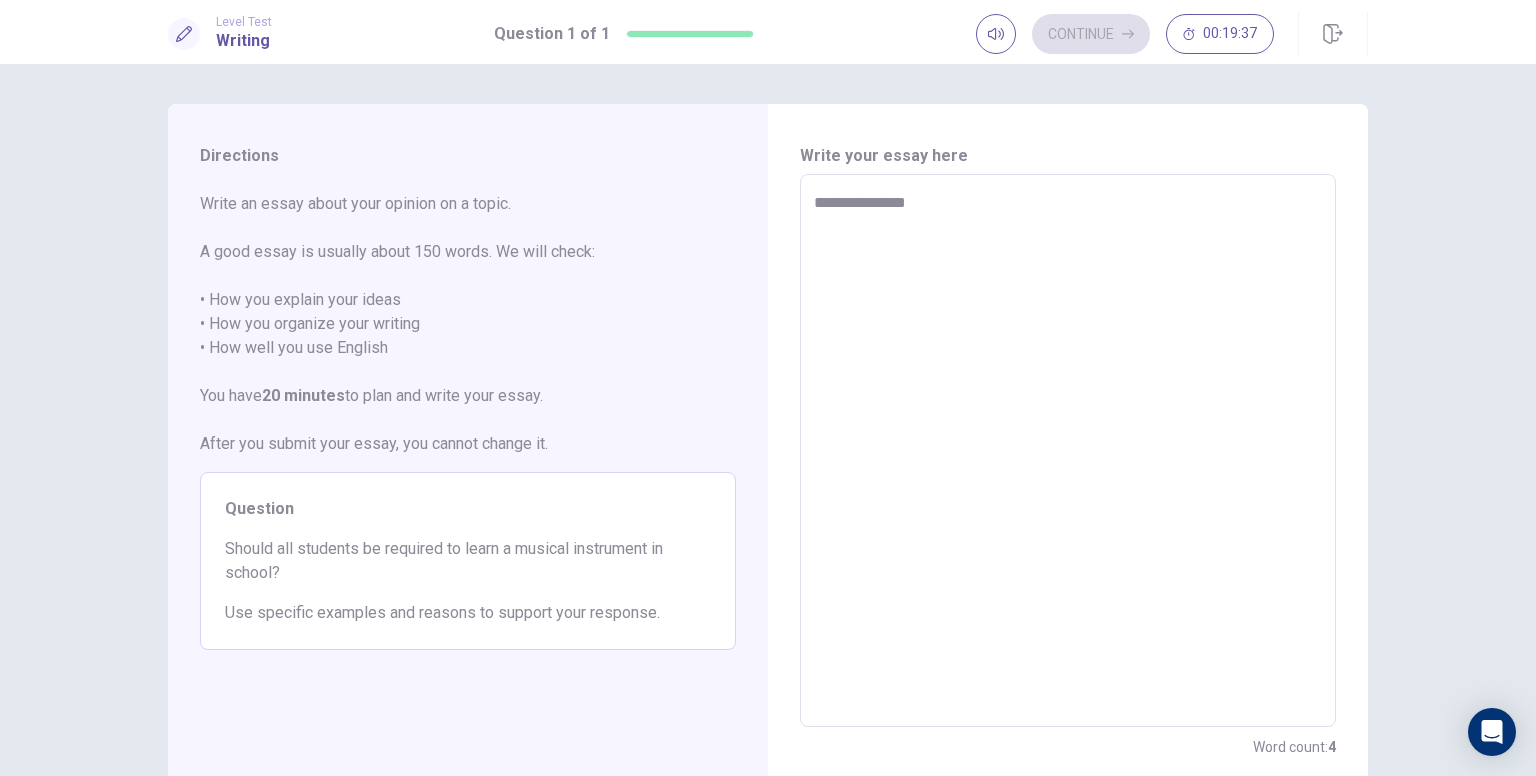 type on "*" 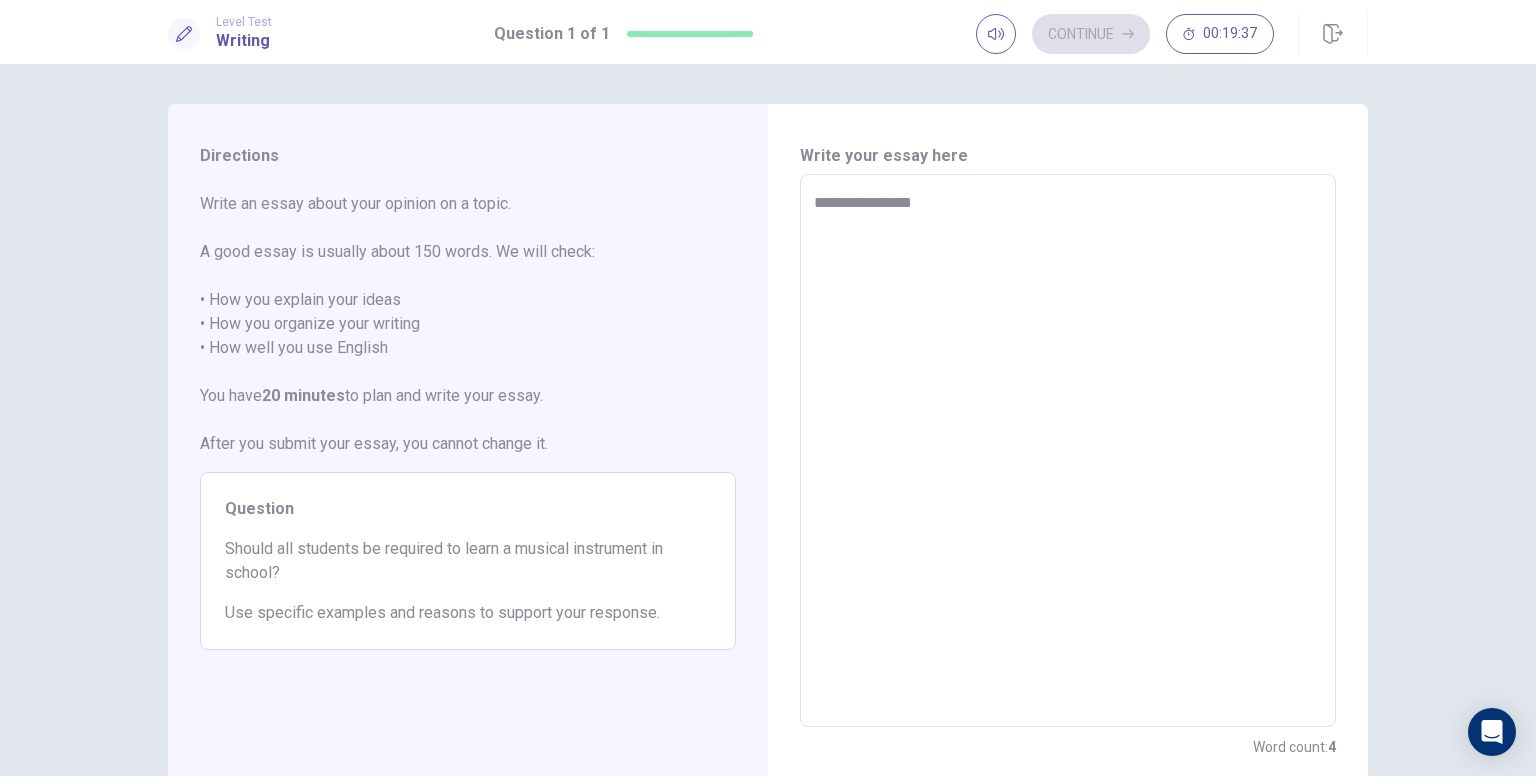 type on "*" 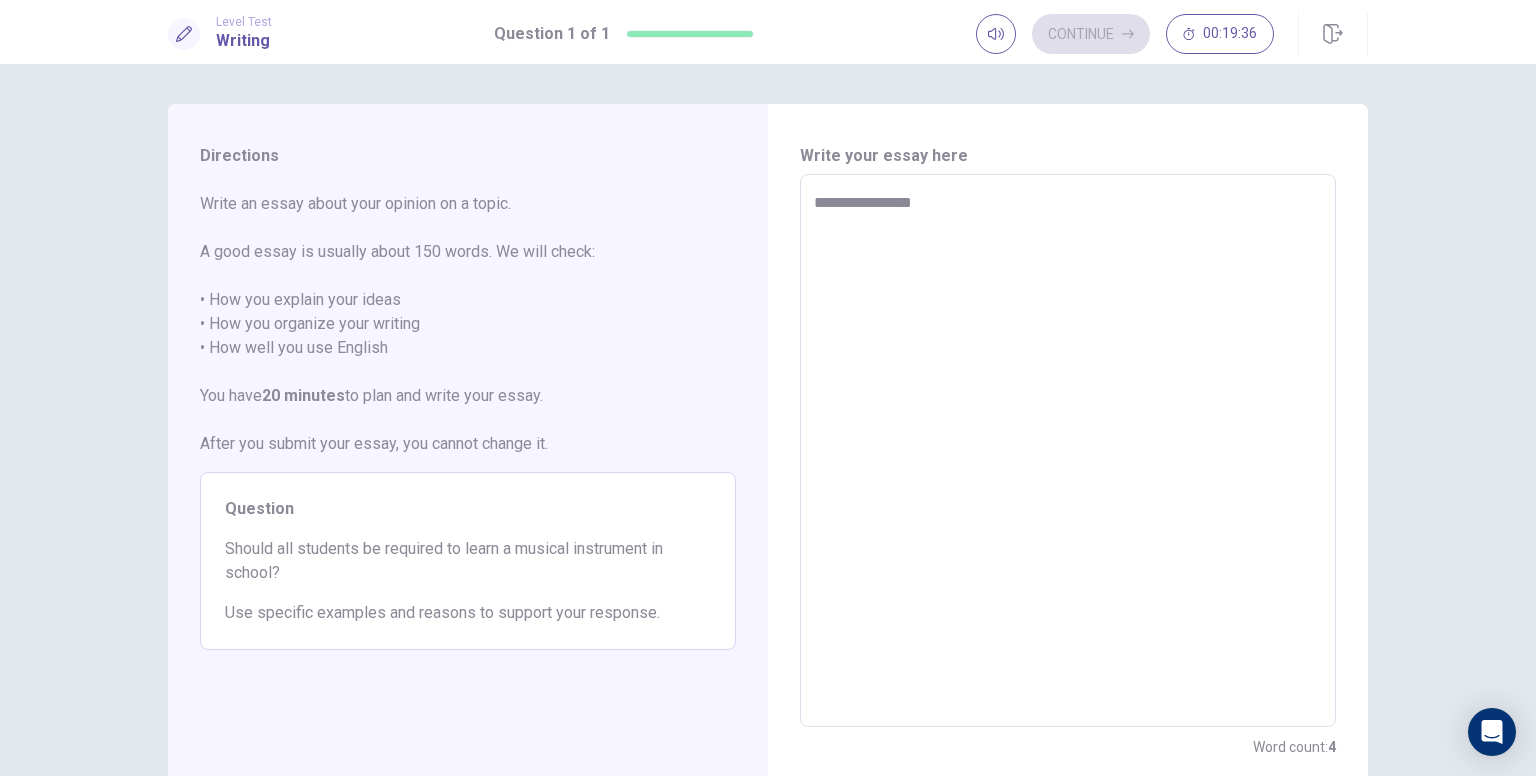 type on "**********" 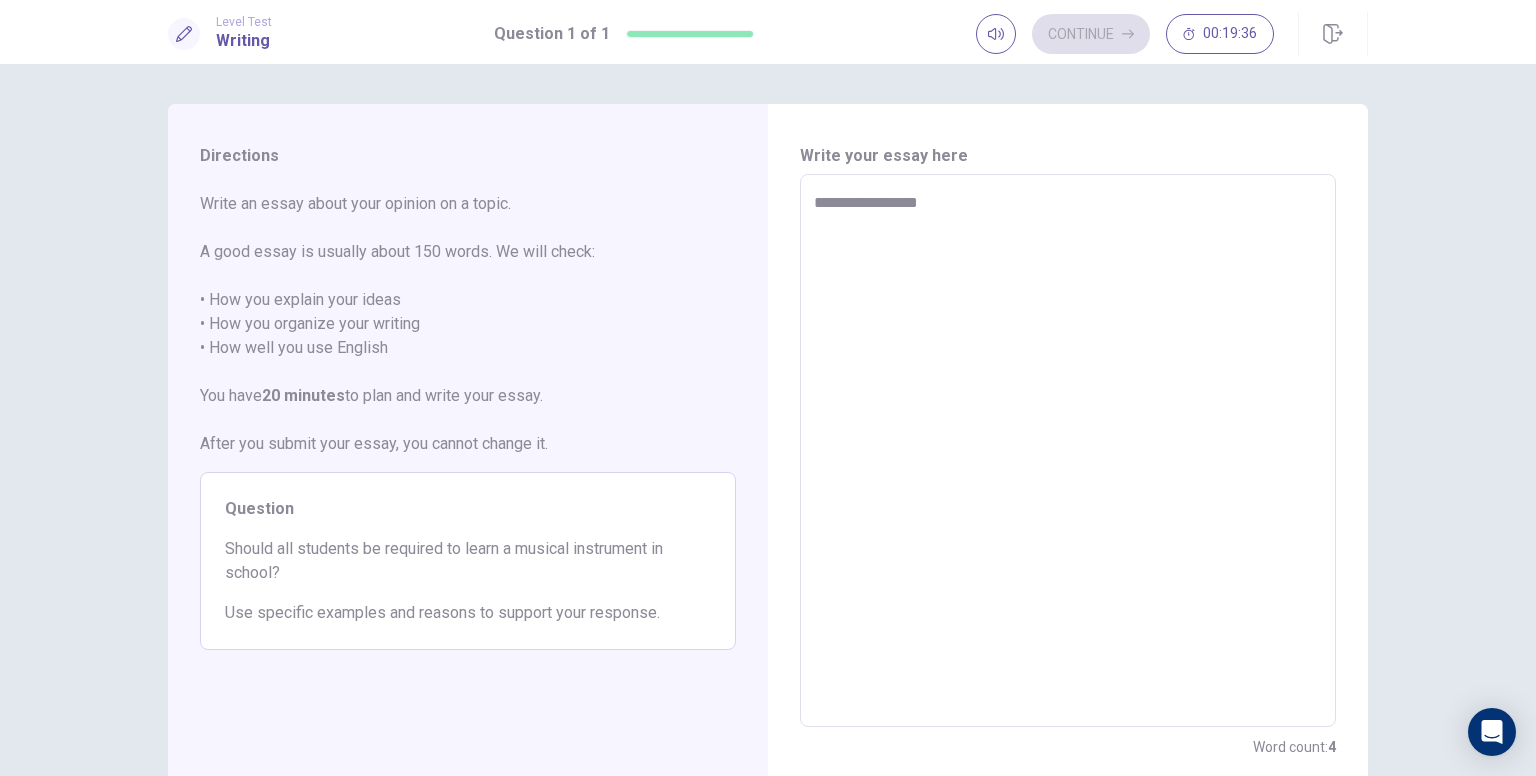 type on "*" 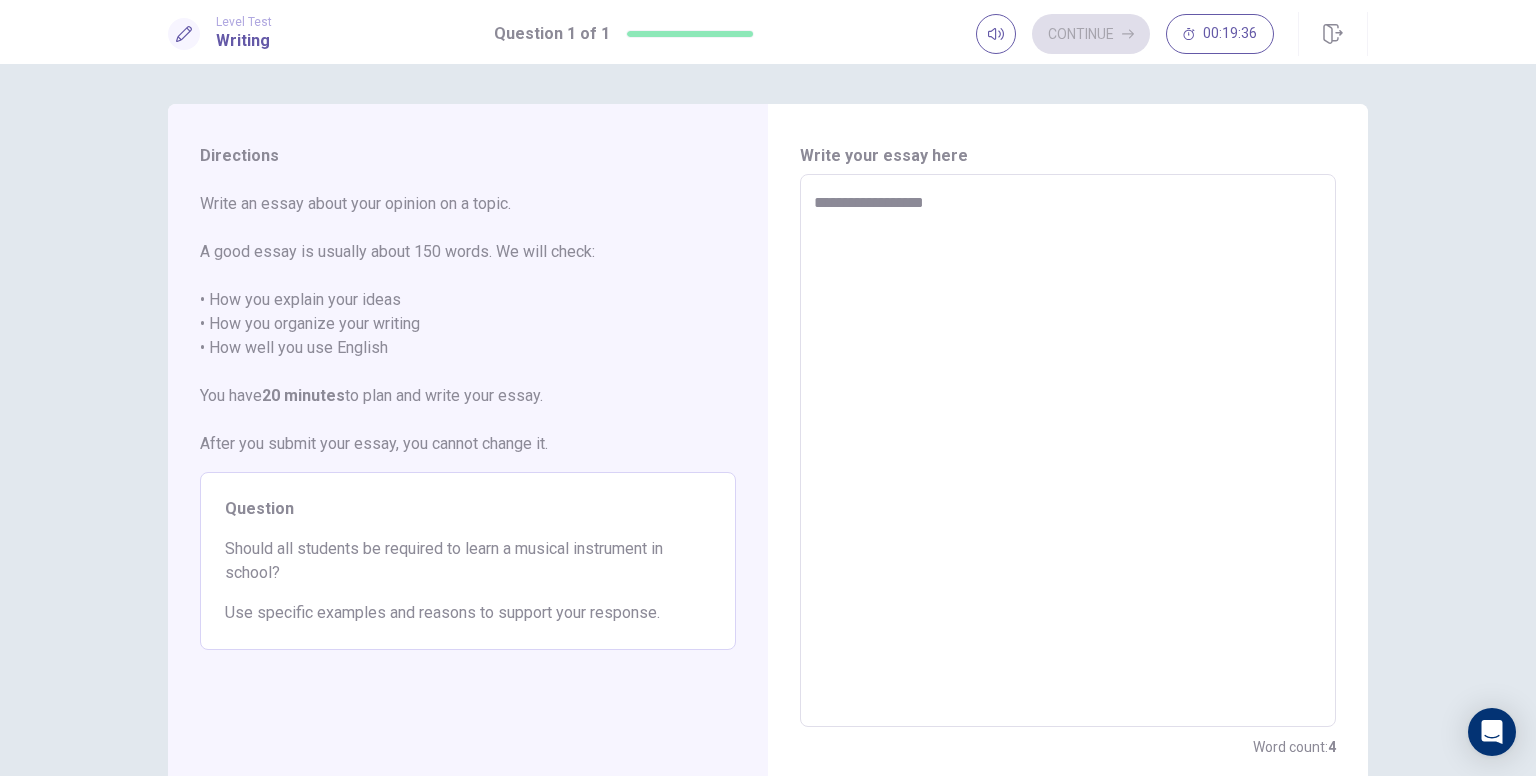type on "*" 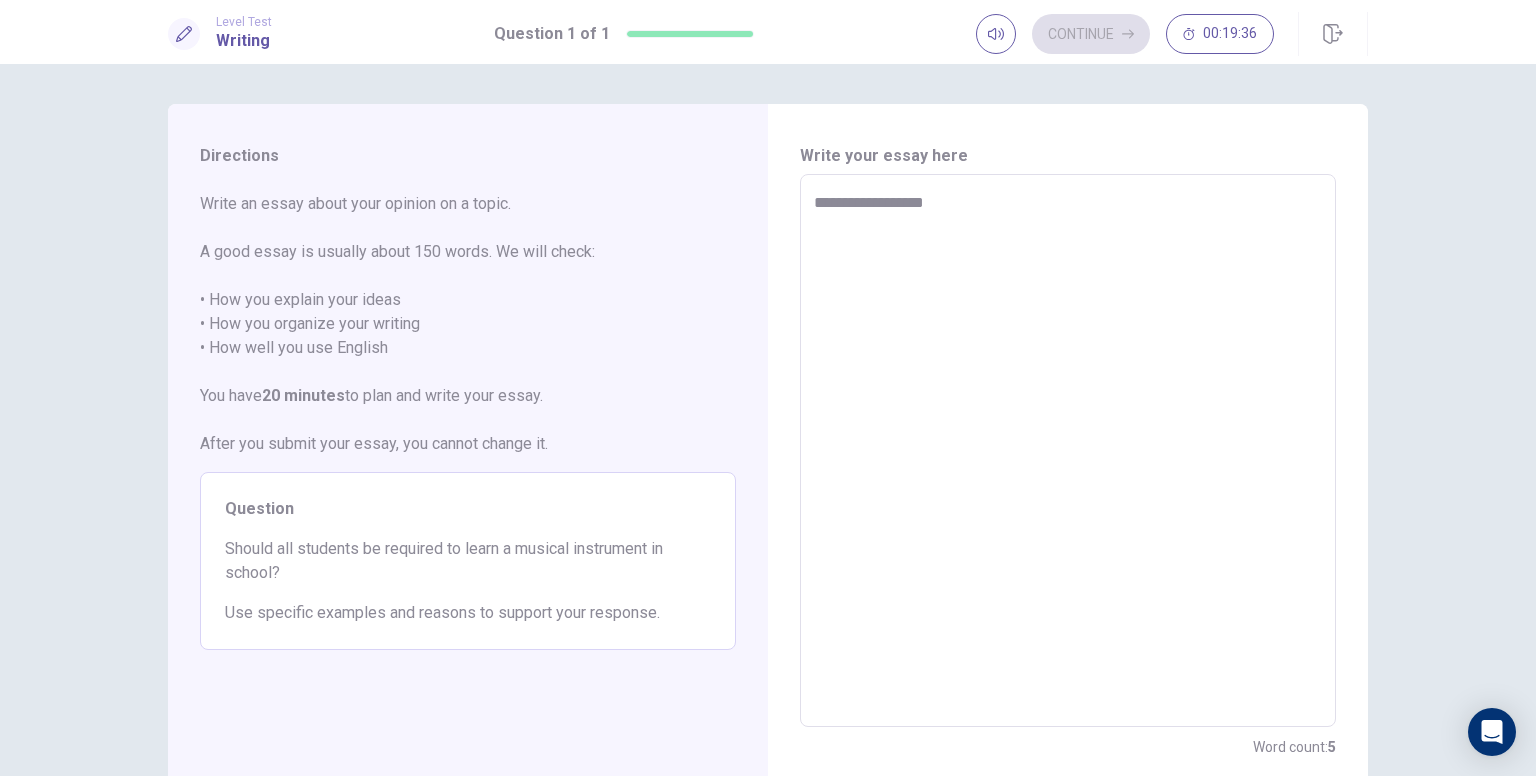 type on "**********" 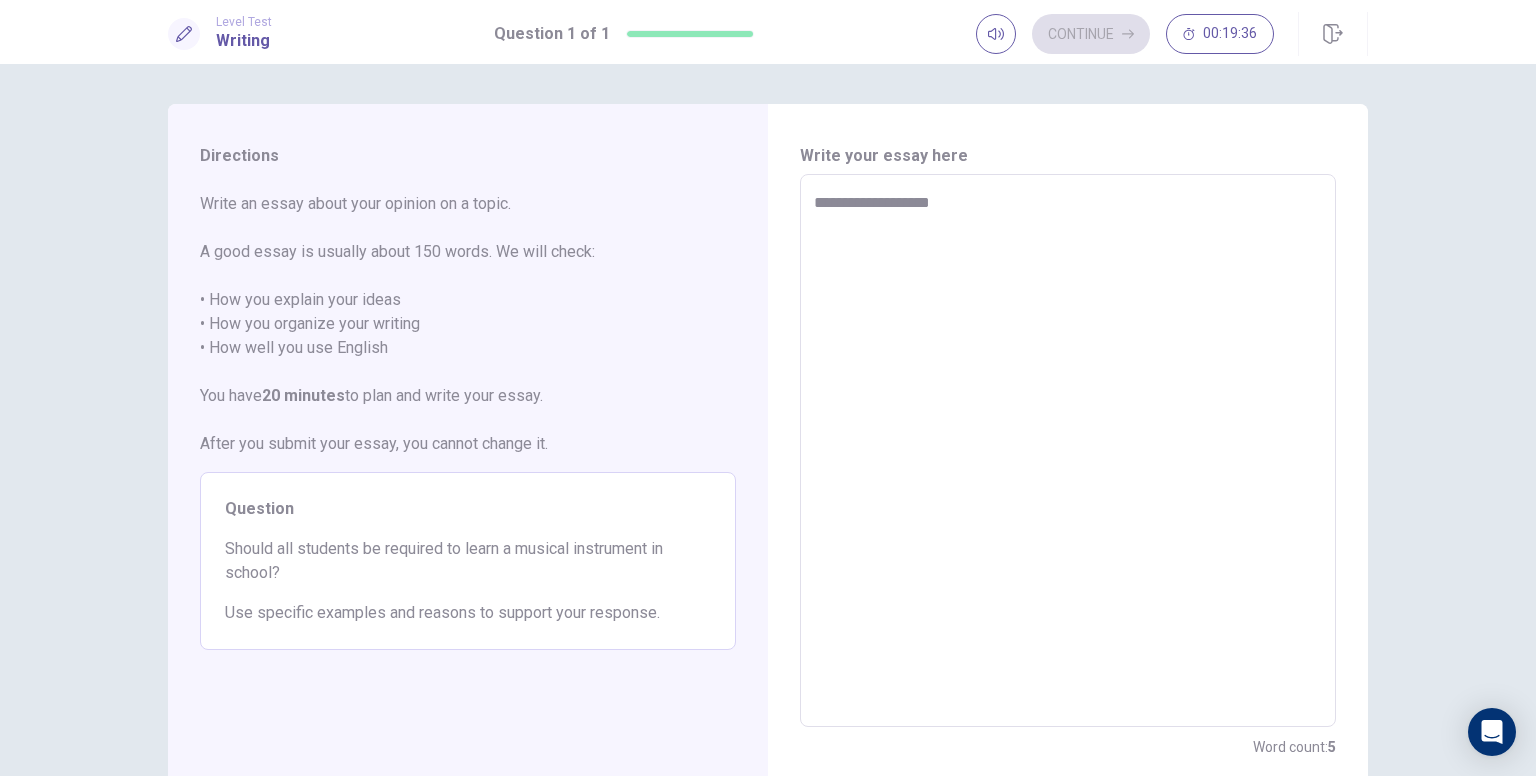 type on "*" 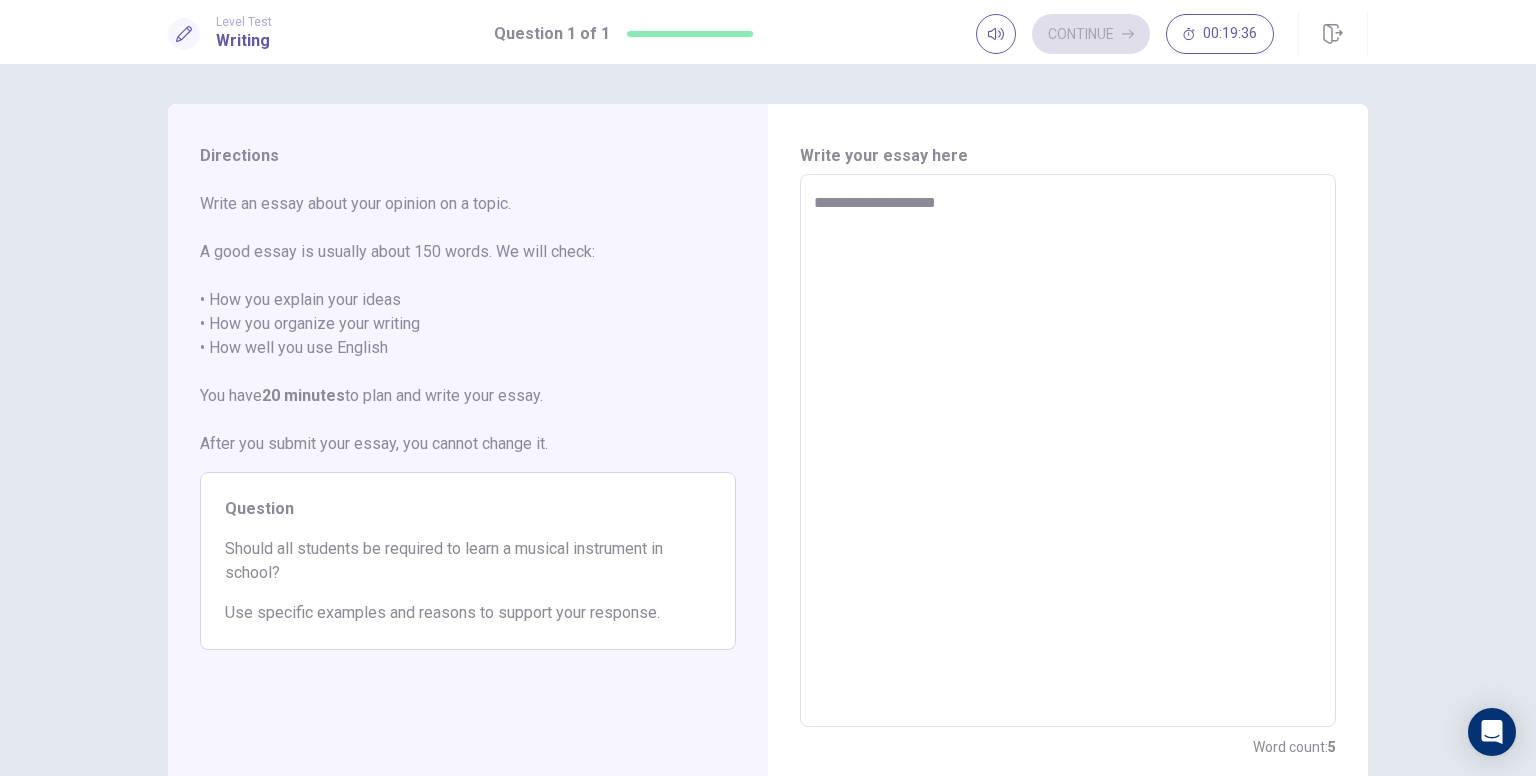 type on "*" 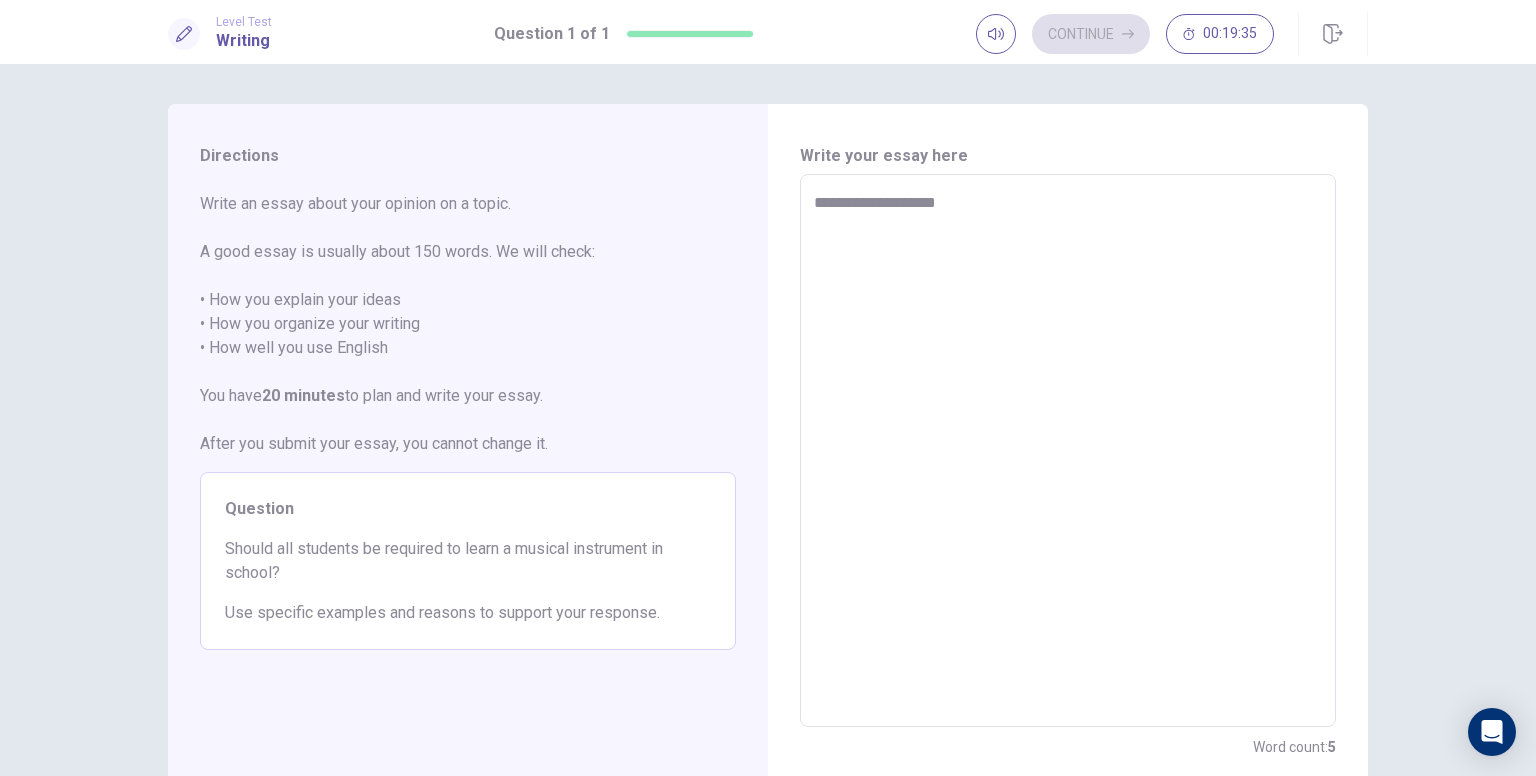 type on "**********" 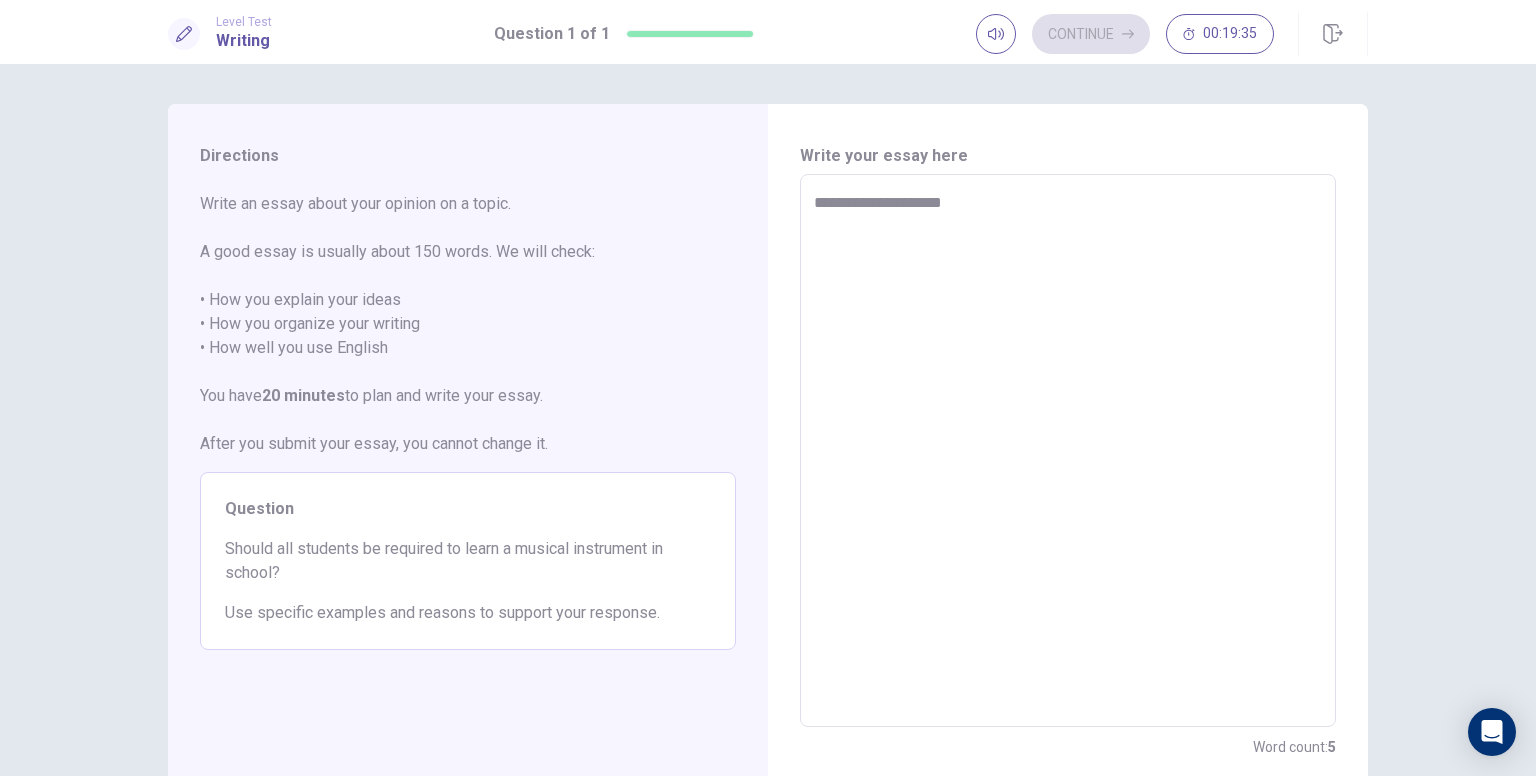 type on "*" 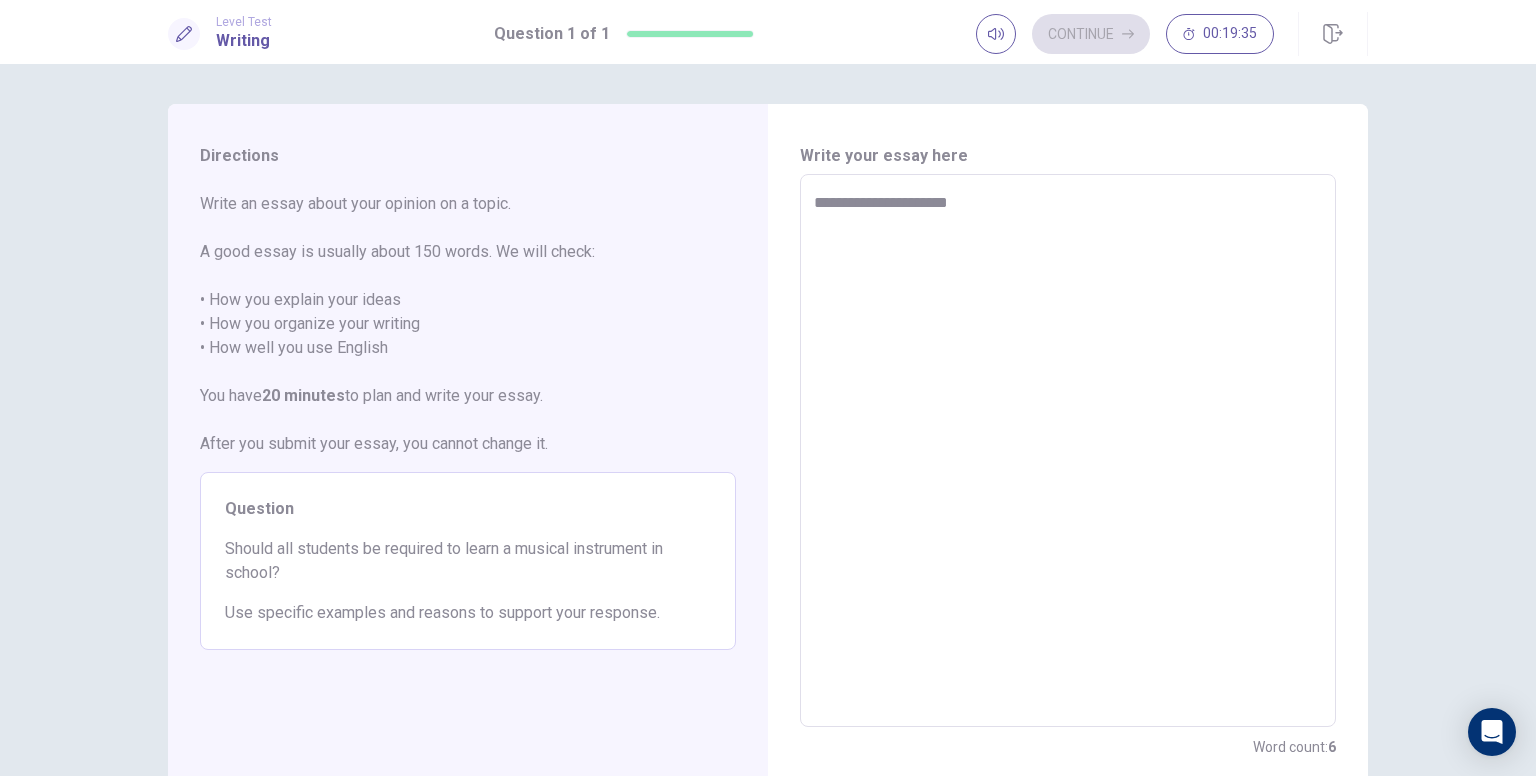 type on "**********" 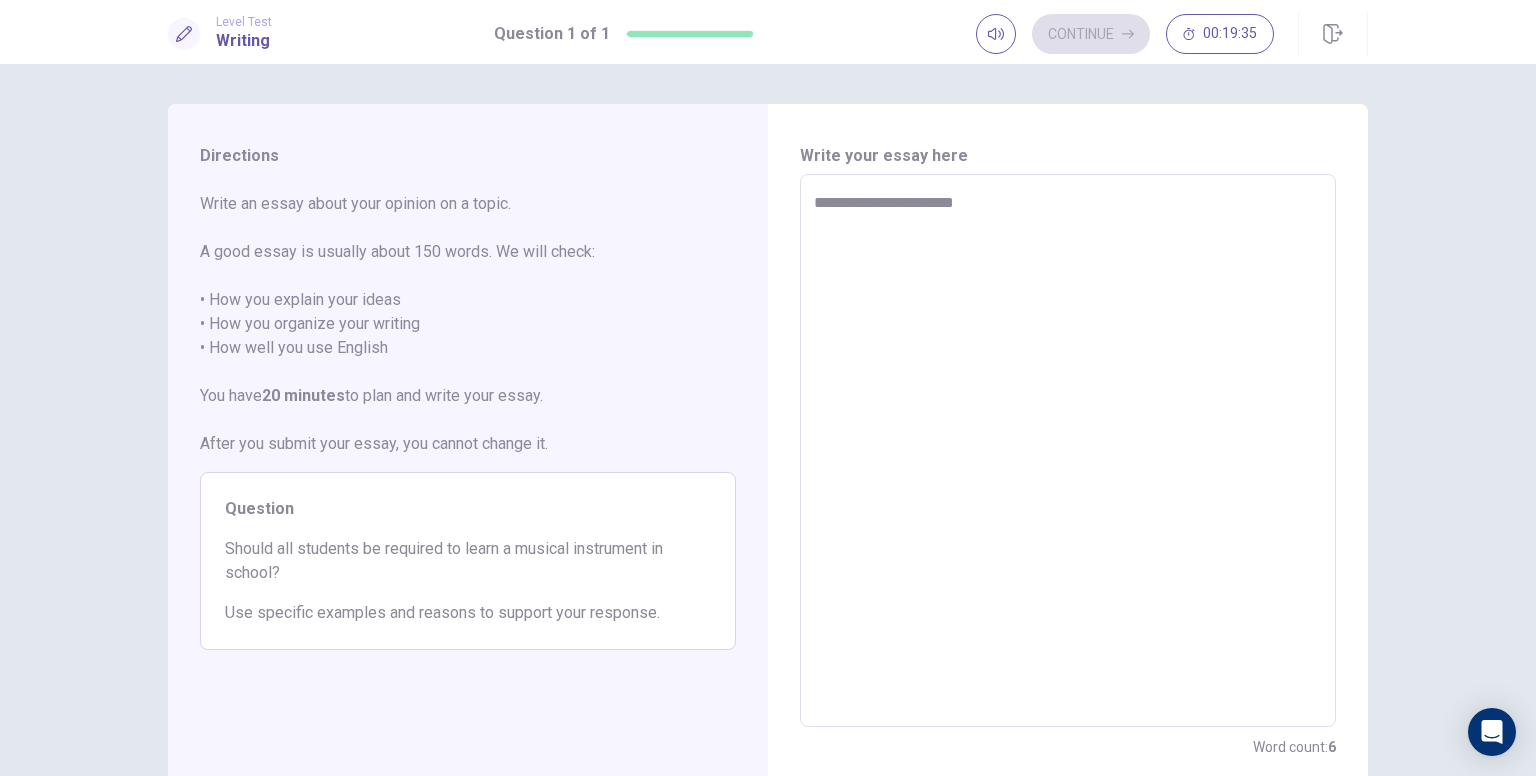type on "*" 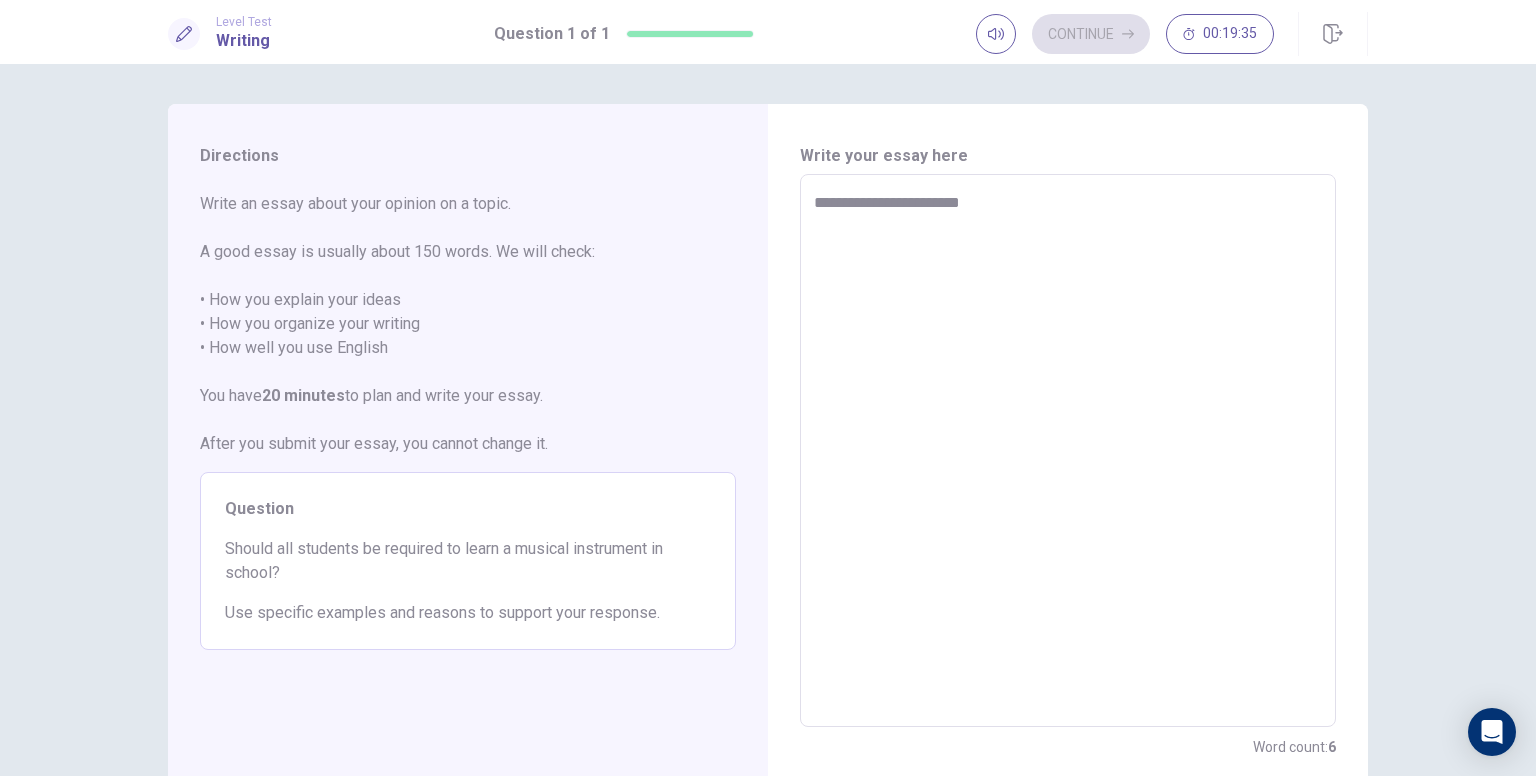 type on "*" 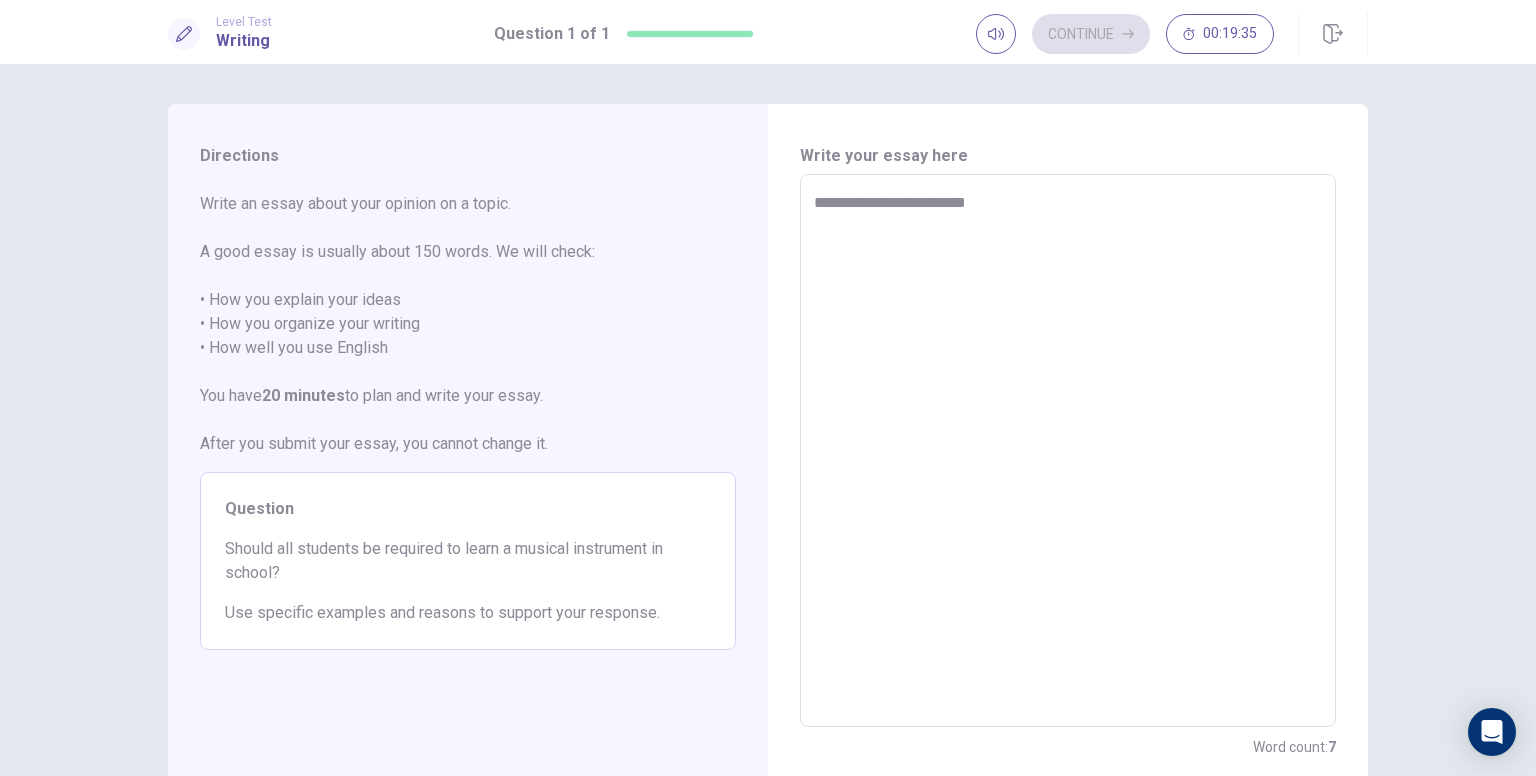 type on "*" 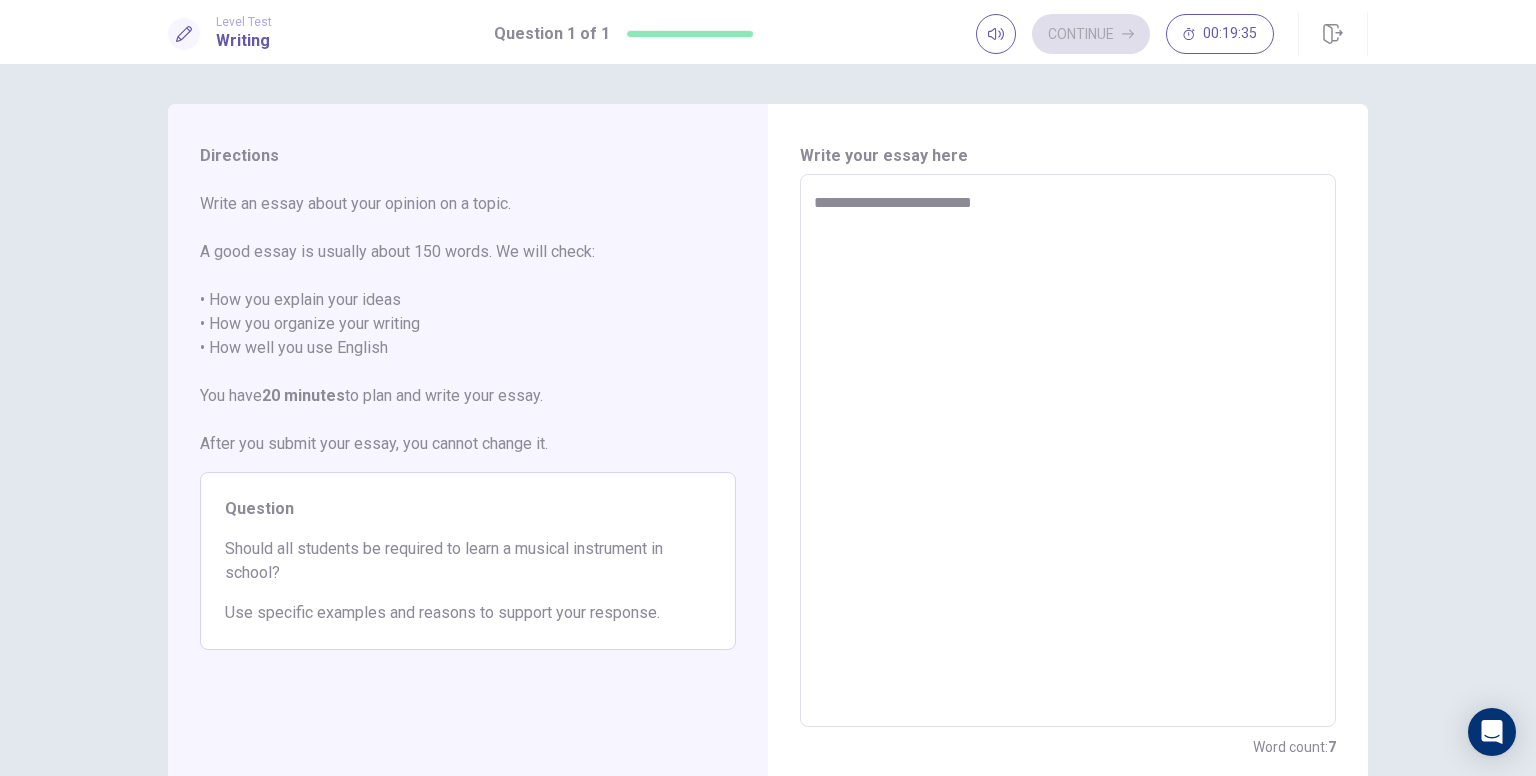 type on "*" 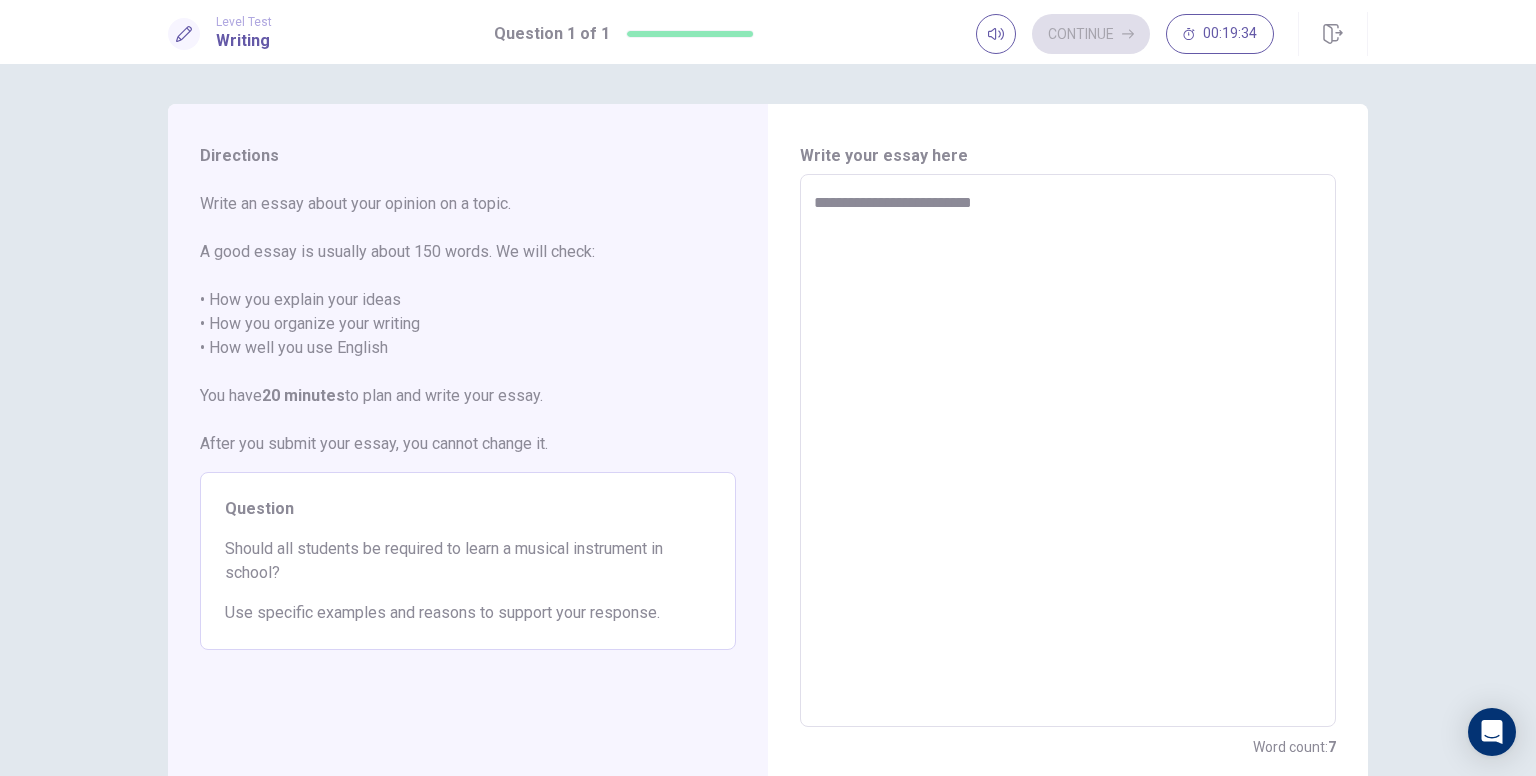 type on "**********" 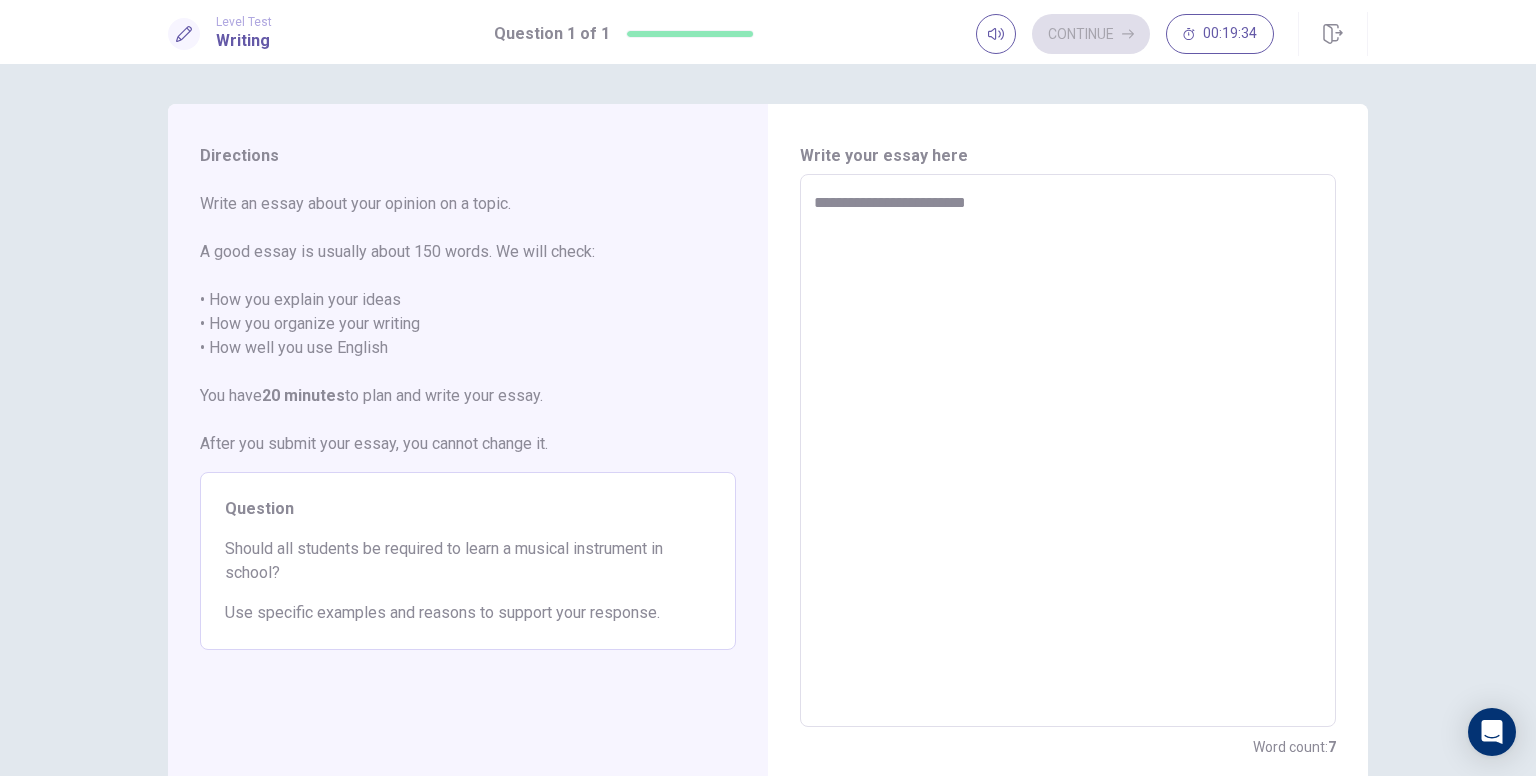 type on "*" 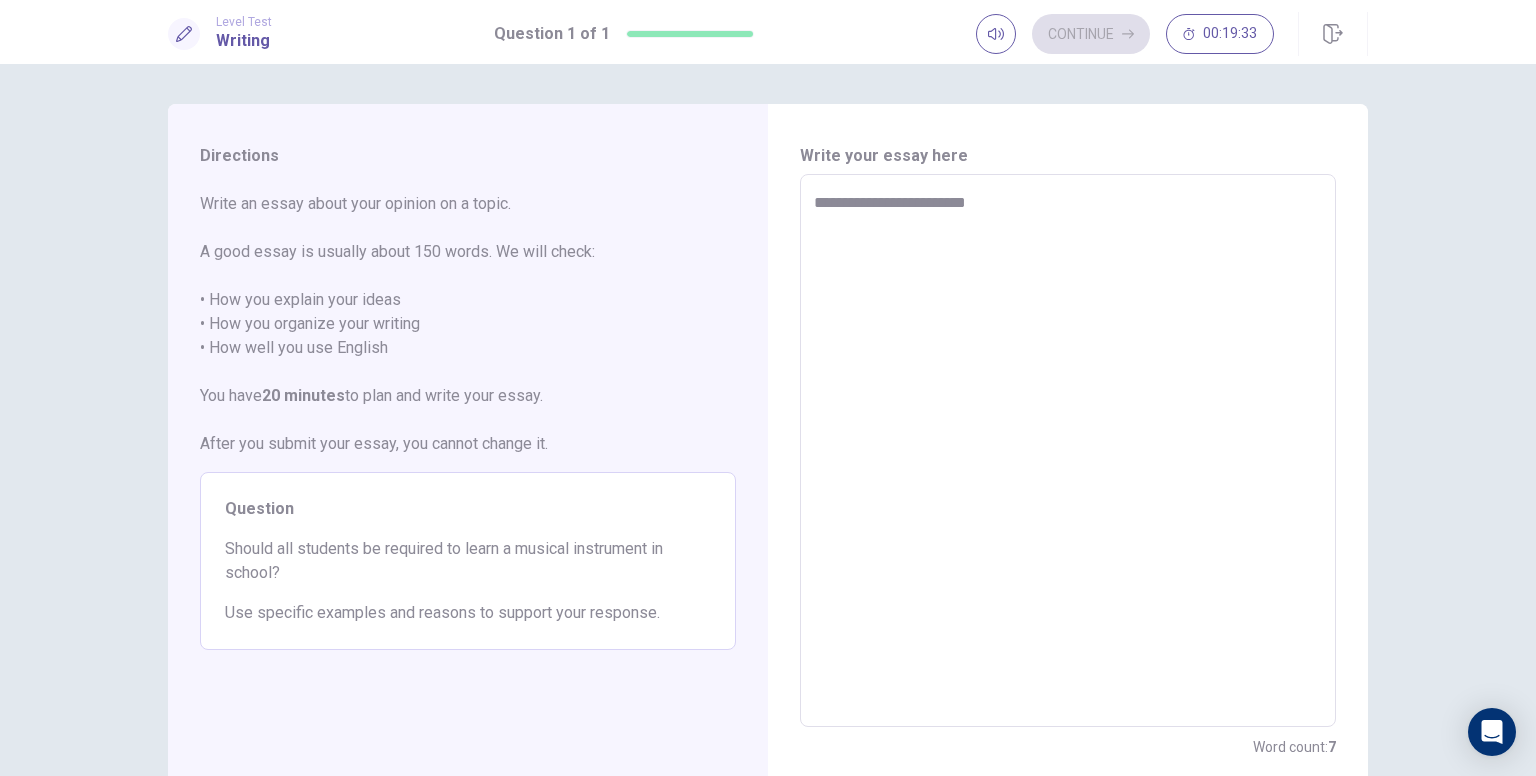 type on "**********" 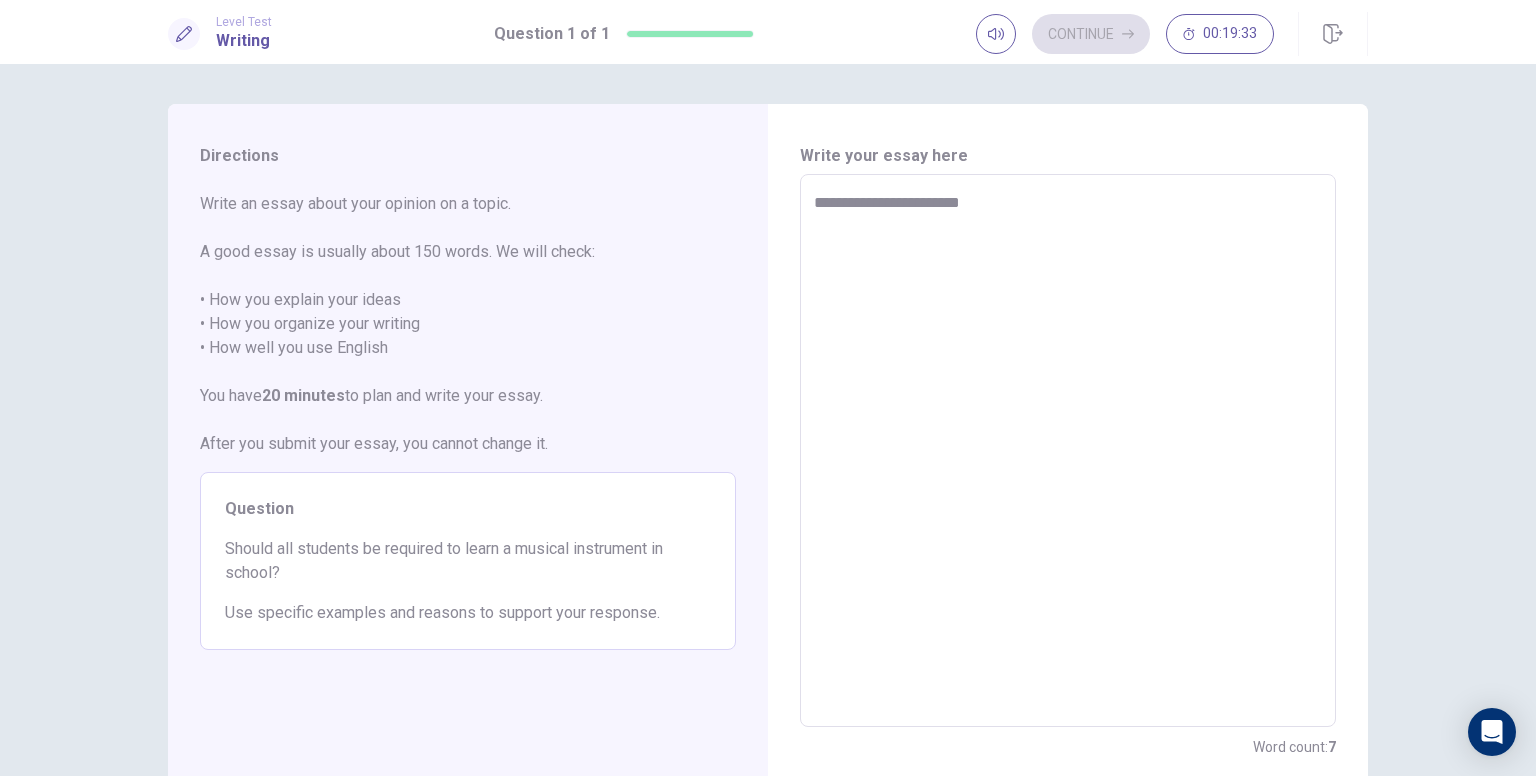 type on "*" 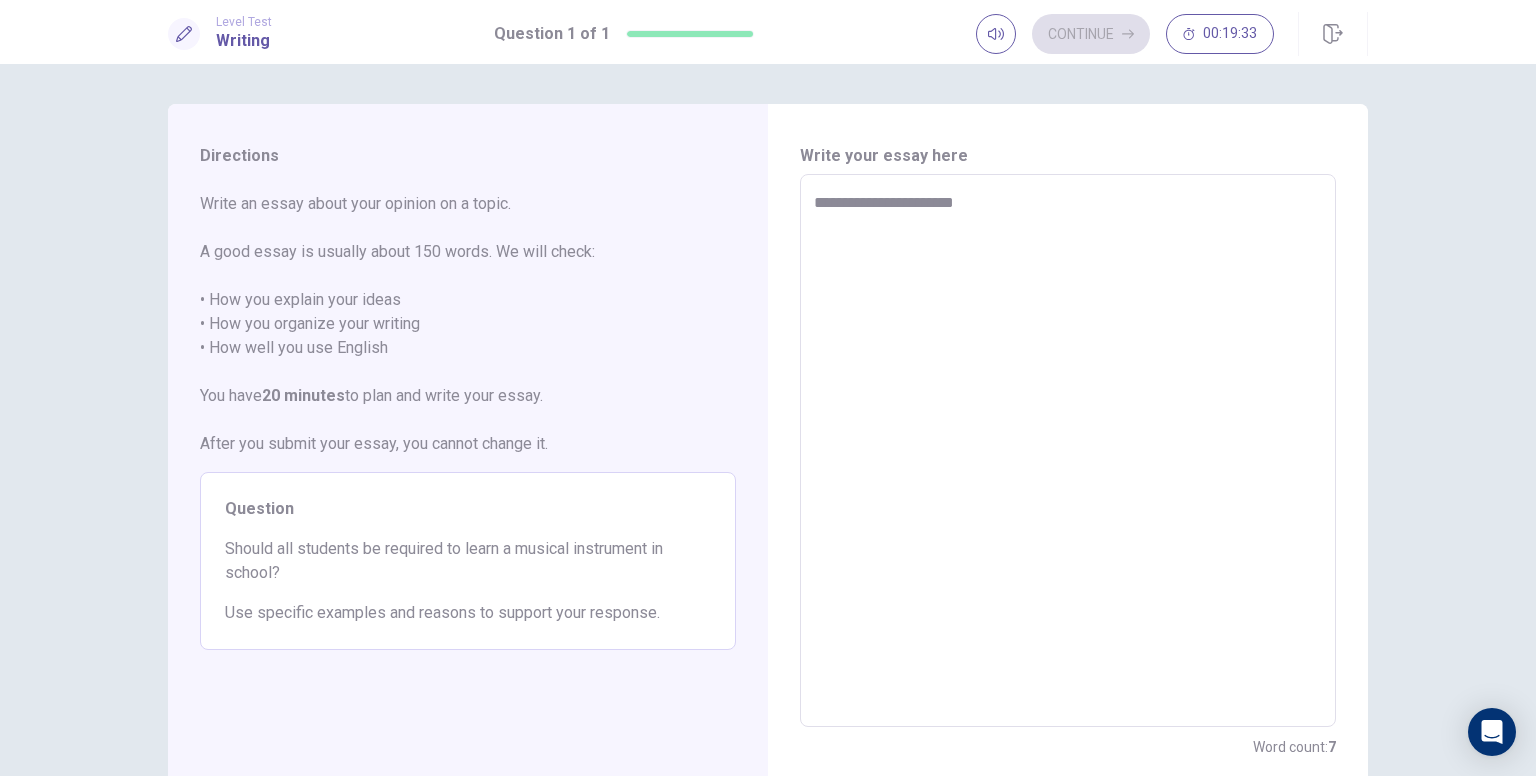 type on "*" 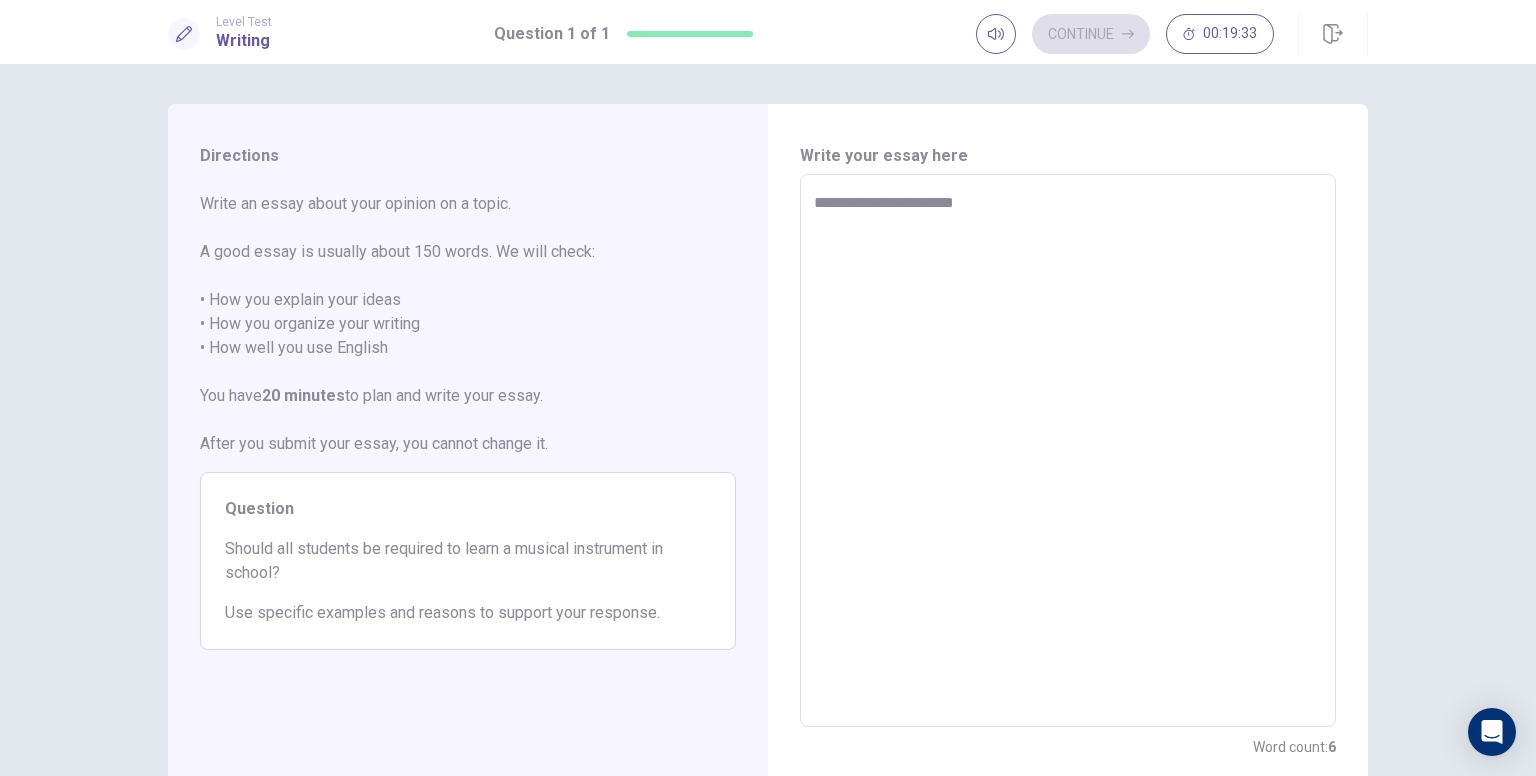type on "**********" 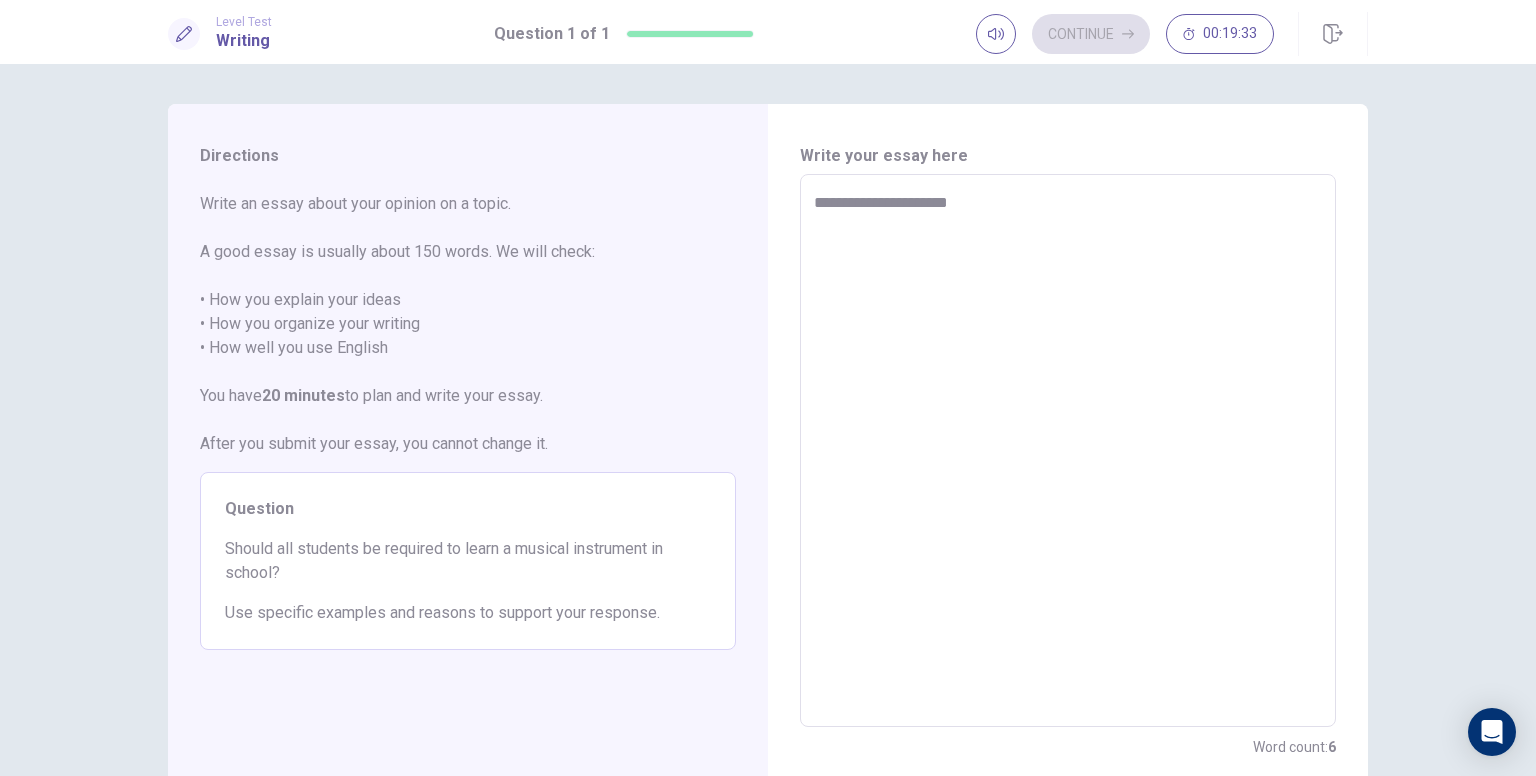 type on "*" 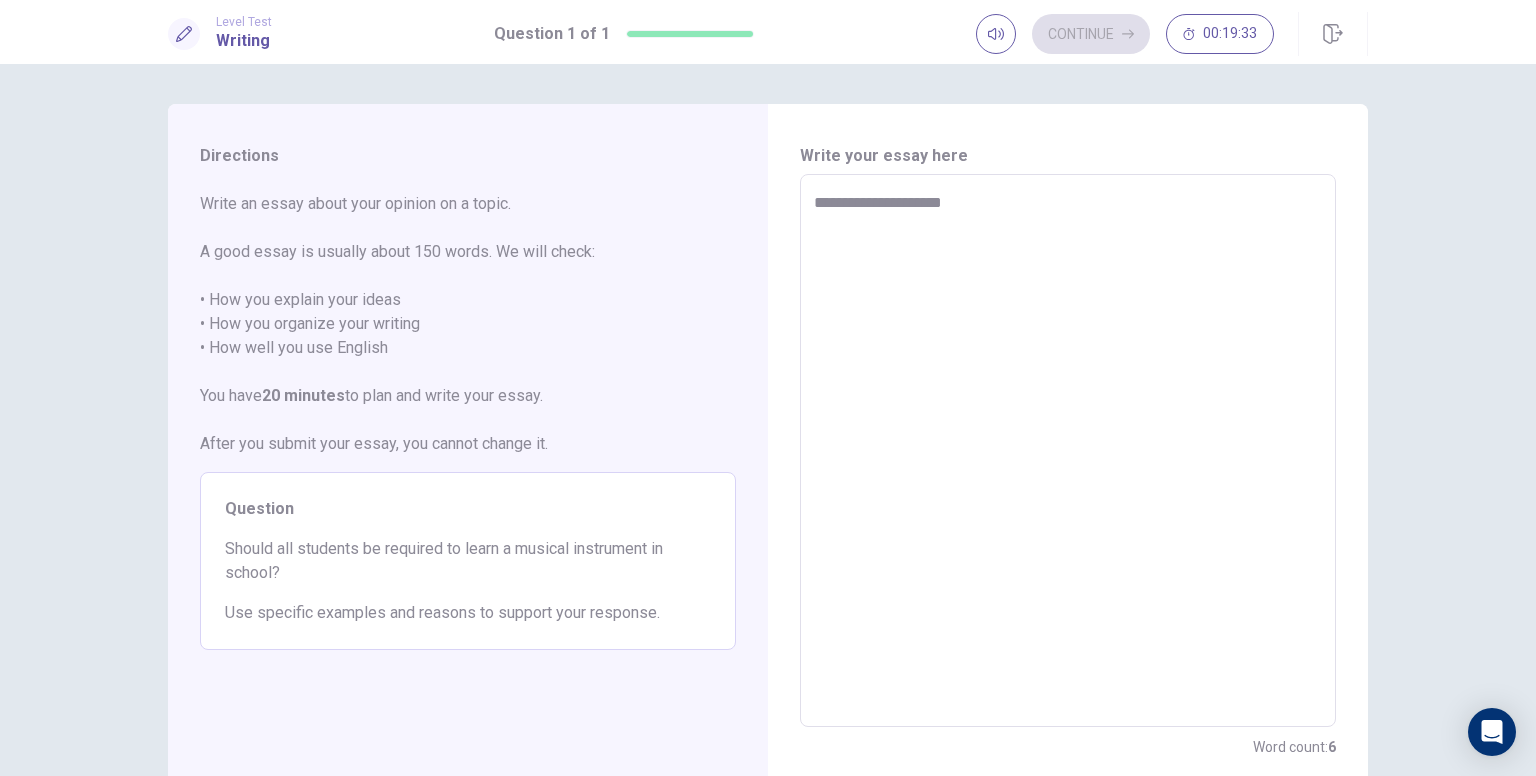 type on "*" 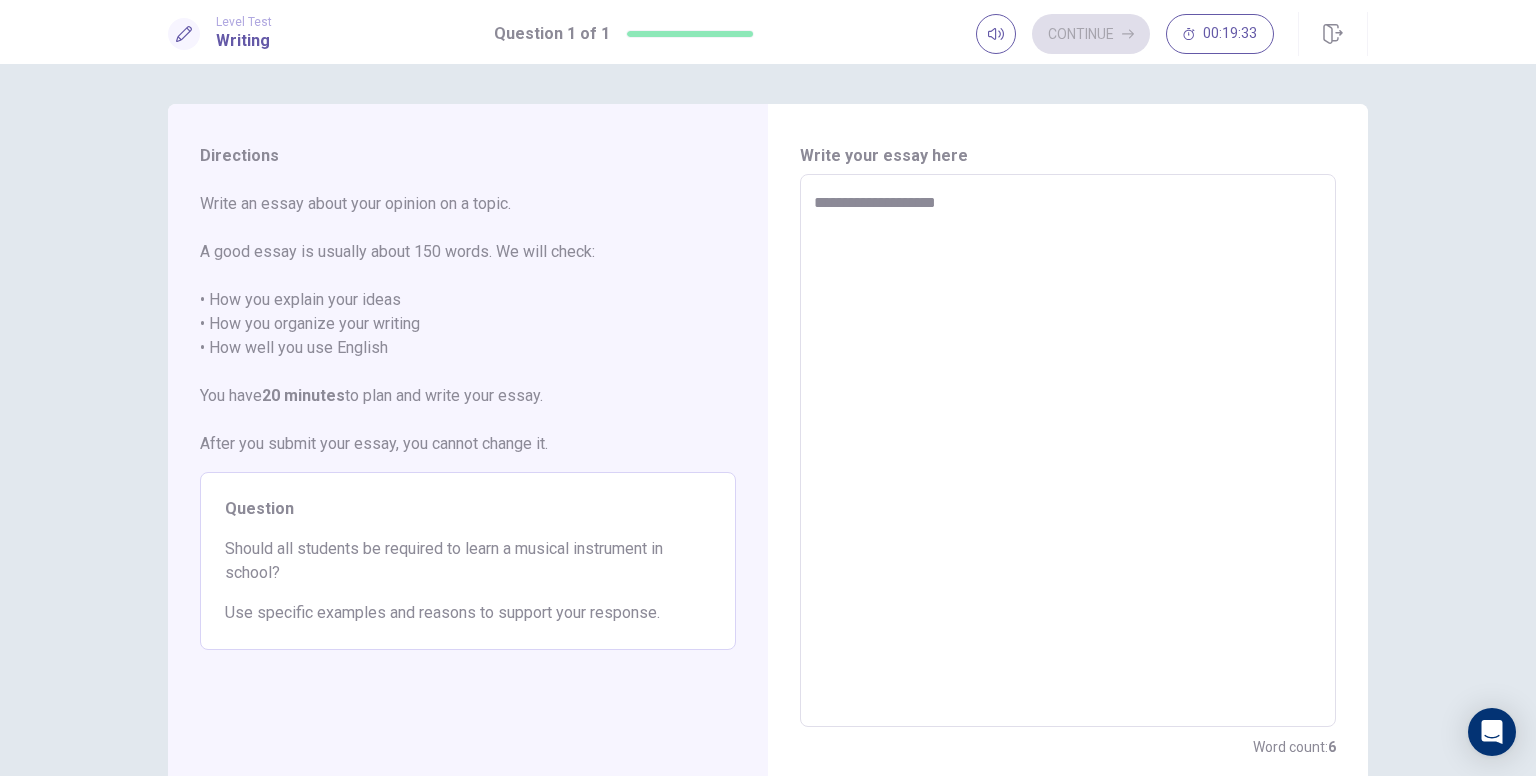 type on "**********" 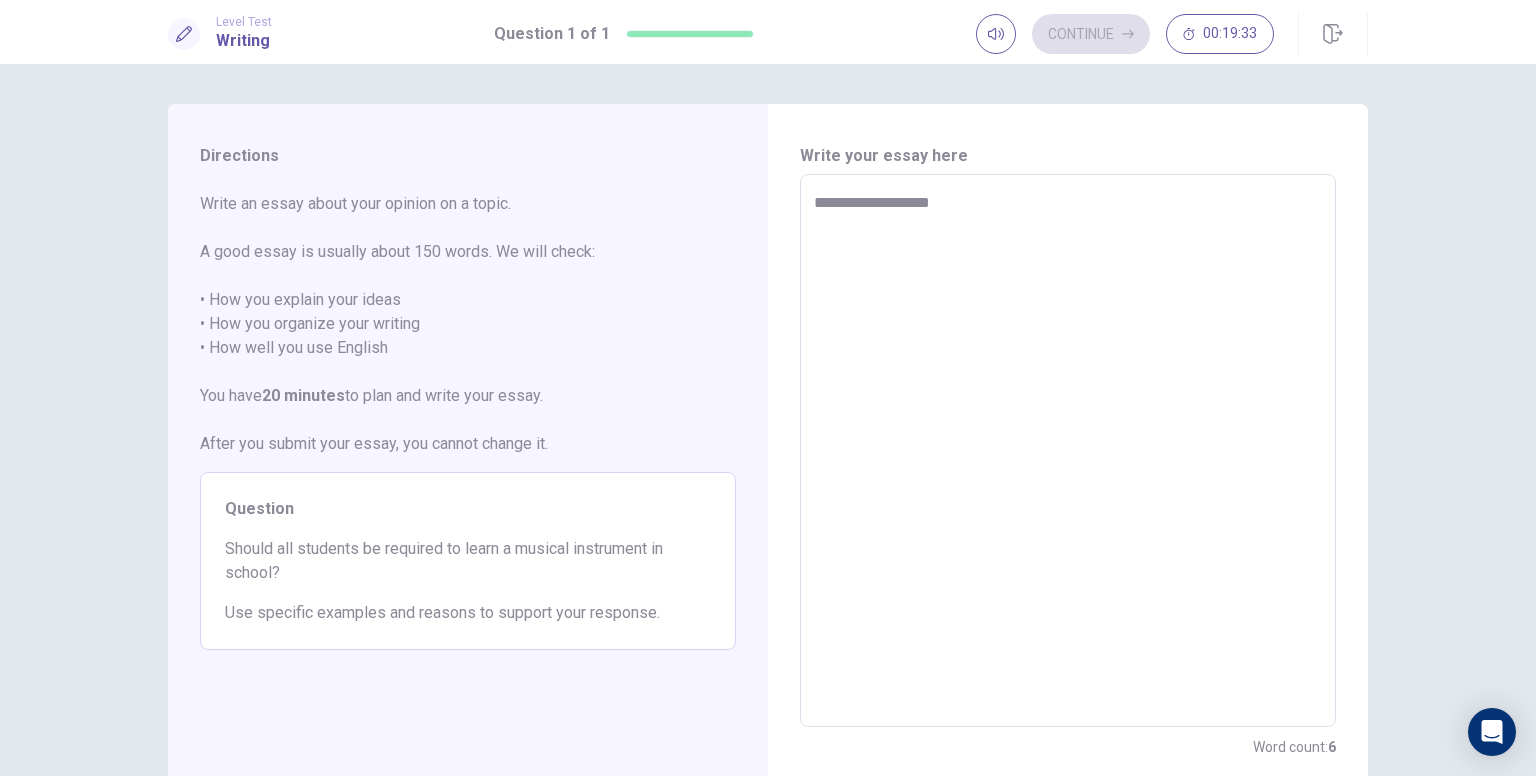 type on "*" 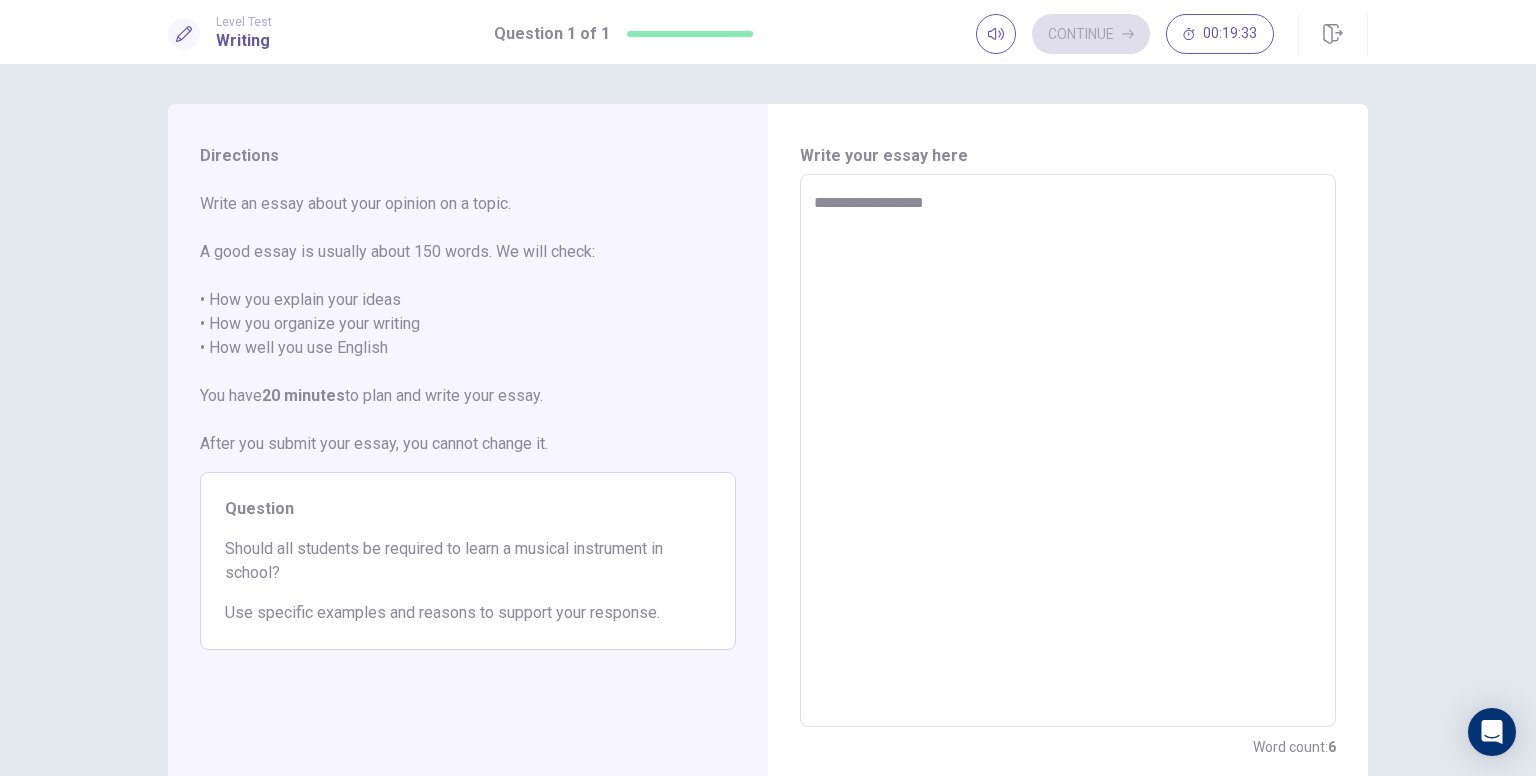 type on "*" 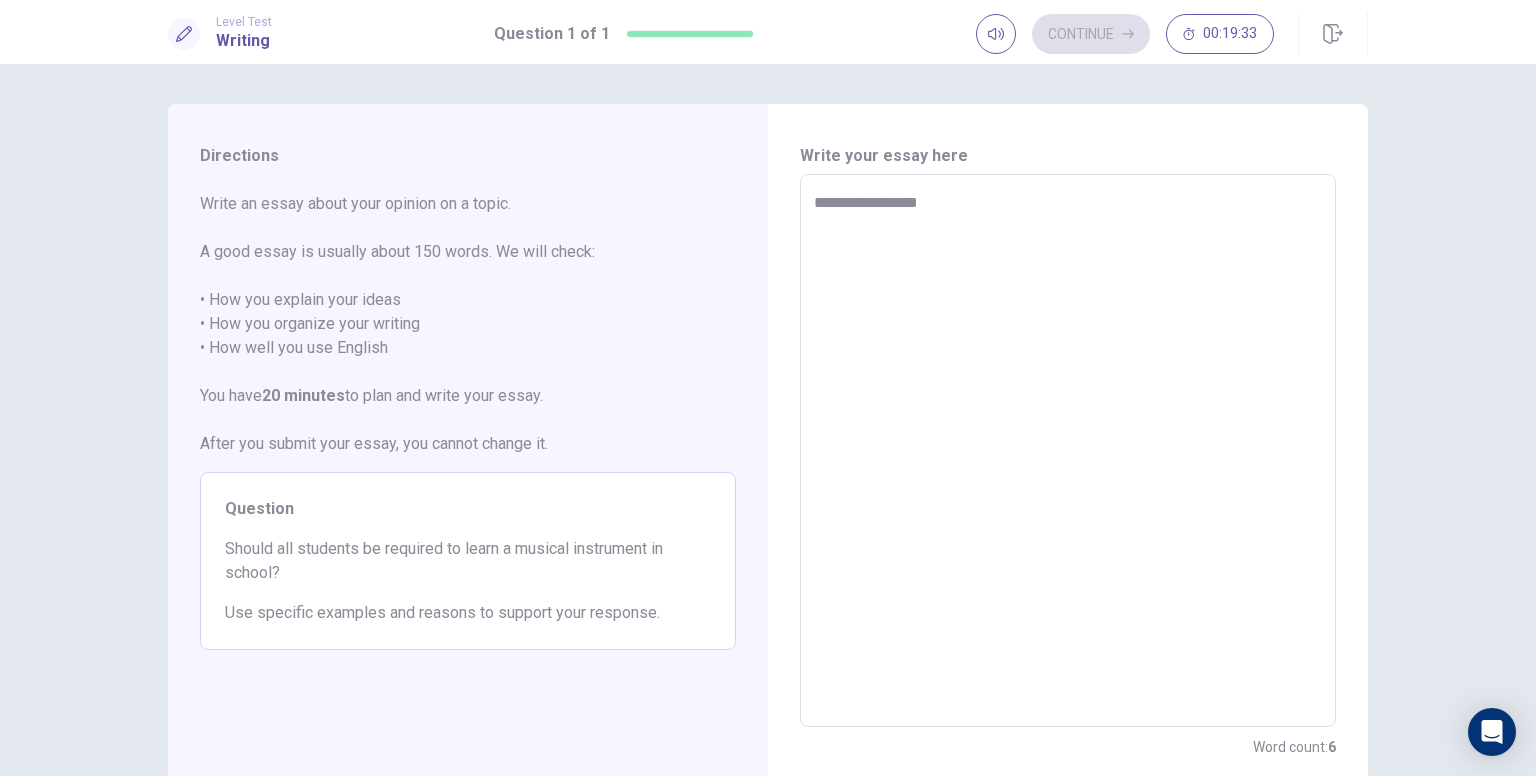 type on "*" 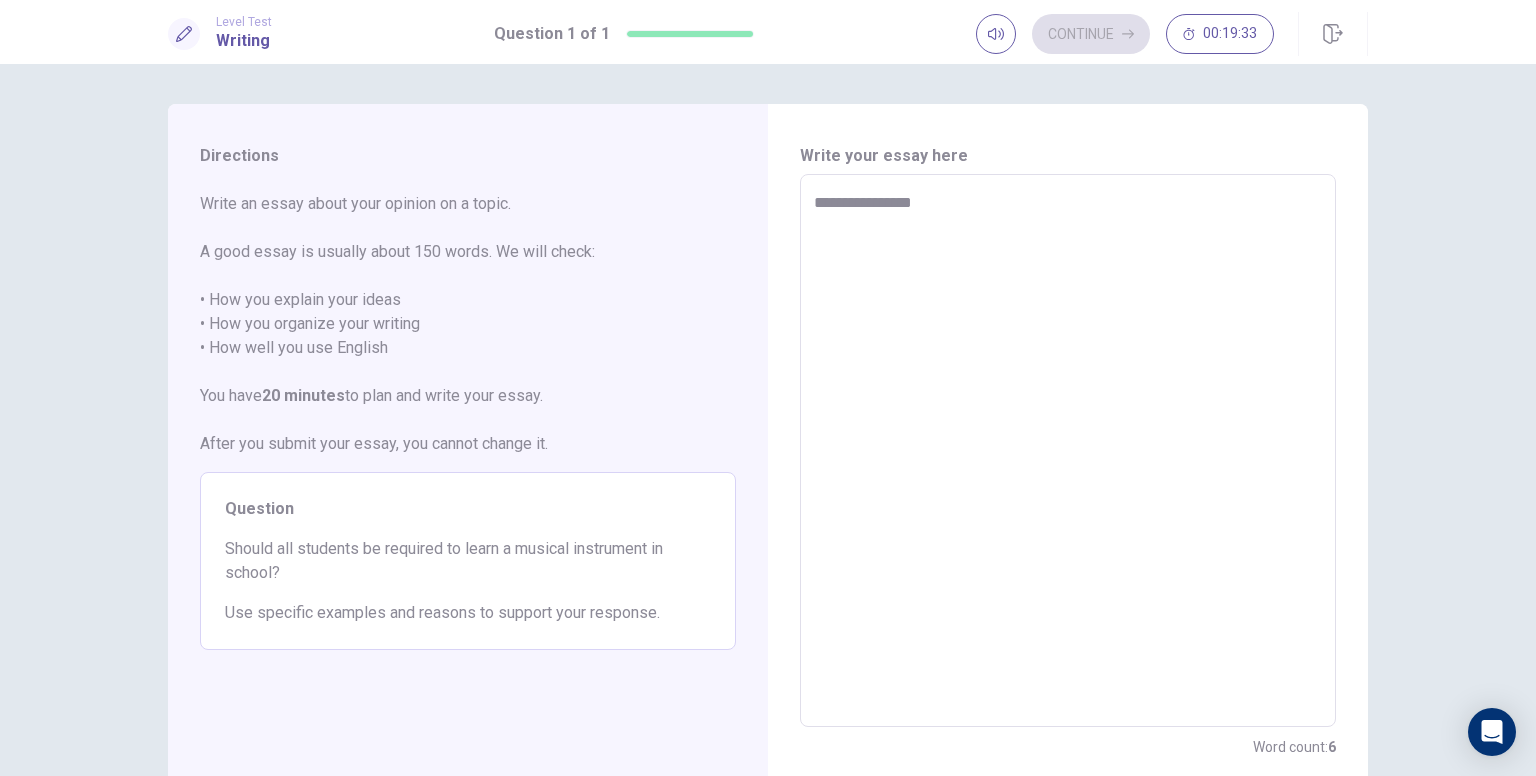 type on "*" 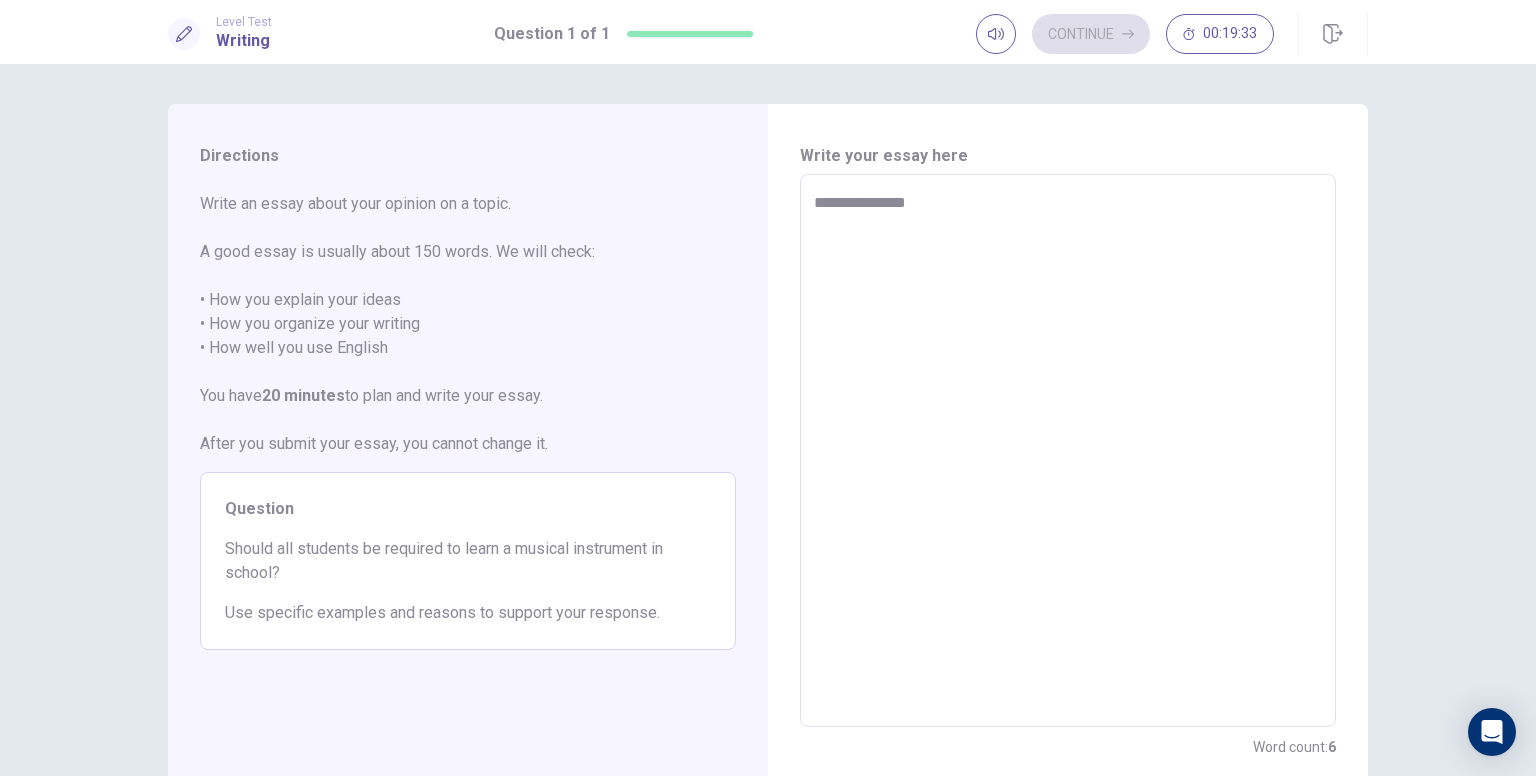 type on "*" 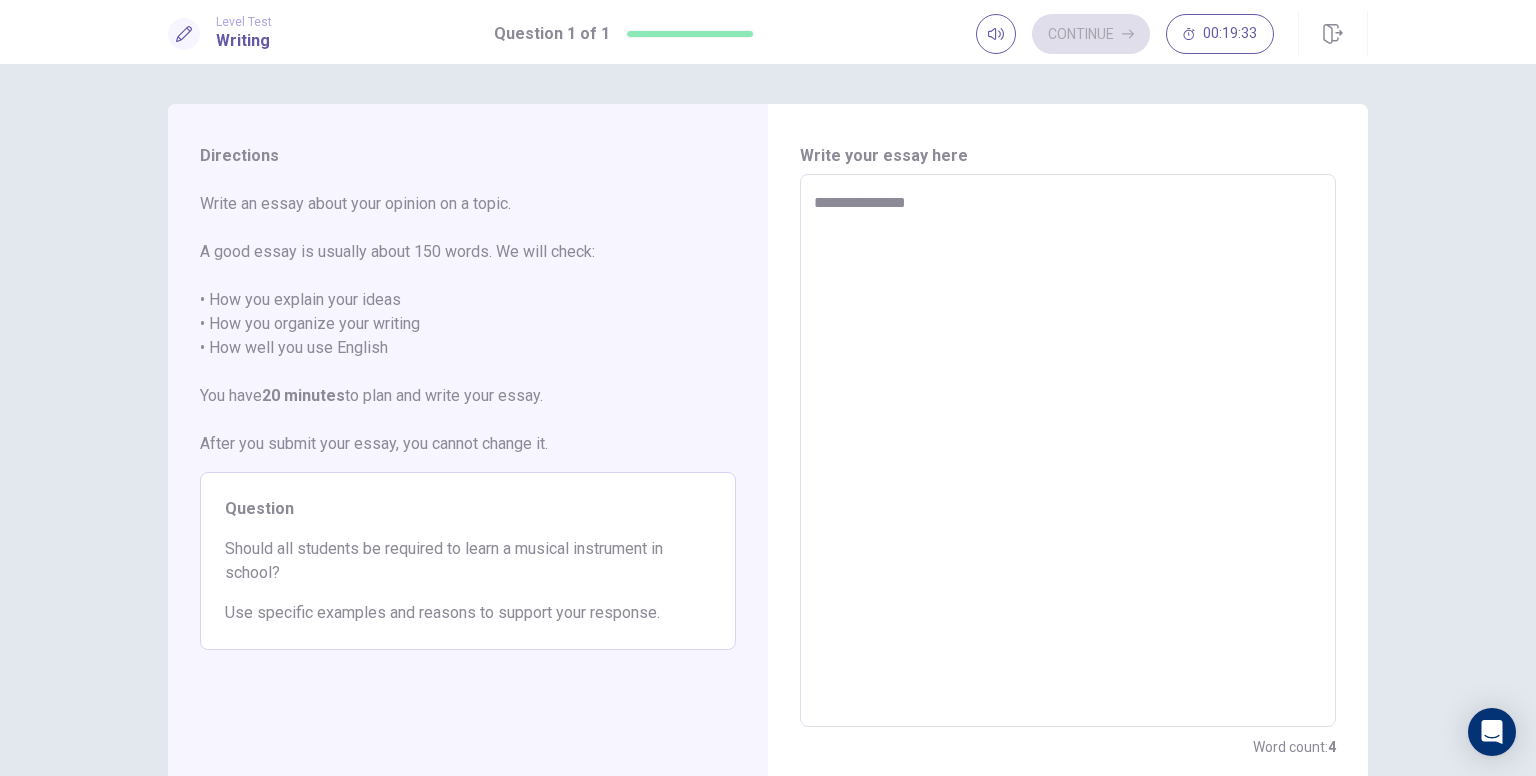 type on "**********" 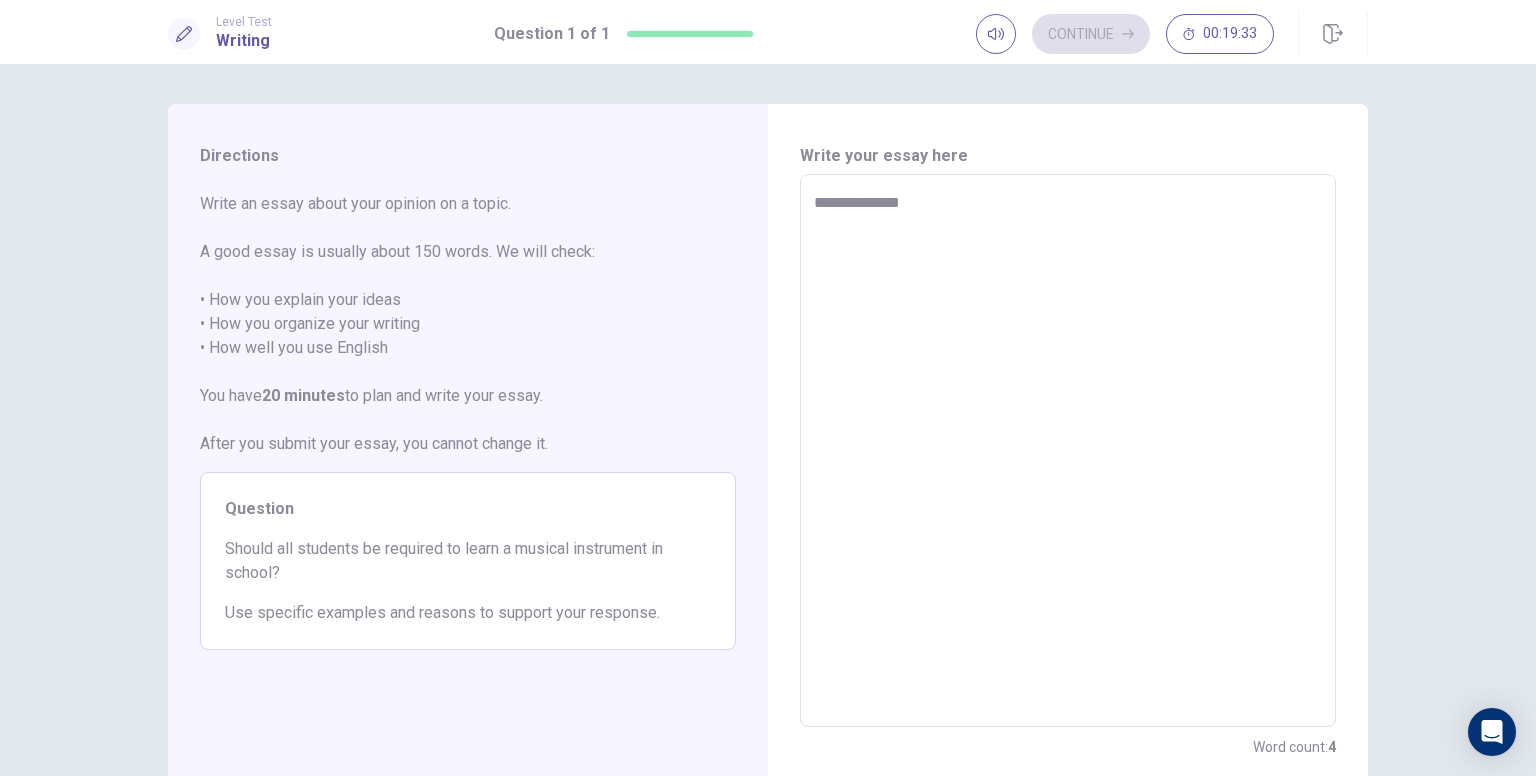 type on "*" 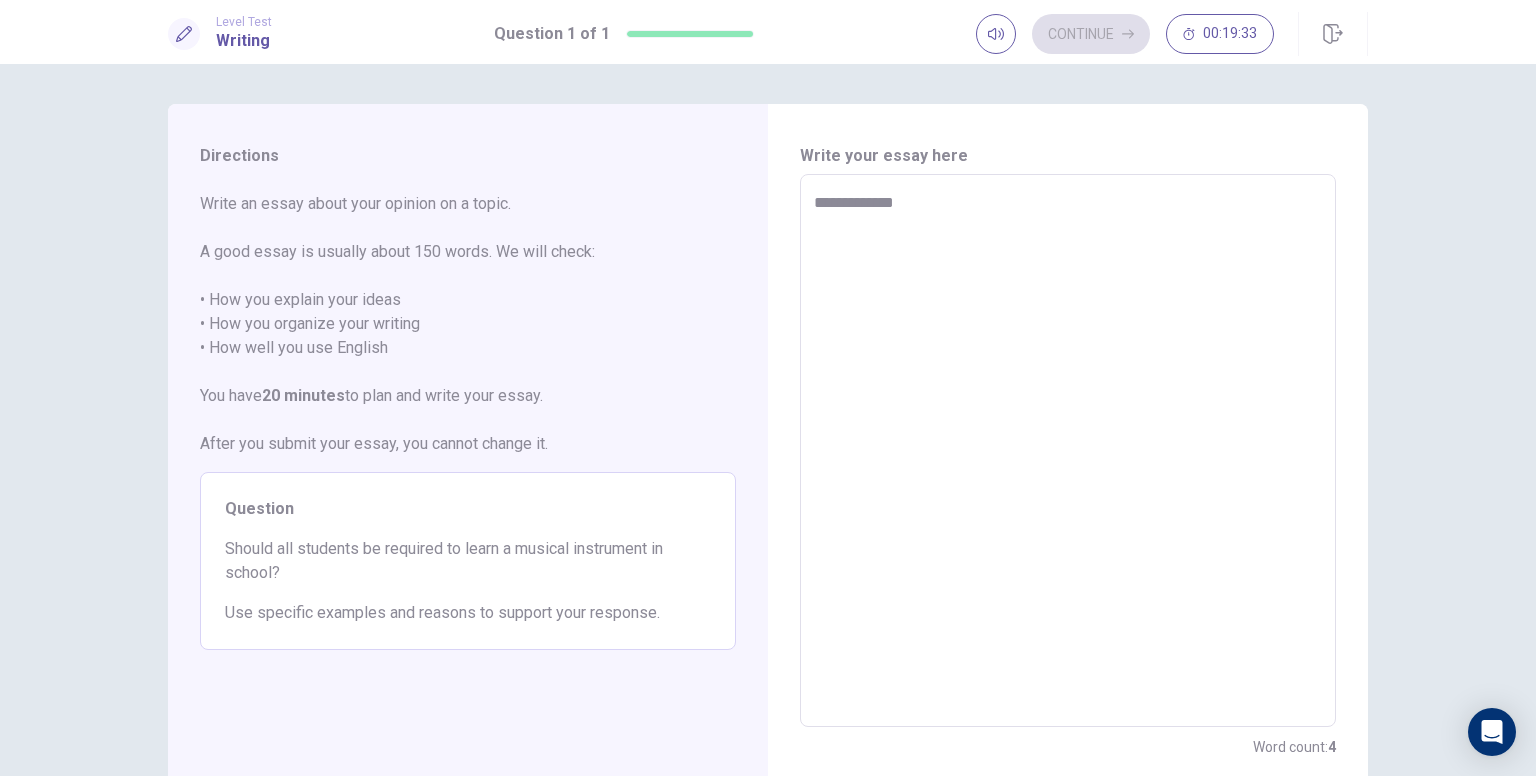 type on "*" 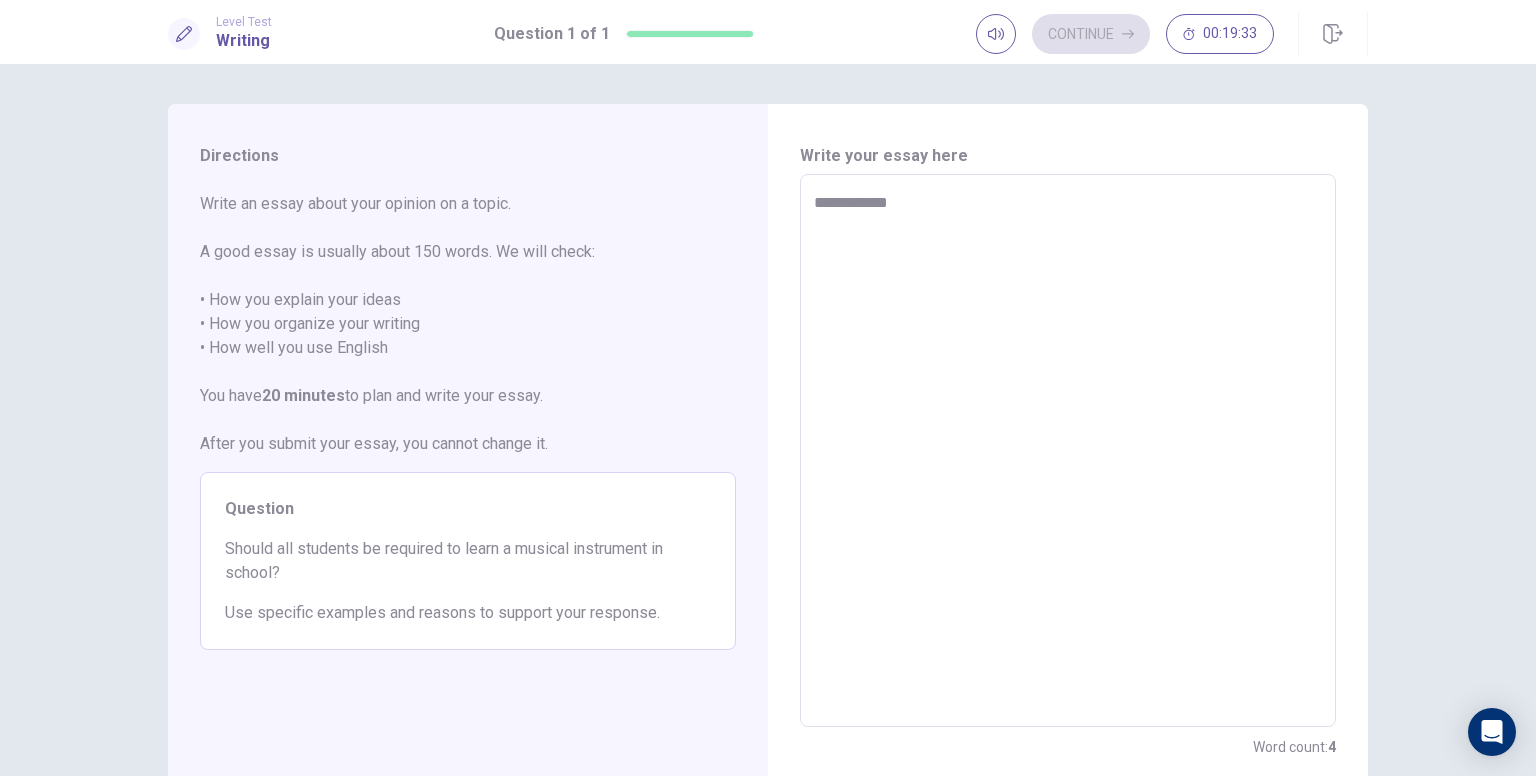 type on "*" 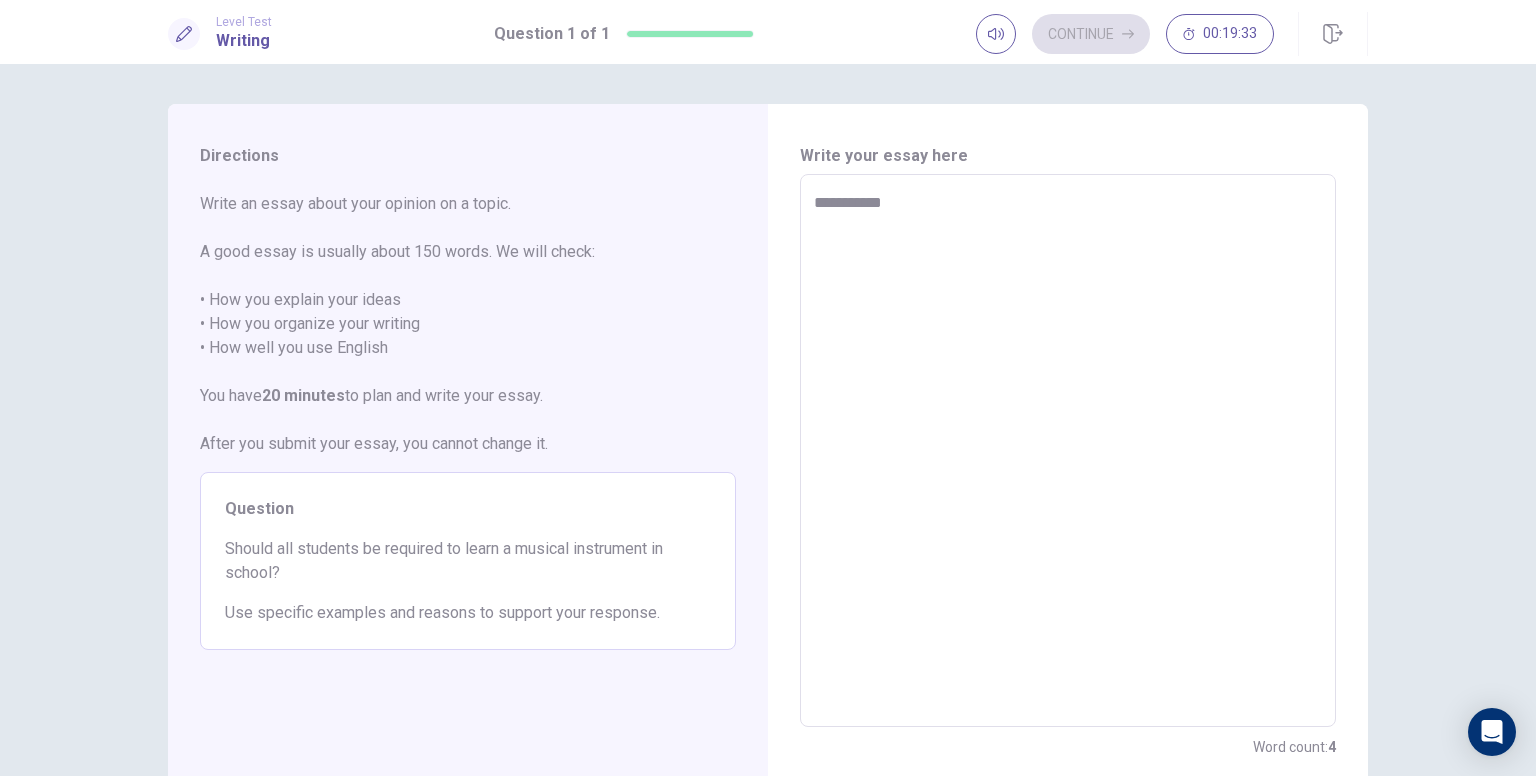 type on "*" 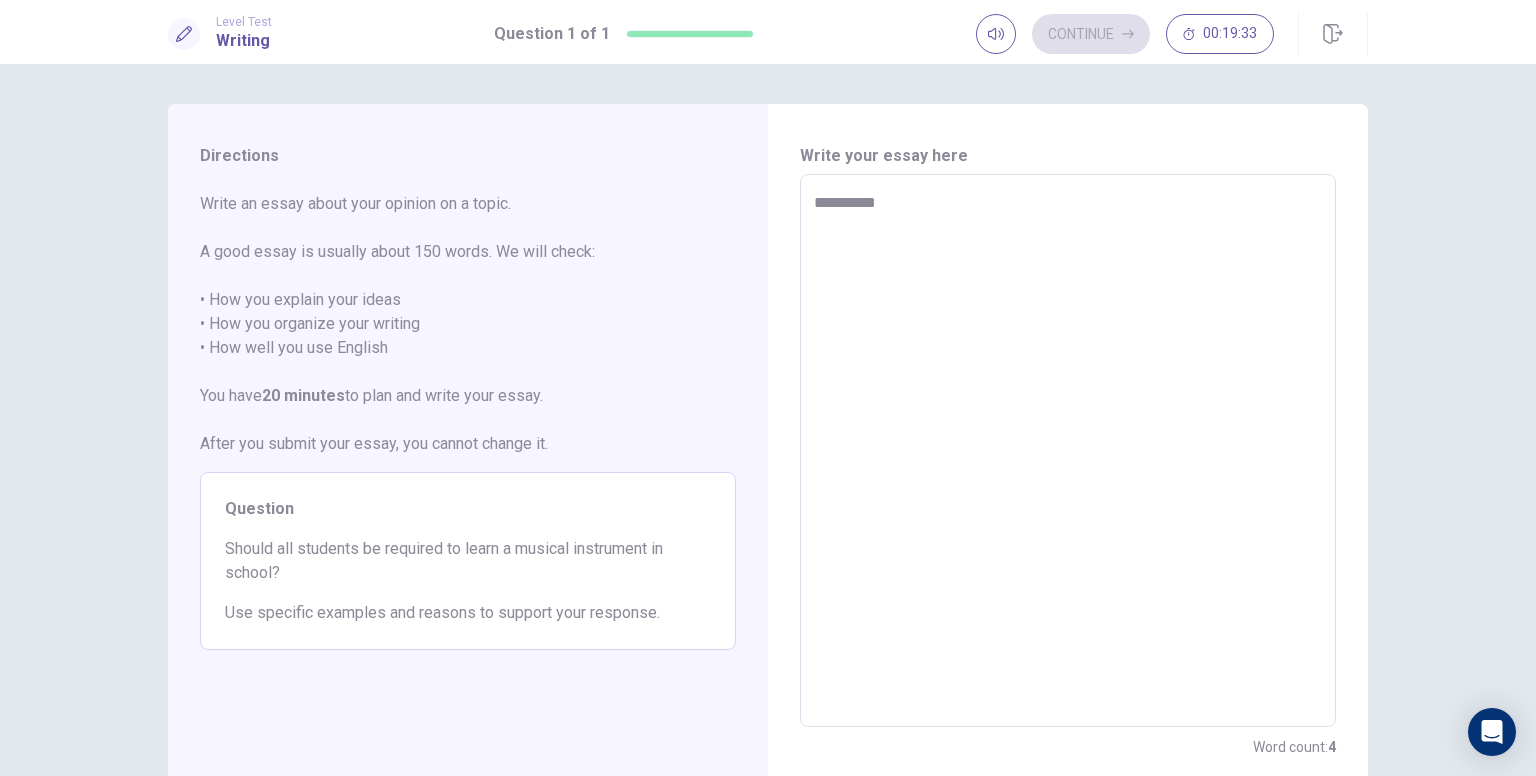 type on "*" 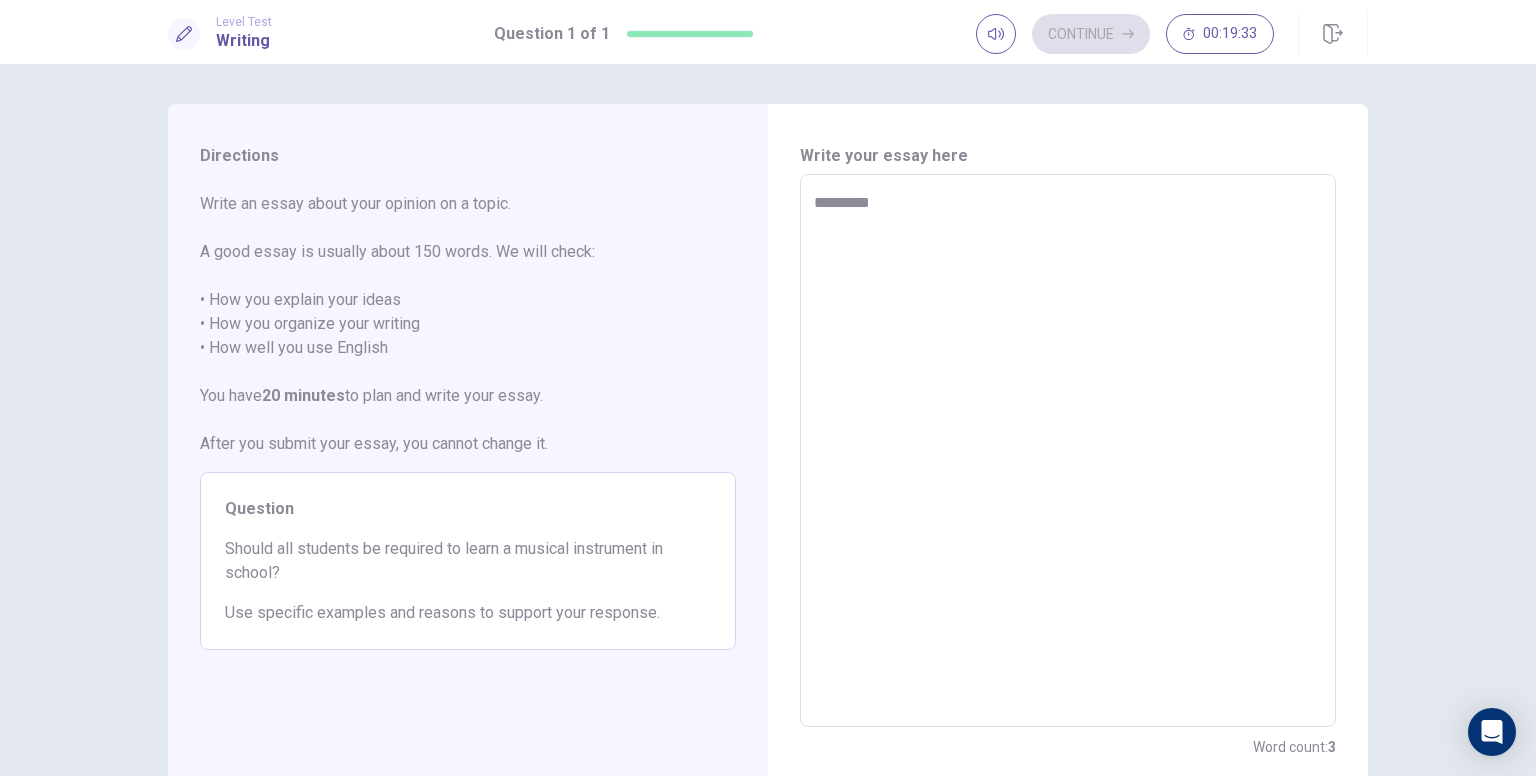 type on "*" 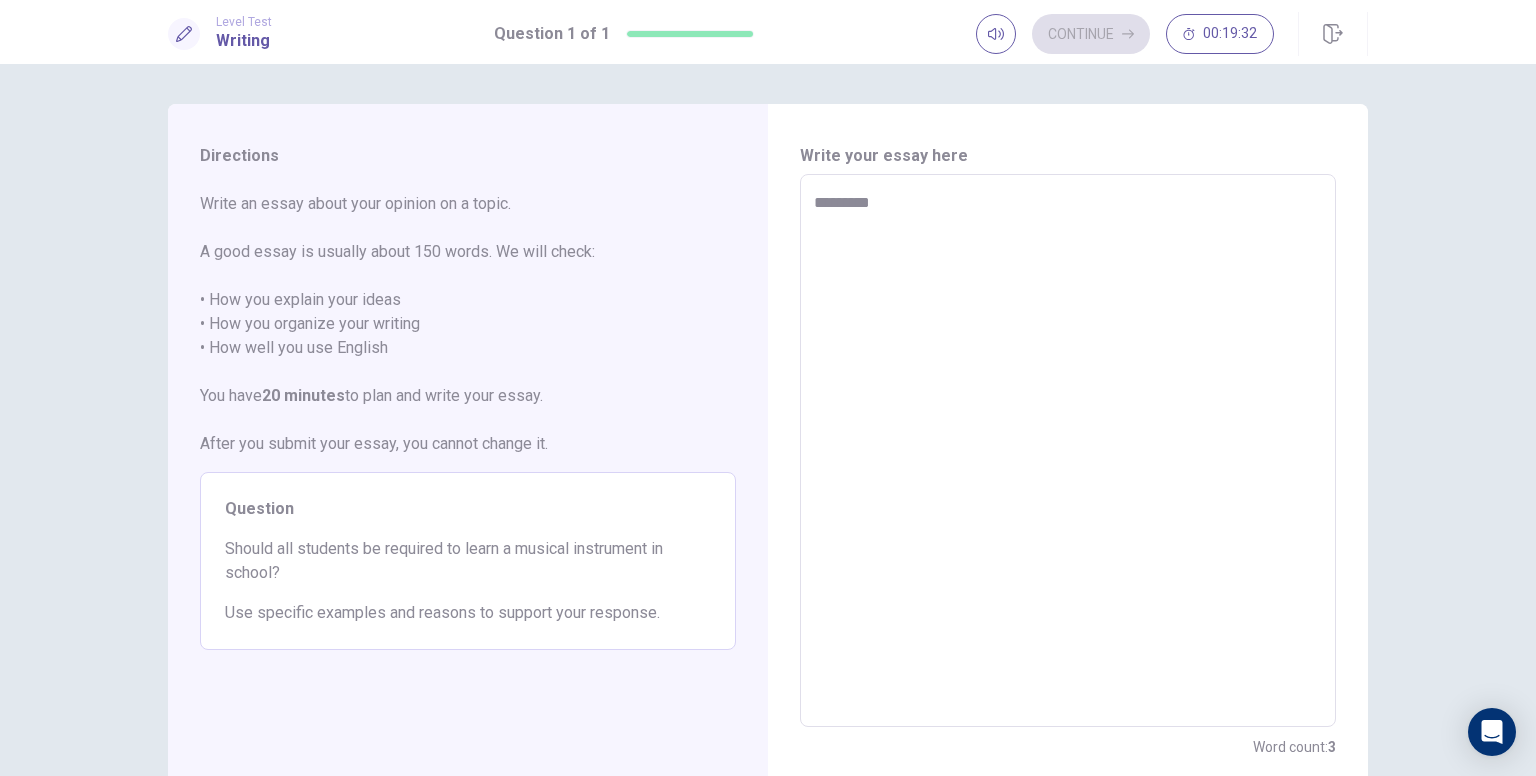 type on "*******" 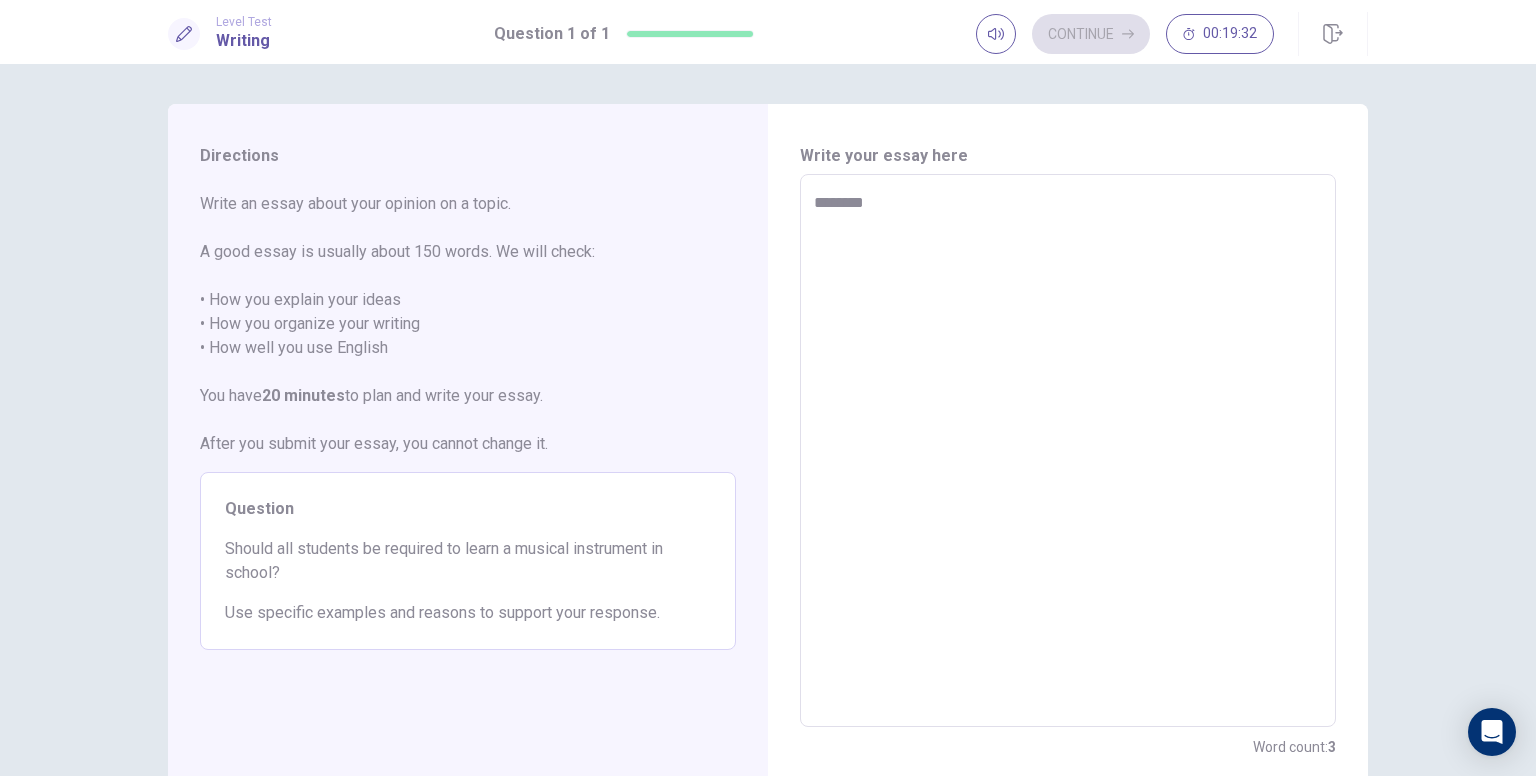 type on "*" 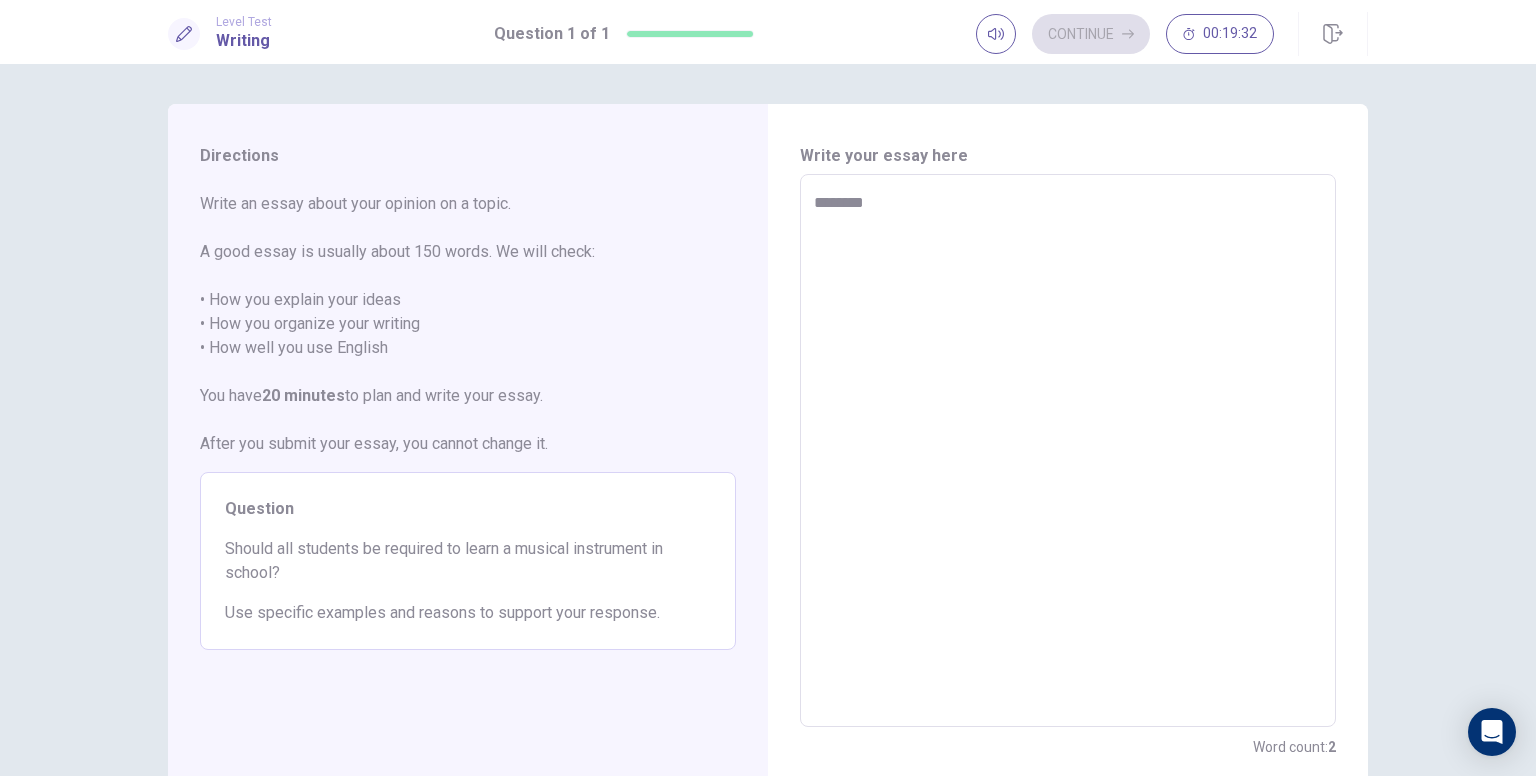 type on "*******" 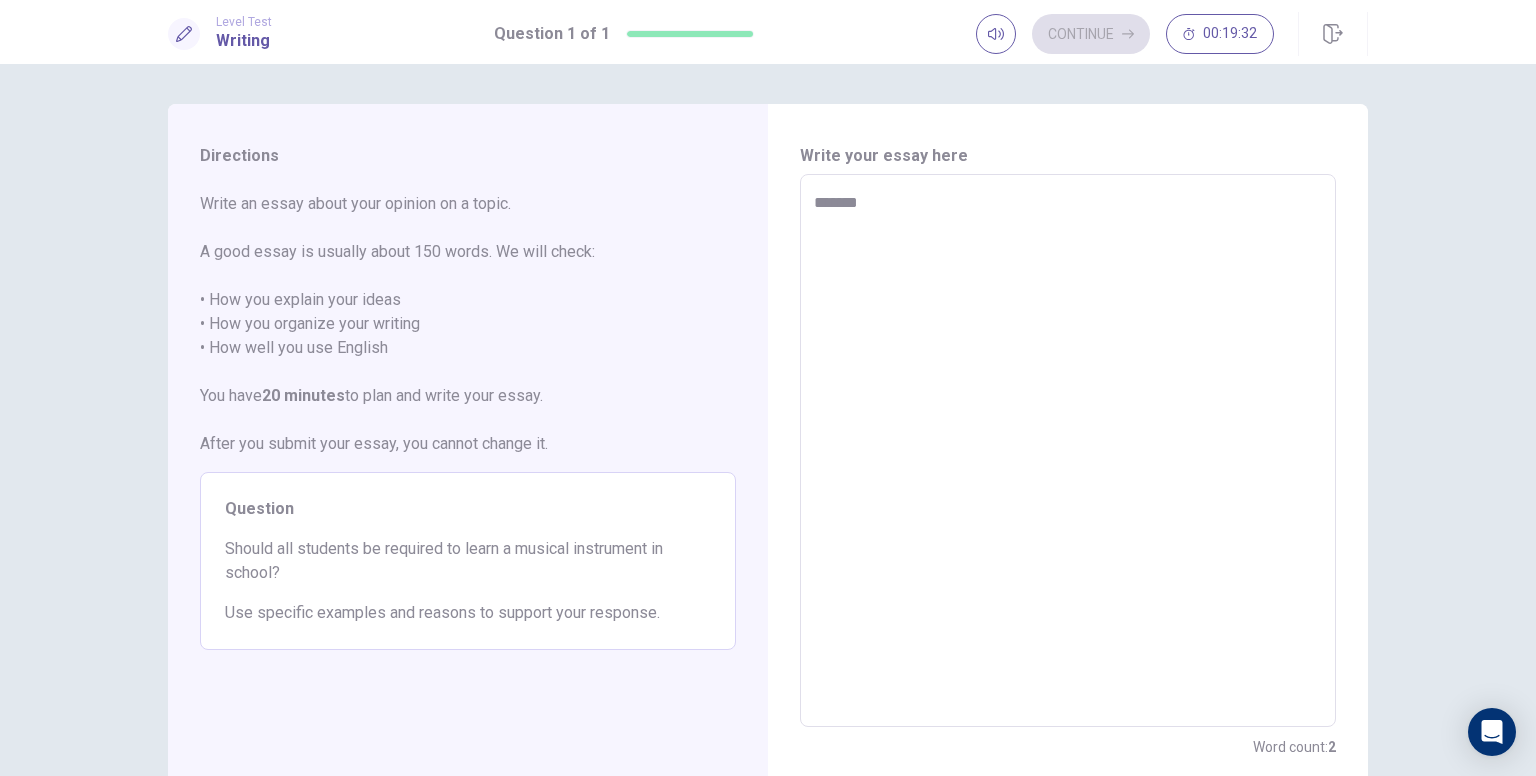 type on "*" 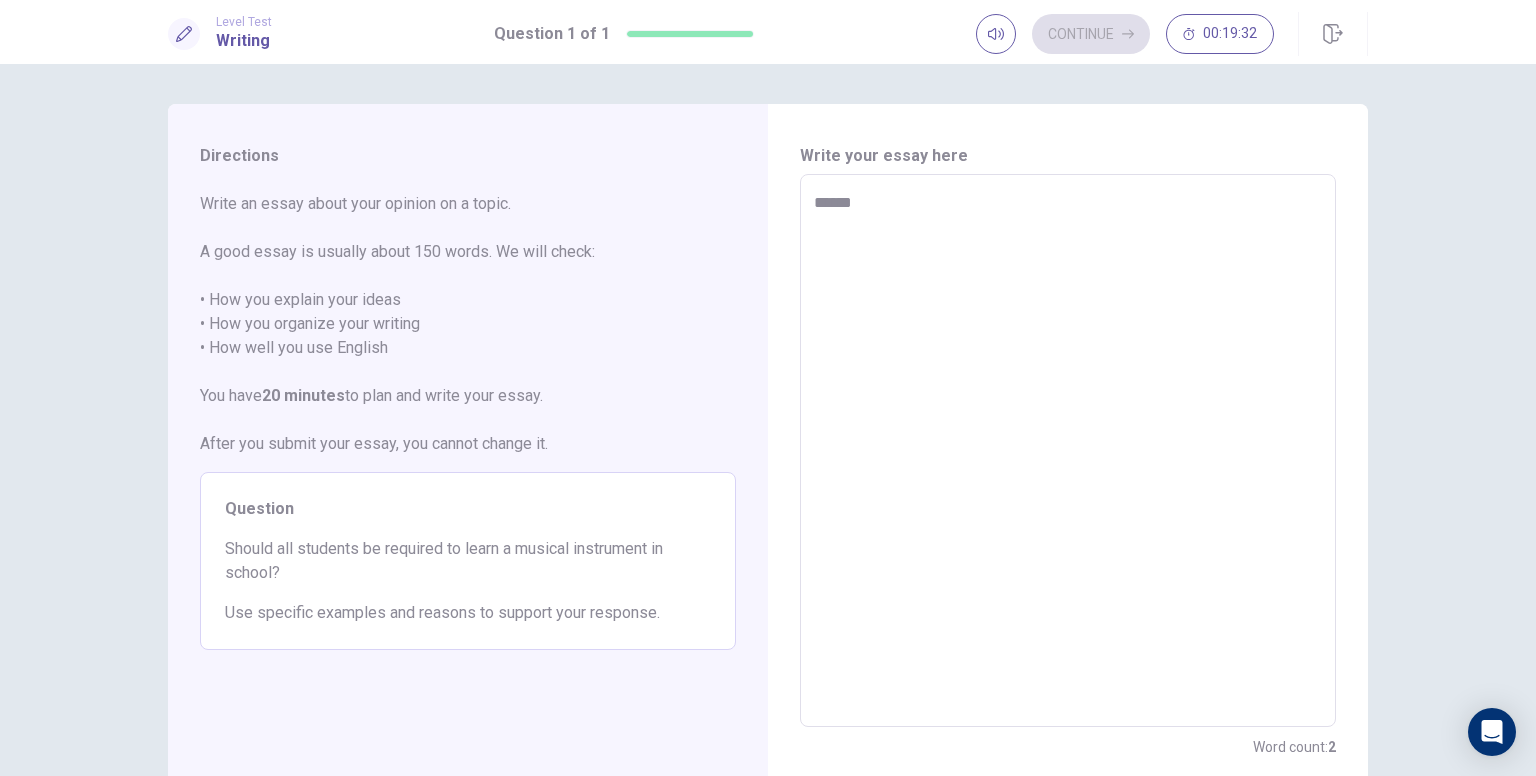 type on "*" 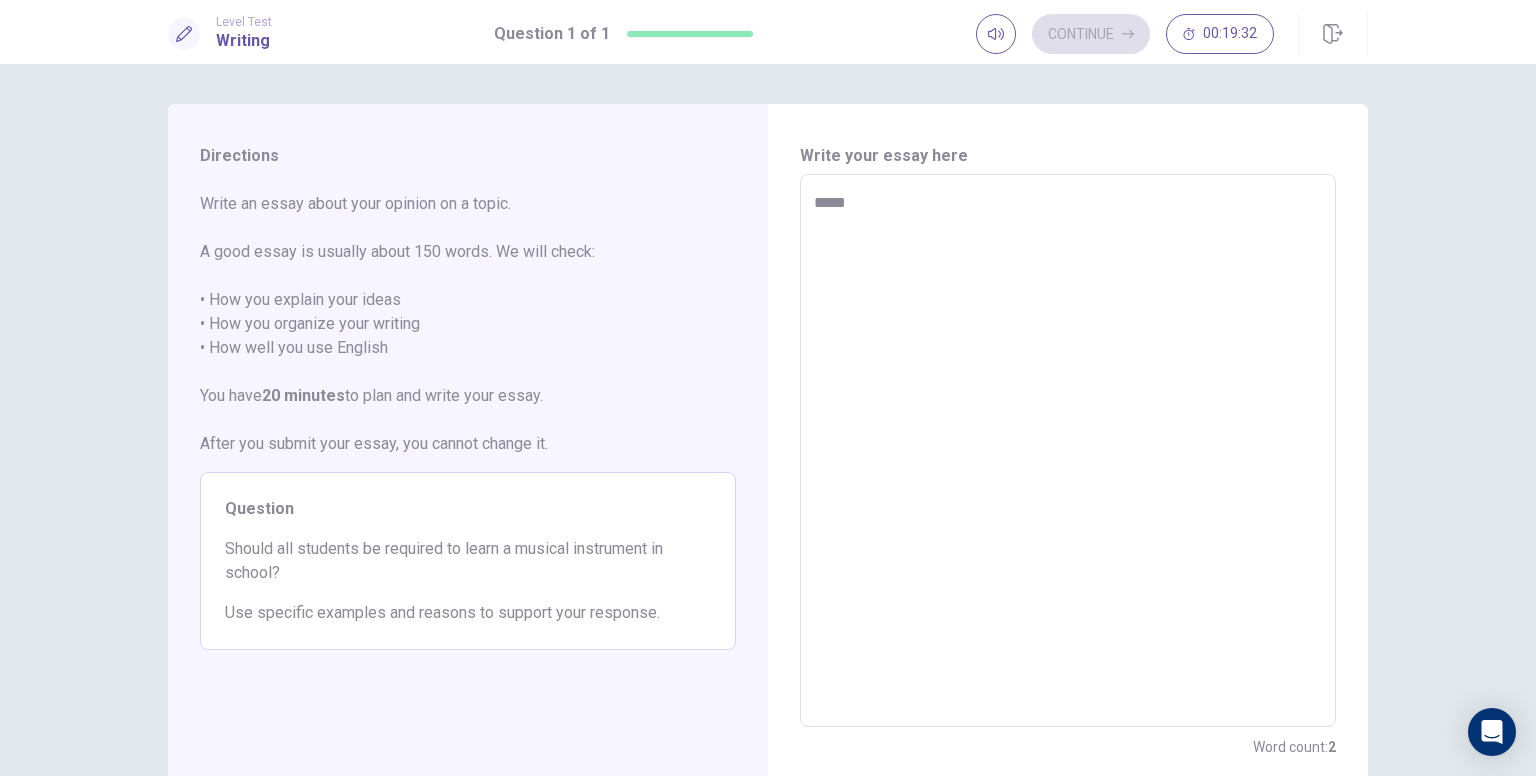 type on "*" 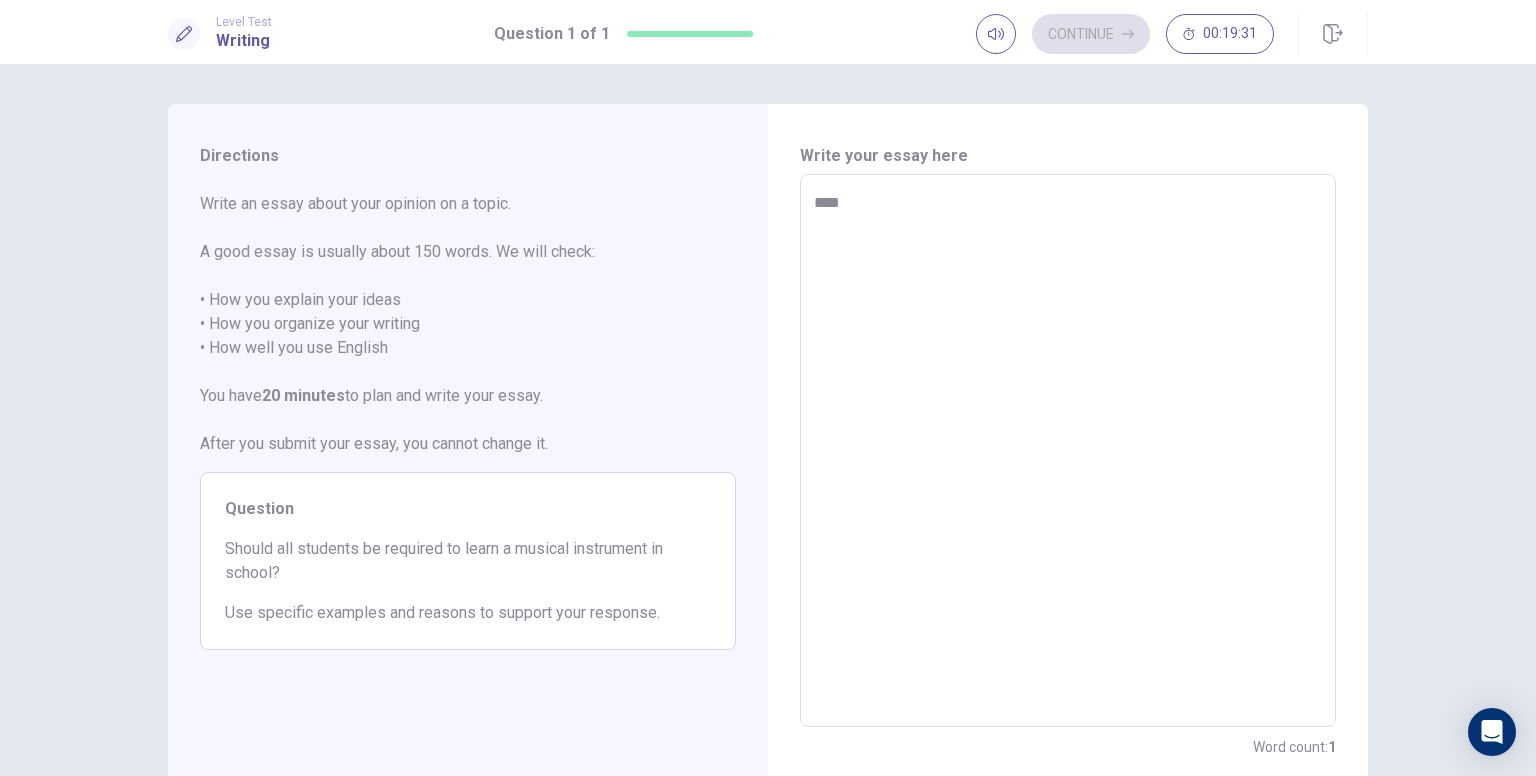 type on "*" 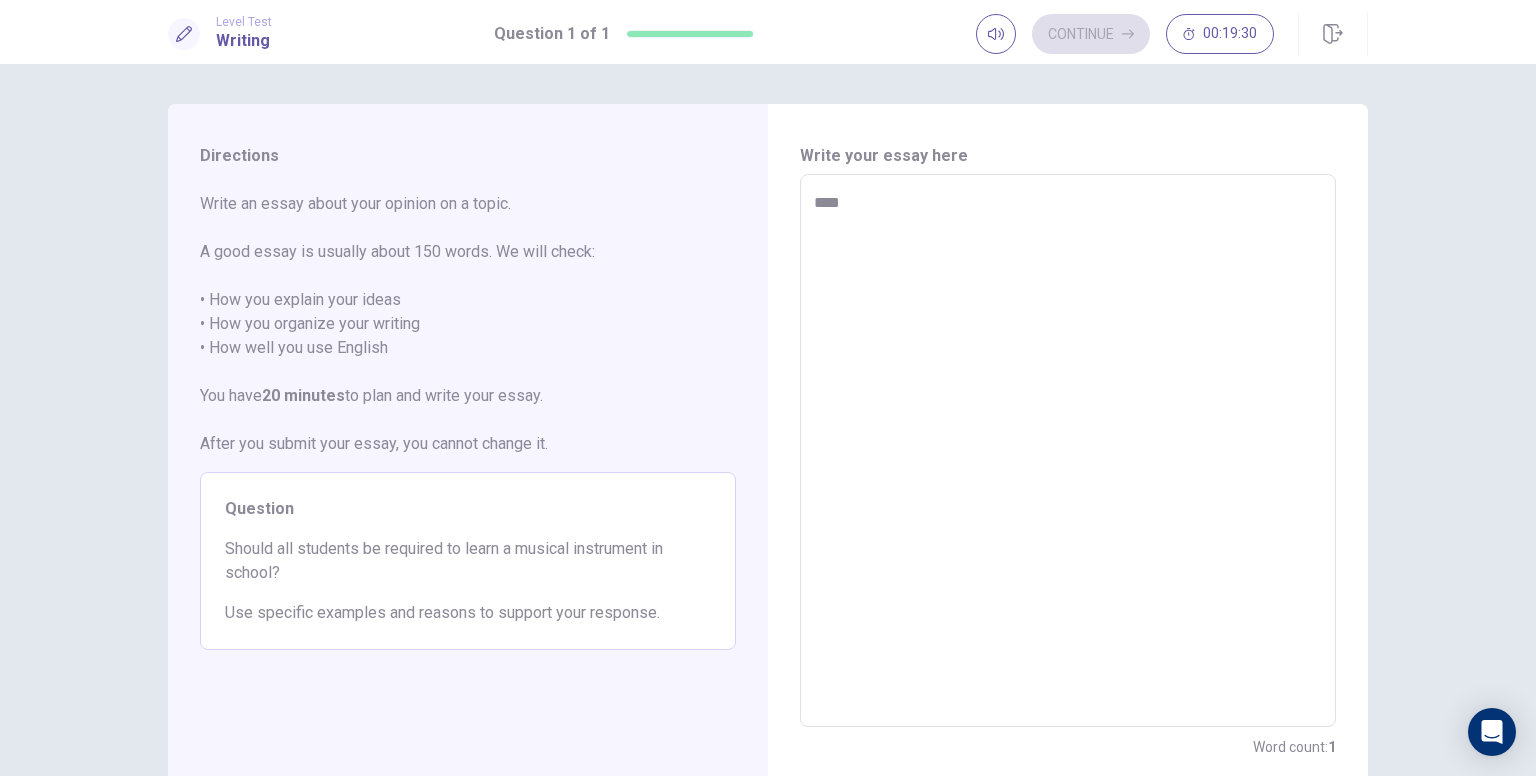 type on "*****" 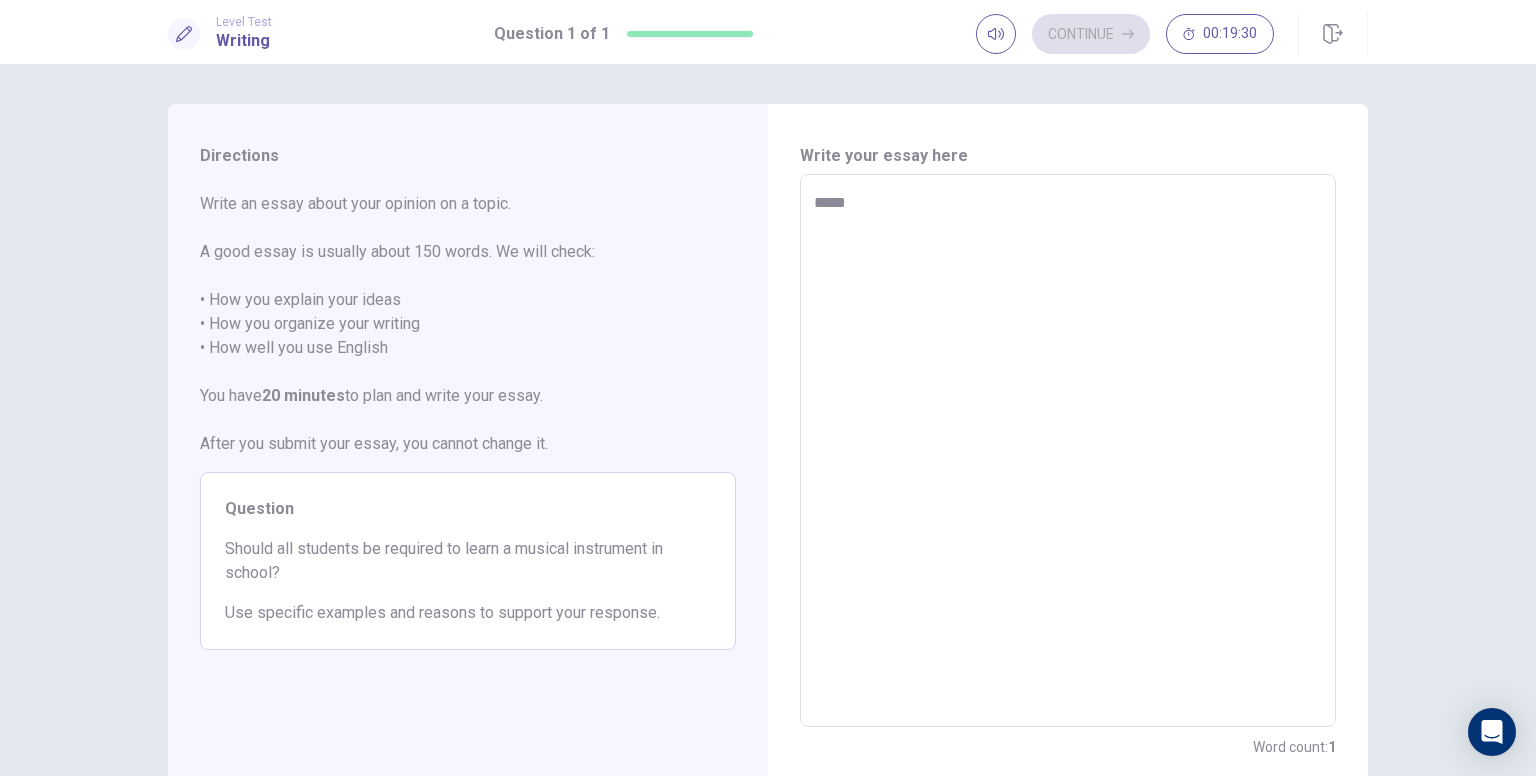 type on "*" 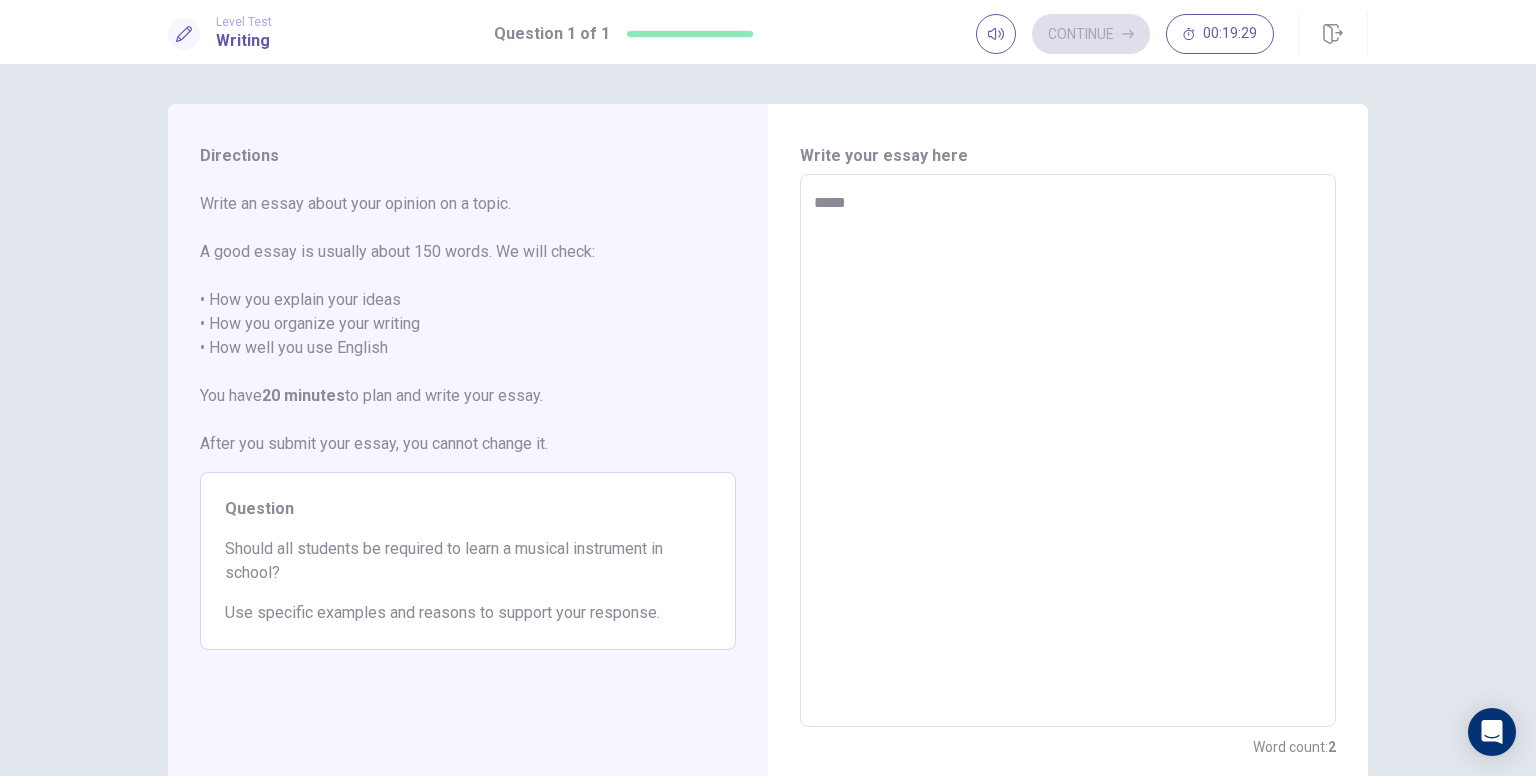 type on "******" 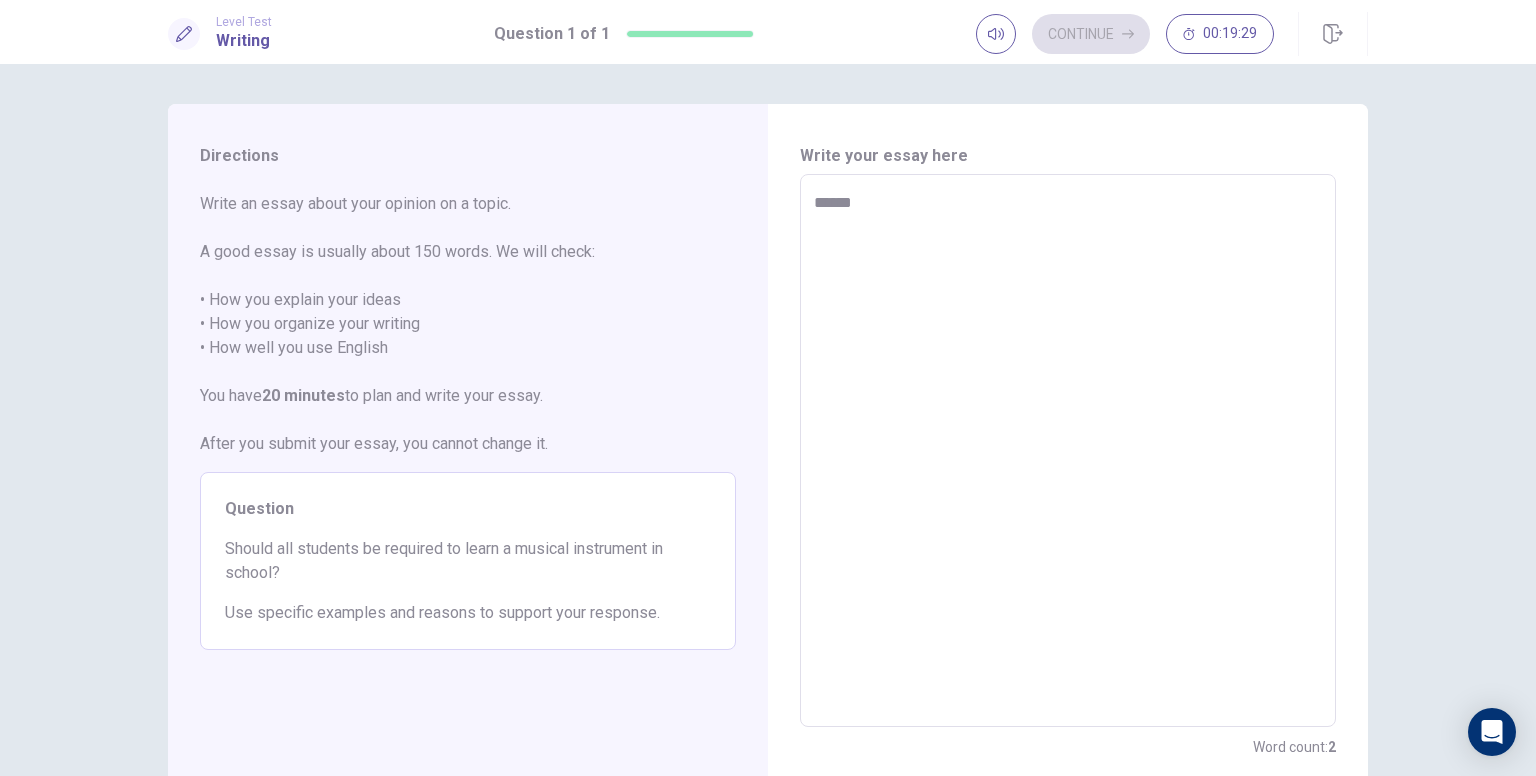 type on "*" 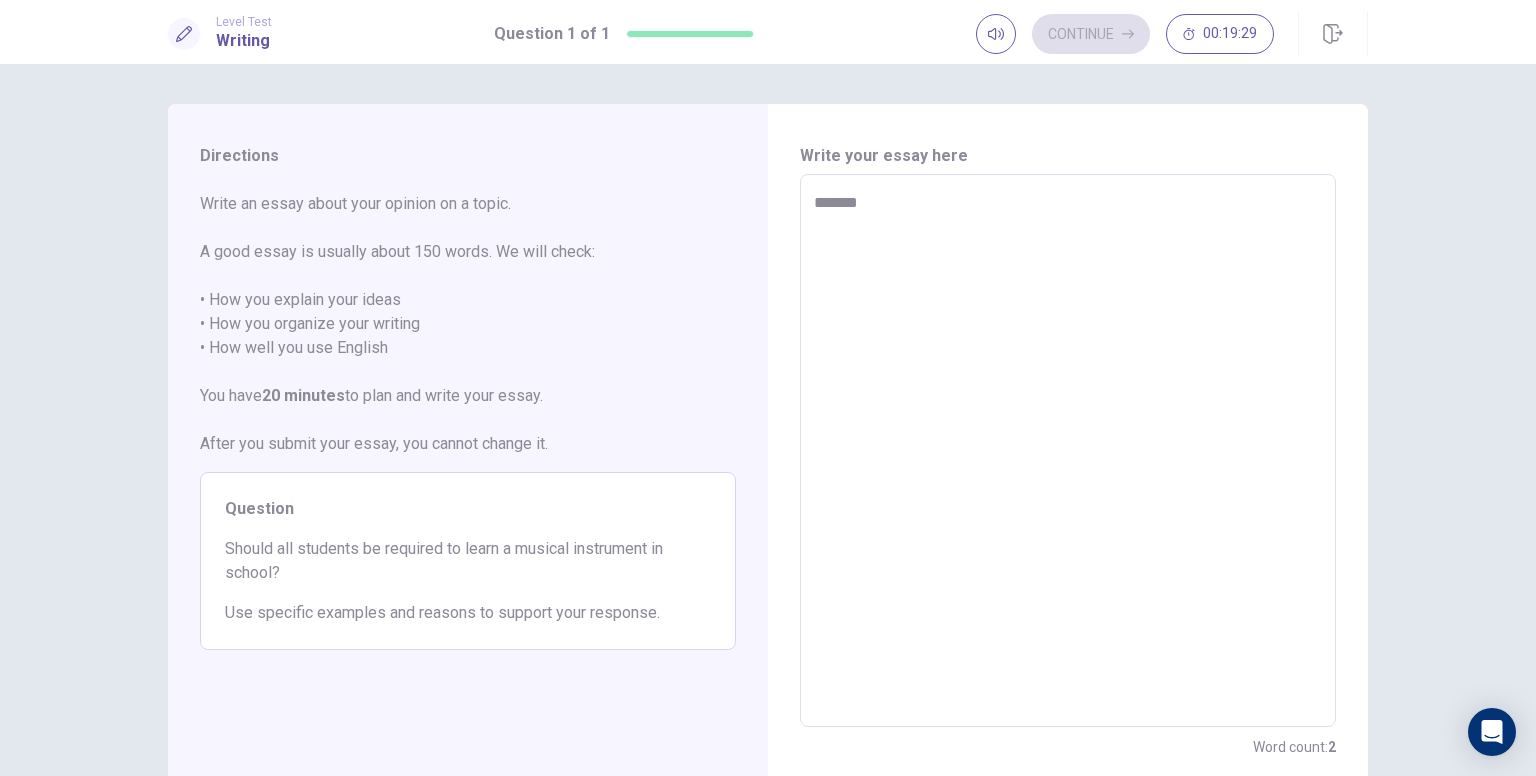 type on "*" 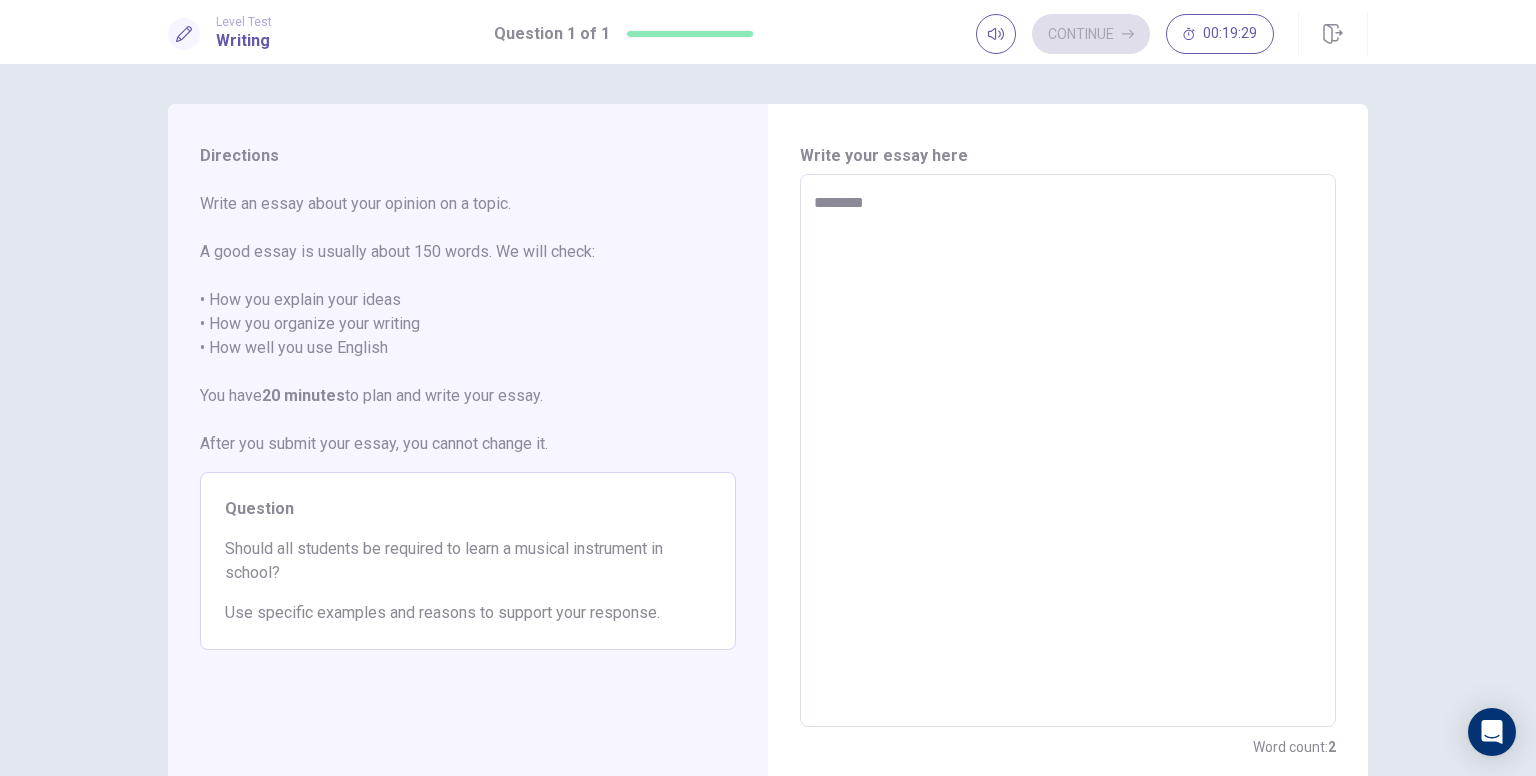 type on "*" 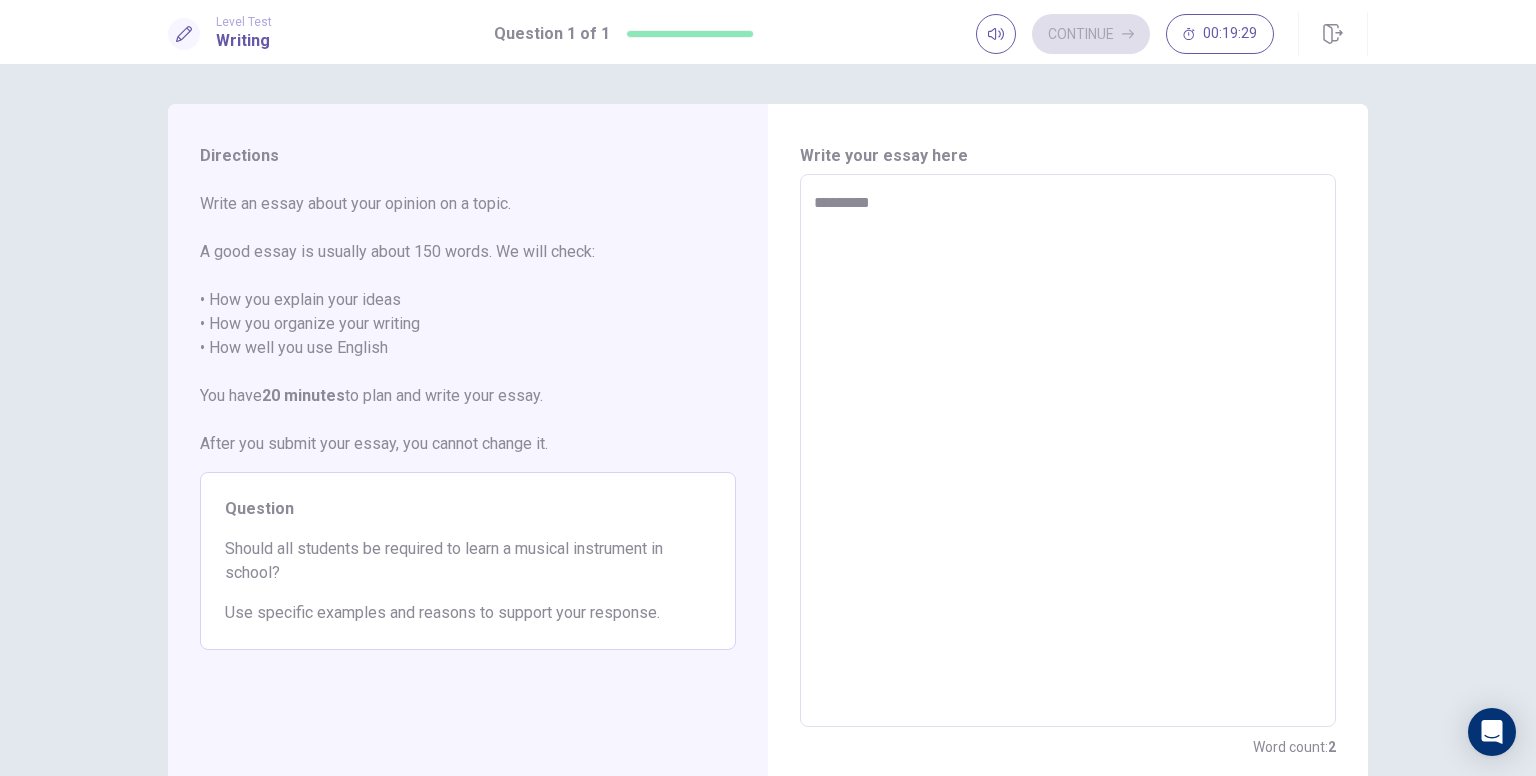 type on "*" 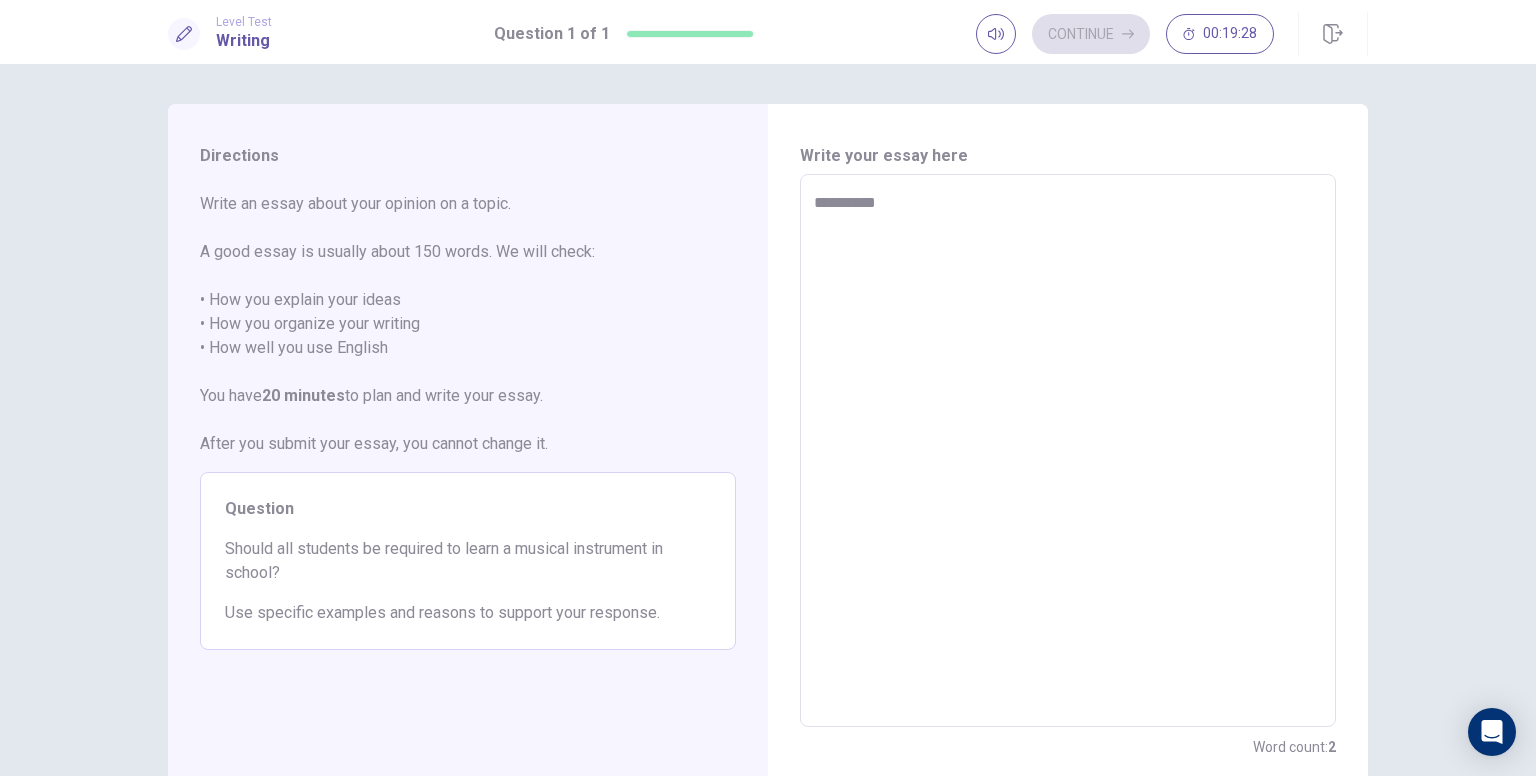 type on "**********" 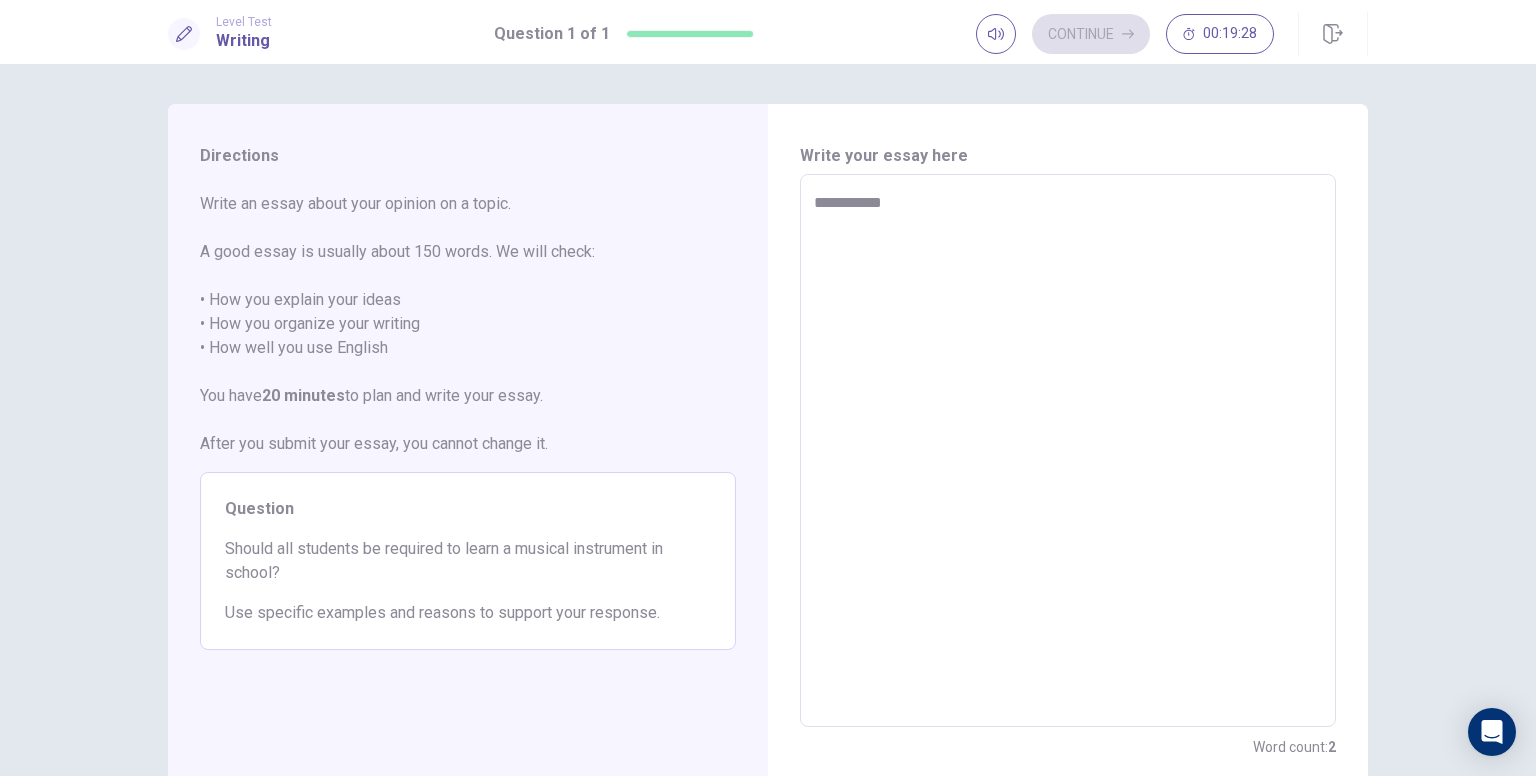 type on "*" 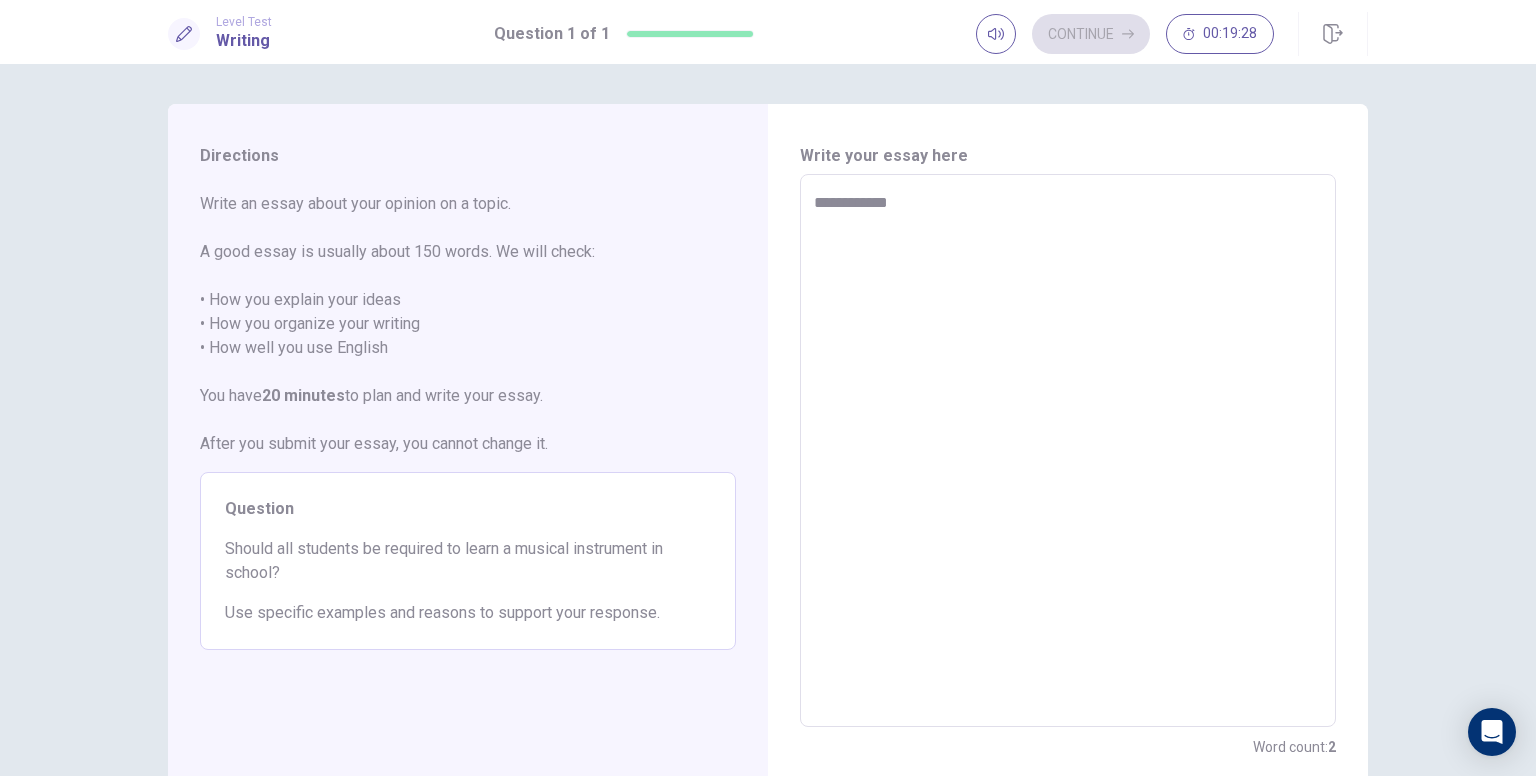 type on "*" 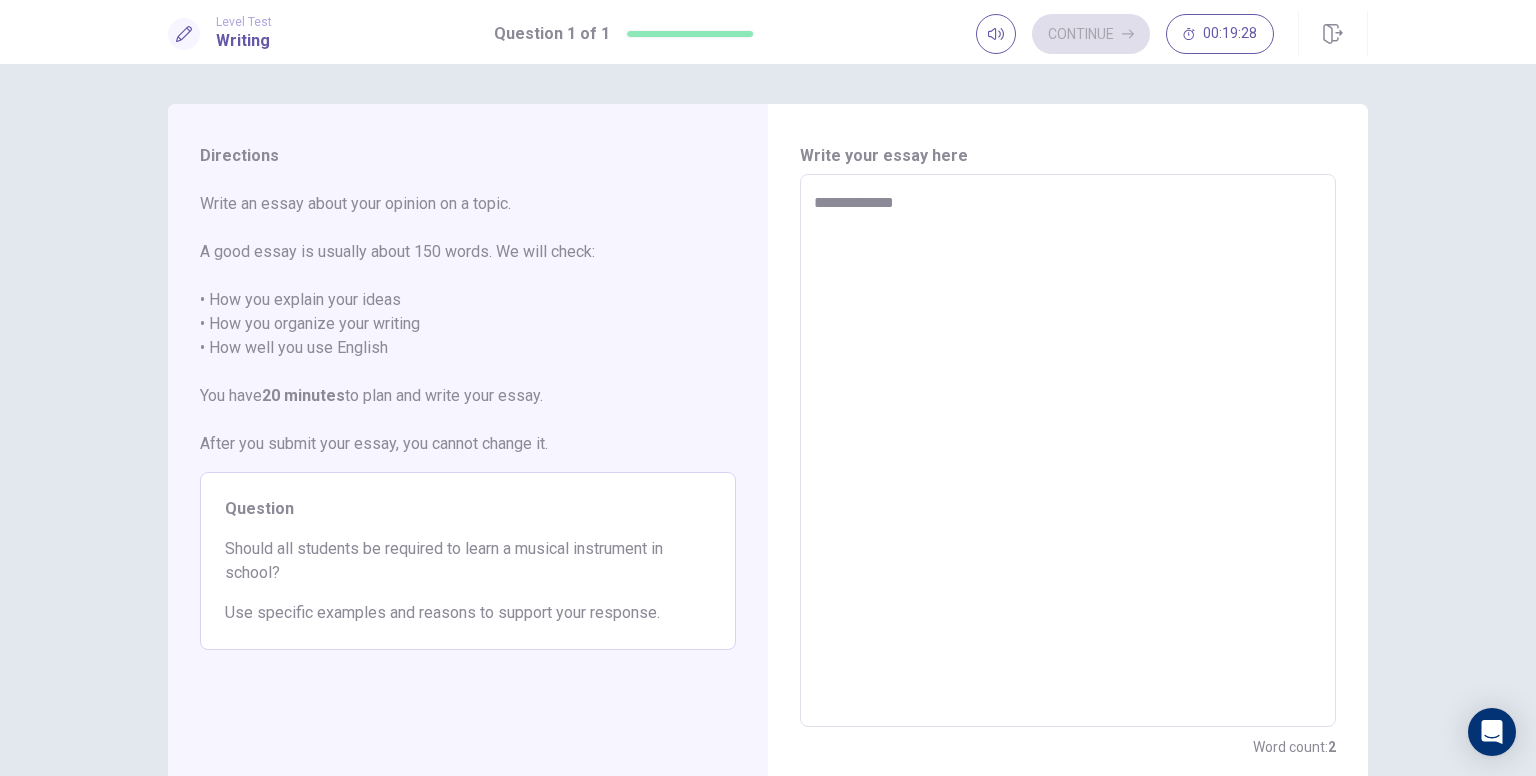 type on "*" 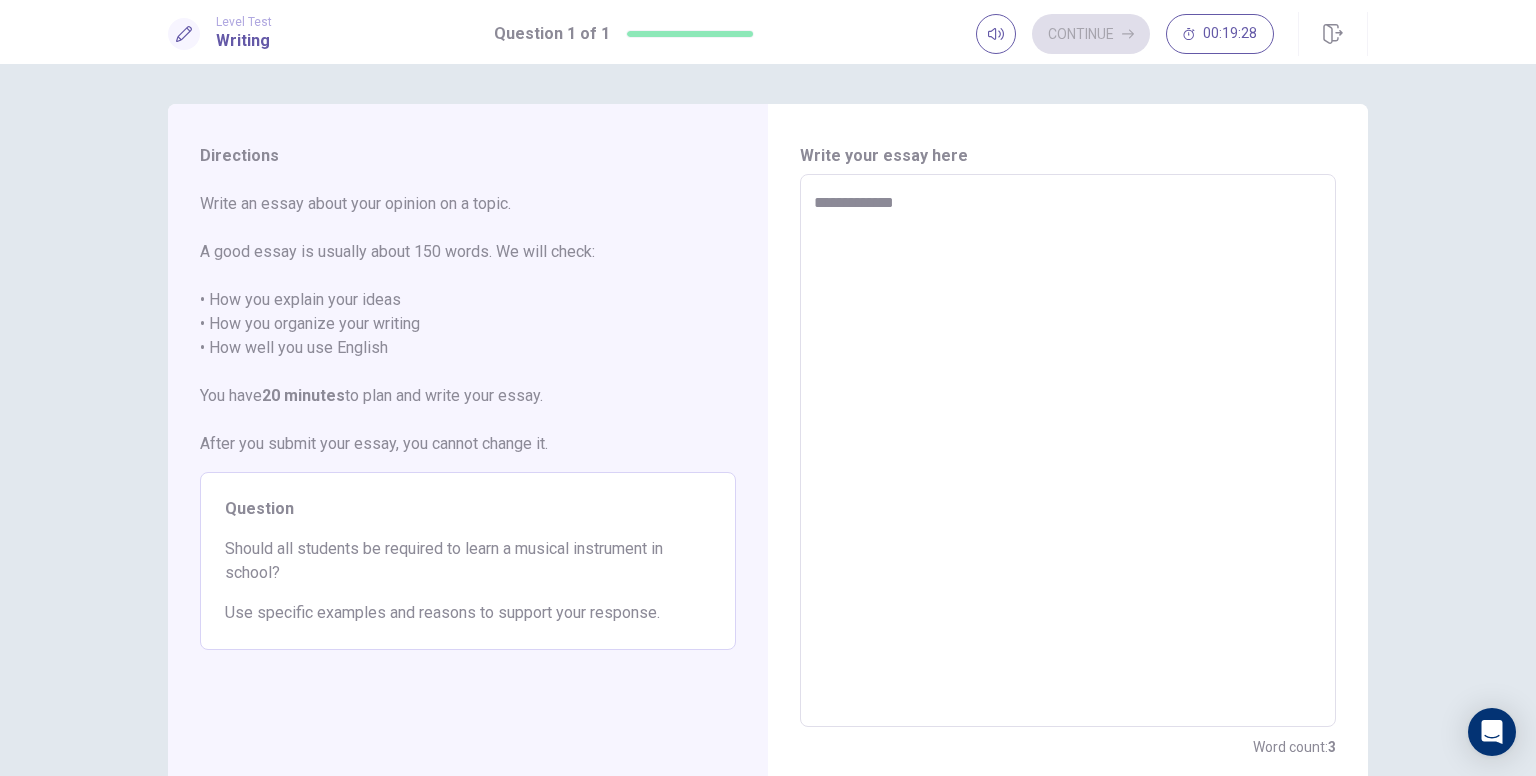 type on "**********" 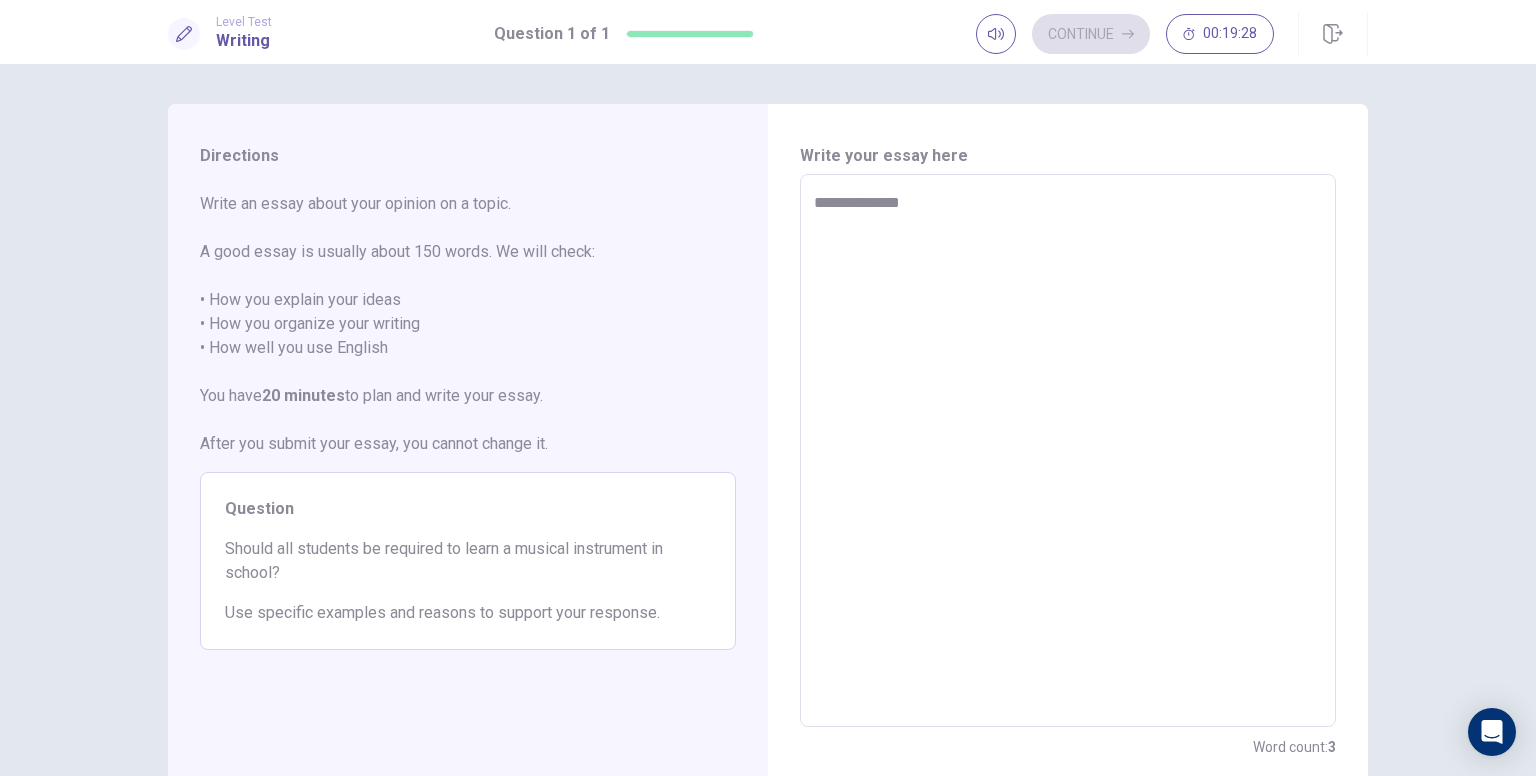 type on "*" 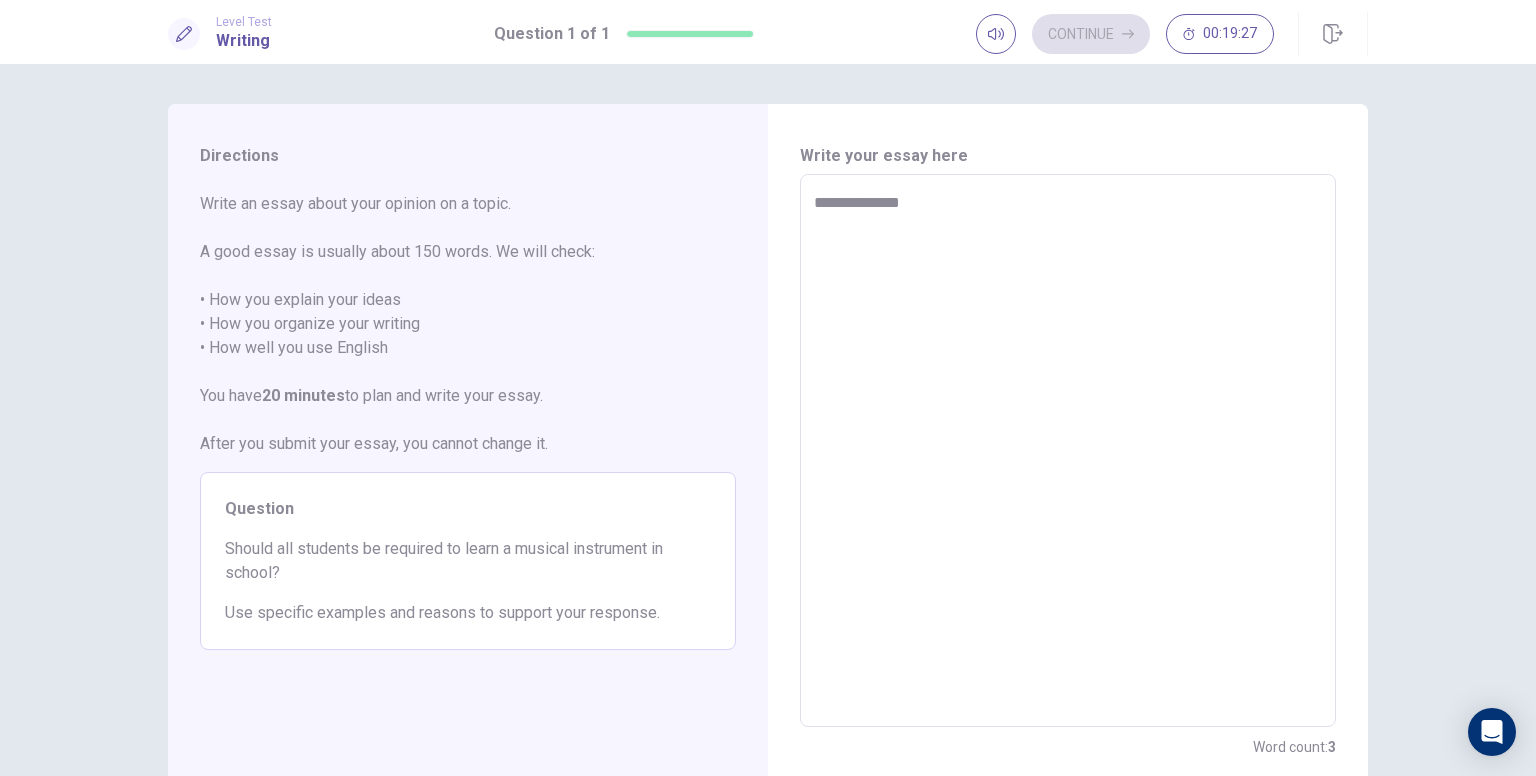type on "**********" 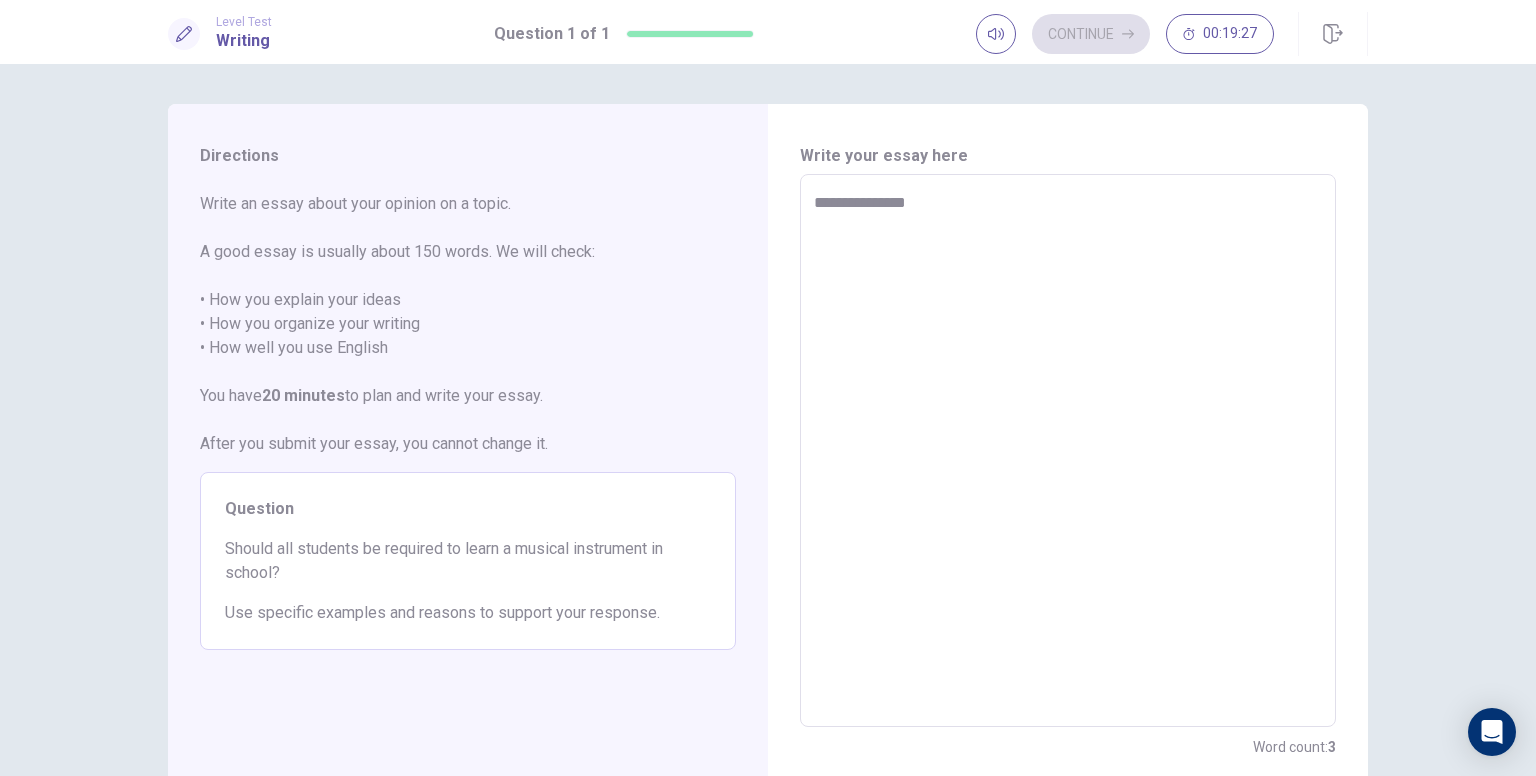 type on "*" 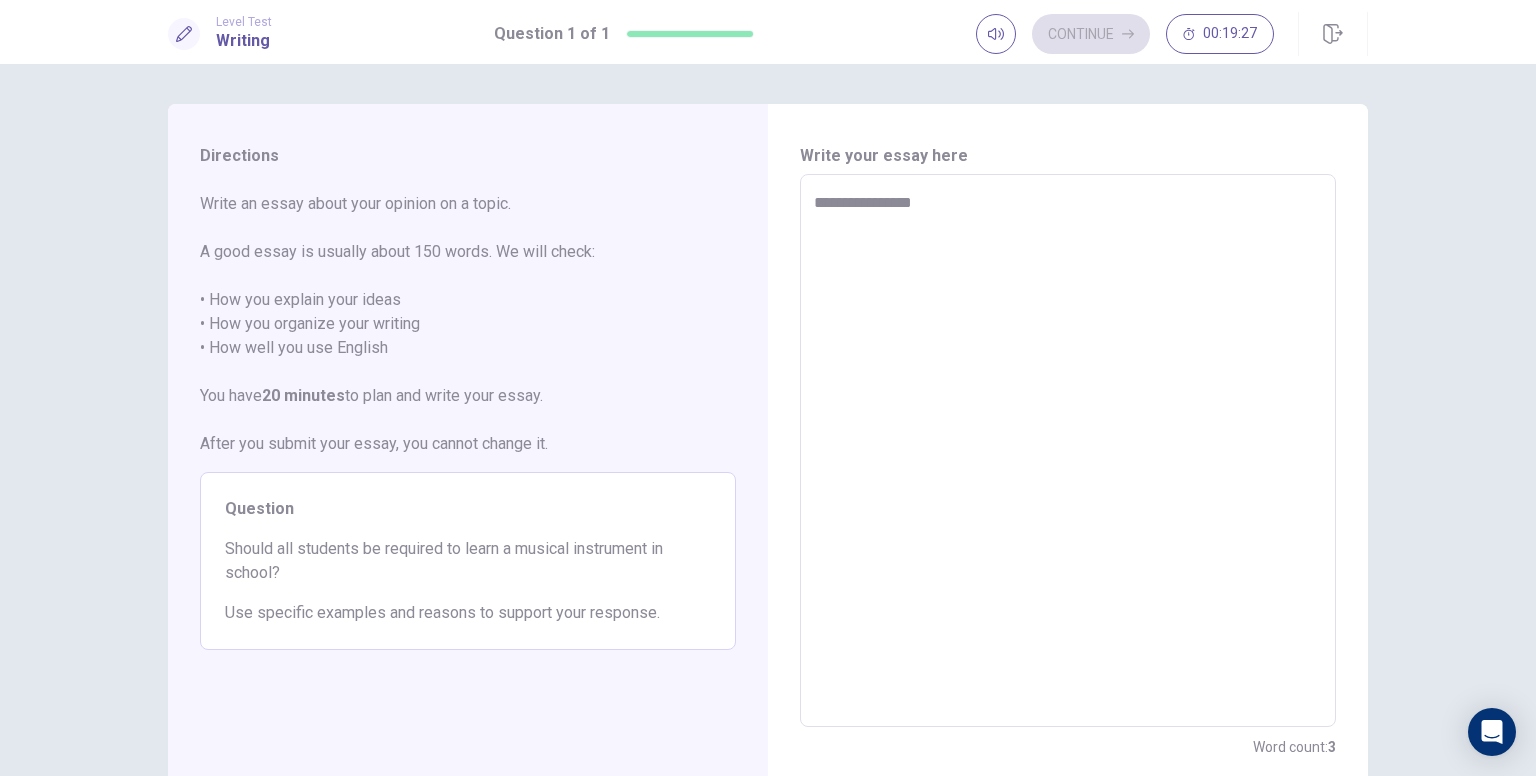 type on "*" 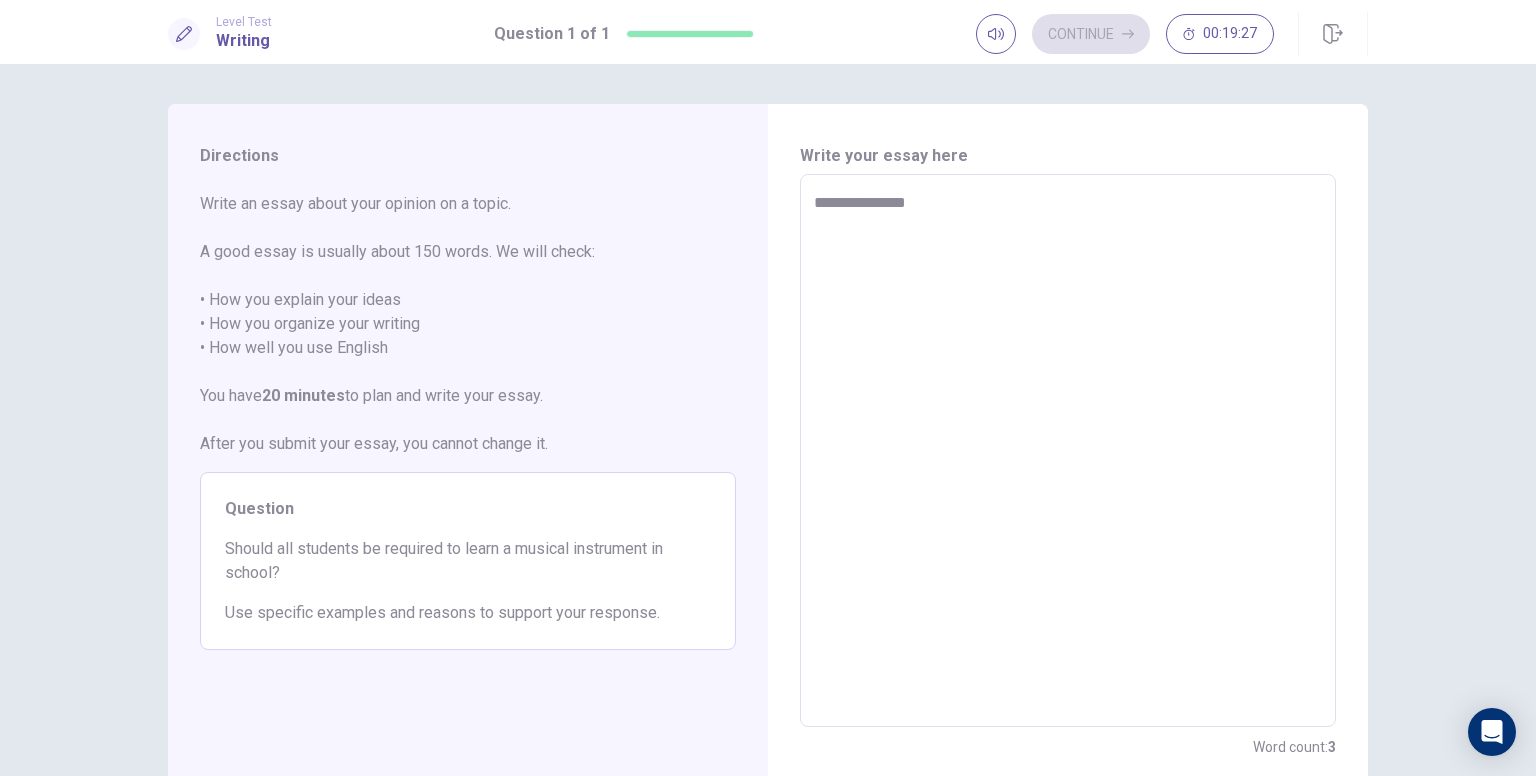type on "*" 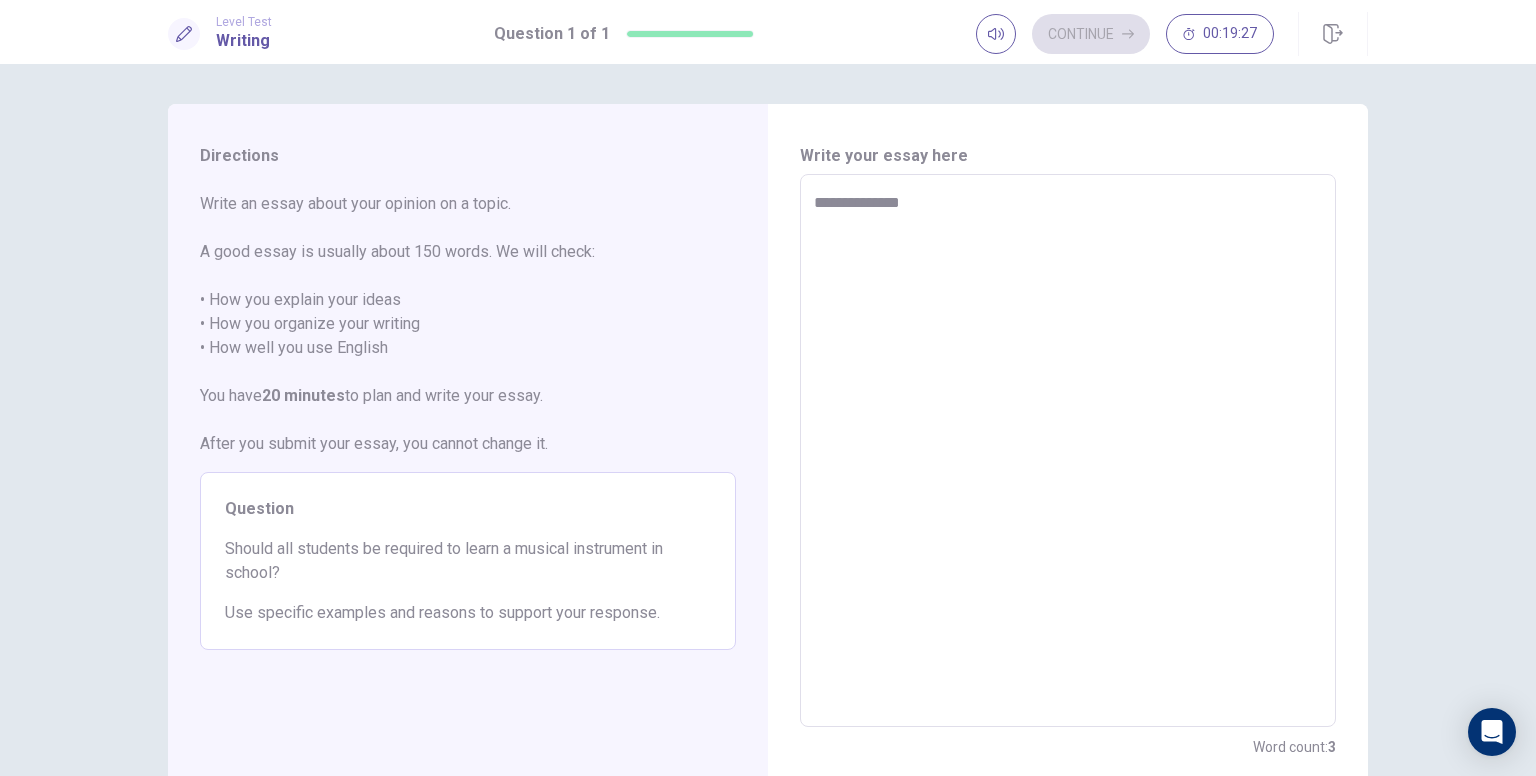type on "*" 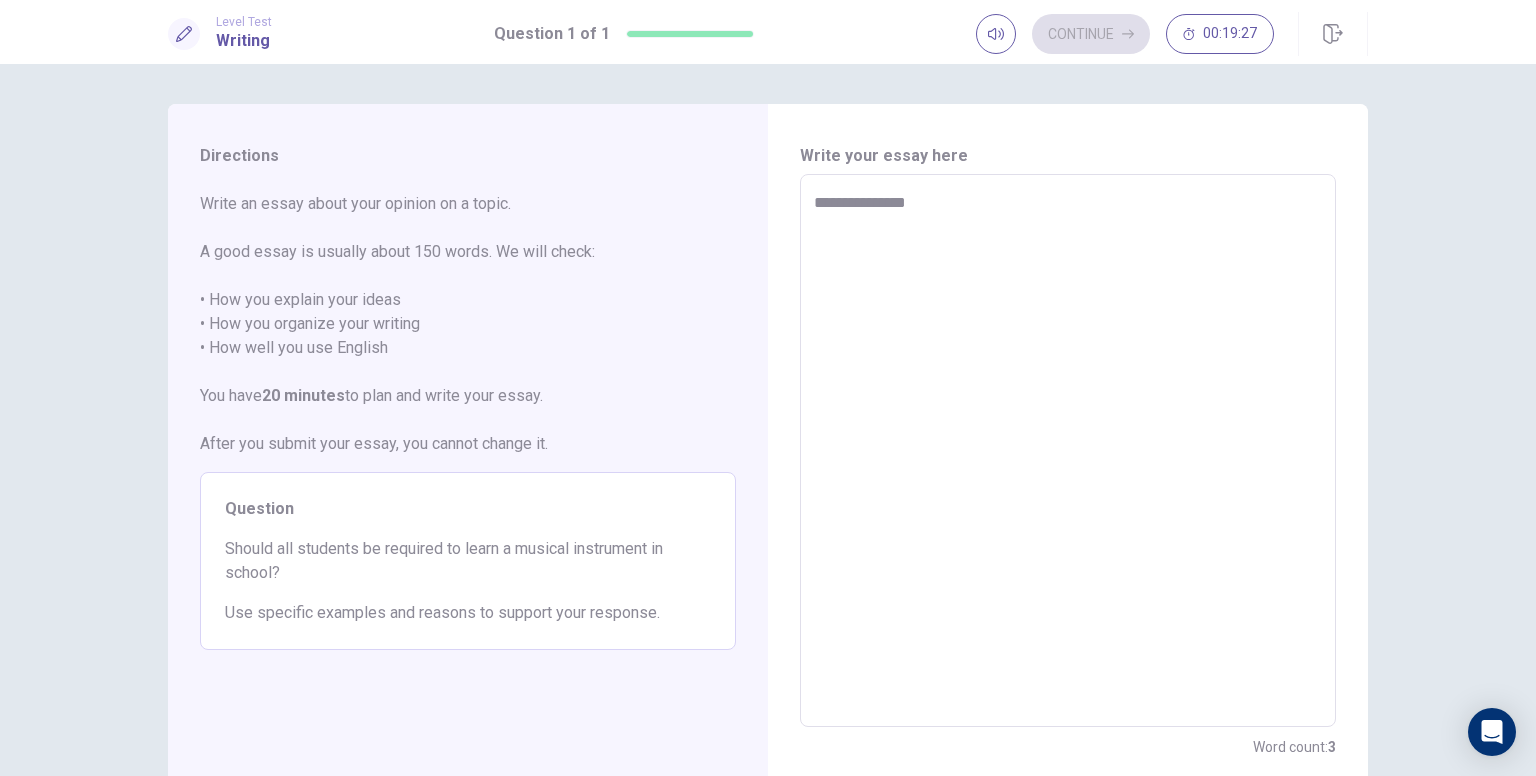 type on "*" 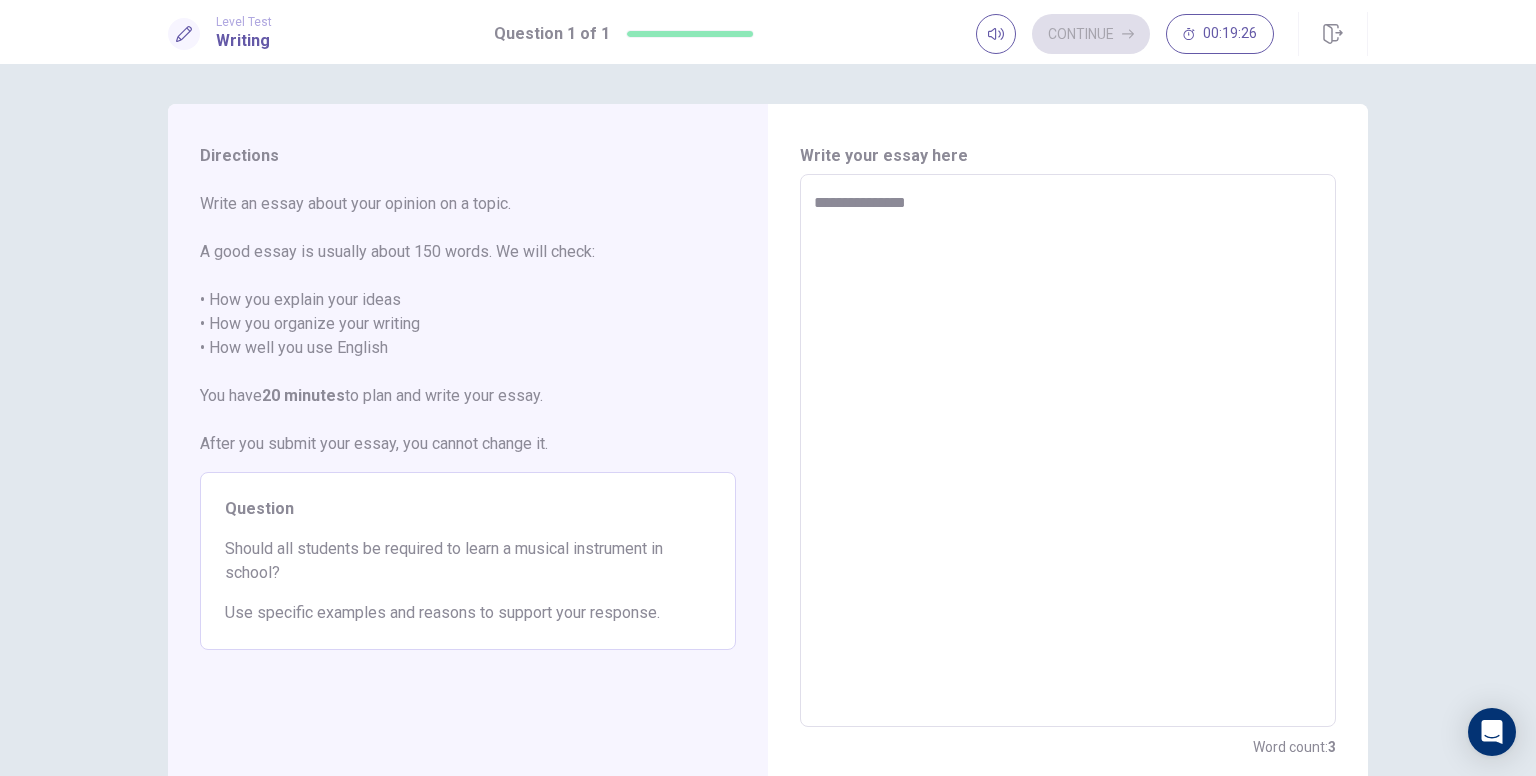 type on "**********" 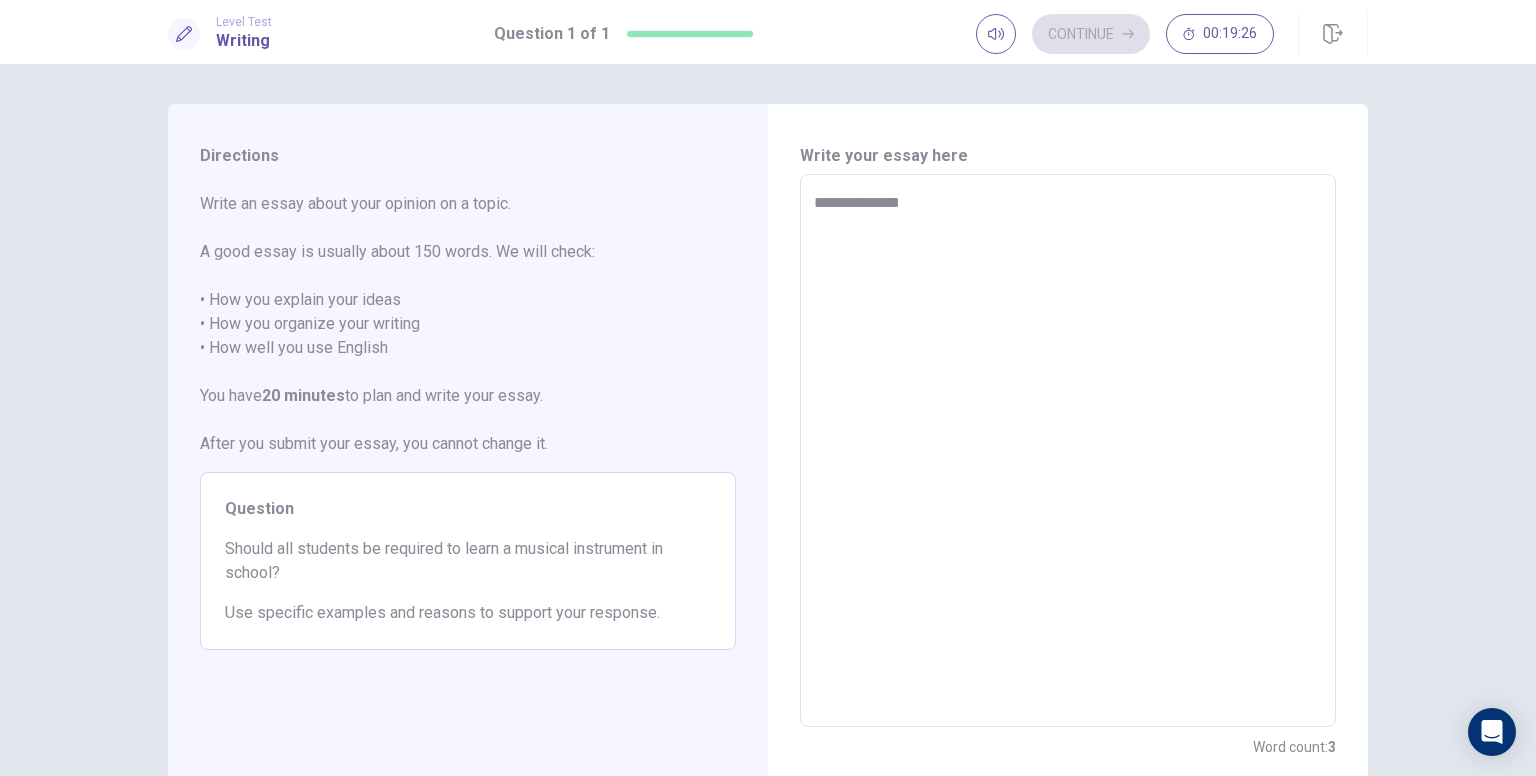 type on "*" 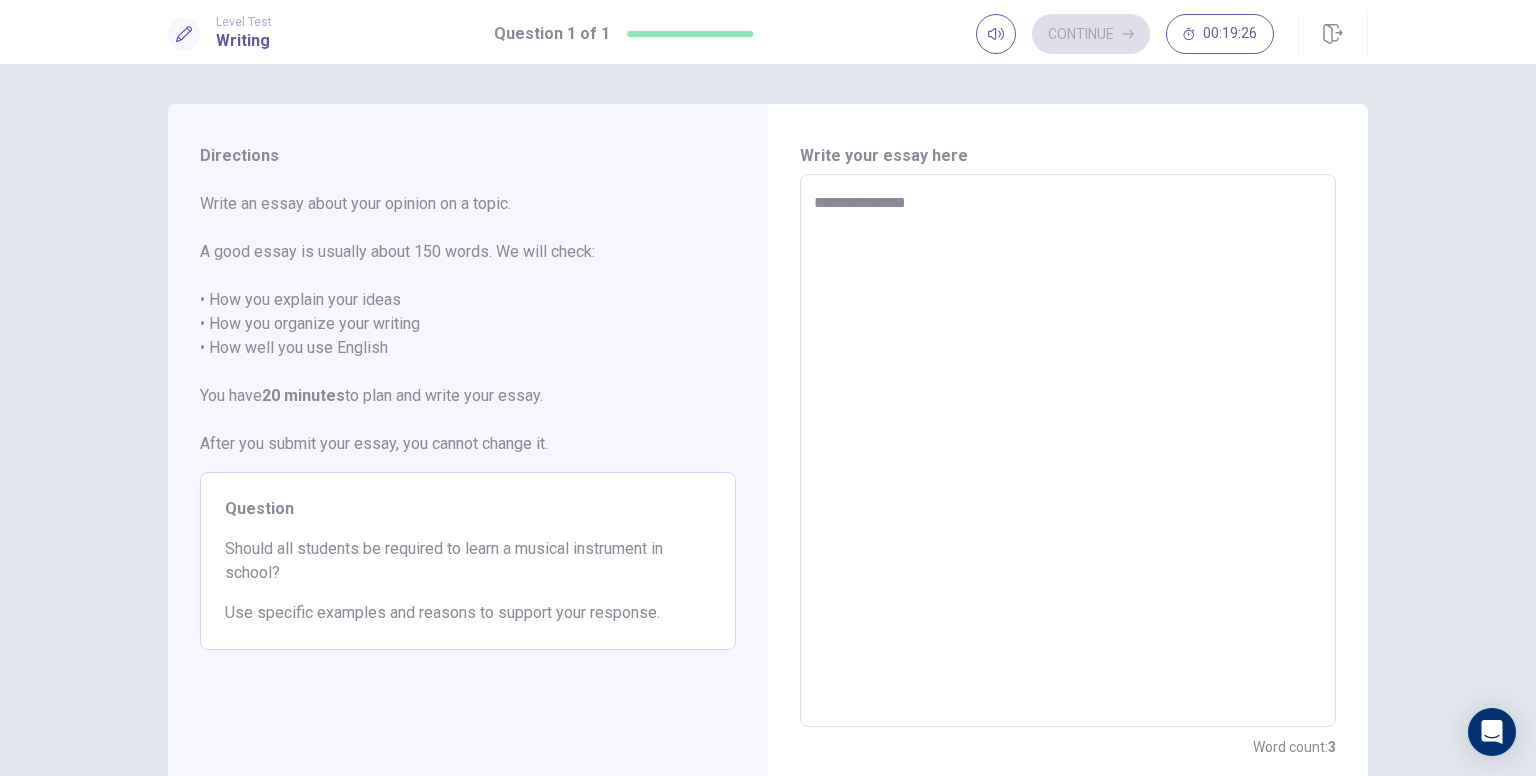 type on "*" 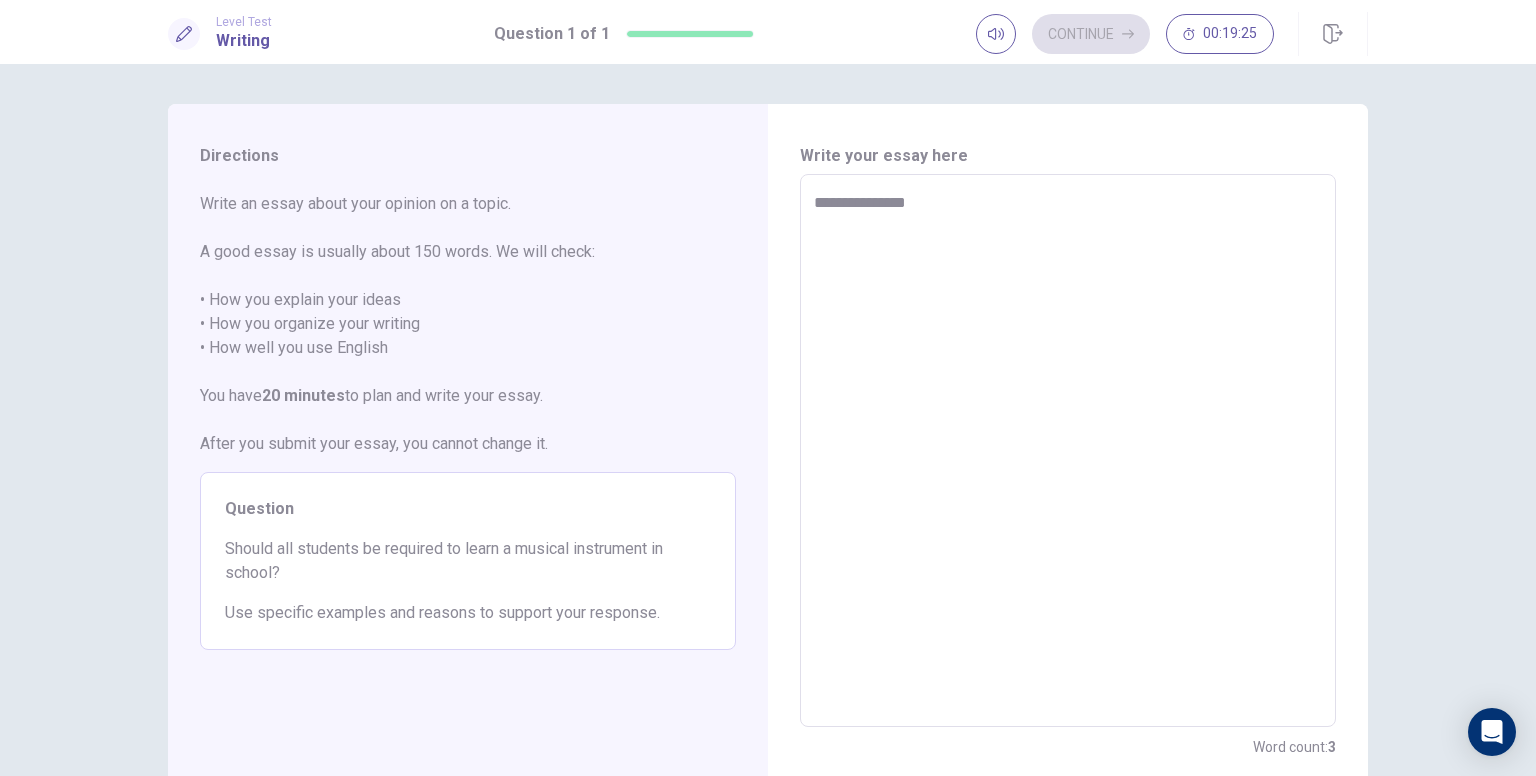 type on "**********" 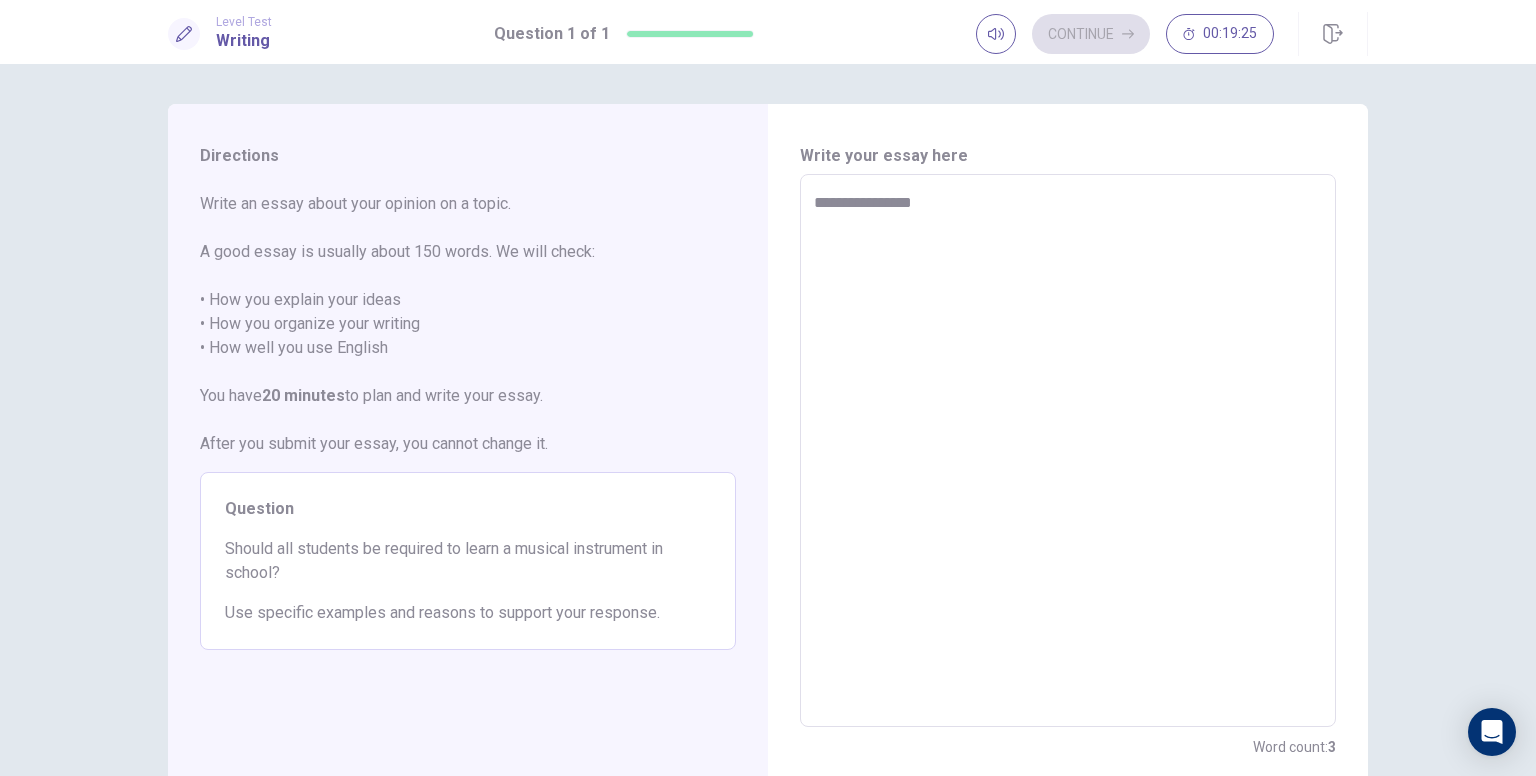 type on "*" 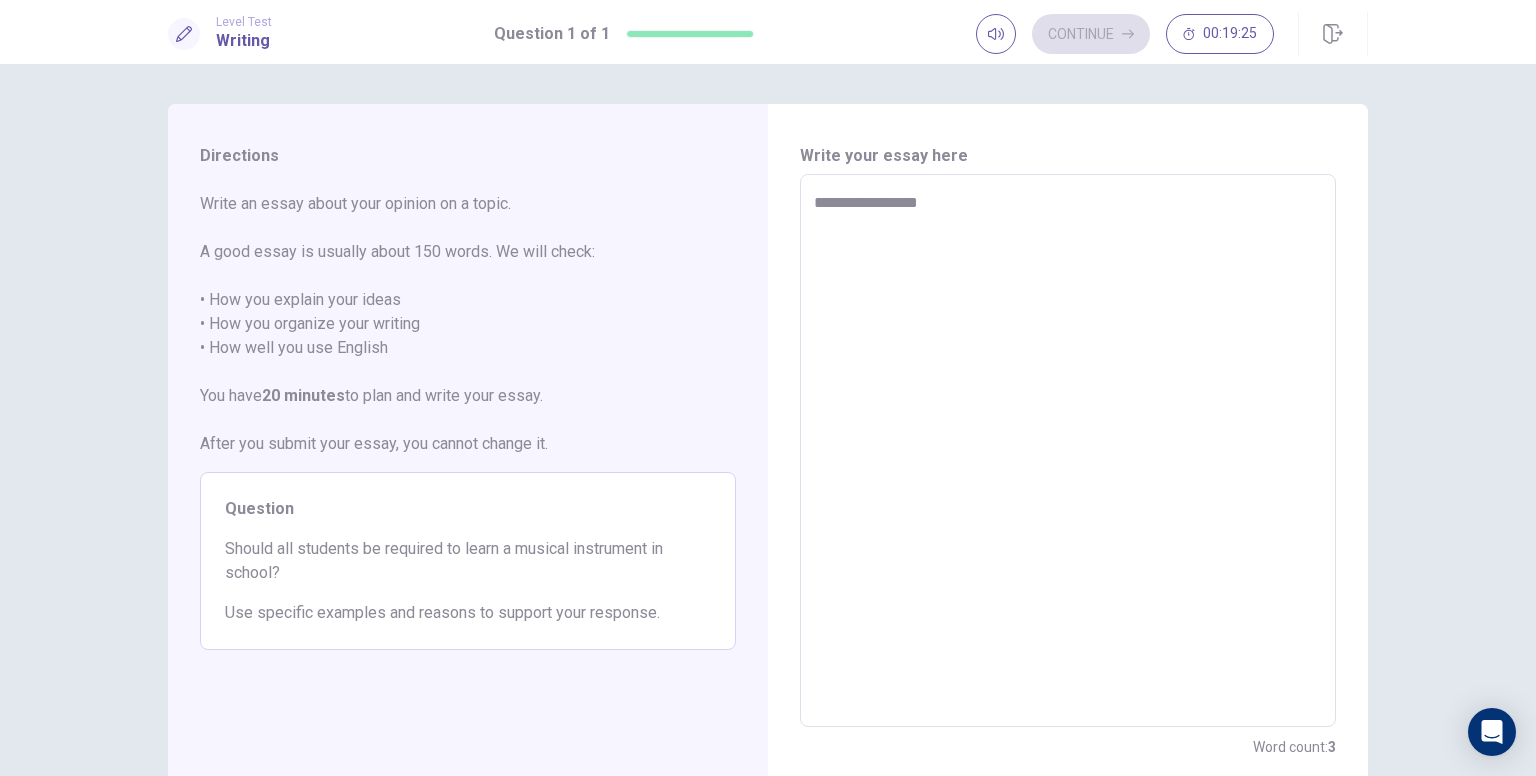 type on "*" 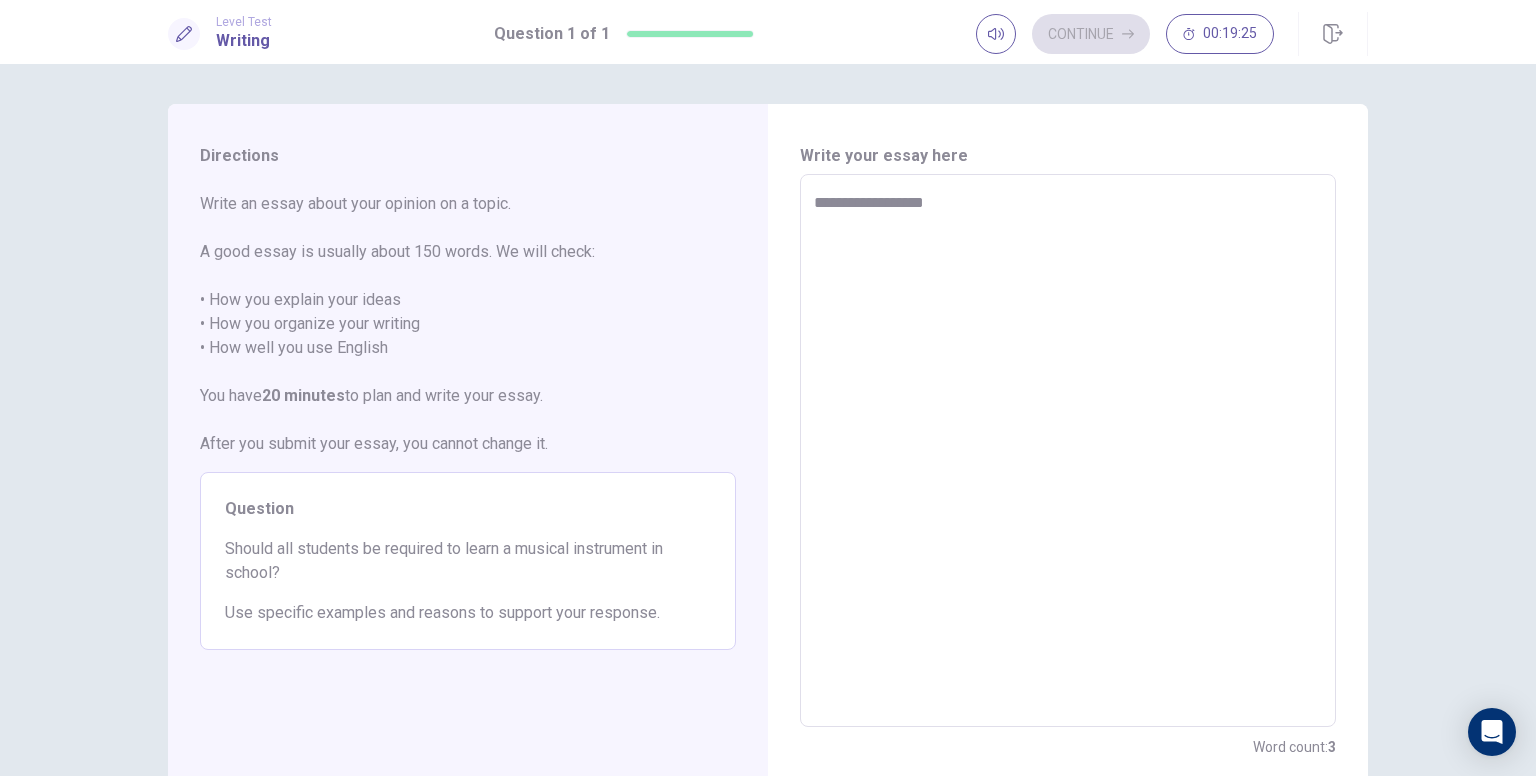 type on "*" 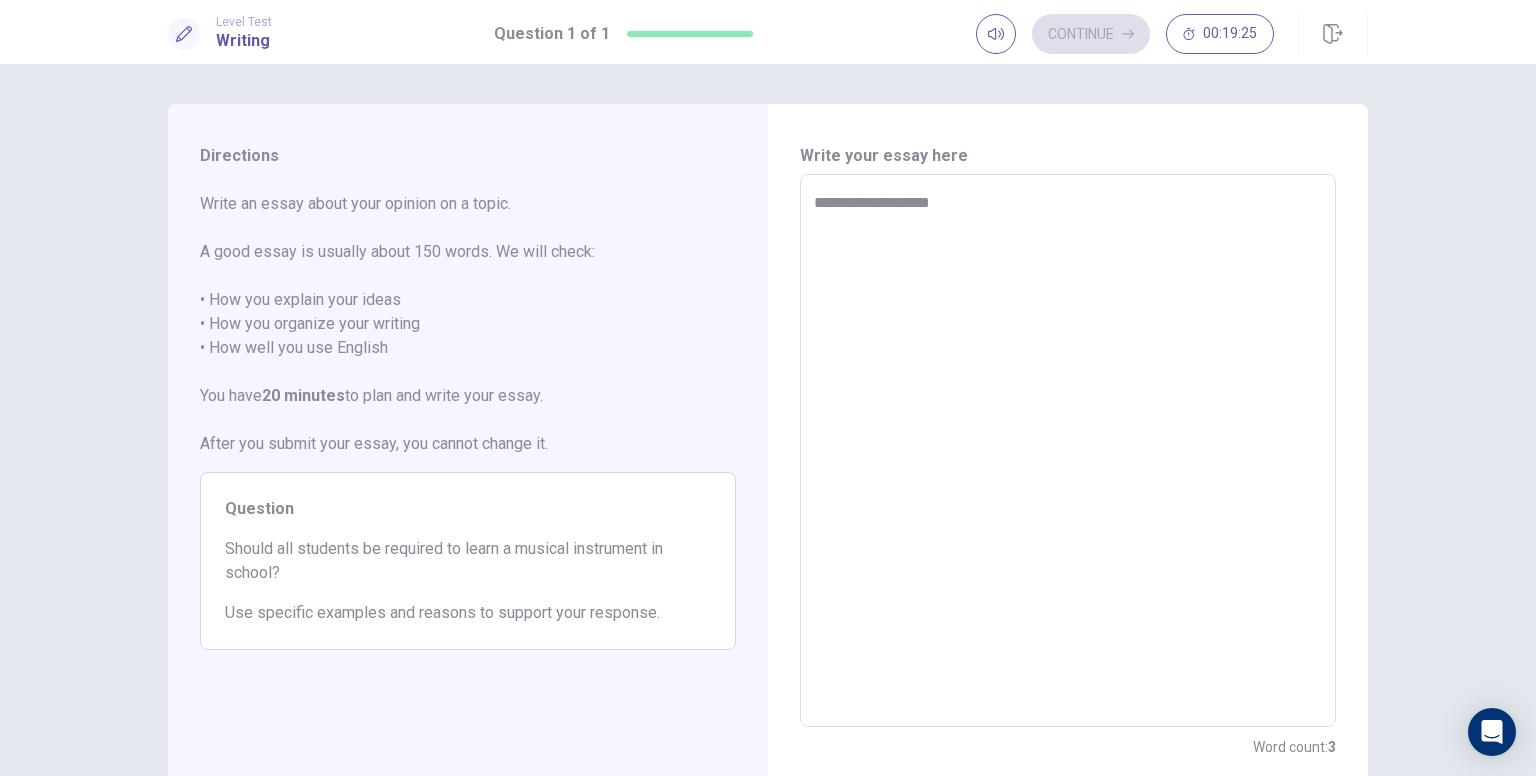 type on "*" 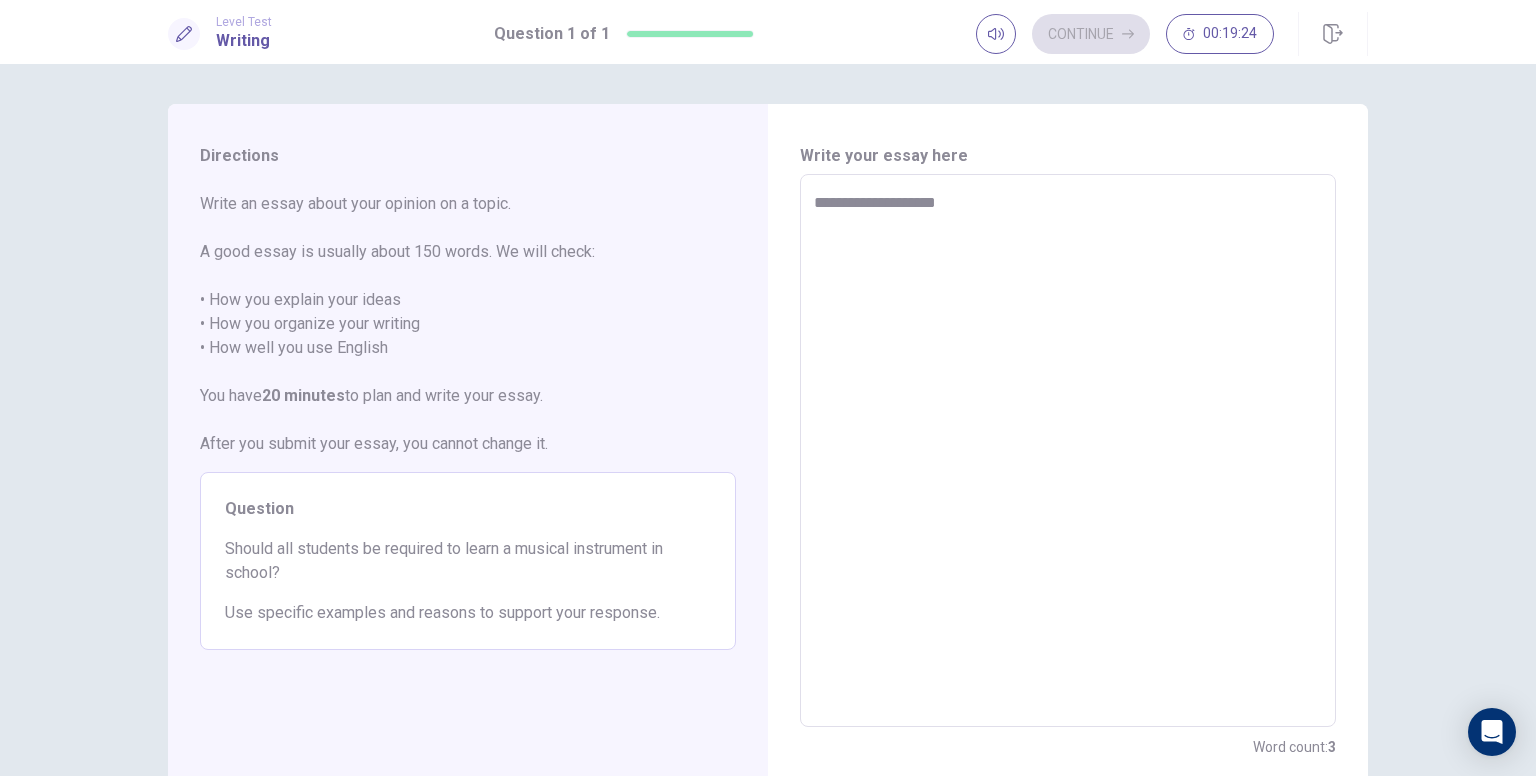 type on "*" 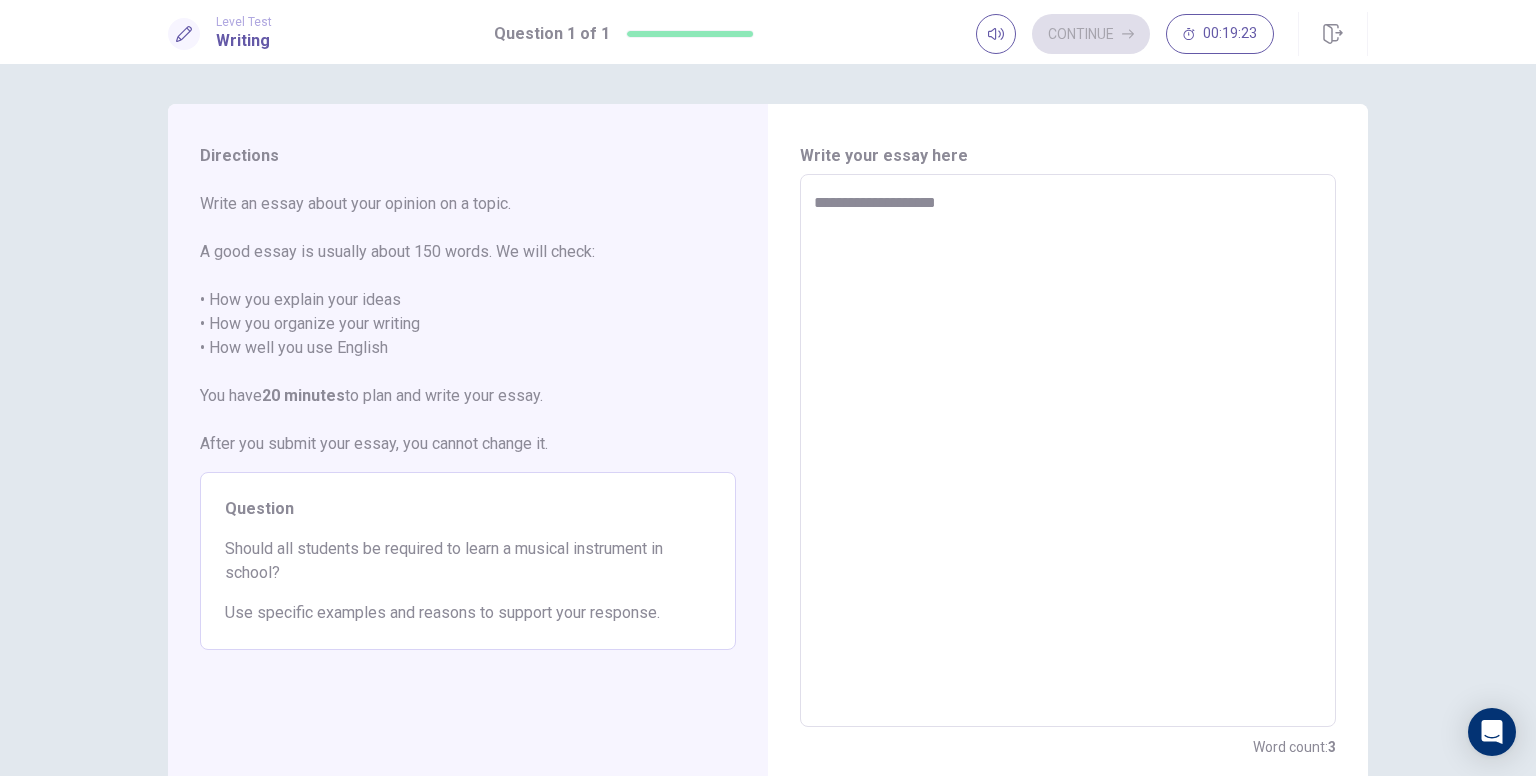 type on "**********" 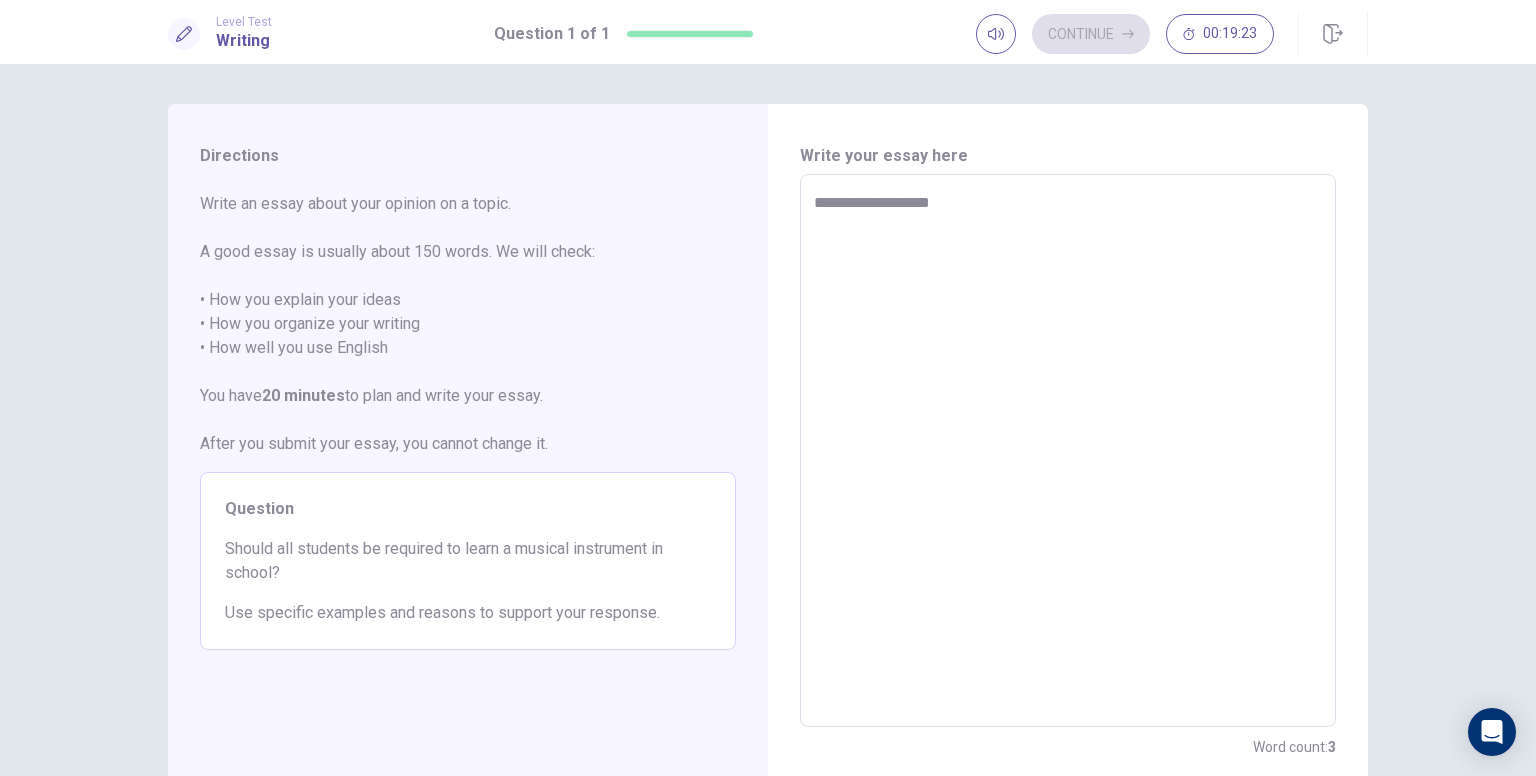 type on "*" 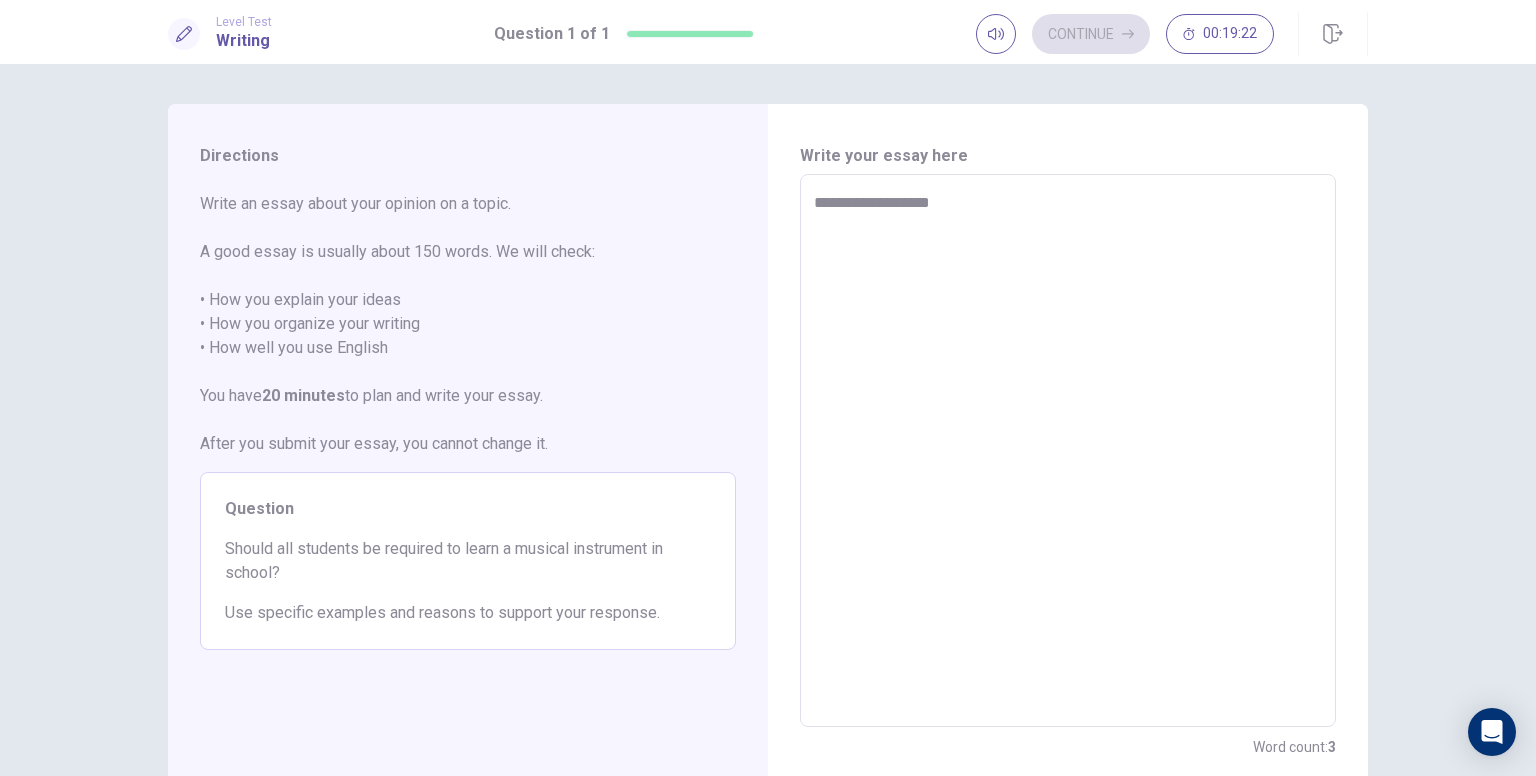 type on "**********" 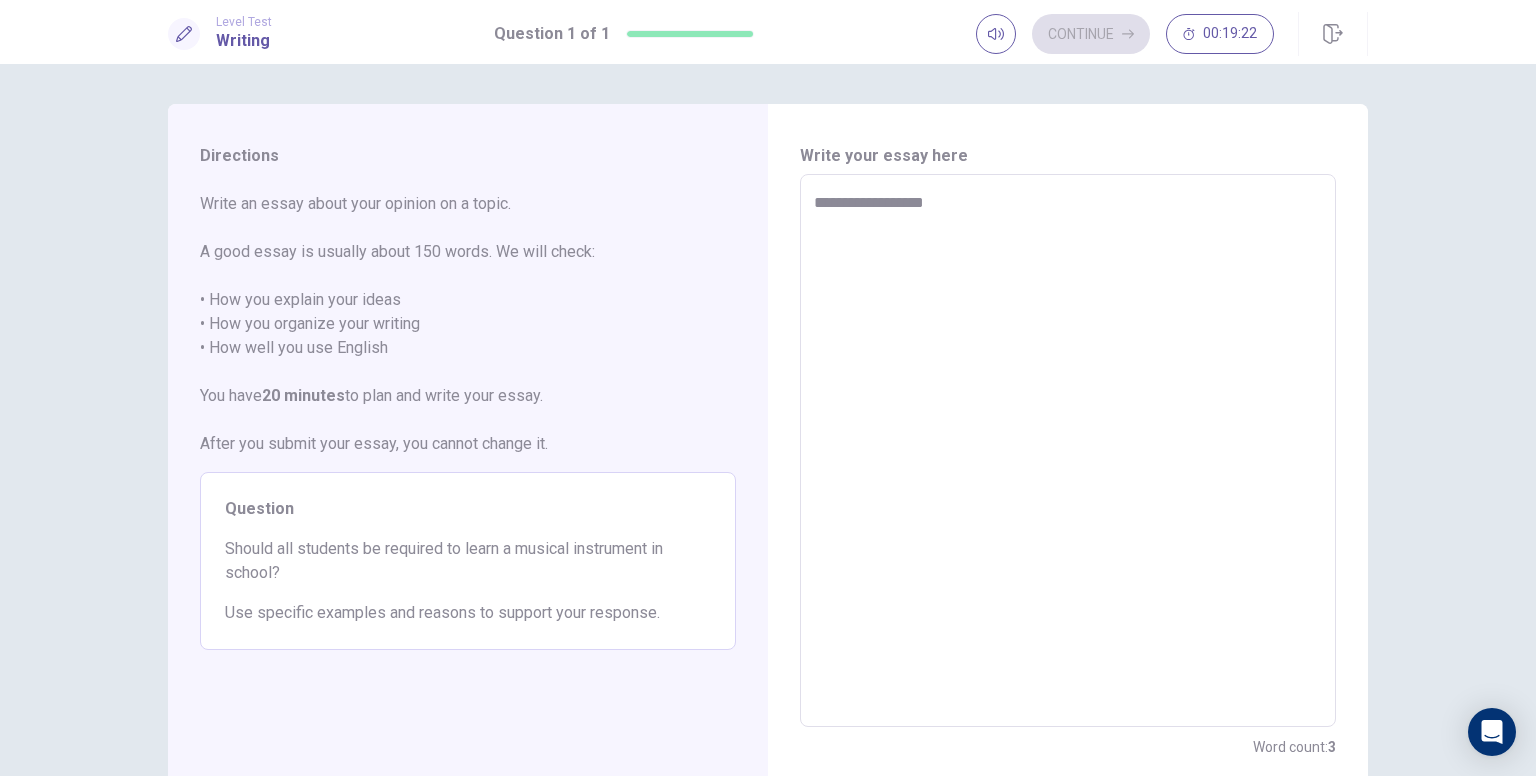 type on "*" 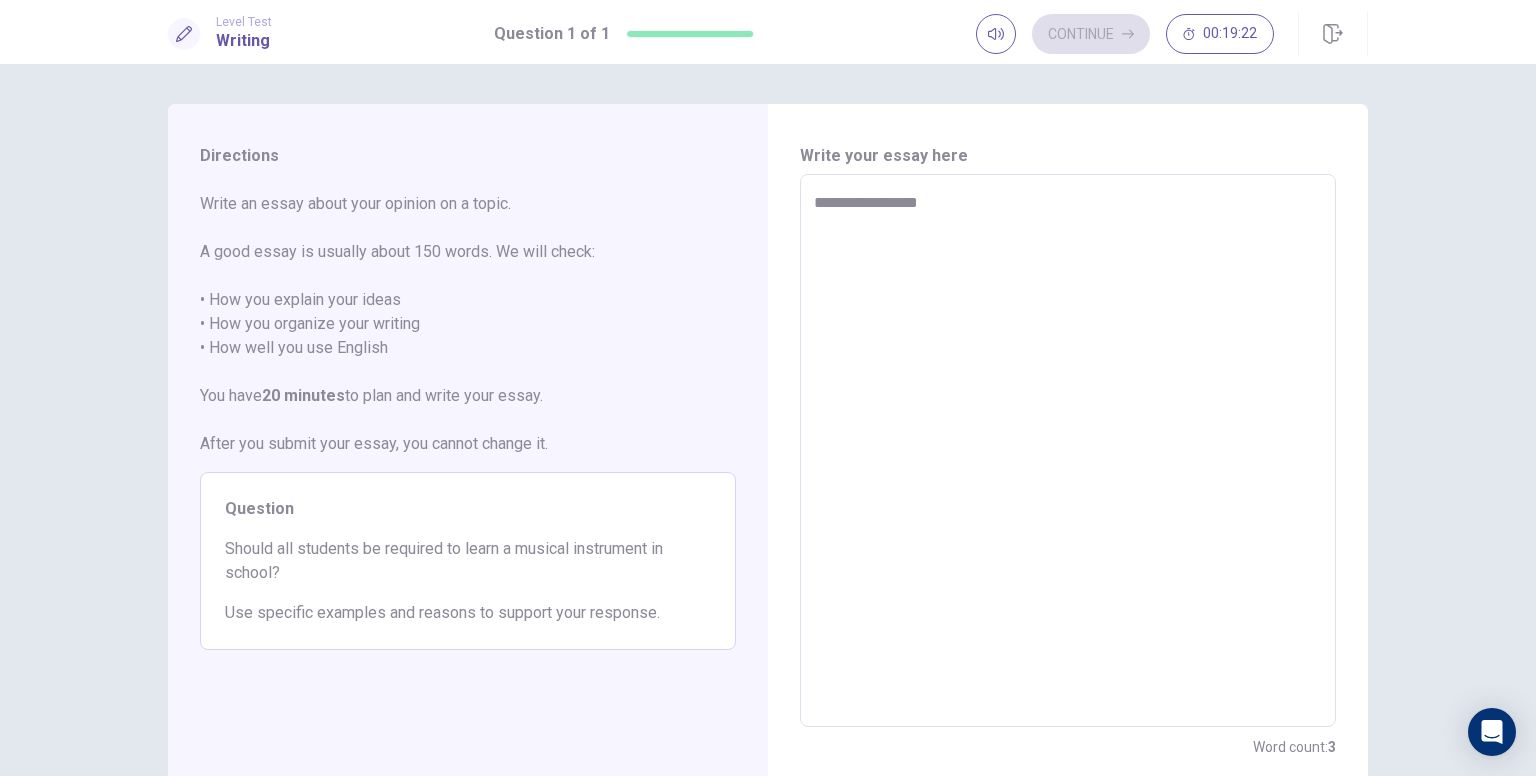 type on "*" 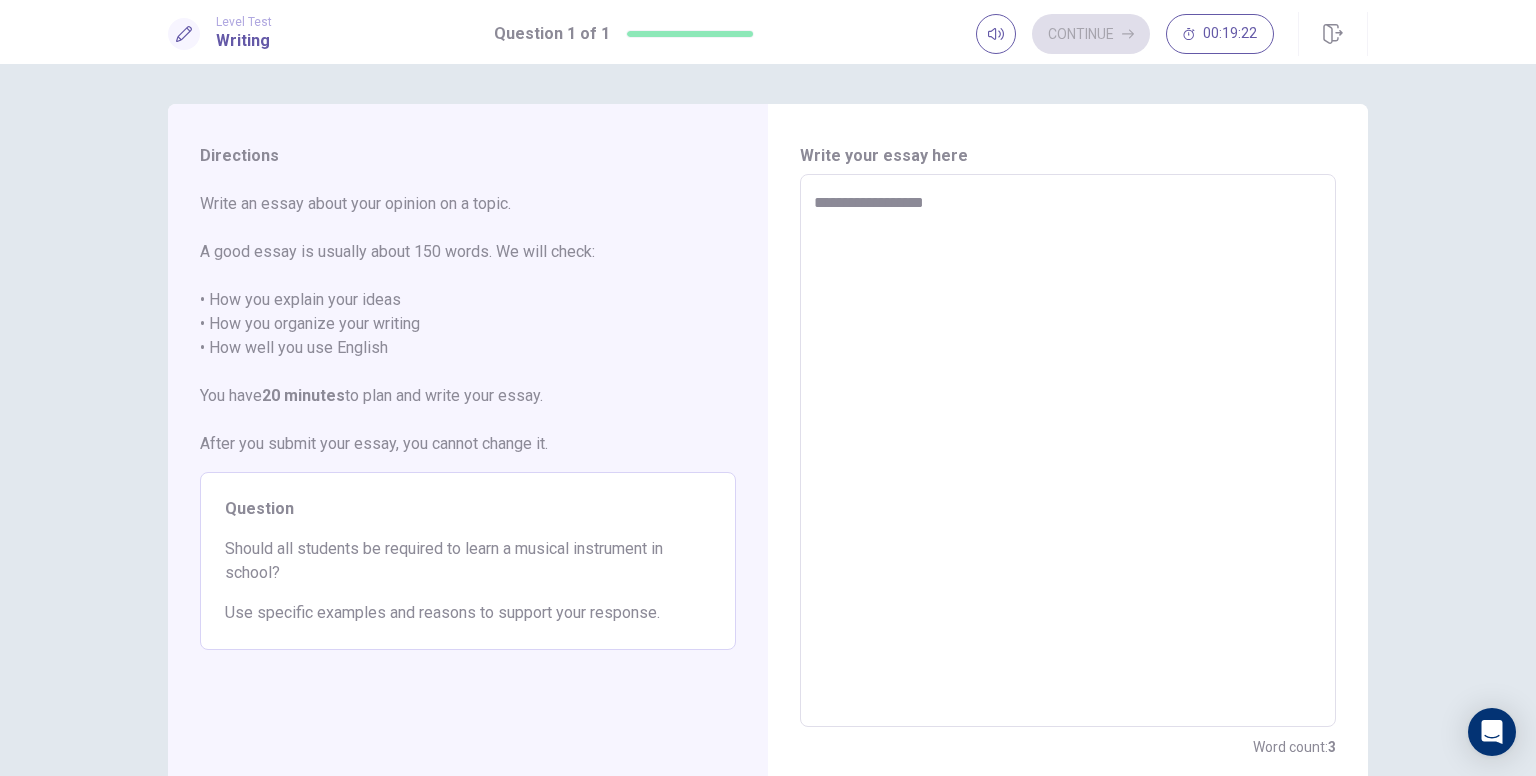 type on "*" 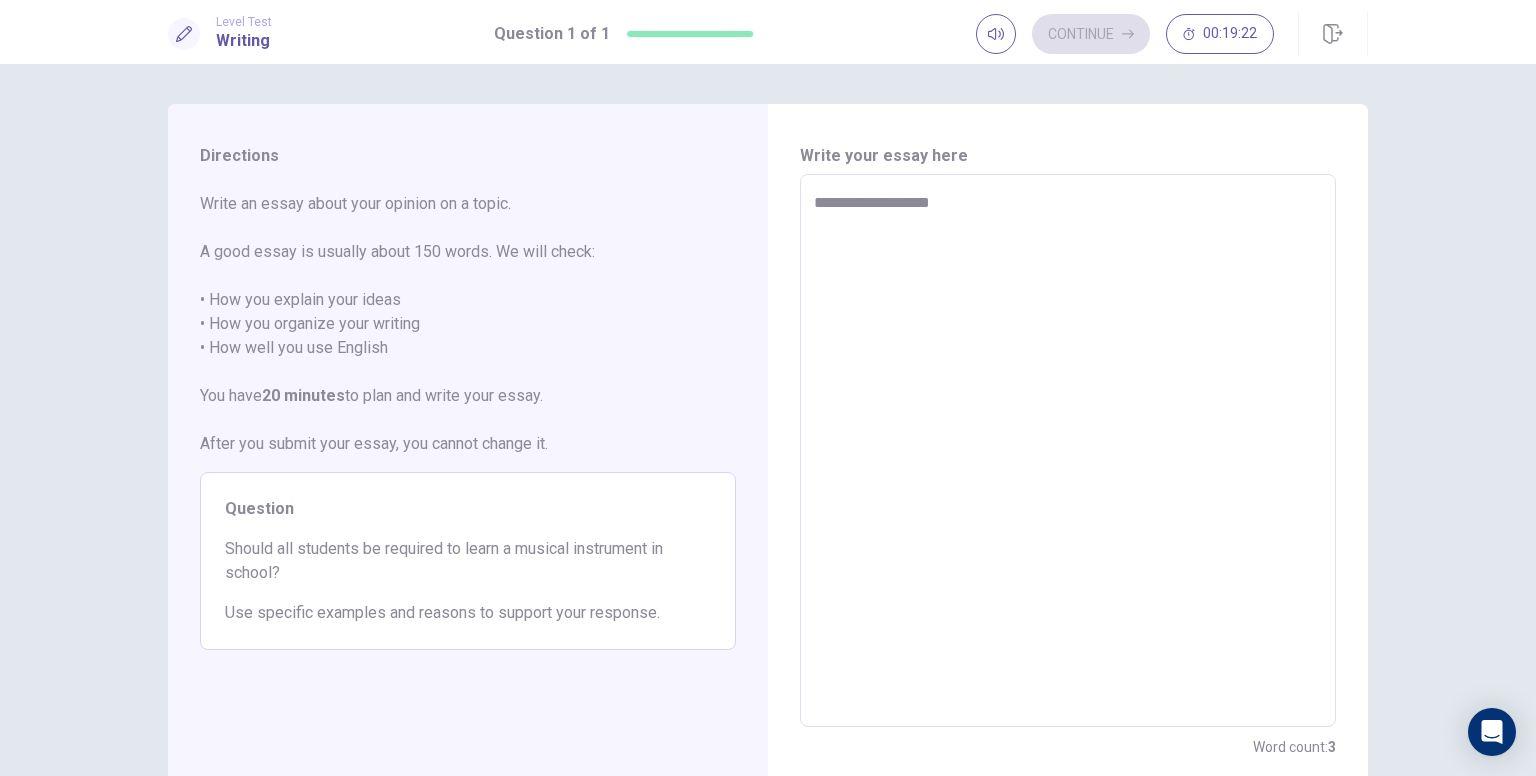 type on "*" 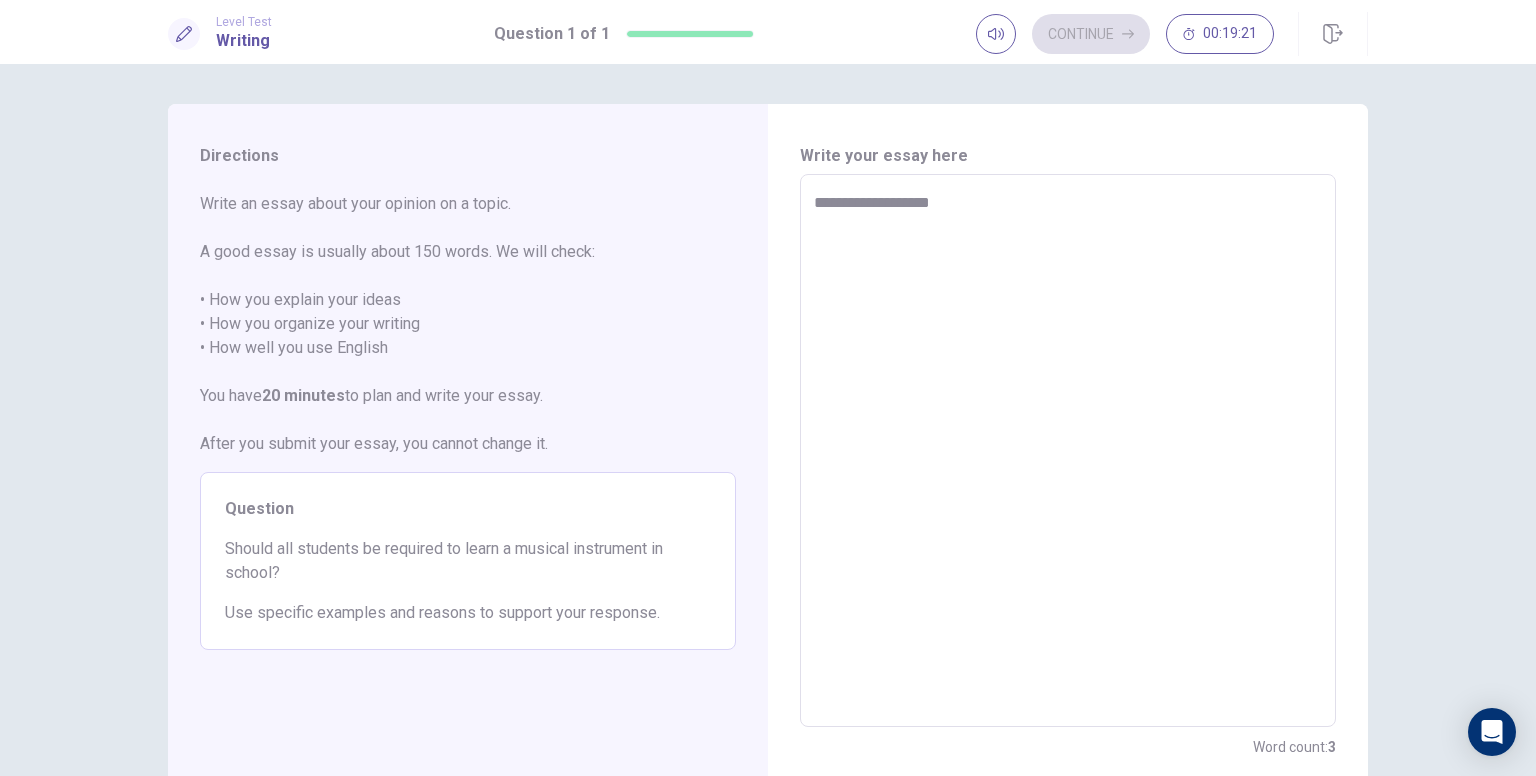 type on "**********" 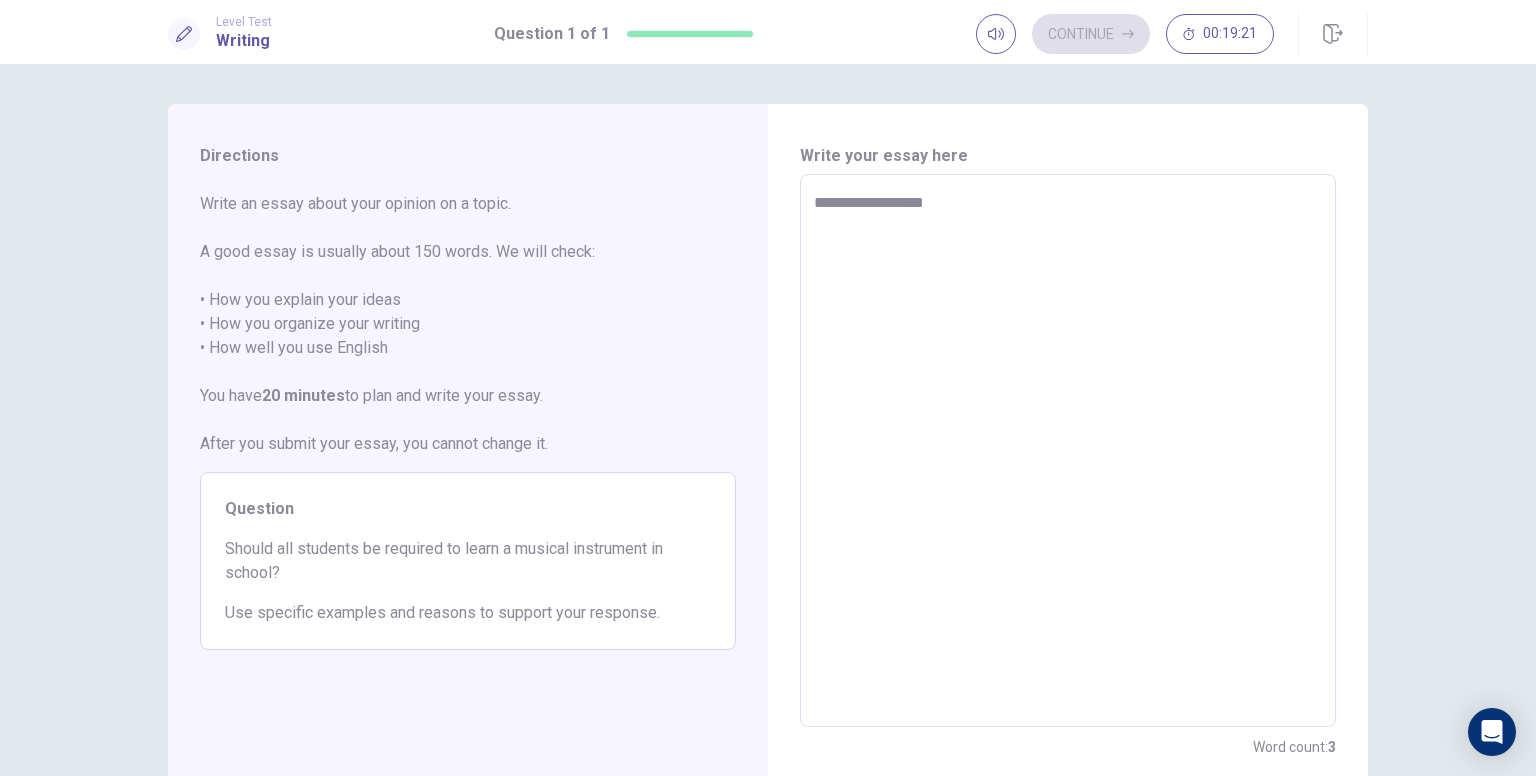 type on "*" 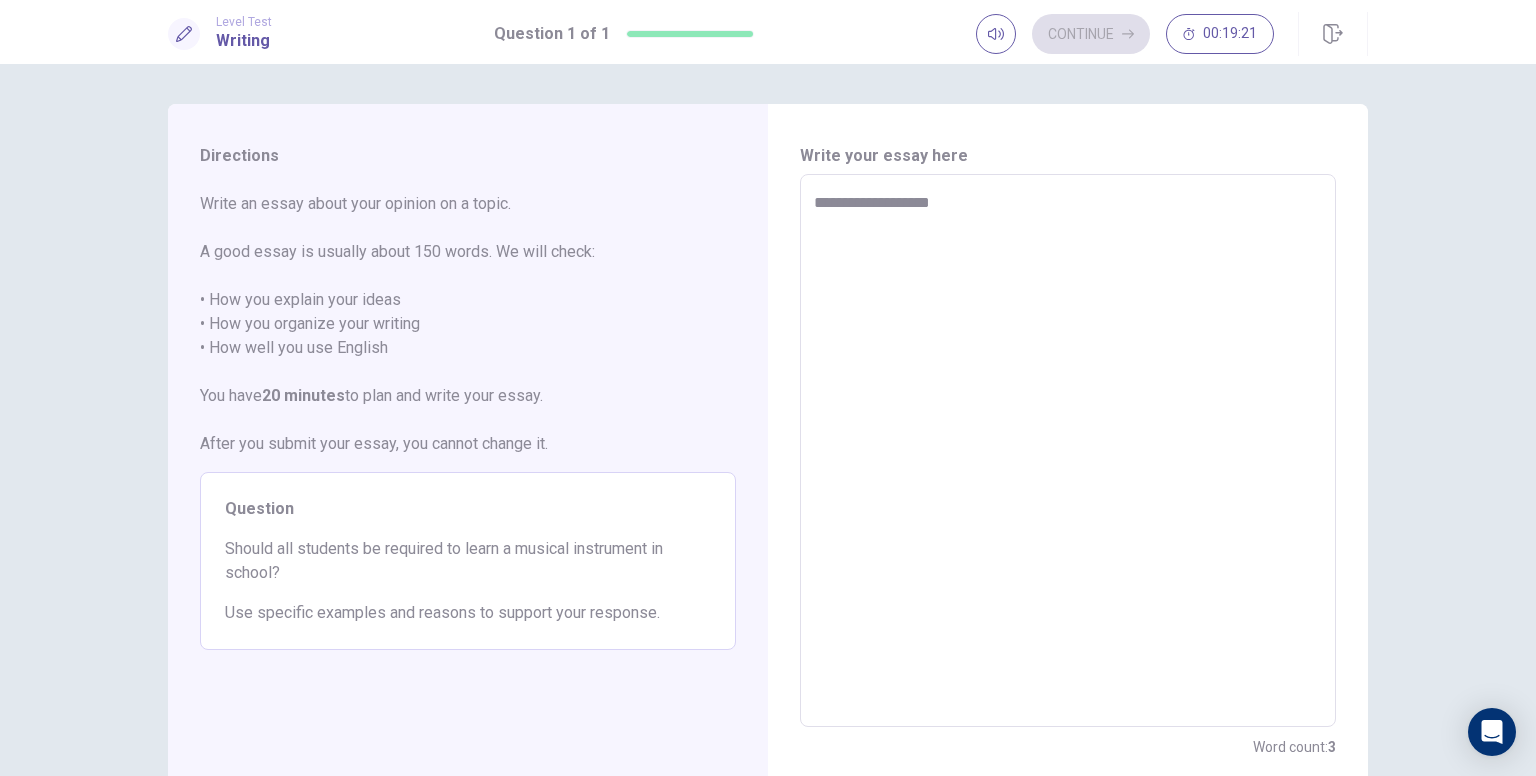 type on "*" 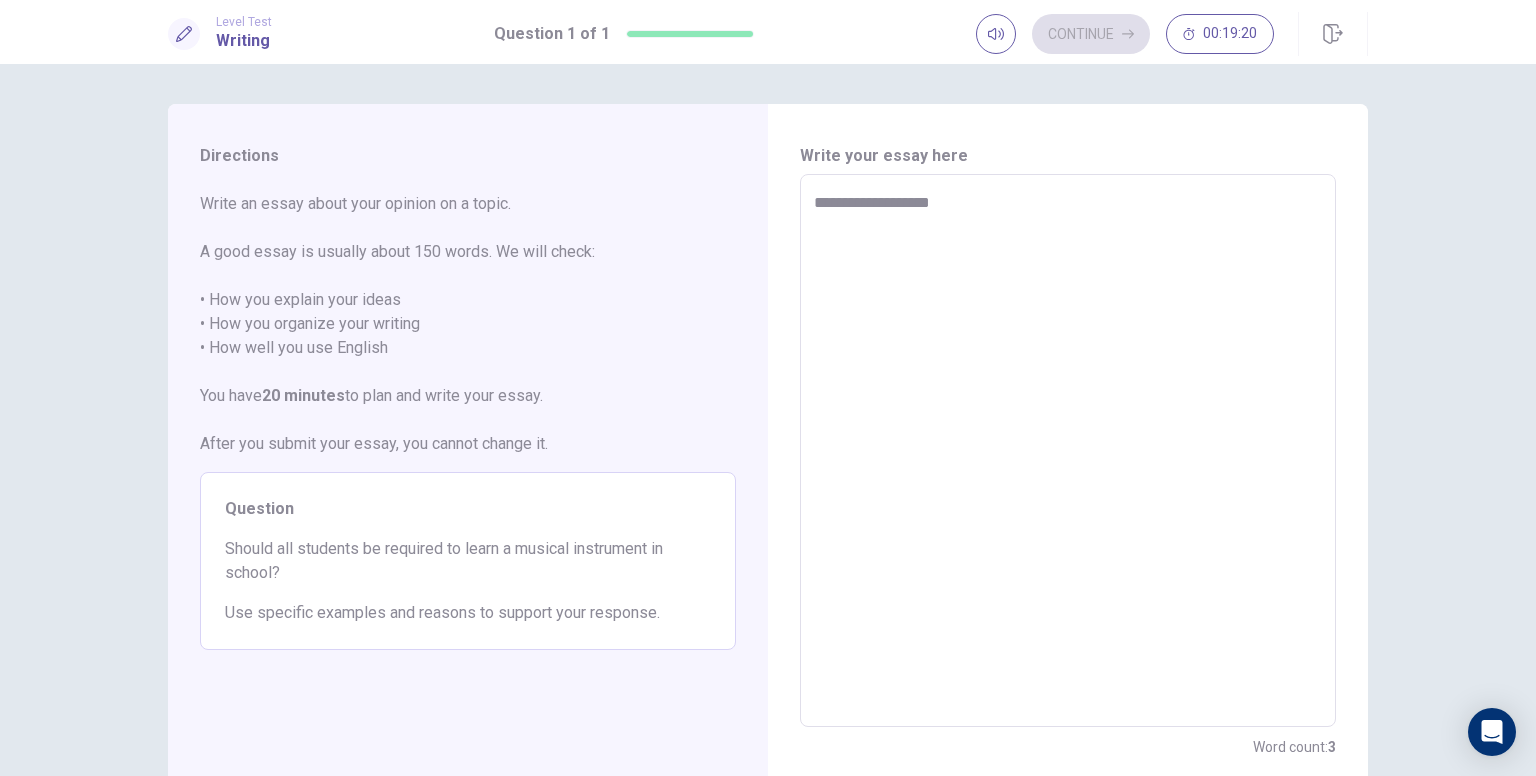 type on "**********" 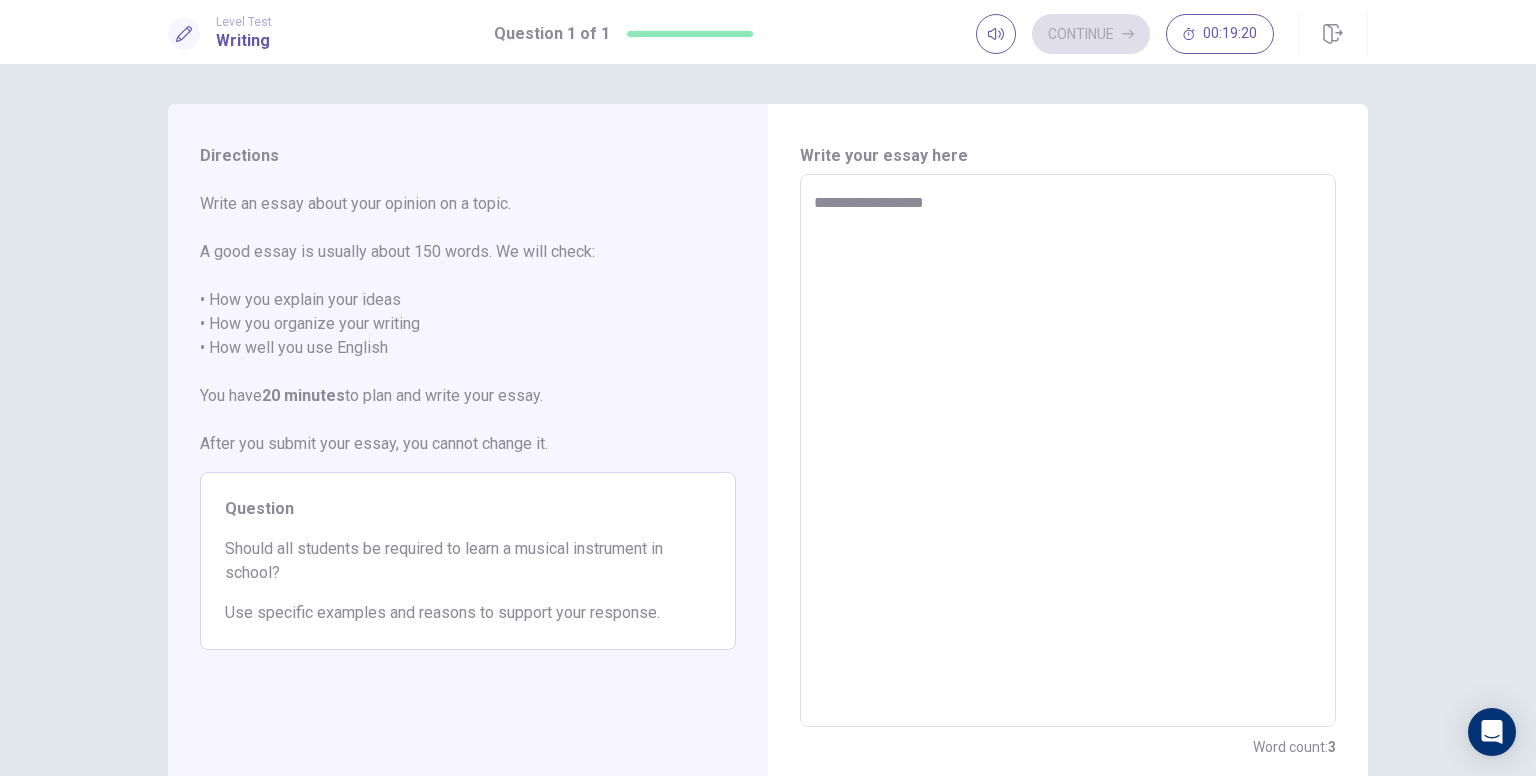 type on "*" 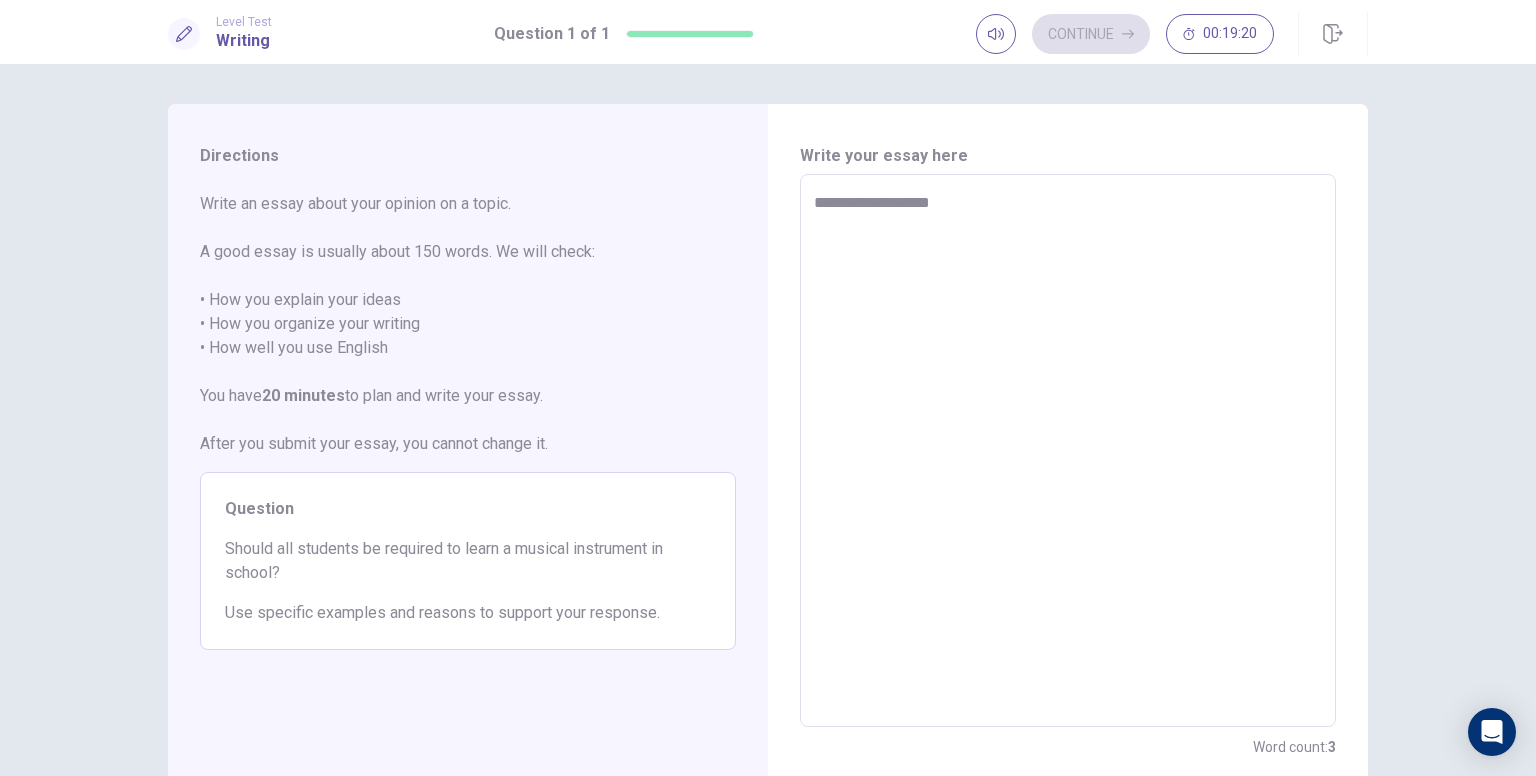 type on "*" 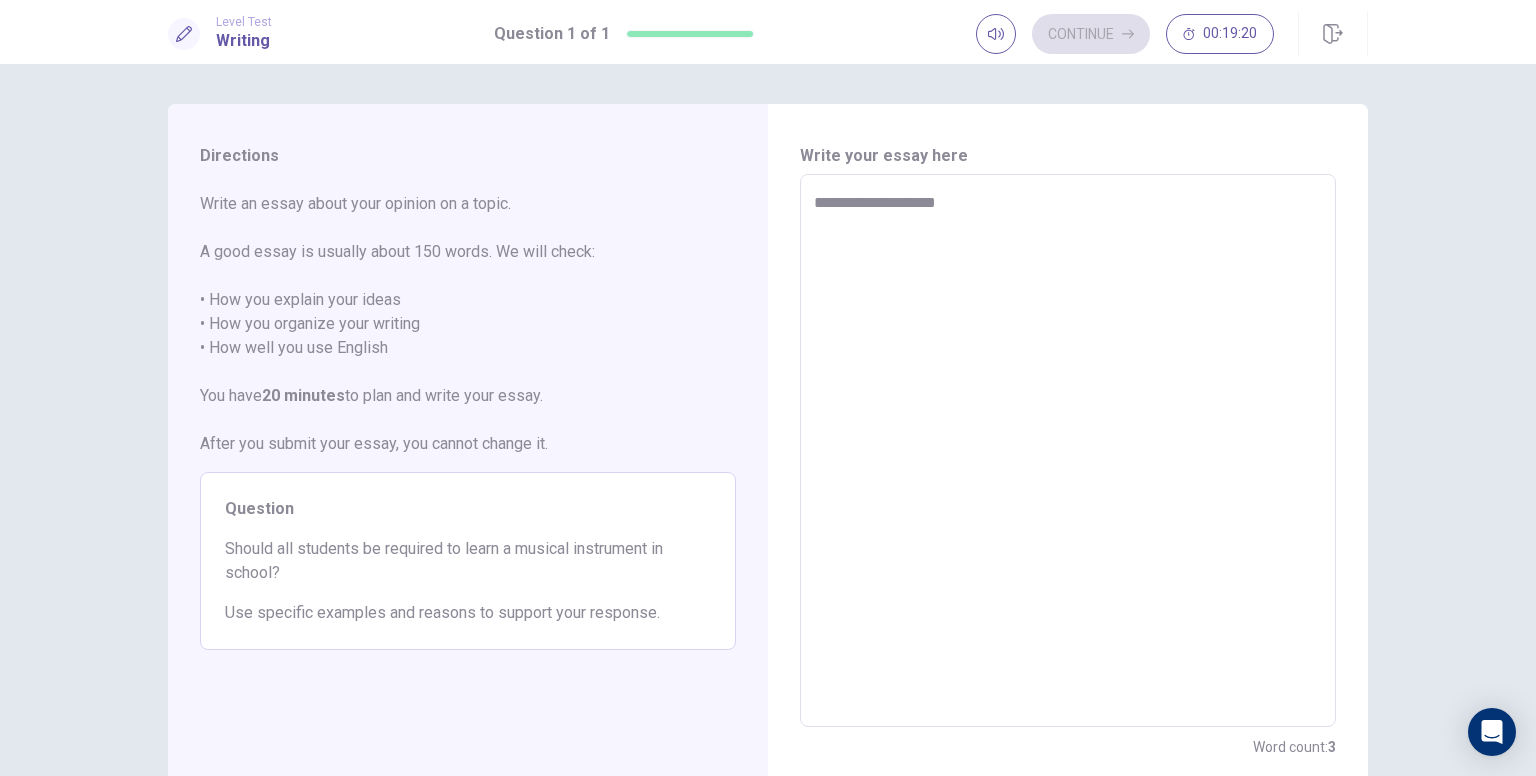 type on "*" 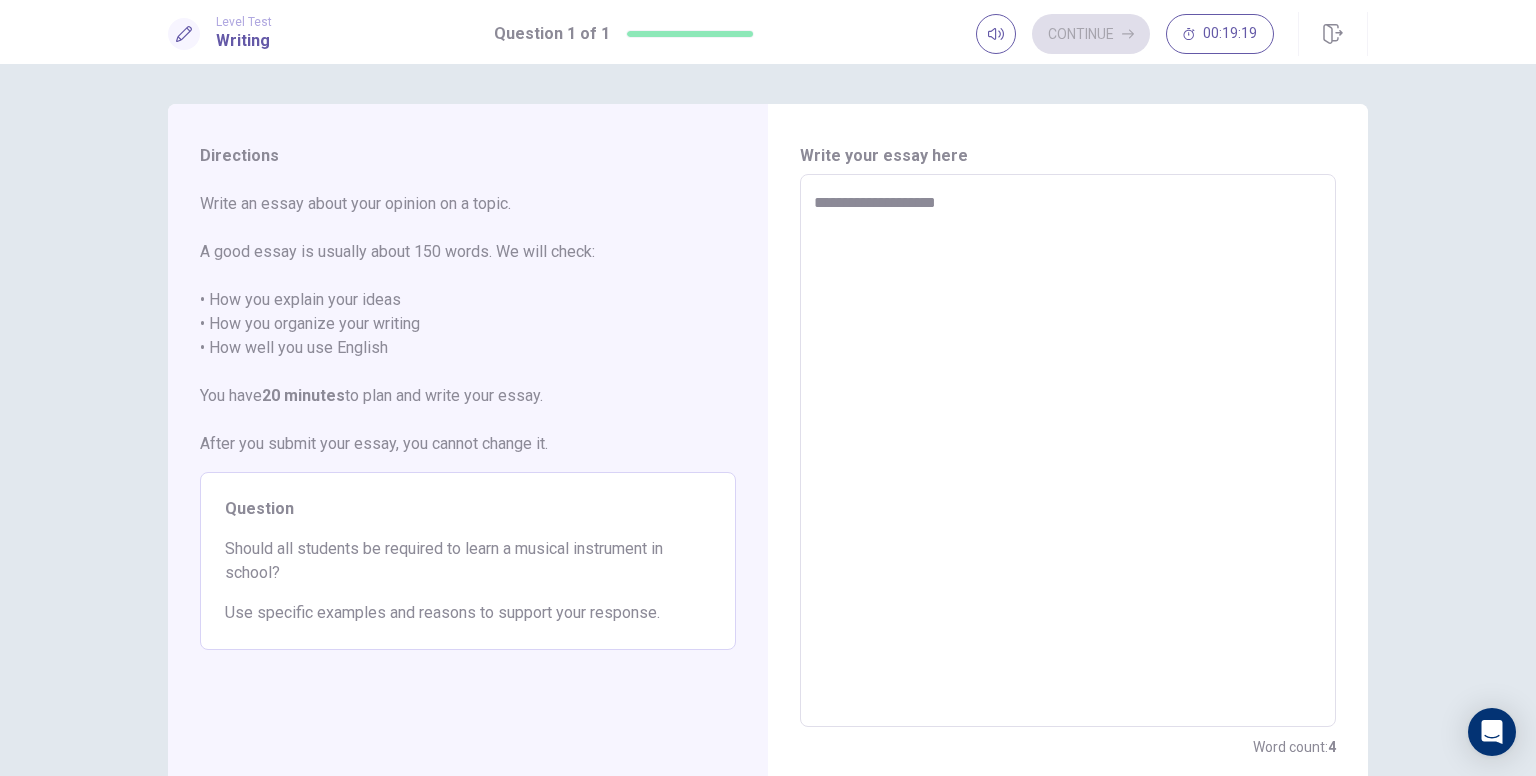type on "**********" 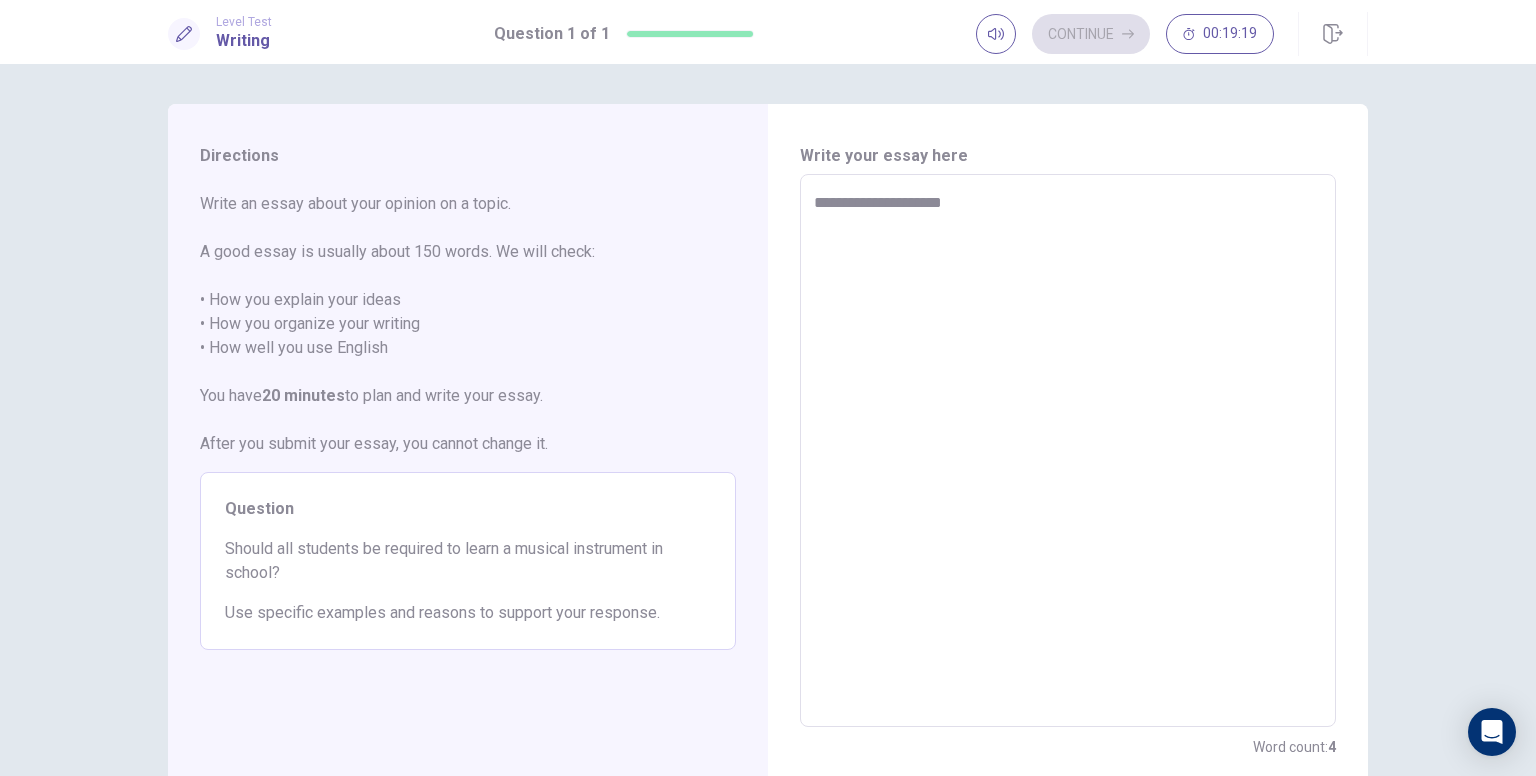 type on "*" 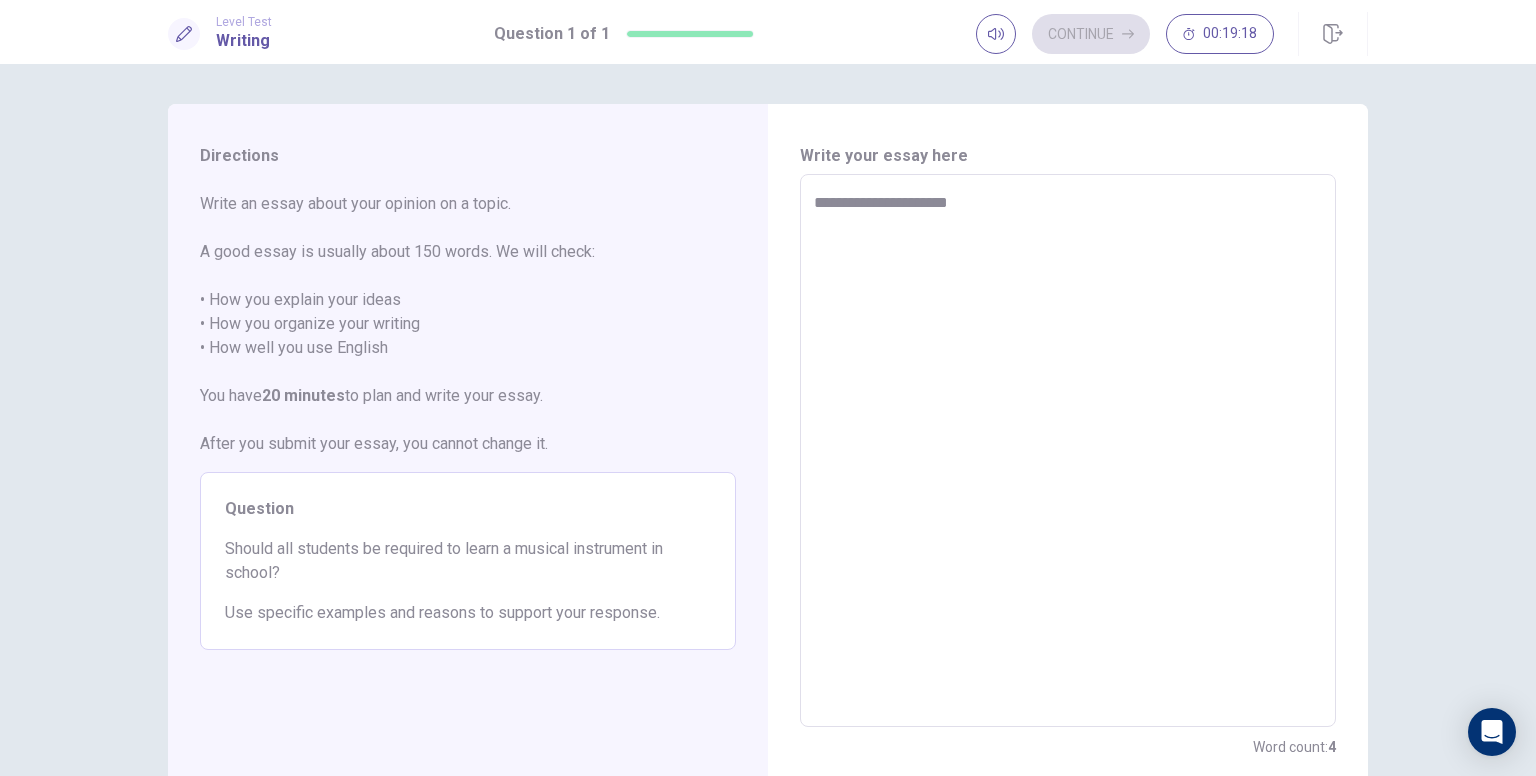 type on "*" 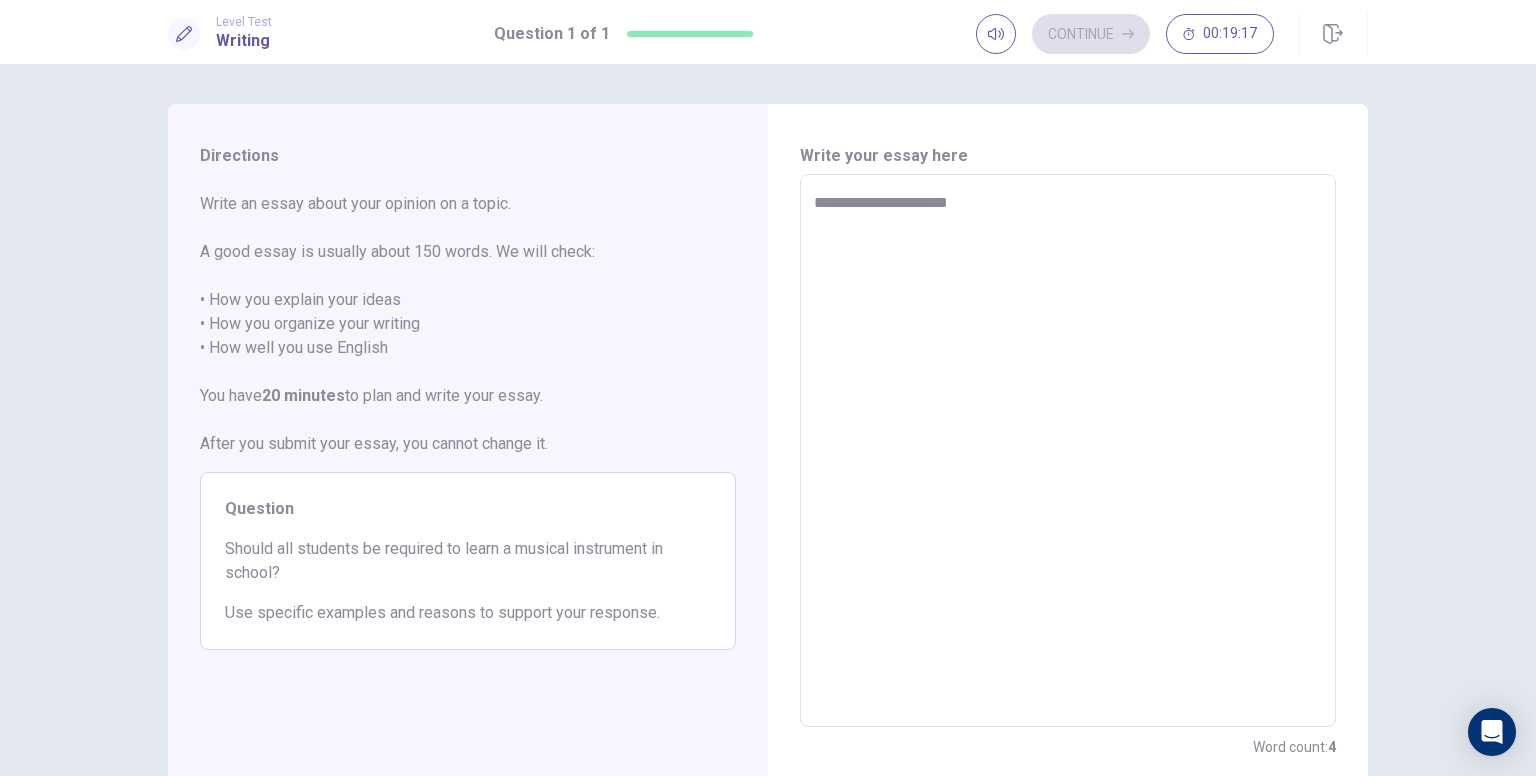 type on "**********" 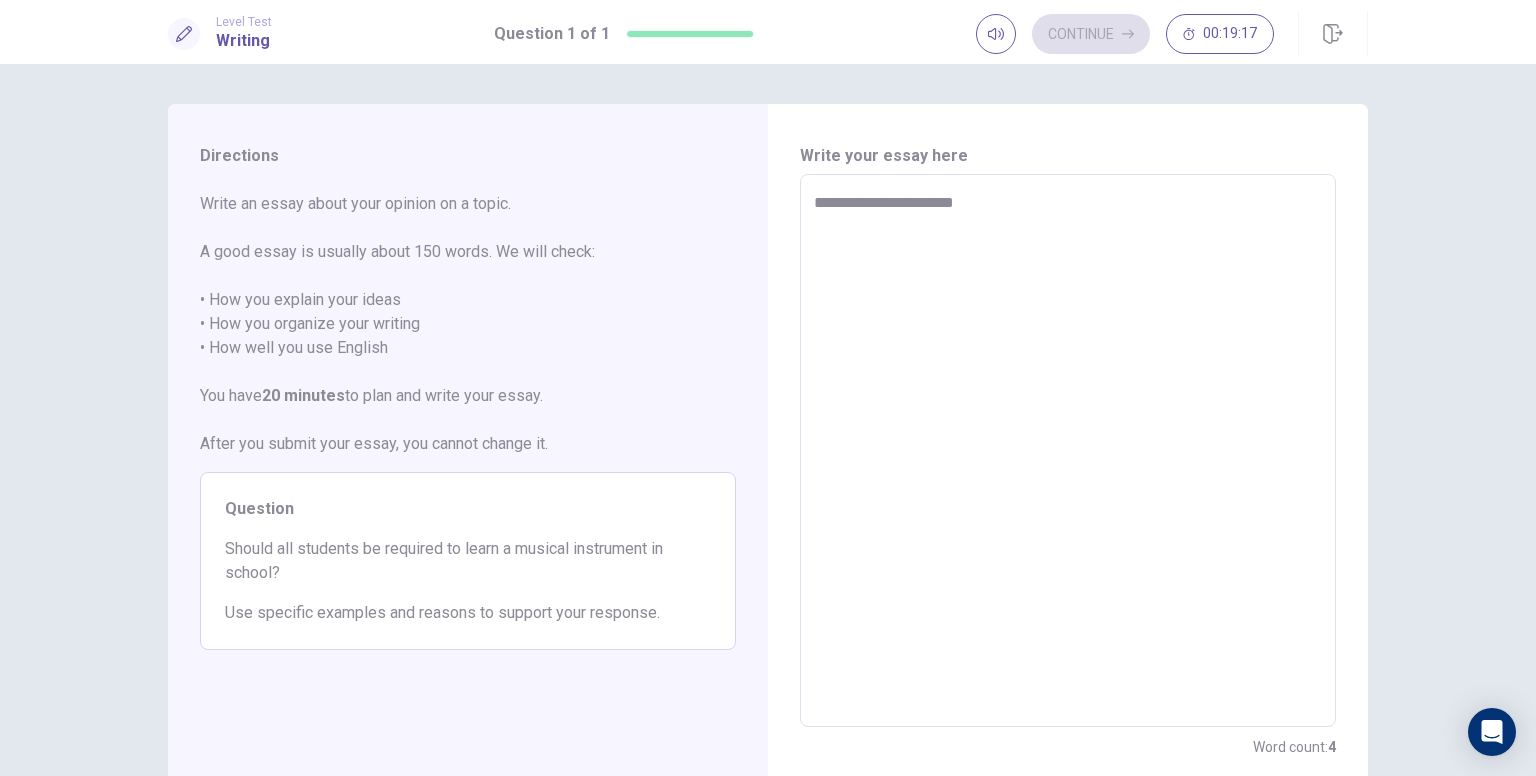 type on "*" 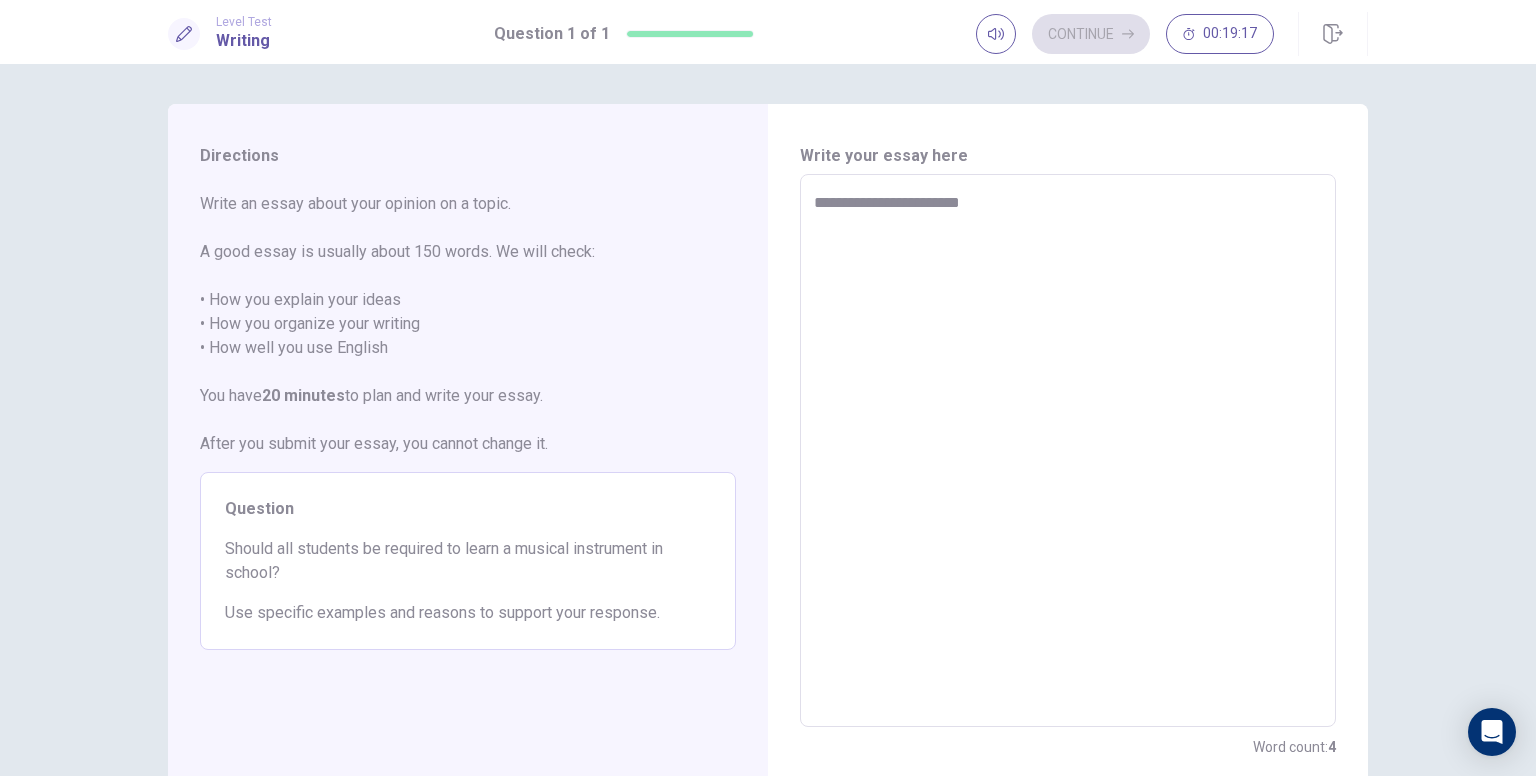 type on "*" 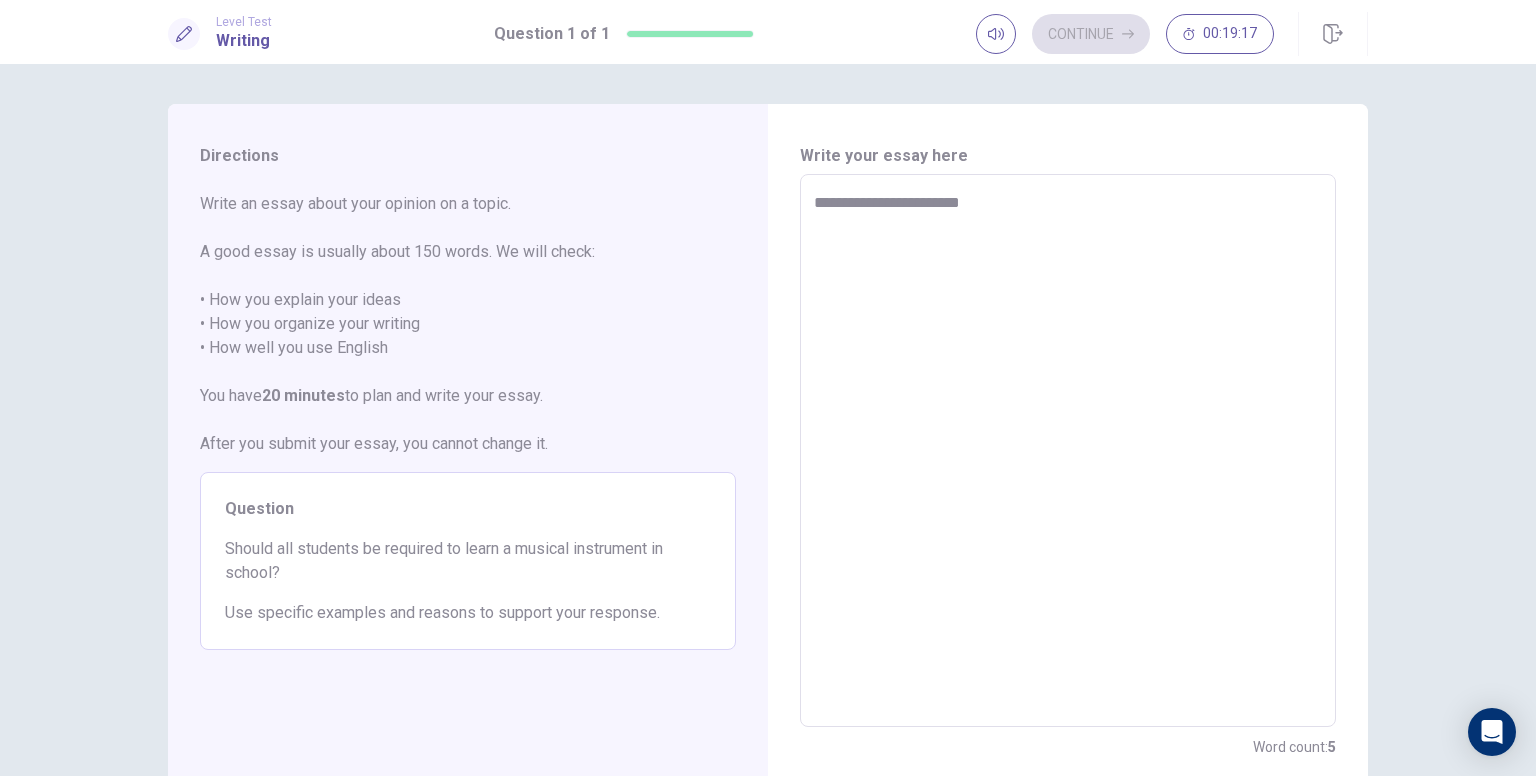 type on "**********" 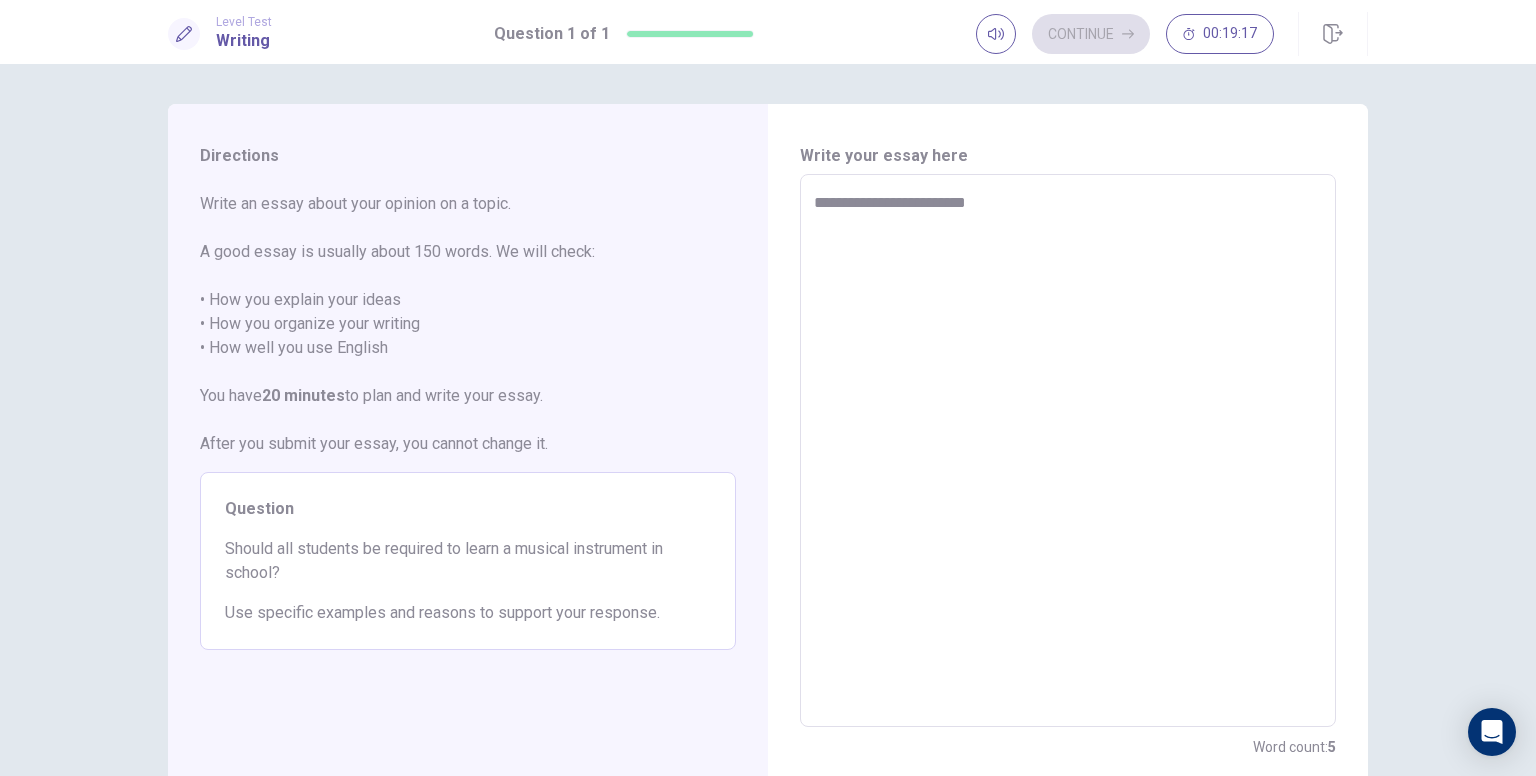 type on "*" 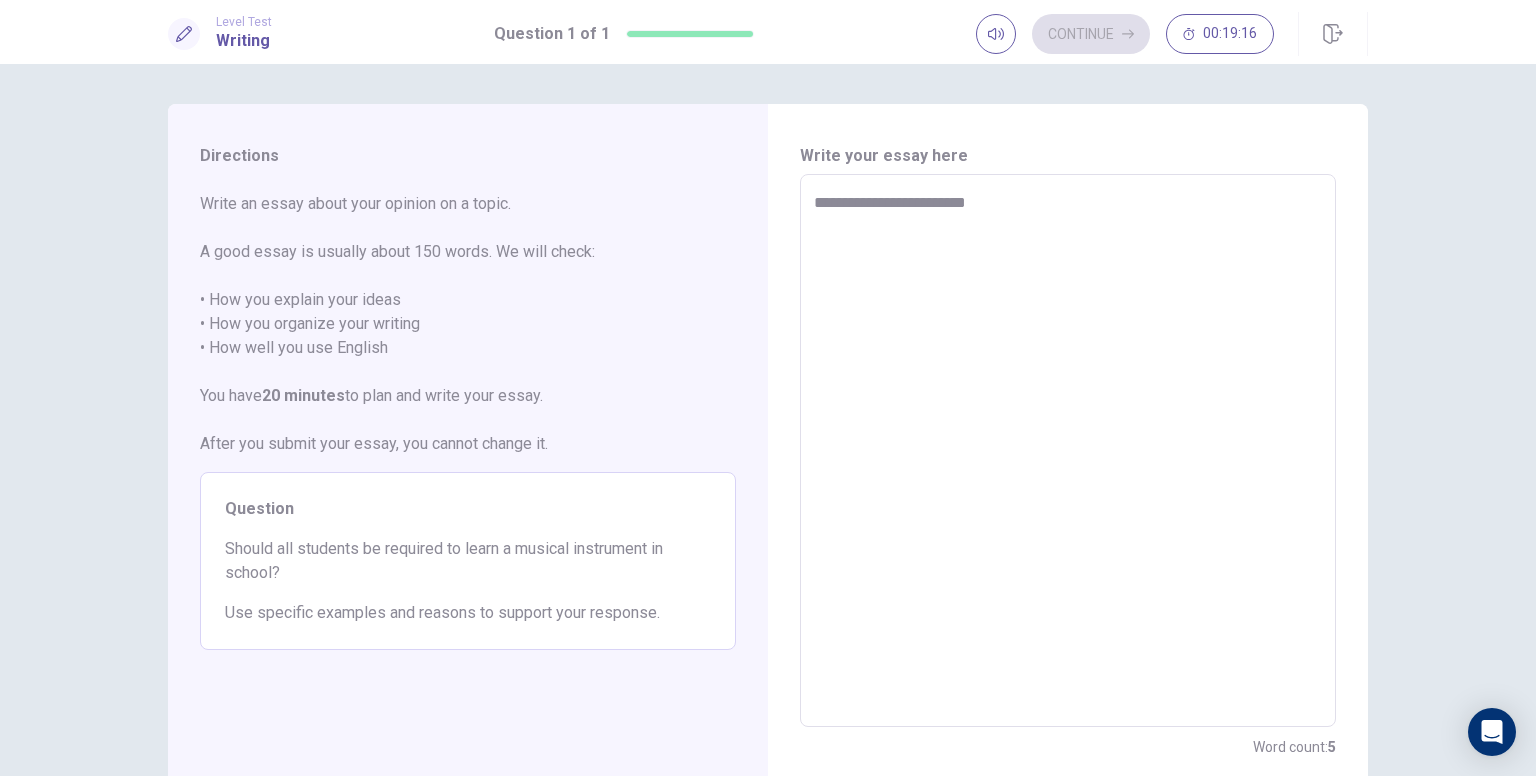 type on "**********" 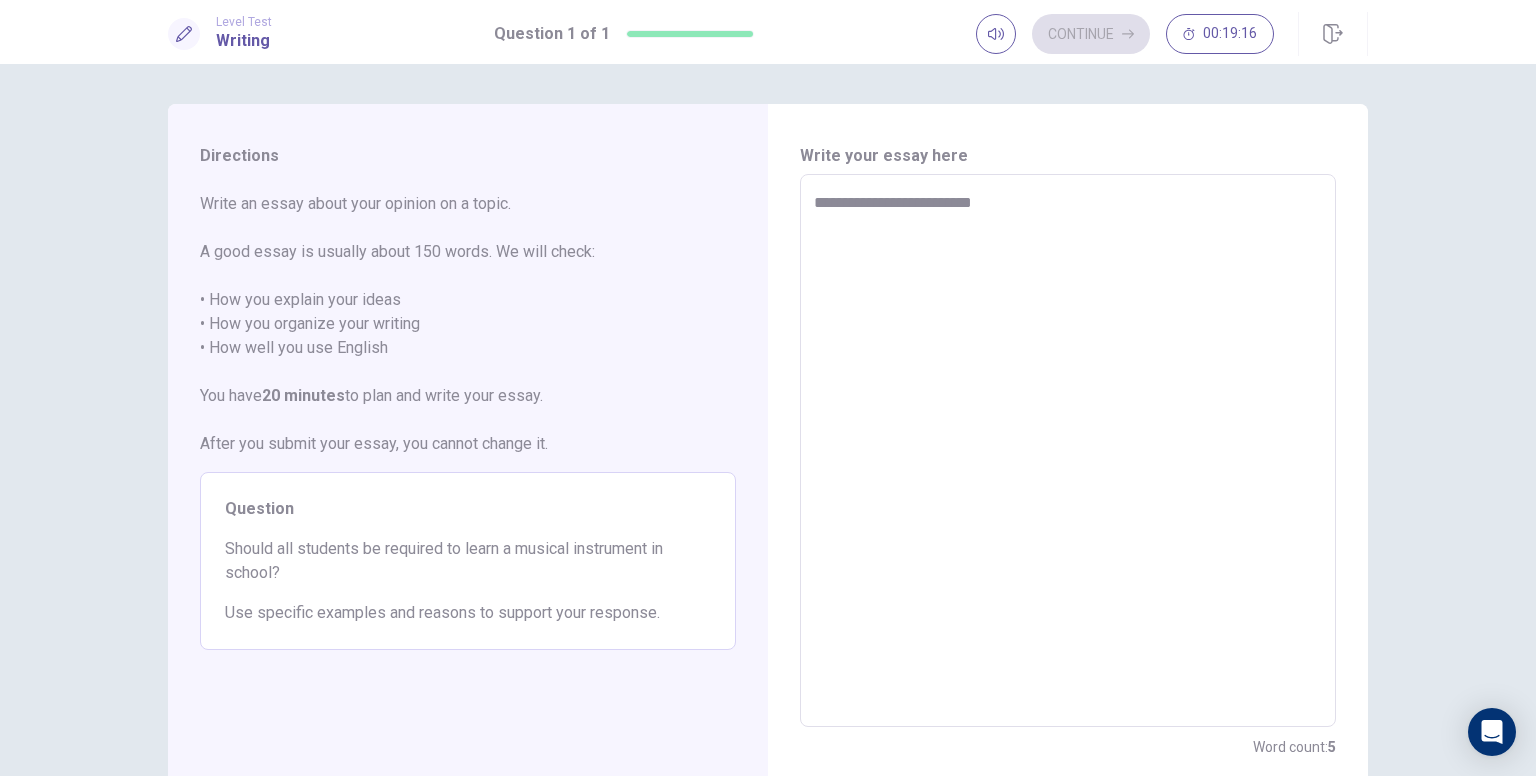 type on "*" 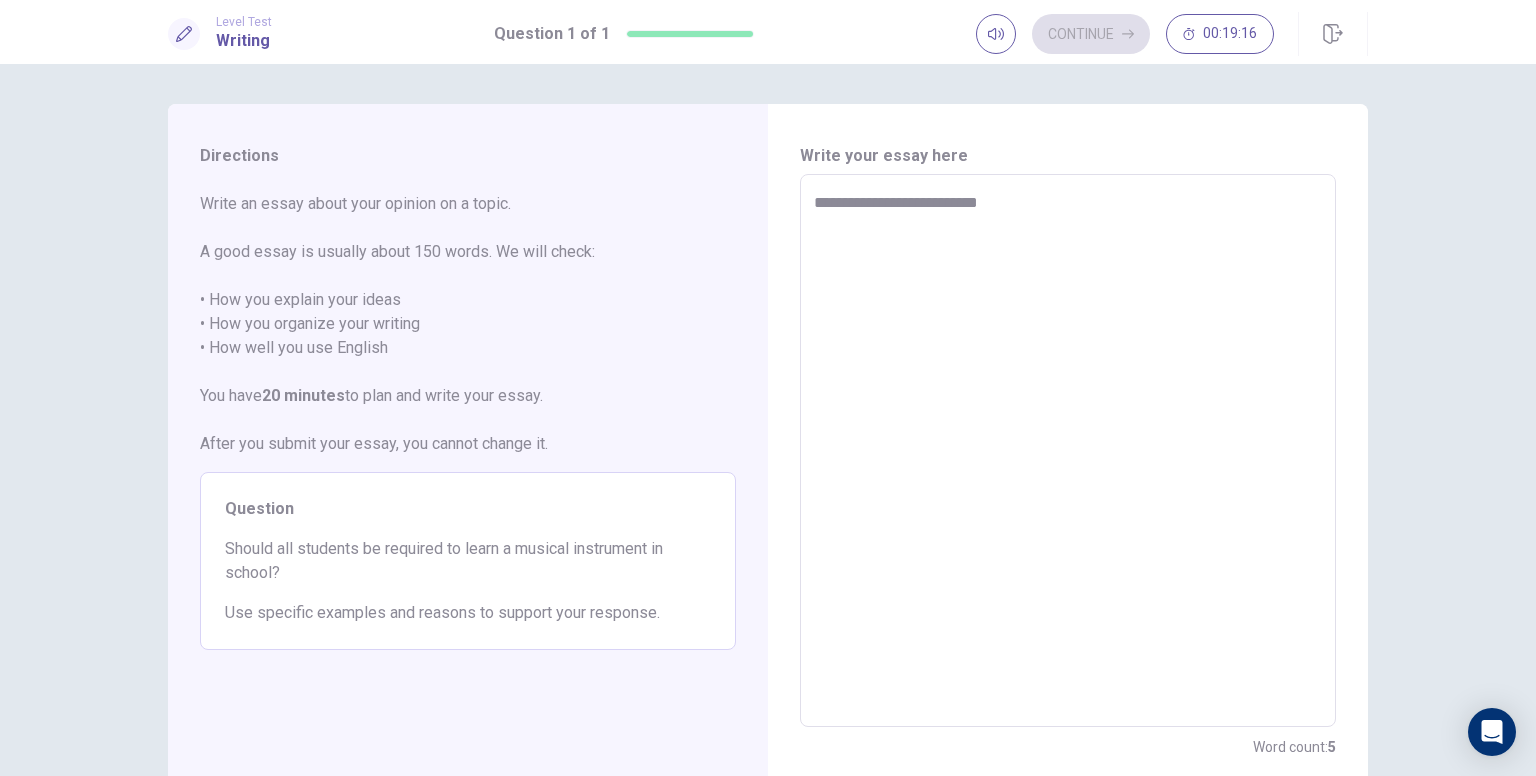 type on "*" 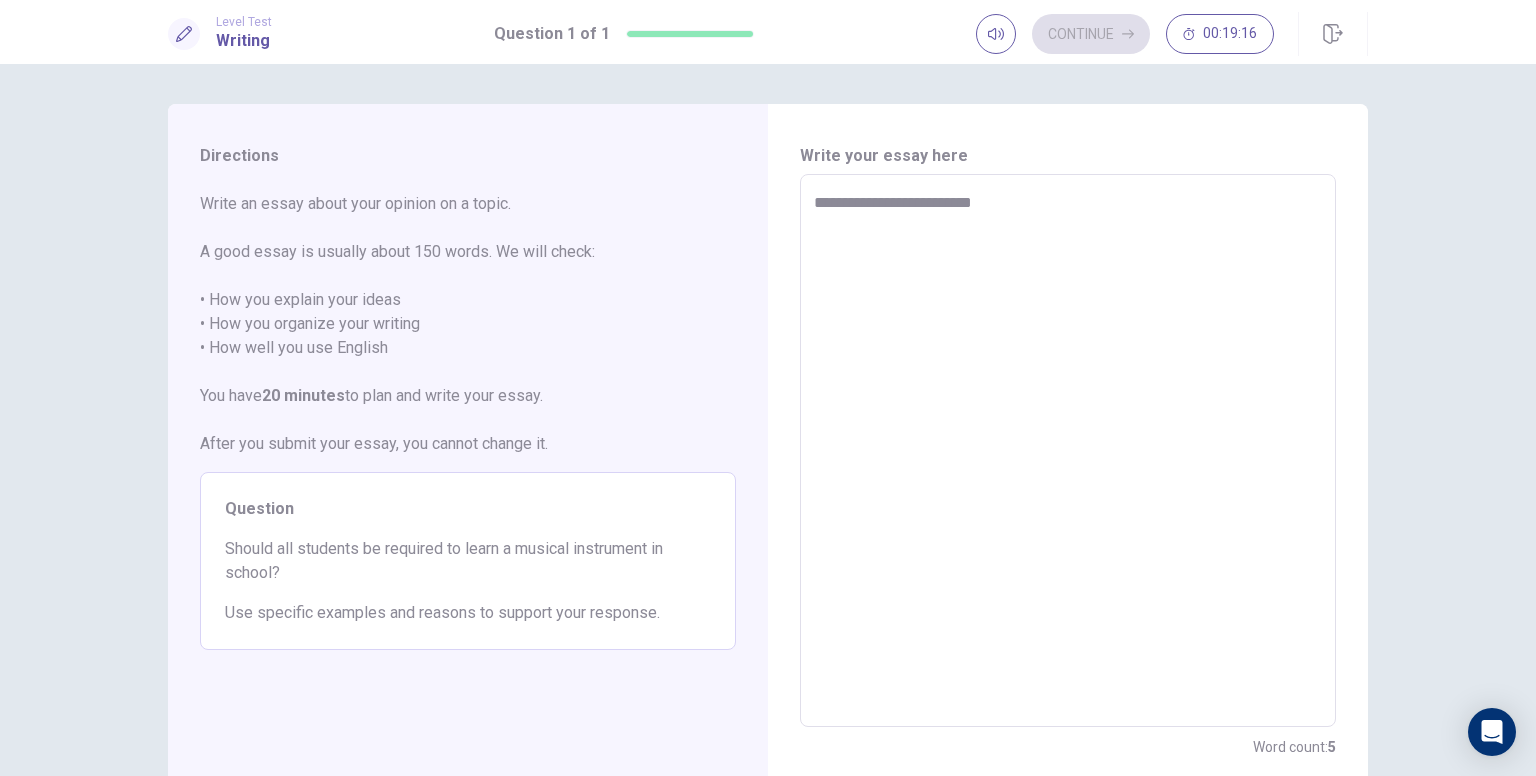 type on "*" 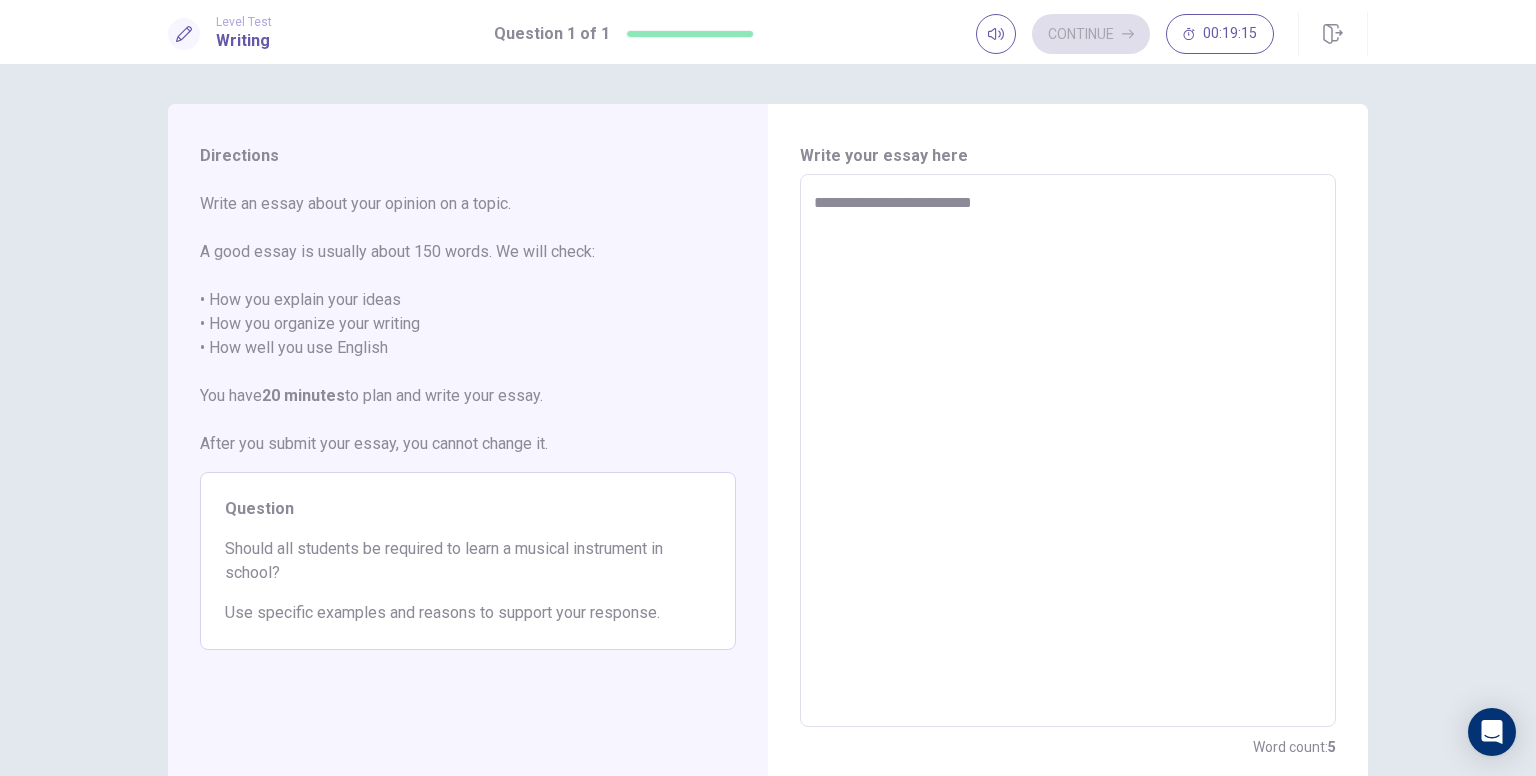 type on "**********" 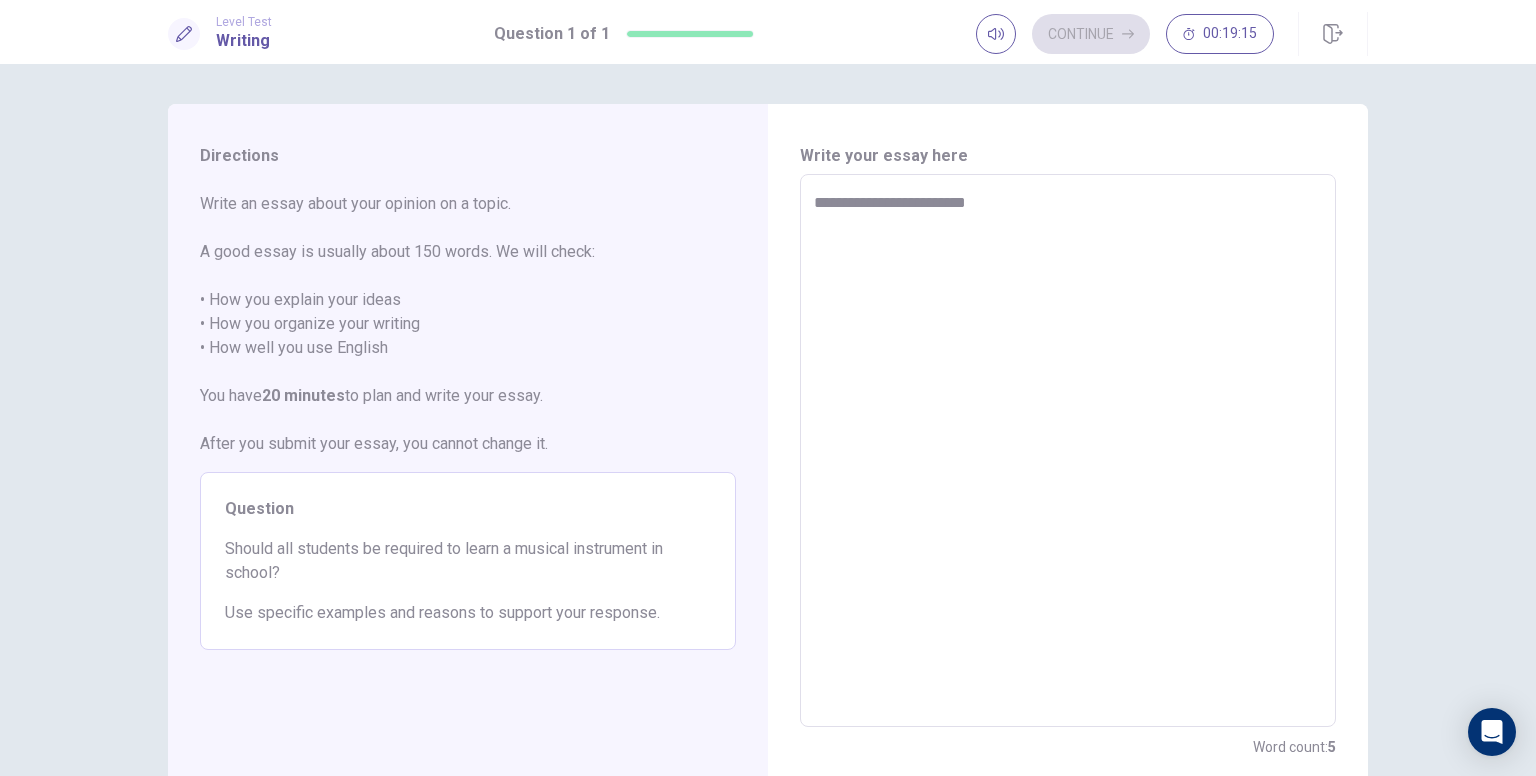 type on "*" 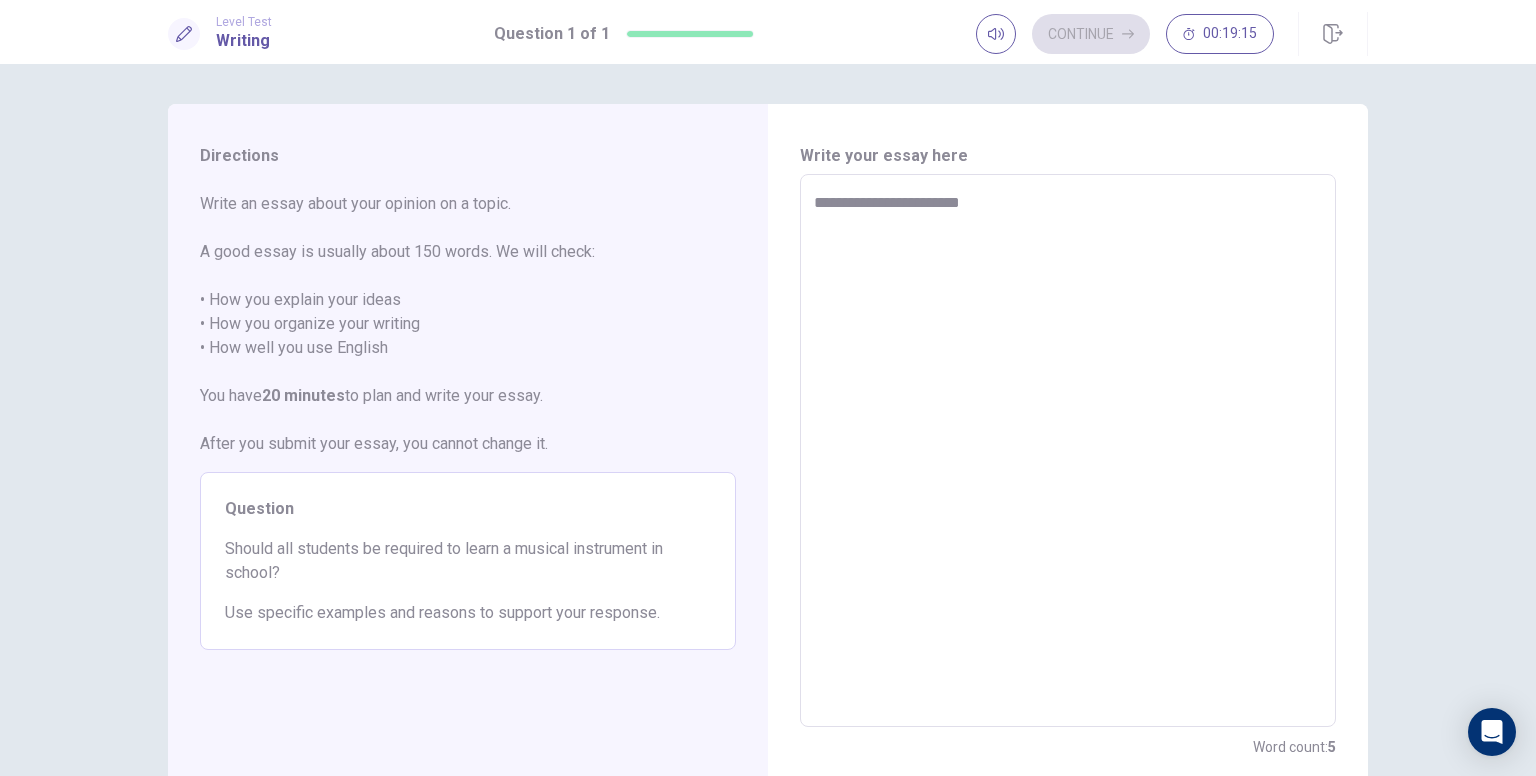 type on "*" 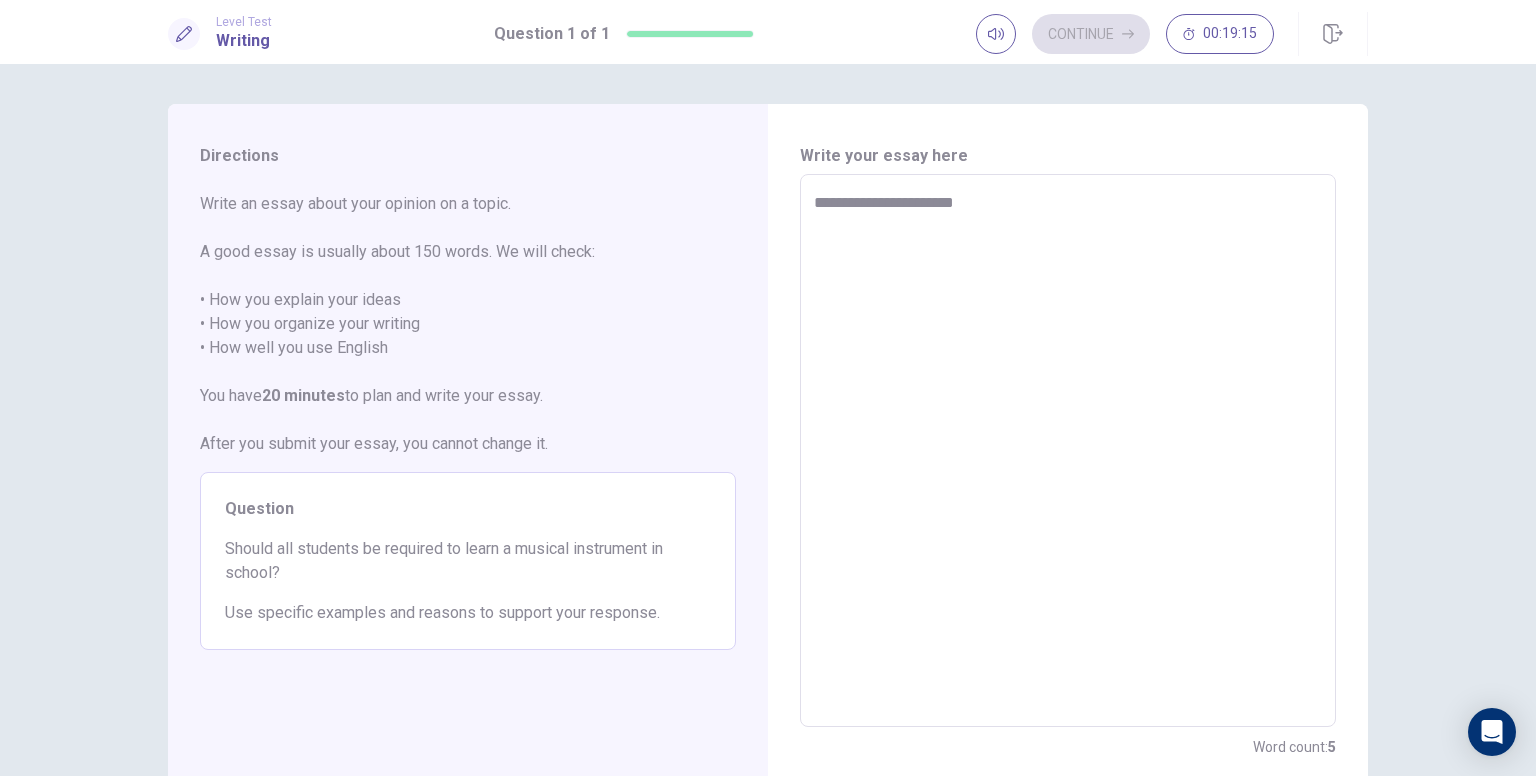 type on "*" 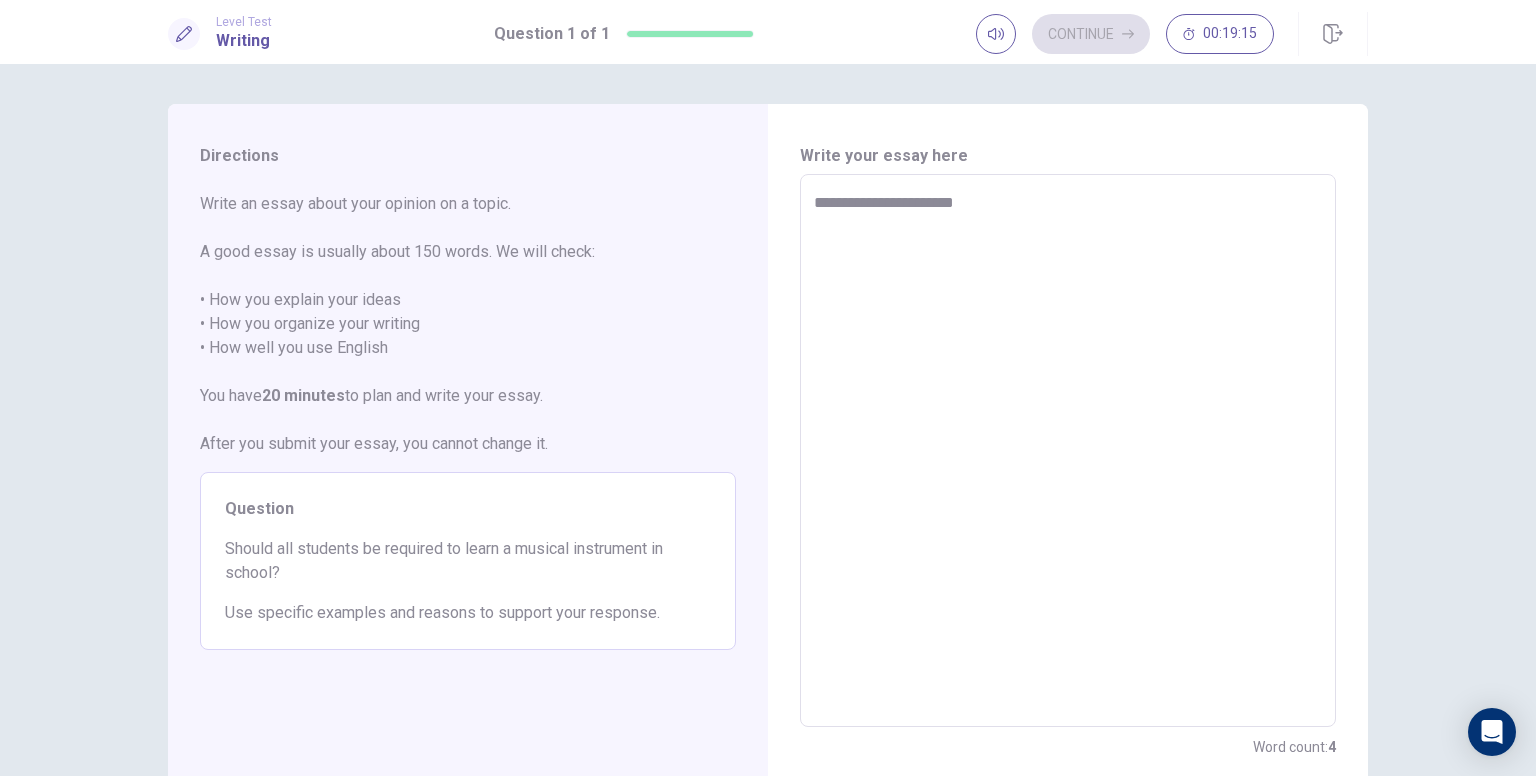 type on "**********" 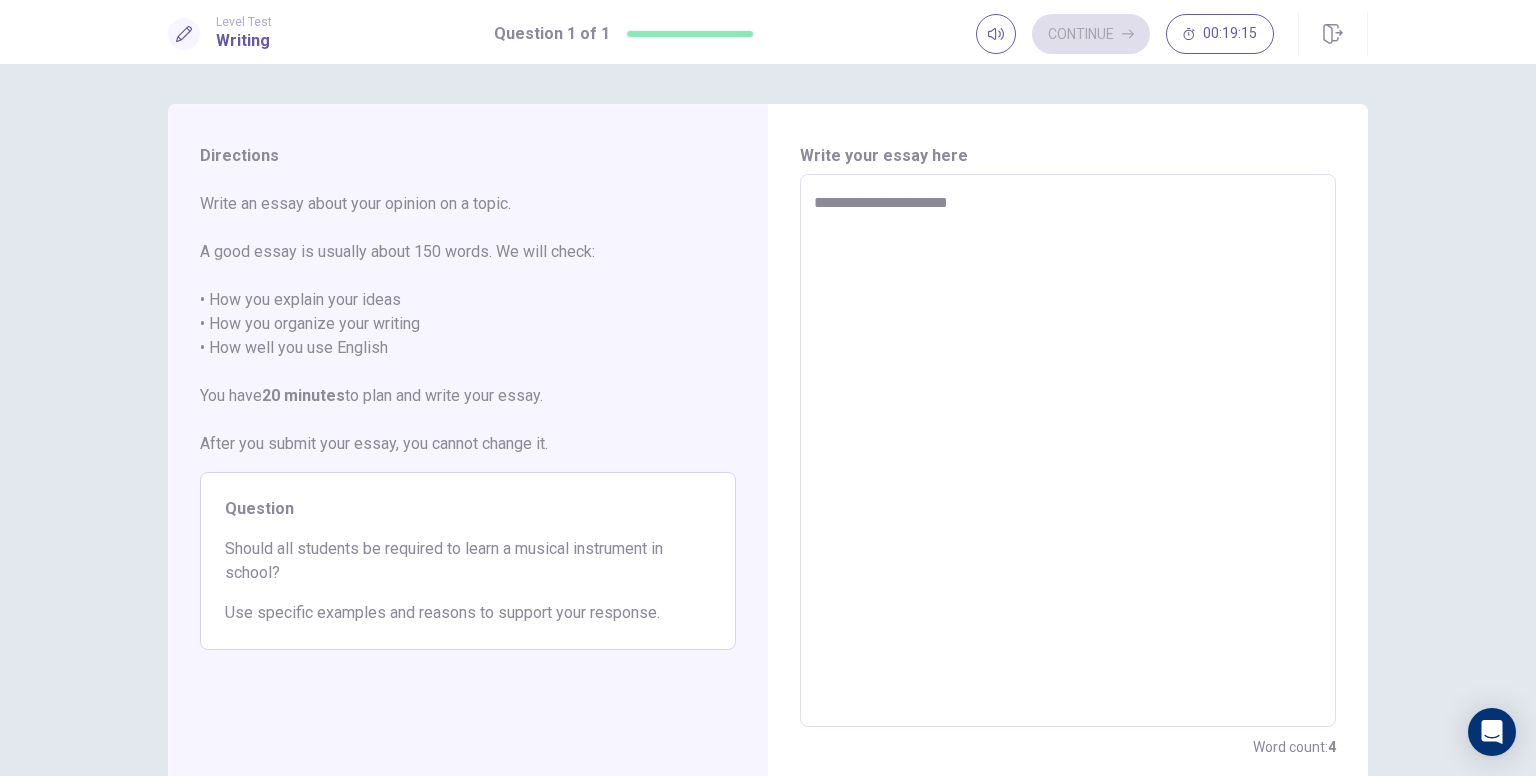 type on "*" 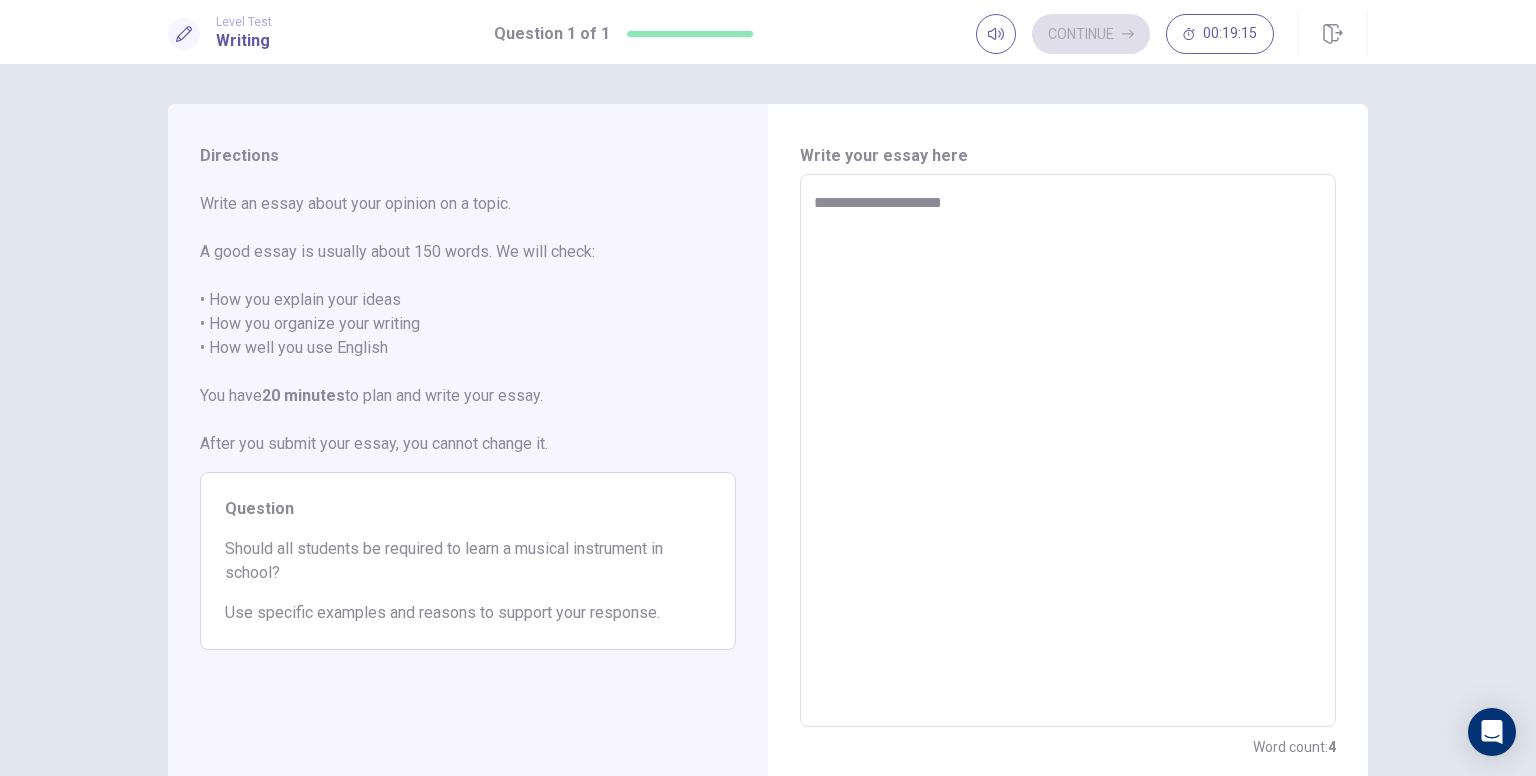 type on "*" 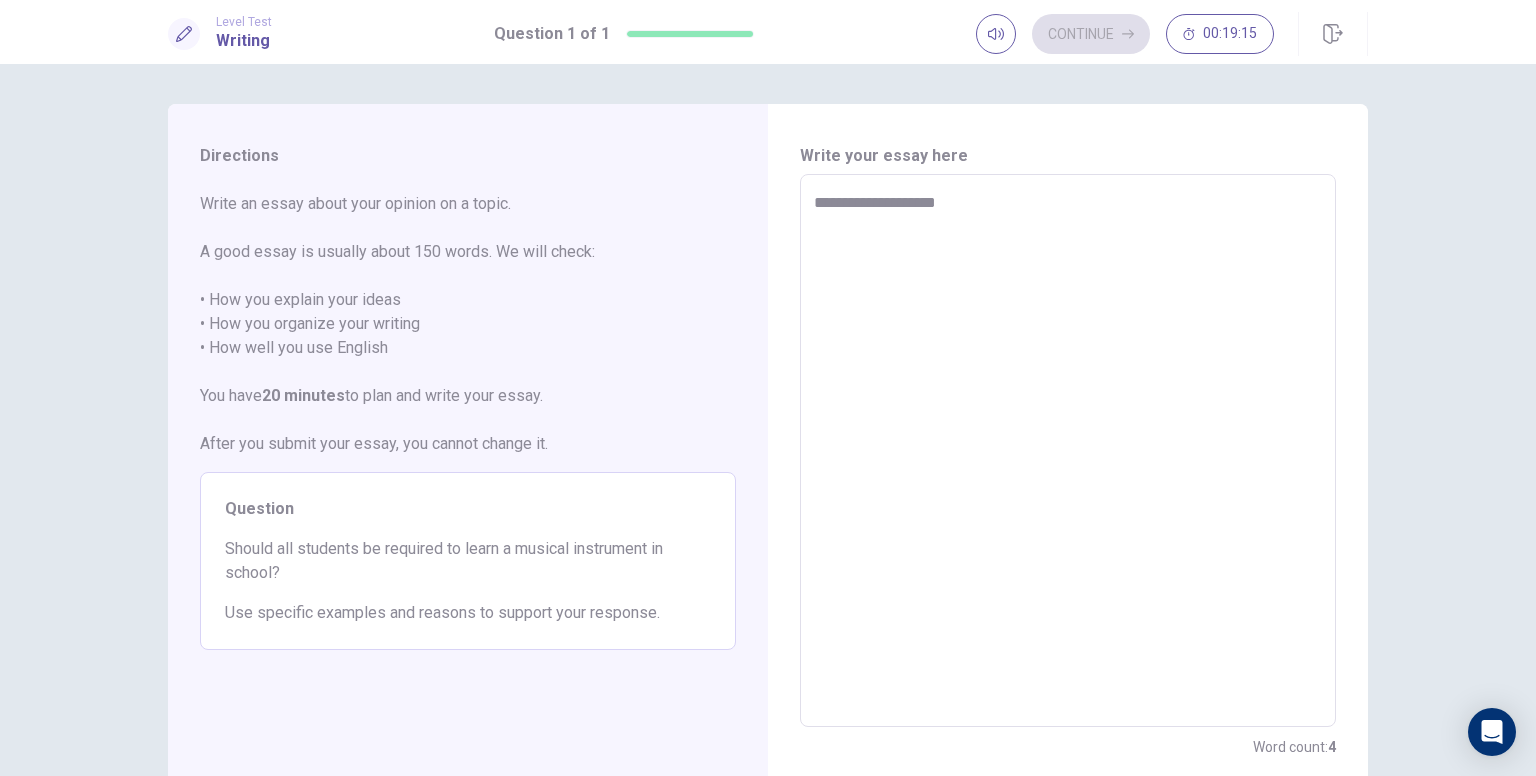 type on "*" 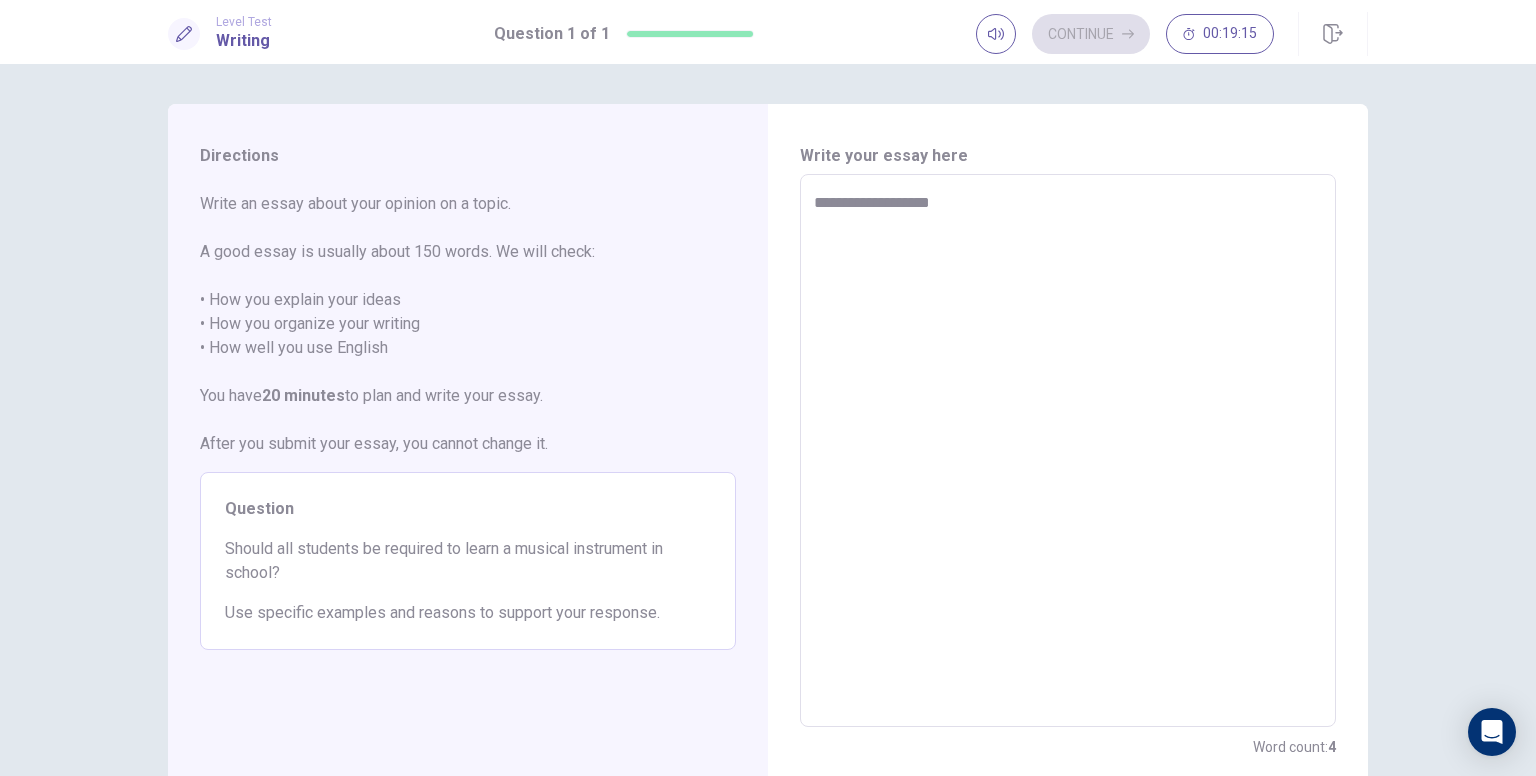 type on "*" 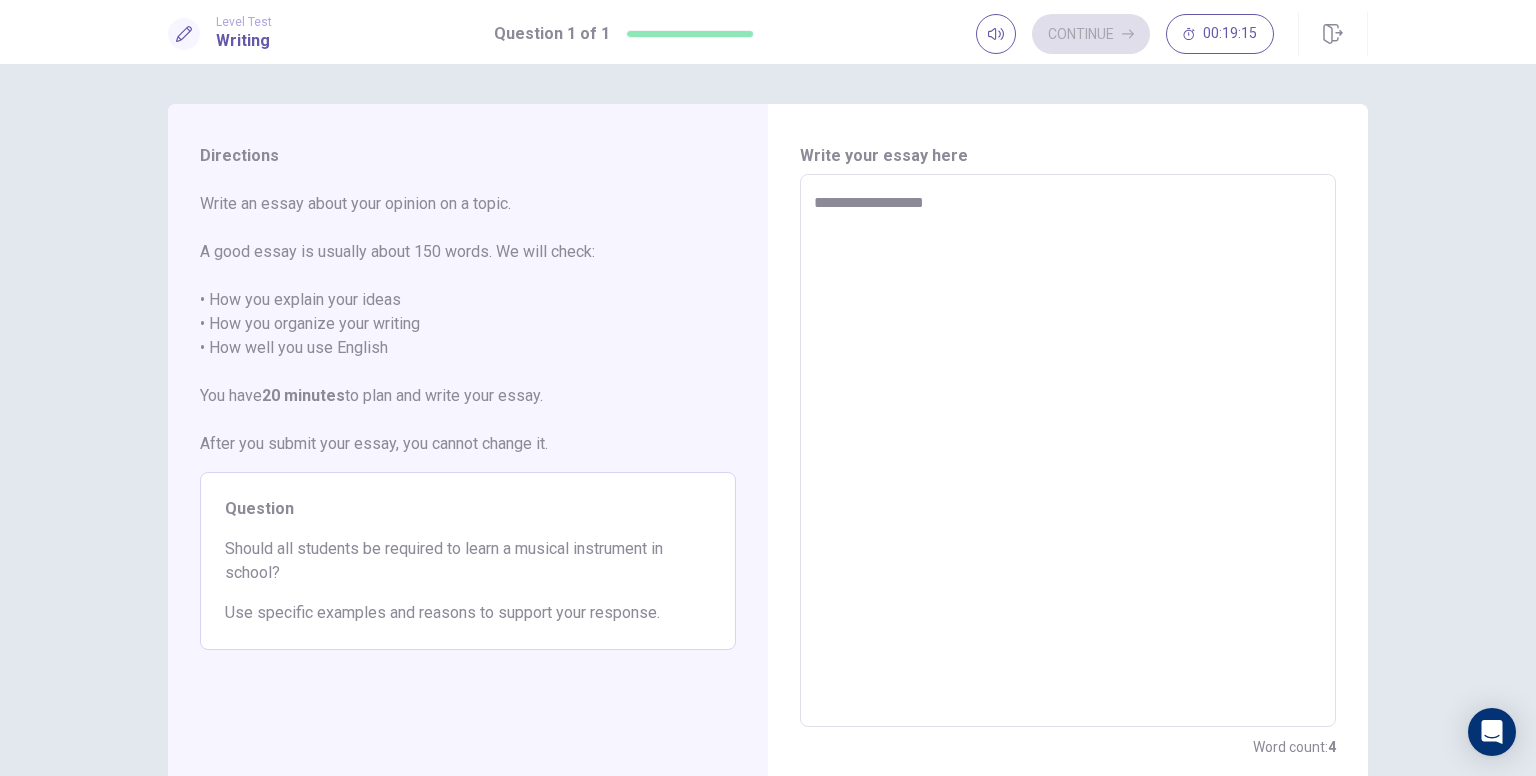 type on "*" 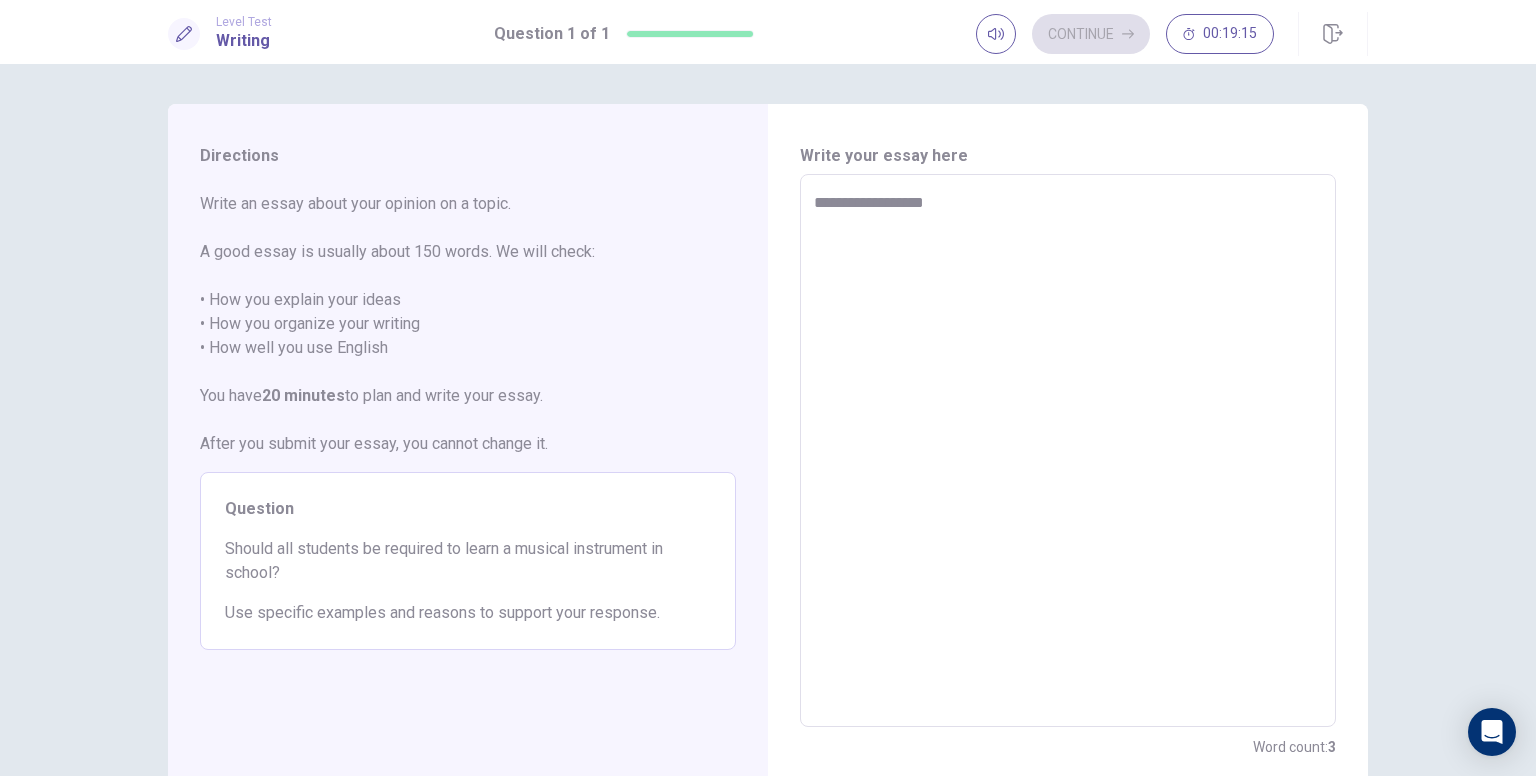 type on "**********" 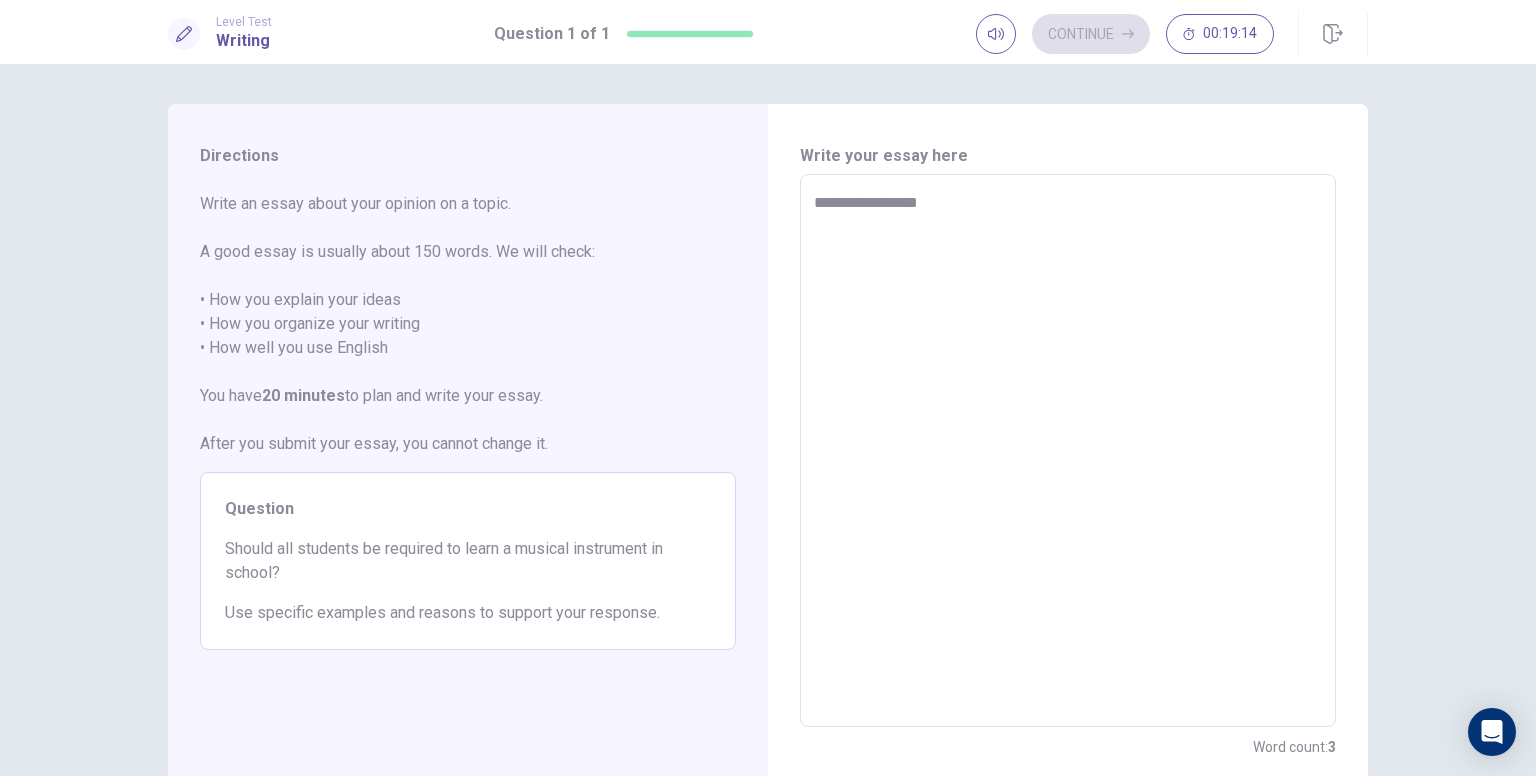 type on "*" 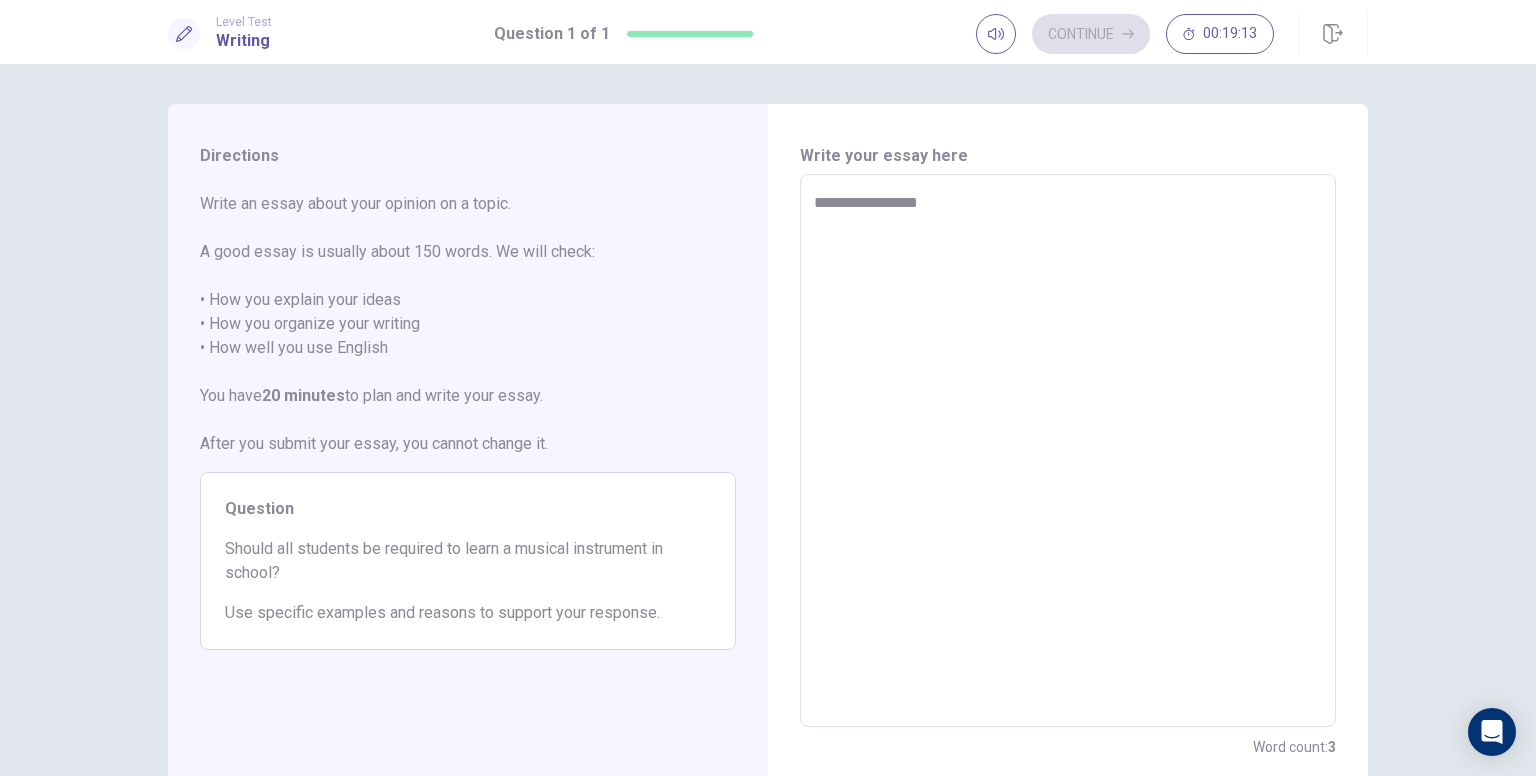 type on "**********" 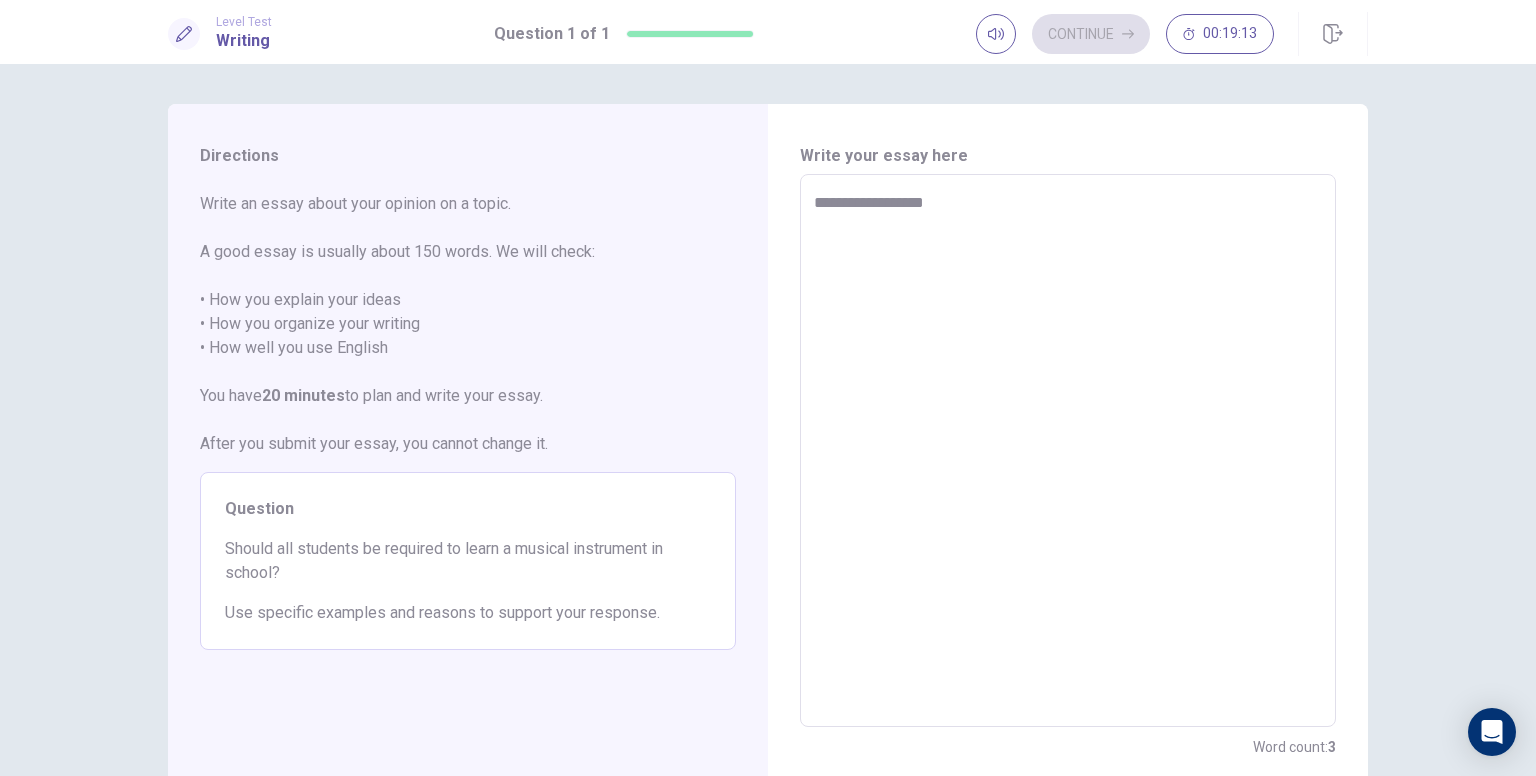 type on "*" 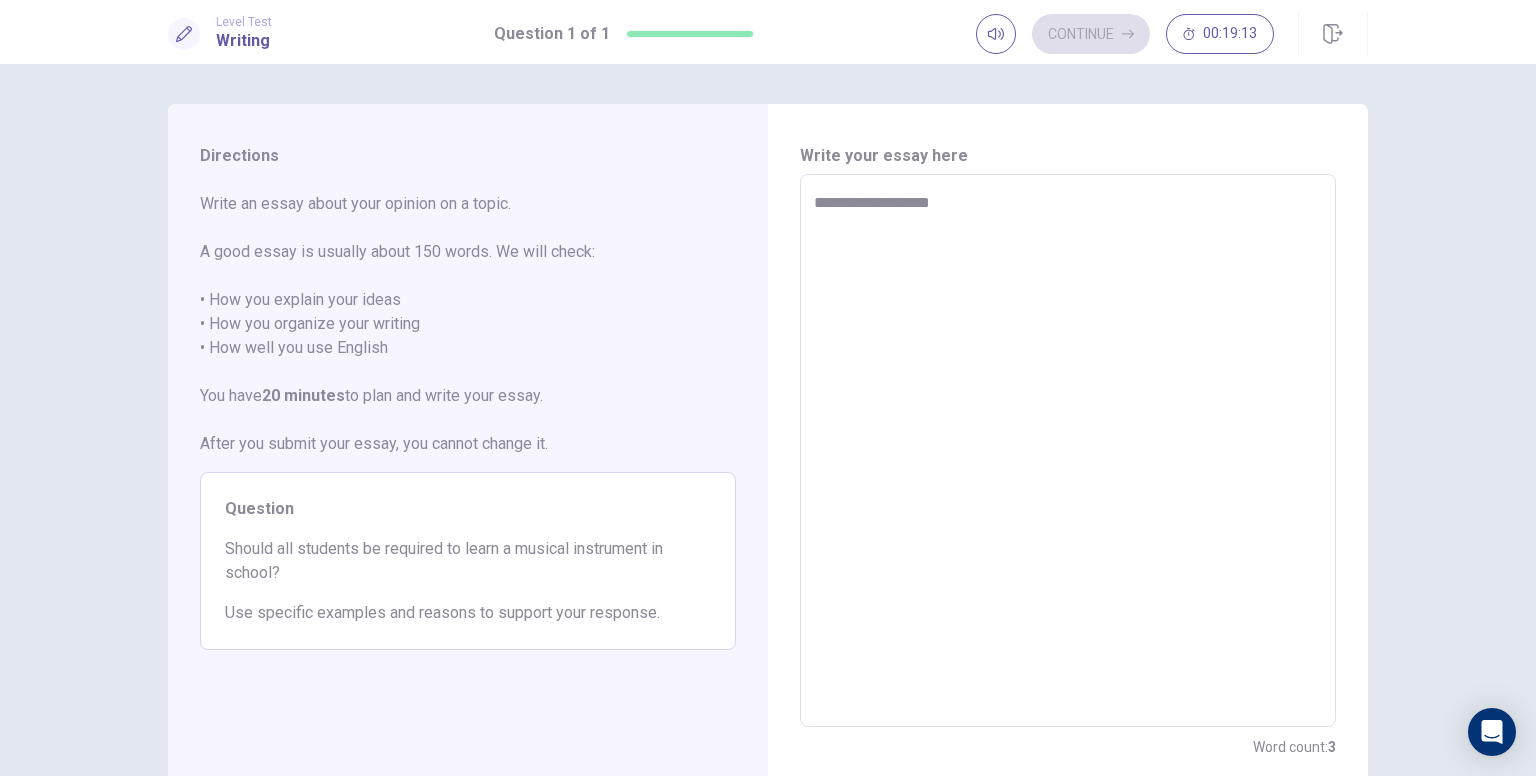 type on "*" 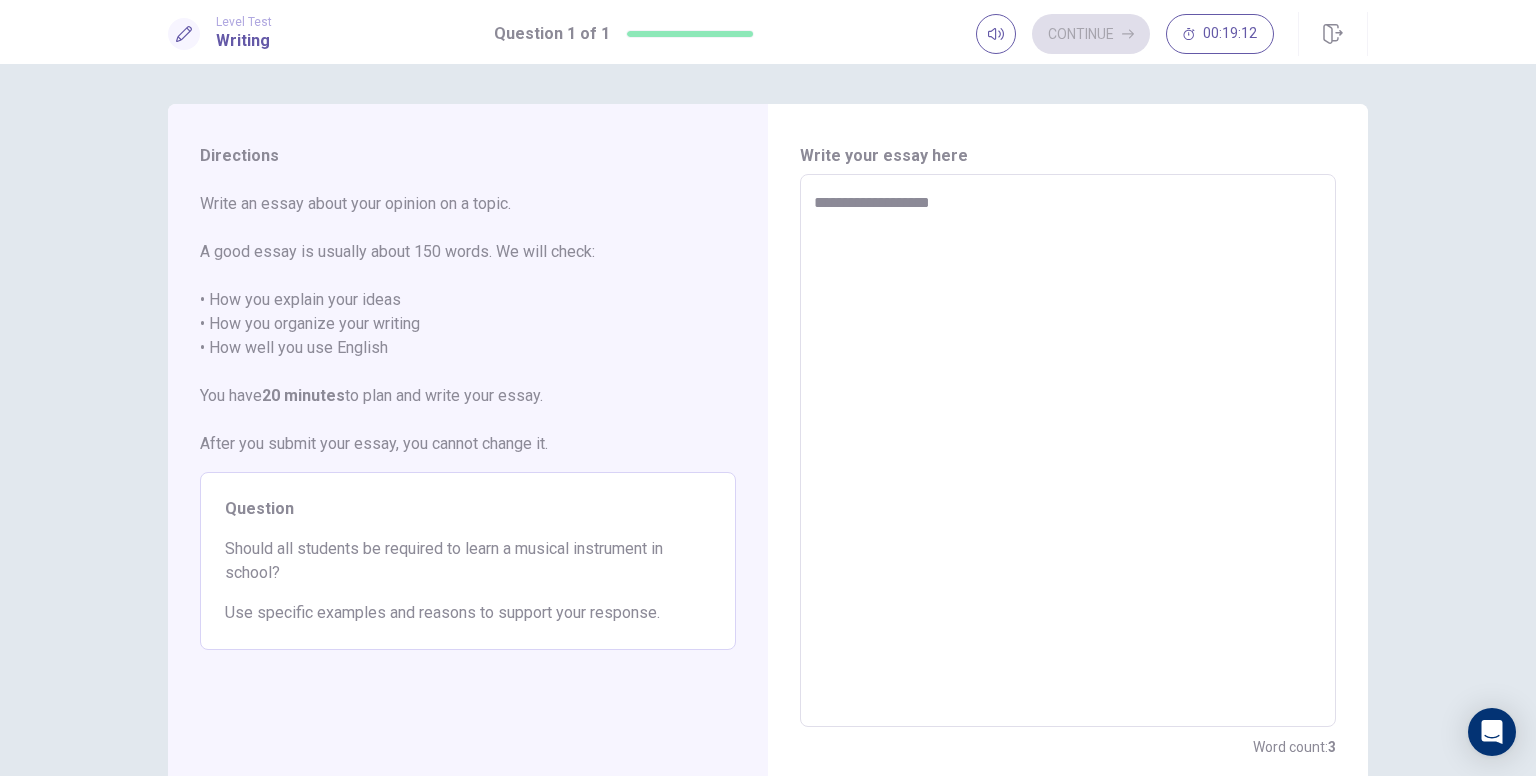 type on "**********" 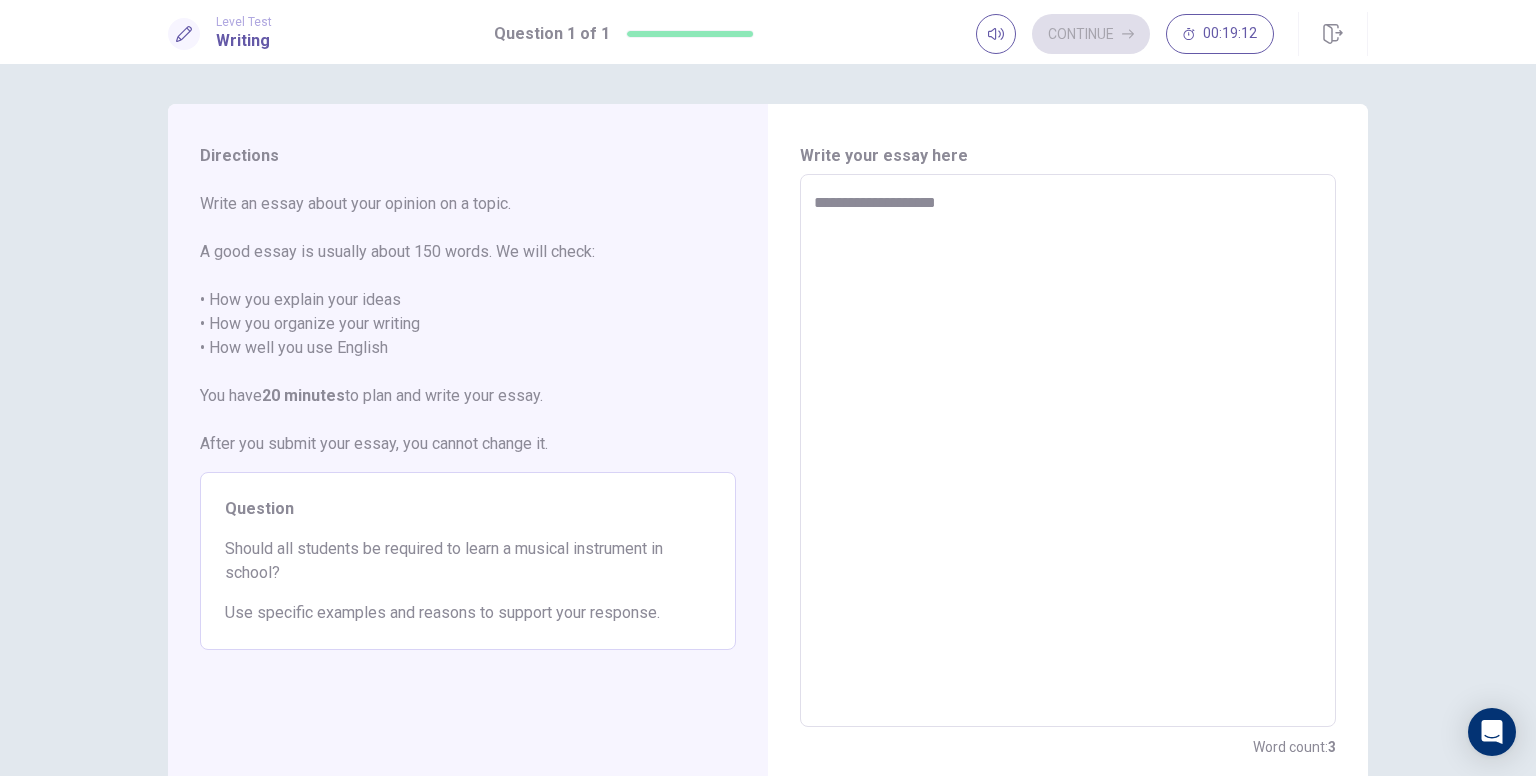 type 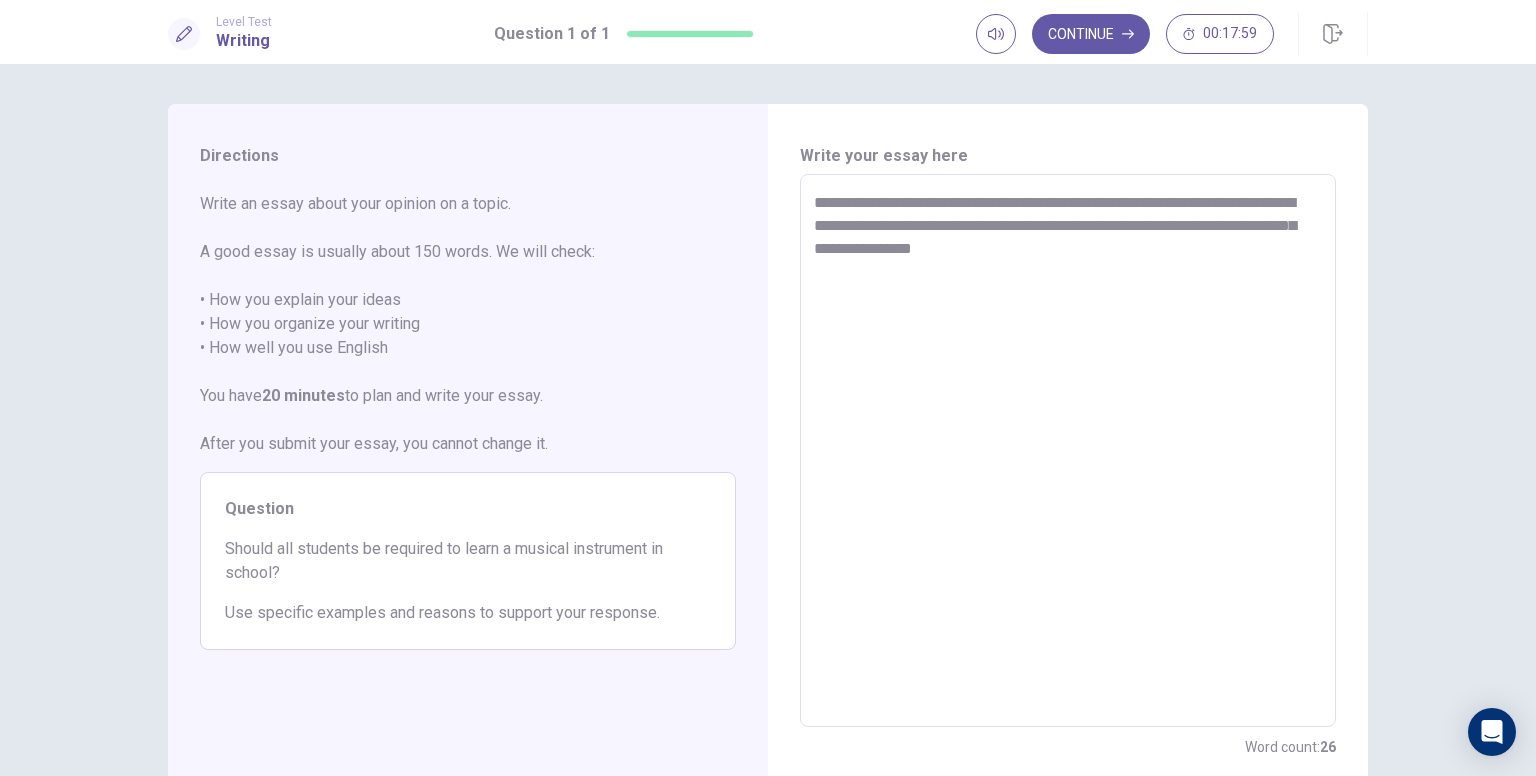 click on "**********" at bounding box center (1068, 451) 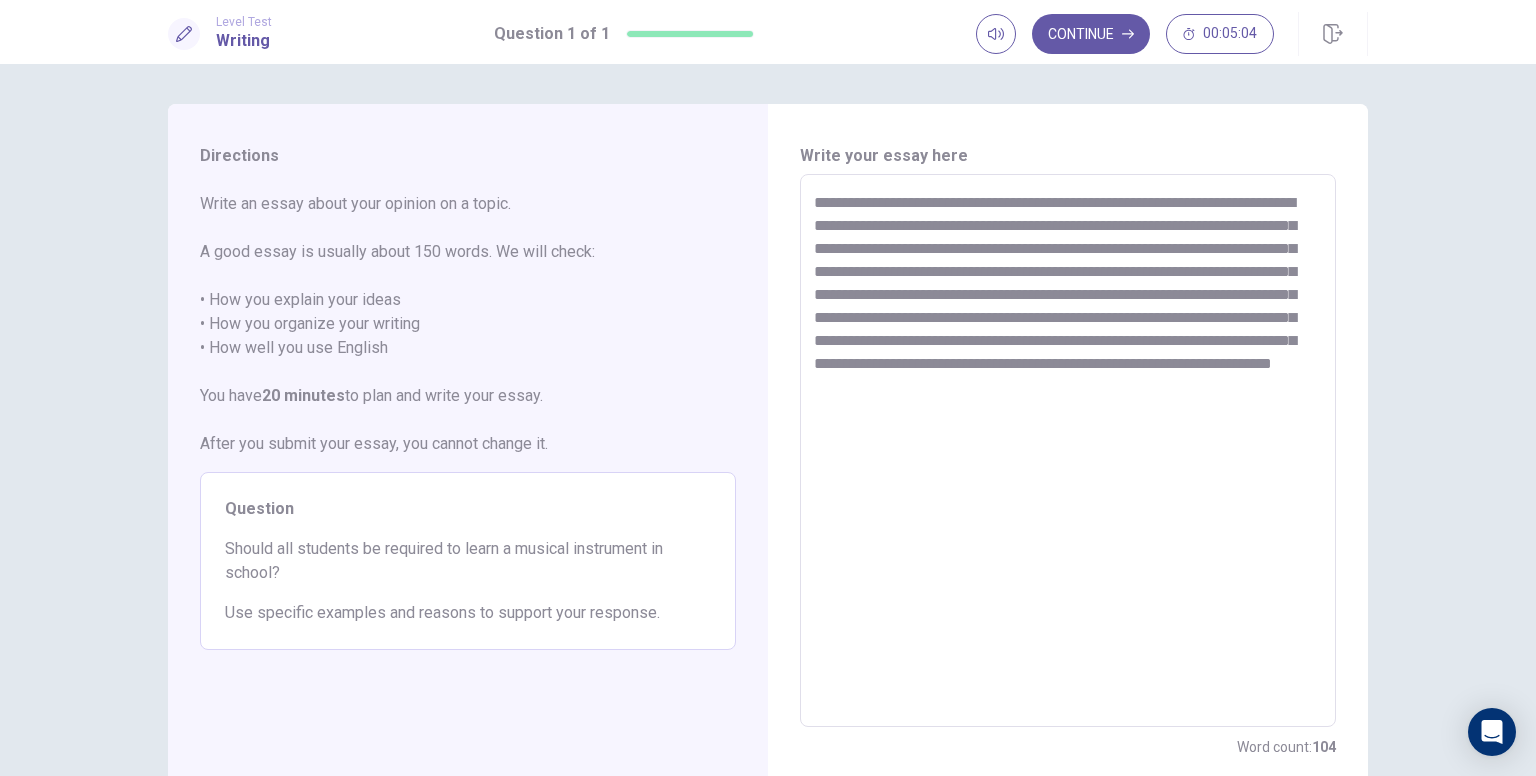 click on "**********" at bounding box center (1068, 451) 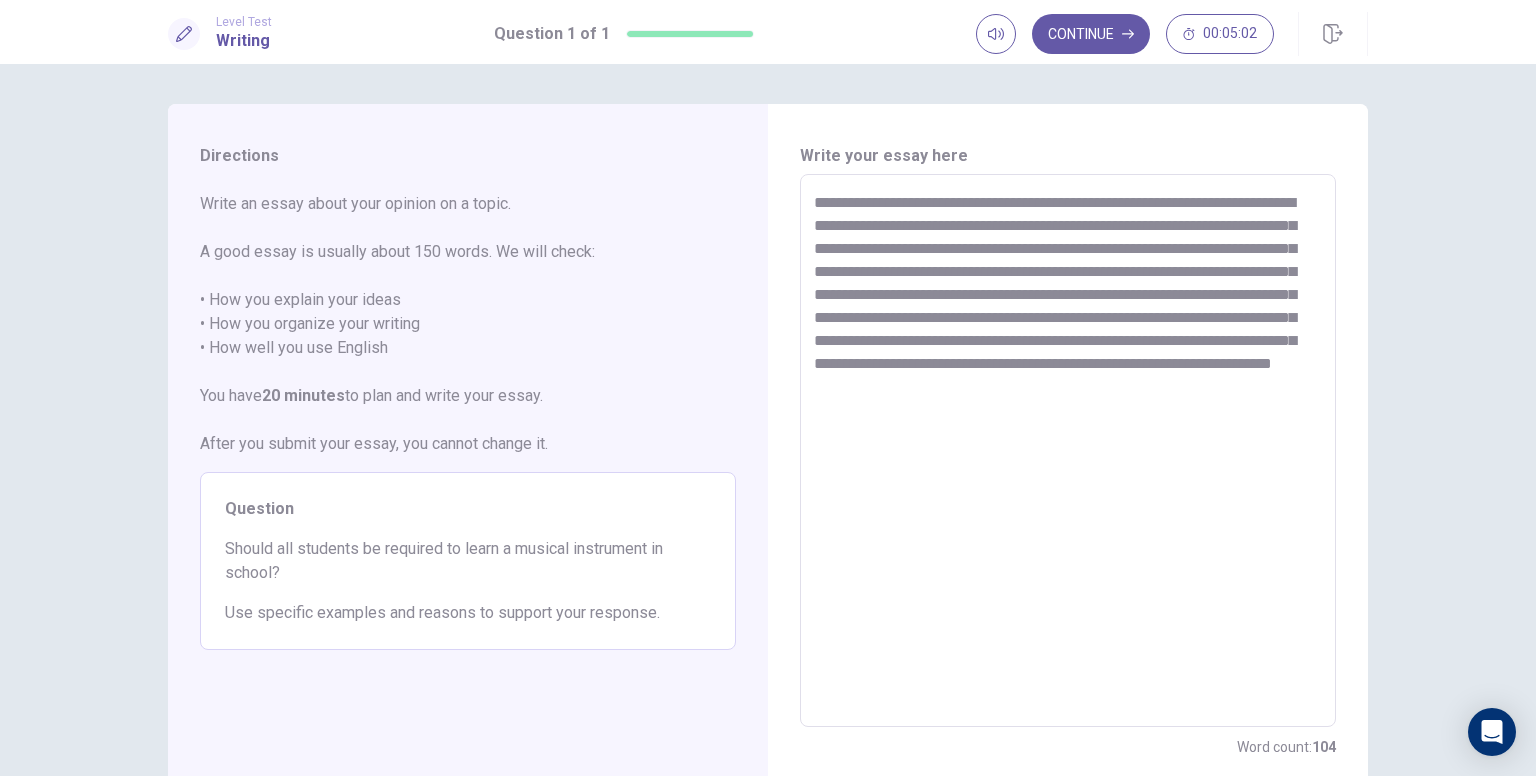 click on "**********" at bounding box center [1068, 451] 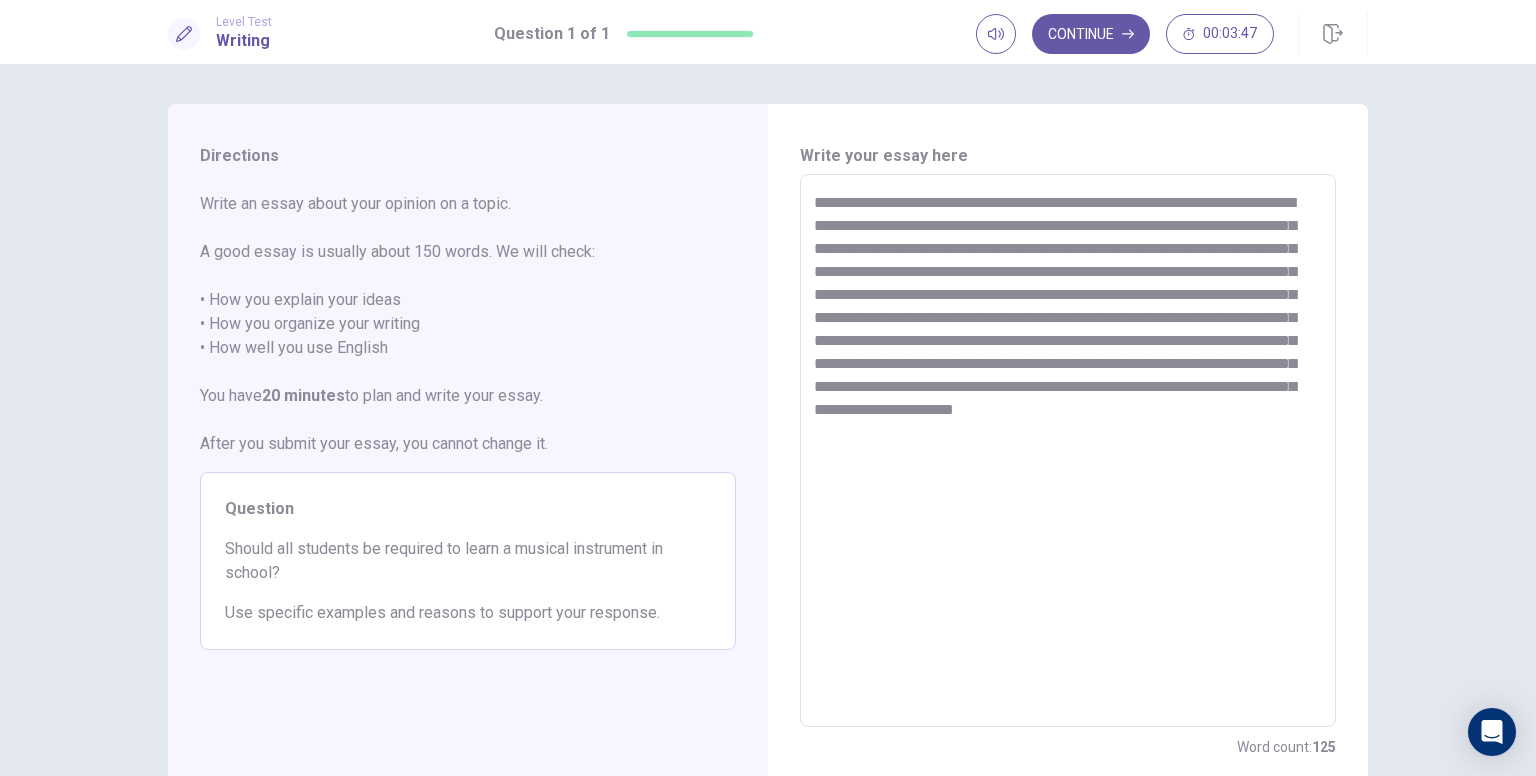 click on "**********" at bounding box center [1068, 451] 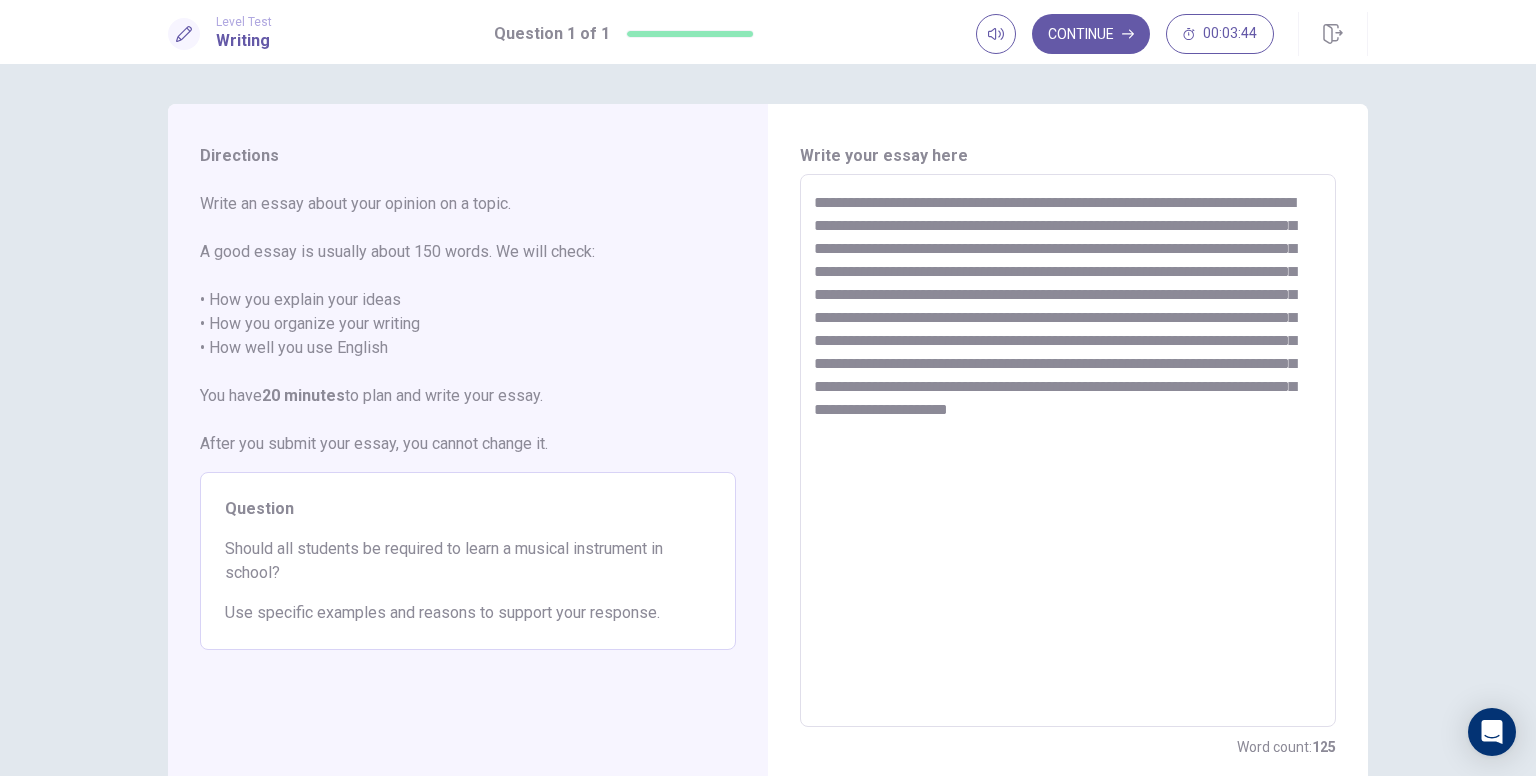 click on "**********" at bounding box center (1068, 451) 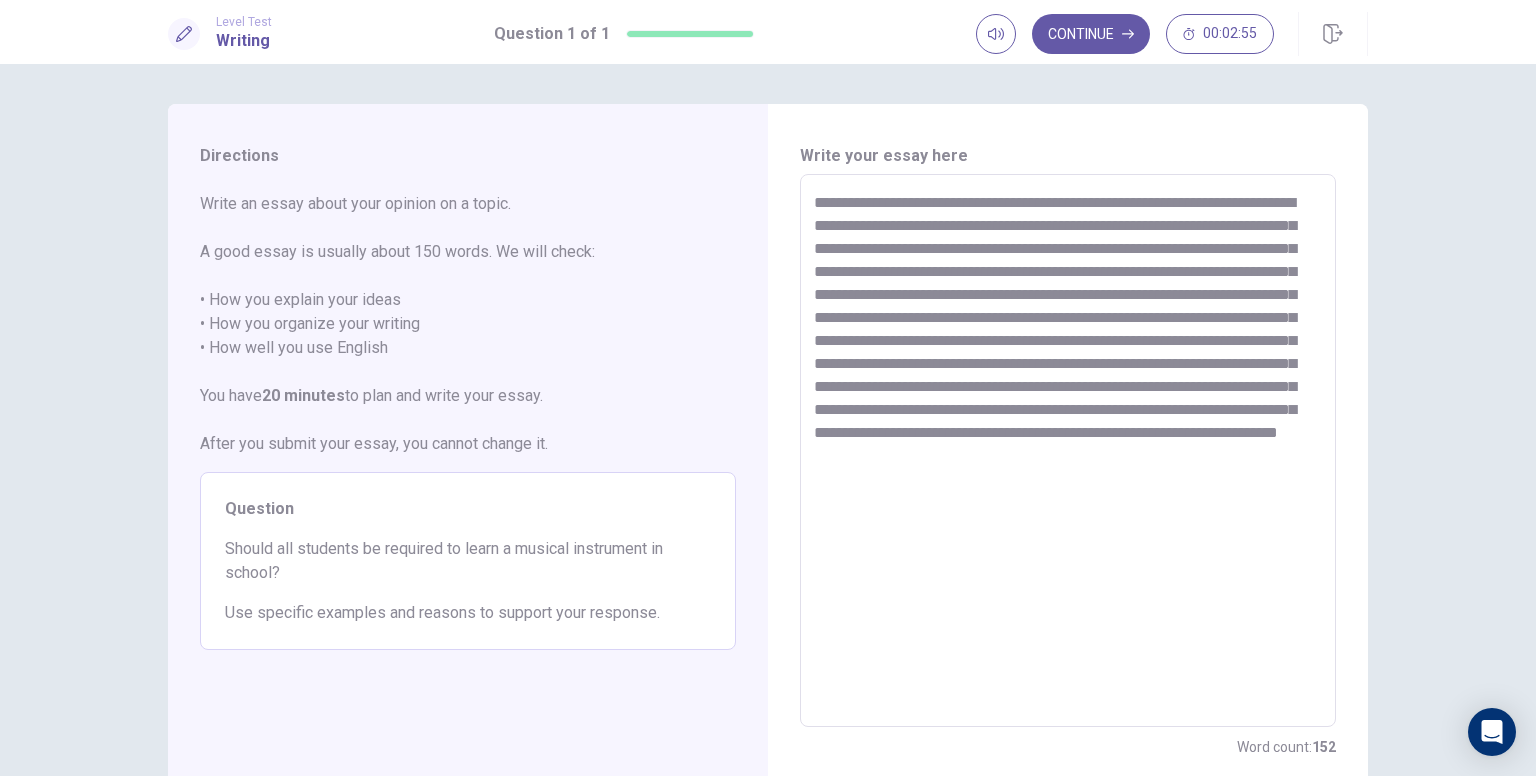 click on "**********" at bounding box center [1068, 451] 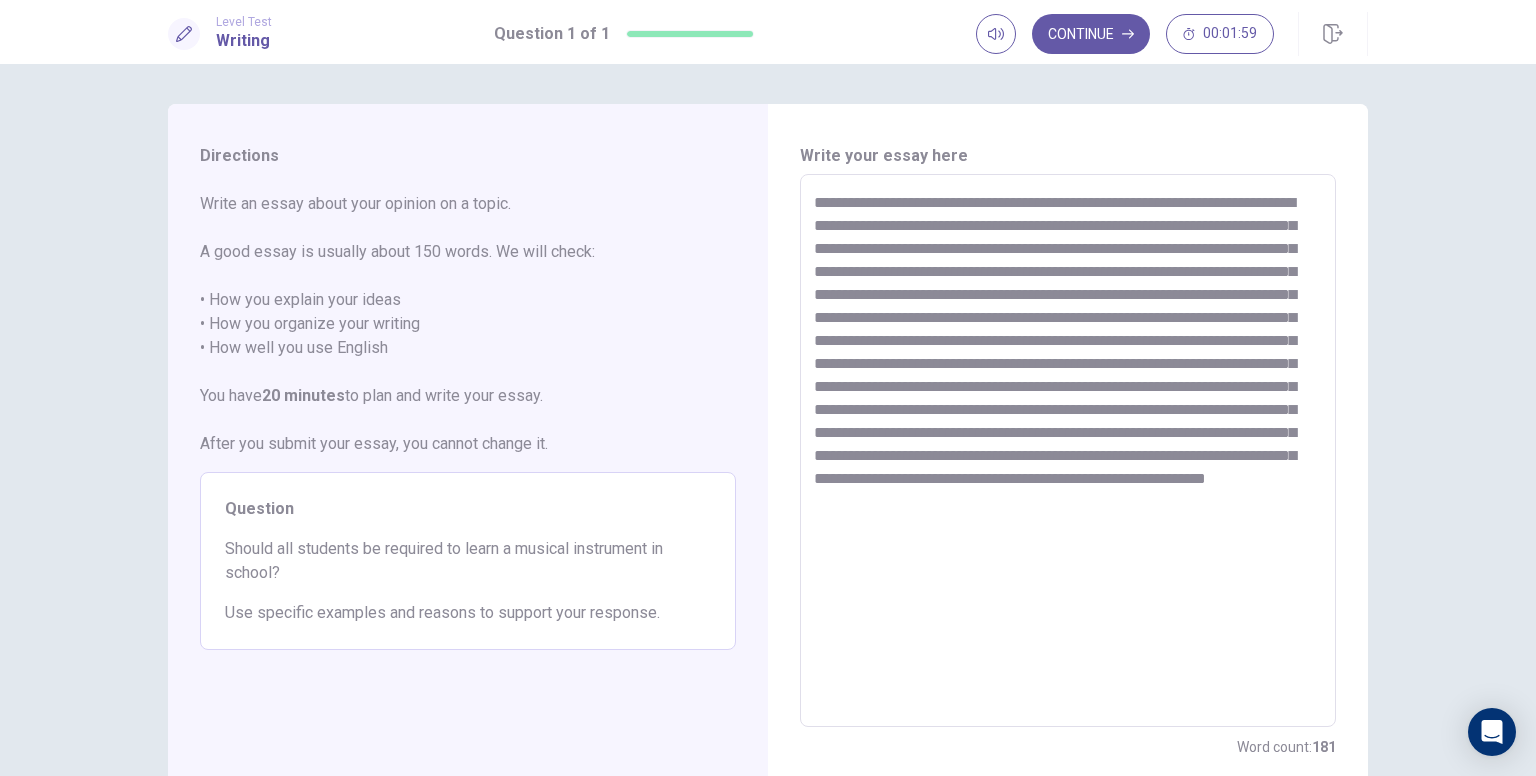 click at bounding box center [1068, 451] 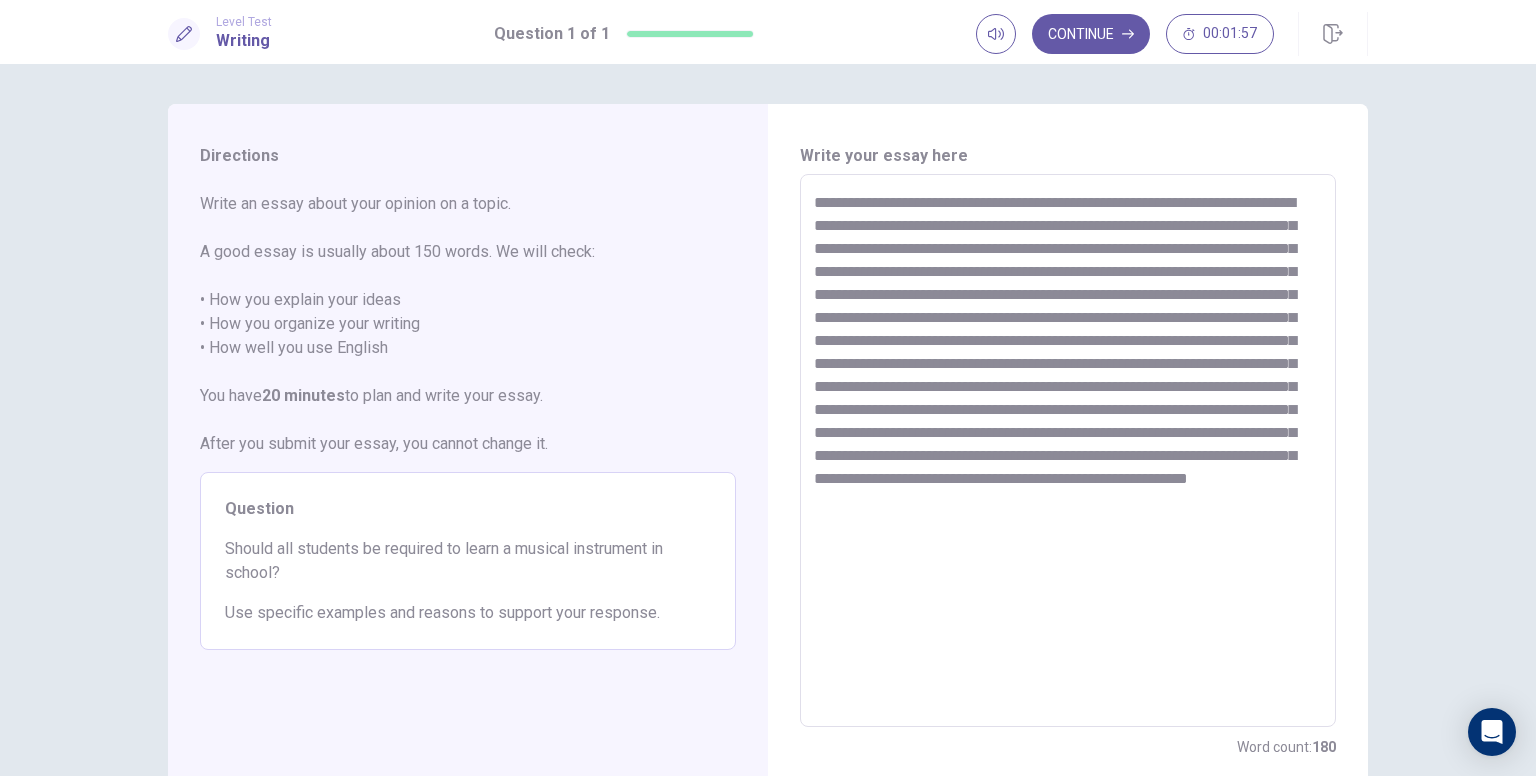 click on "**********" at bounding box center (1068, 451) 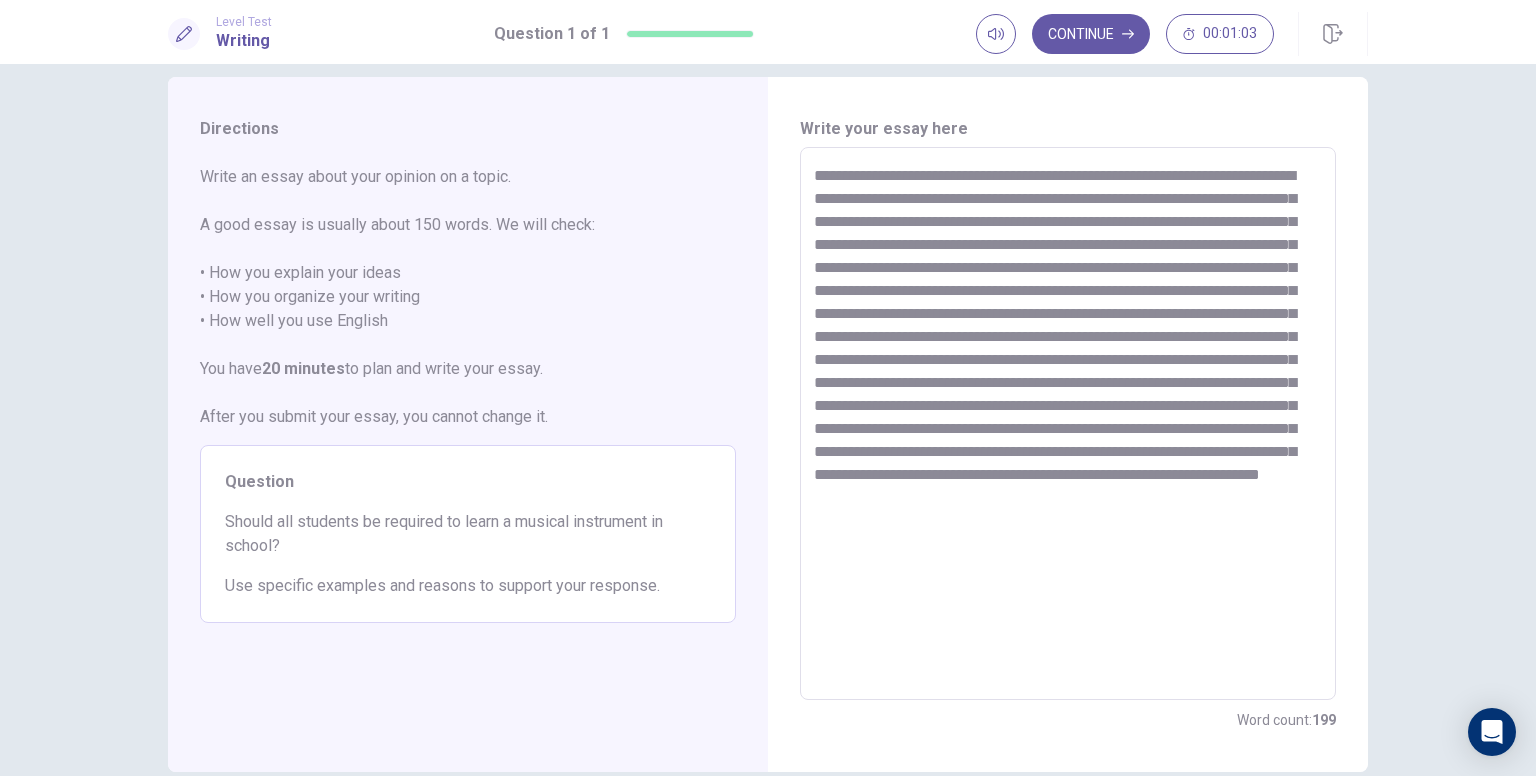 scroll, scrollTop: 0, scrollLeft: 0, axis: both 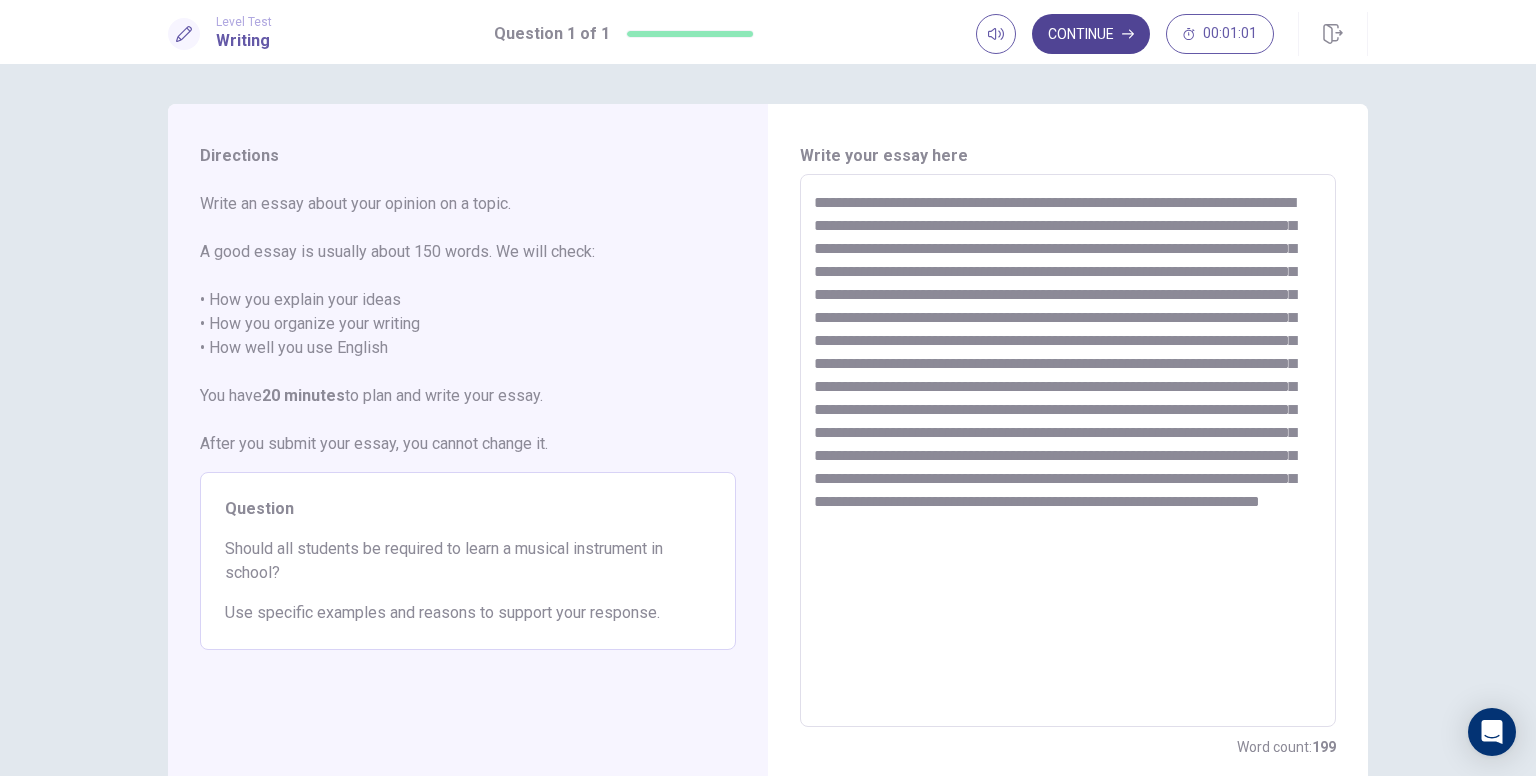click on "Continue" at bounding box center (1091, 34) 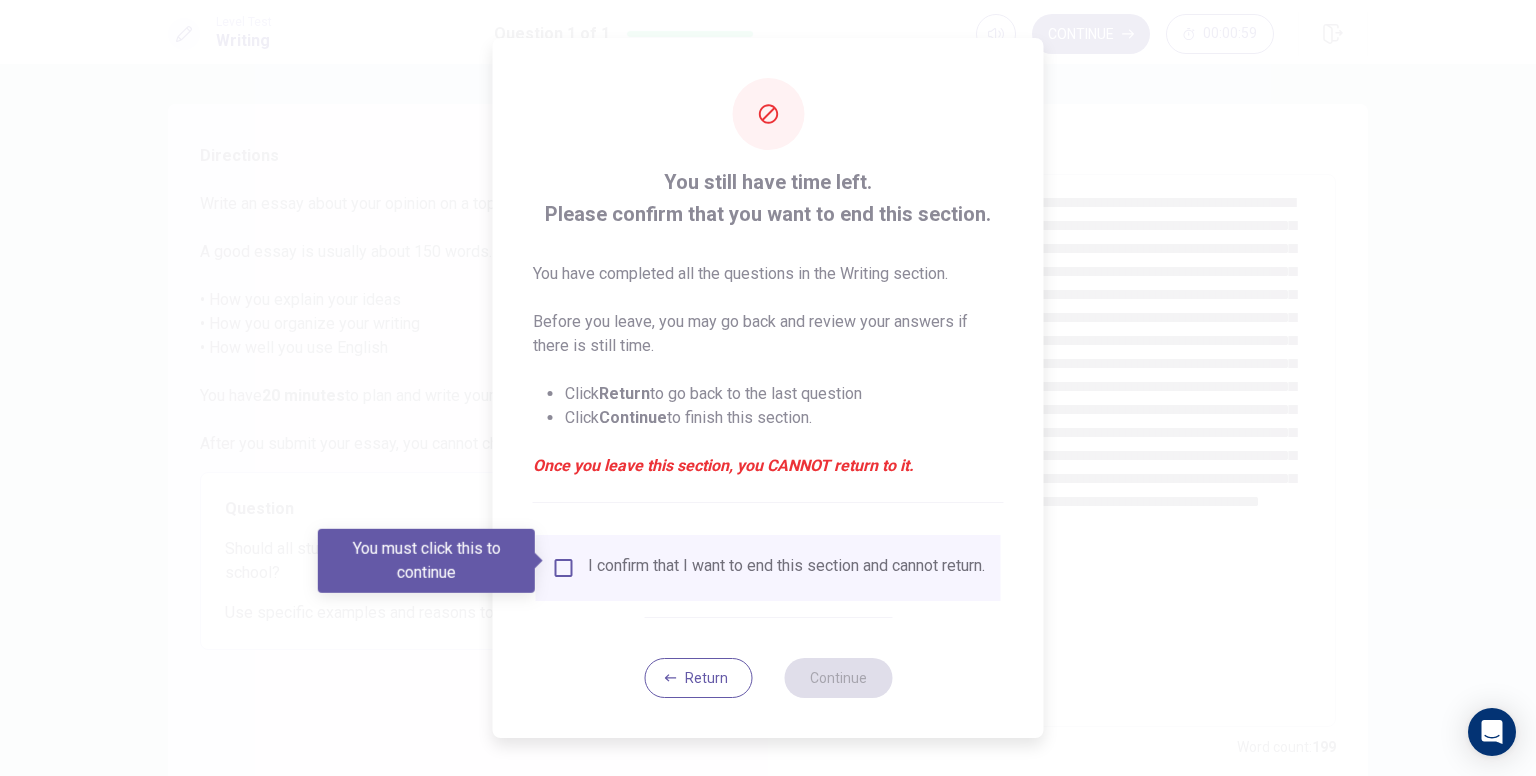 click on "I confirm that I want to end this section and cannot return." at bounding box center [786, 568] 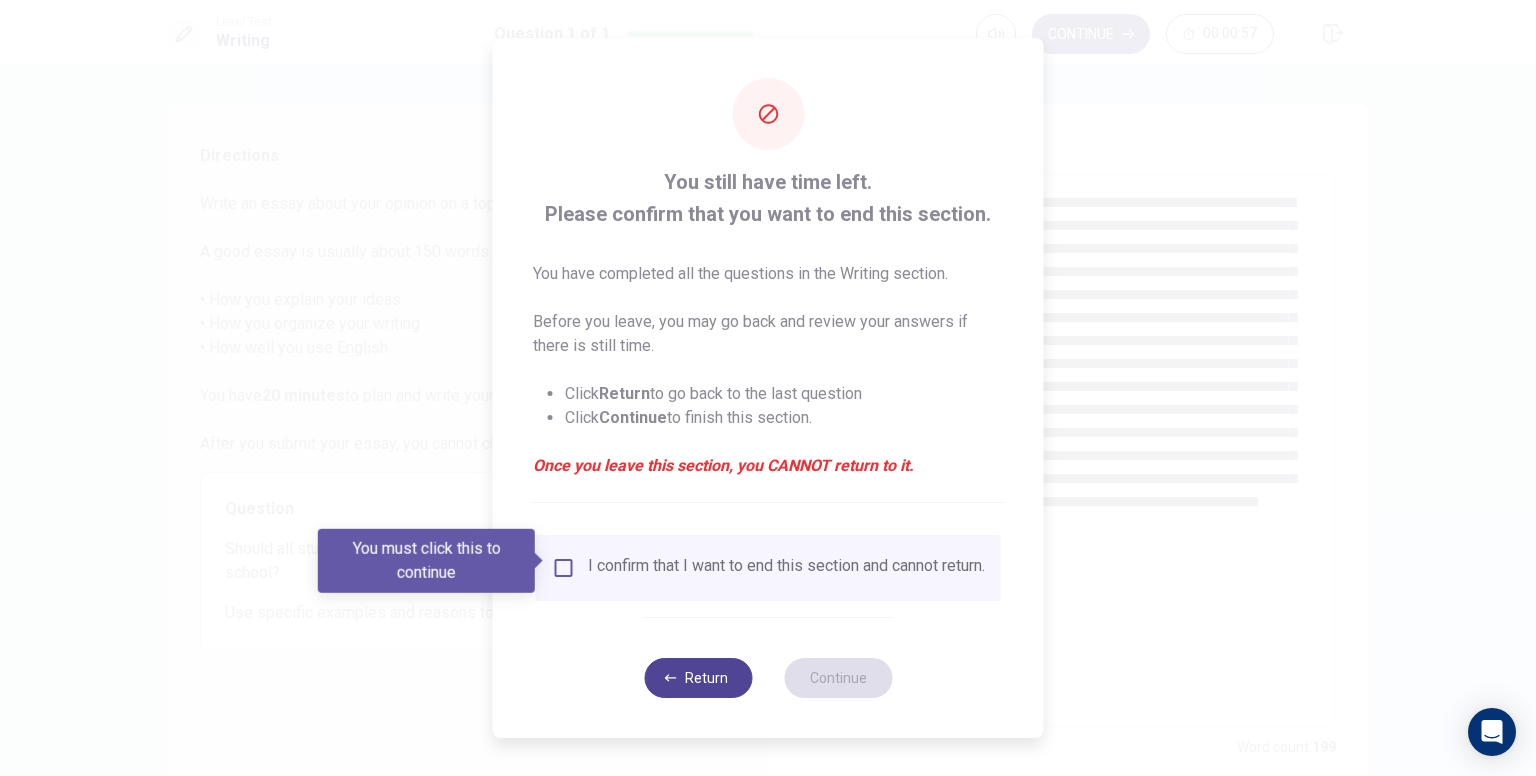 click on "Return" at bounding box center (698, 678) 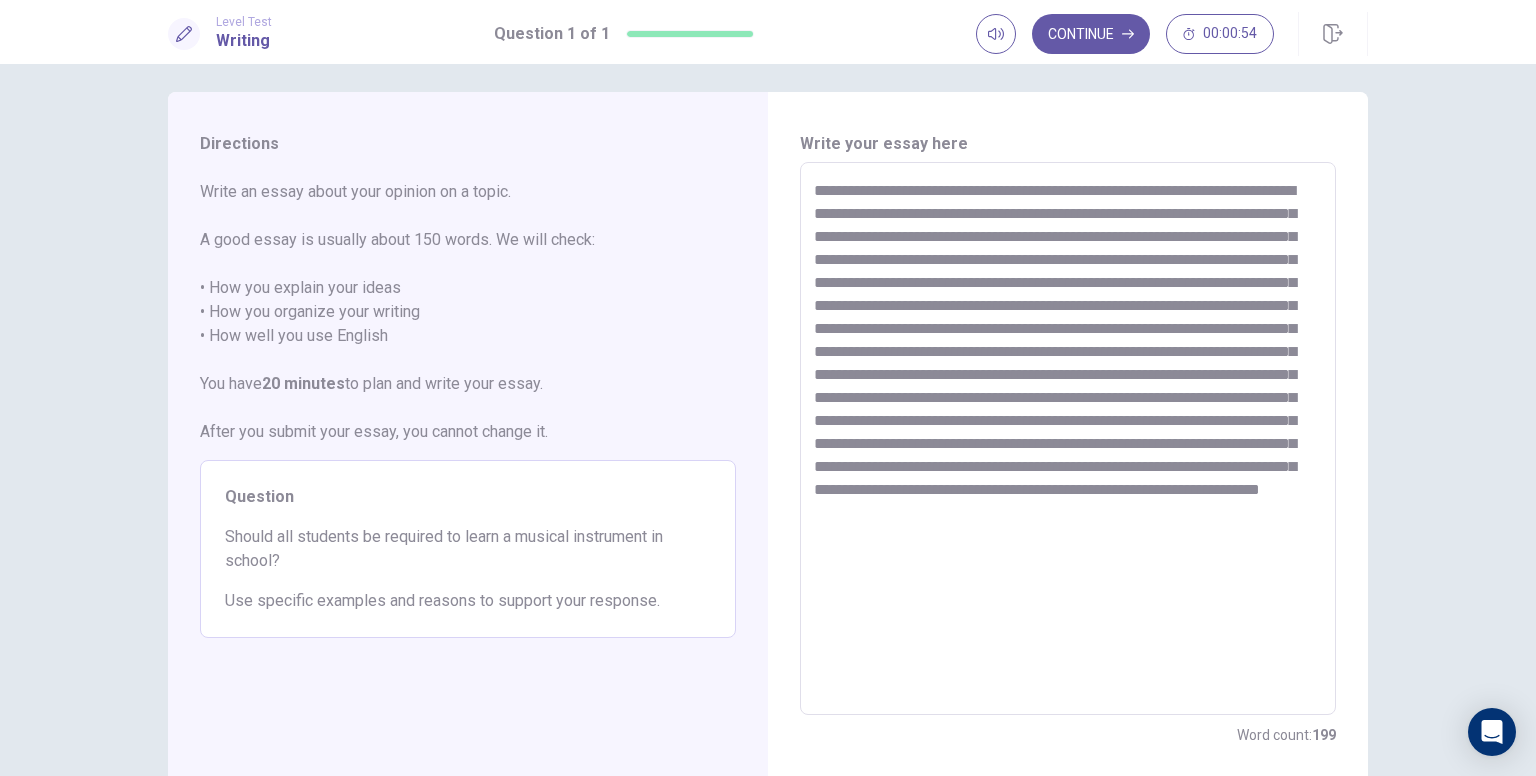scroll, scrollTop: 0, scrollLeft: 0, axis: both 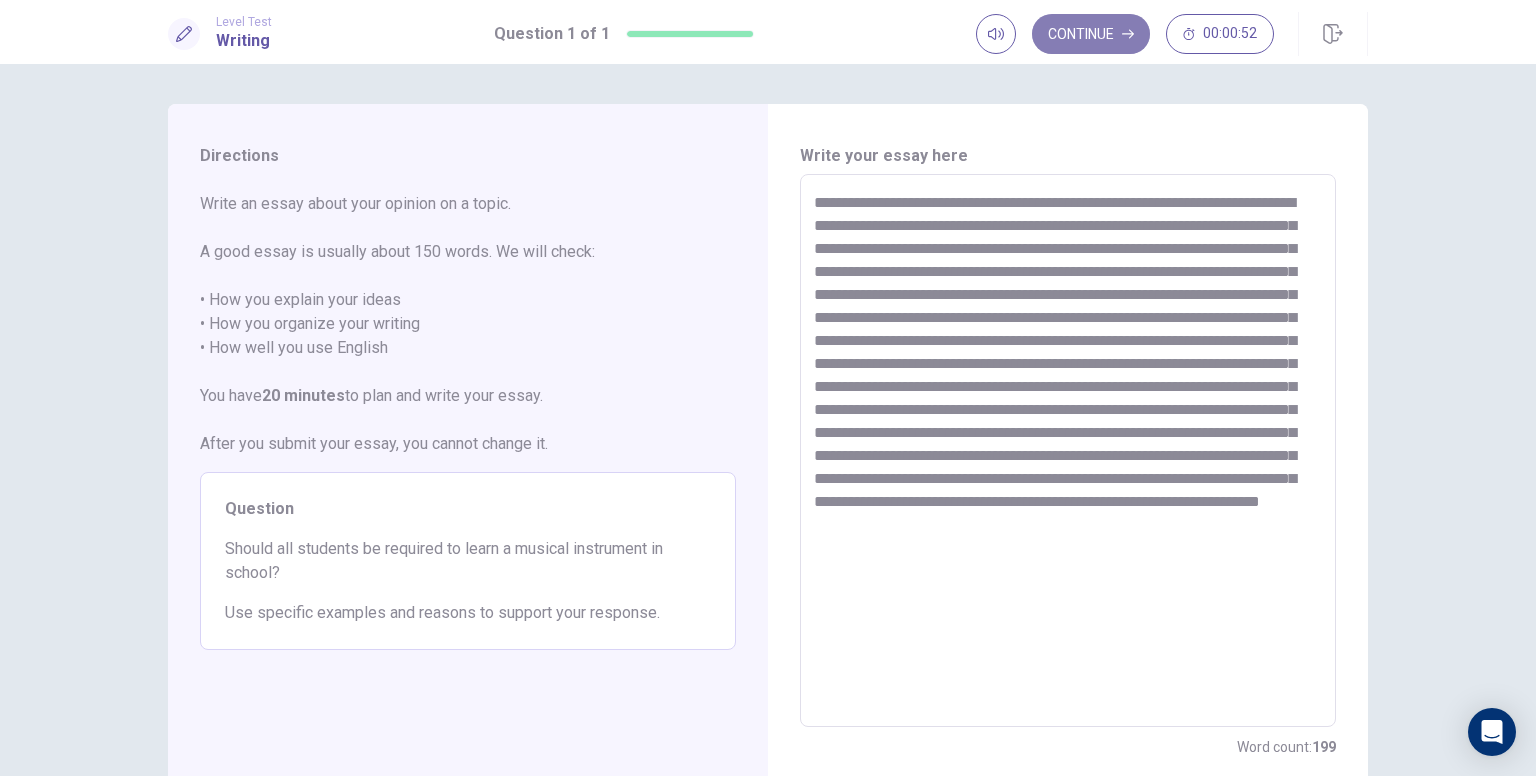 click on "Continue" at bounding box center (1091, 34) 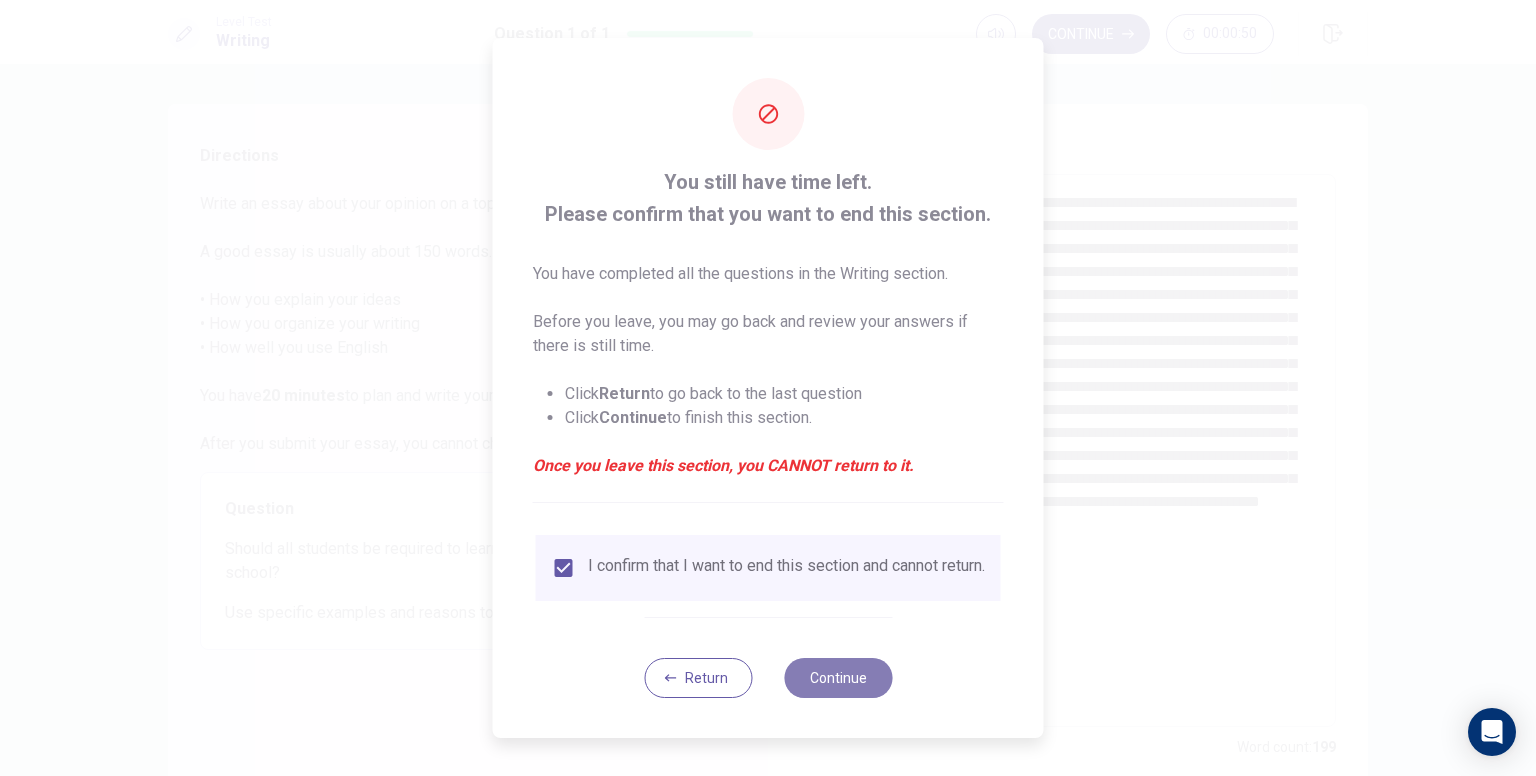 click on "Continue" at bounding box center [838, 678] 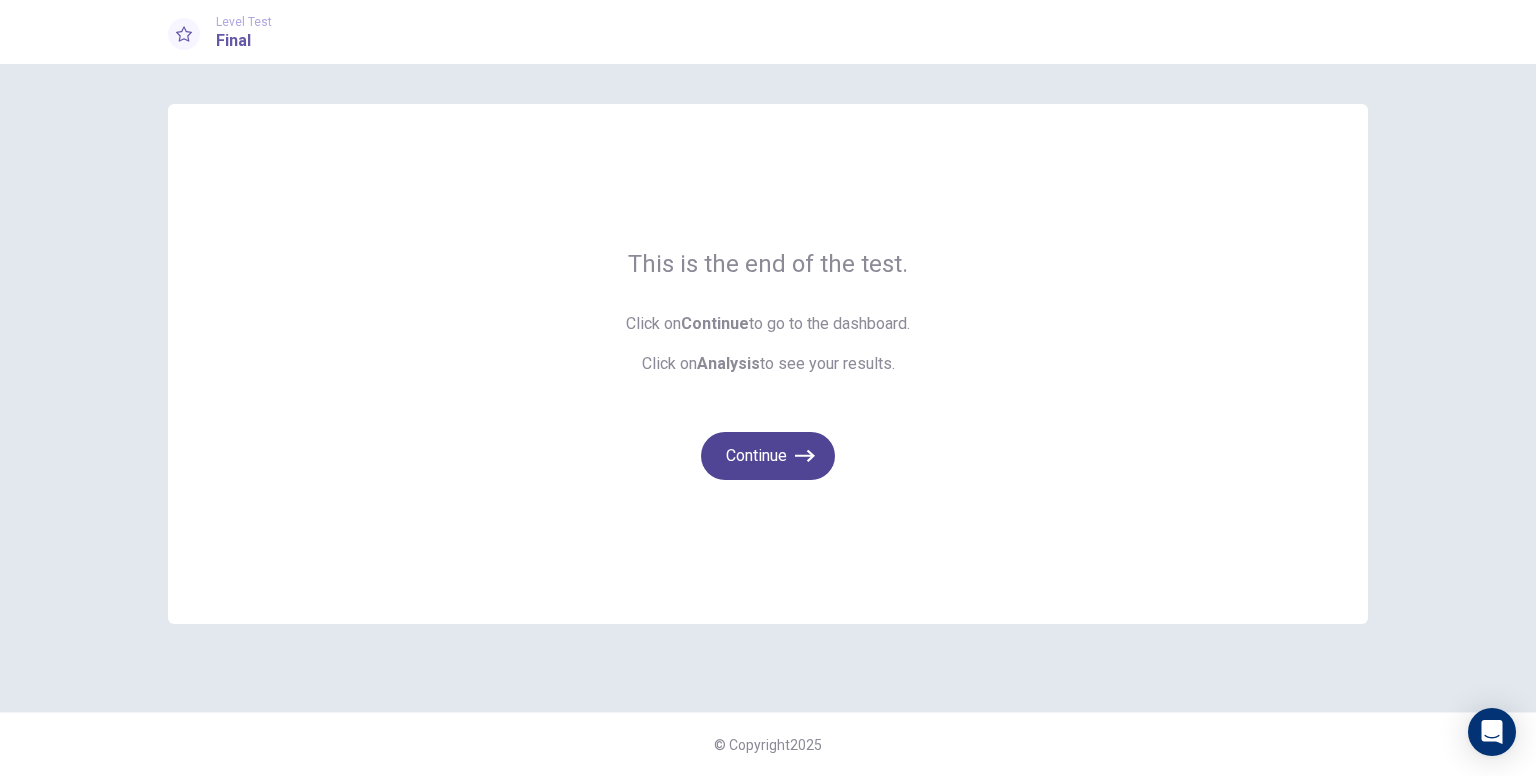click on "Continue" at bounding box center [768, 456] 